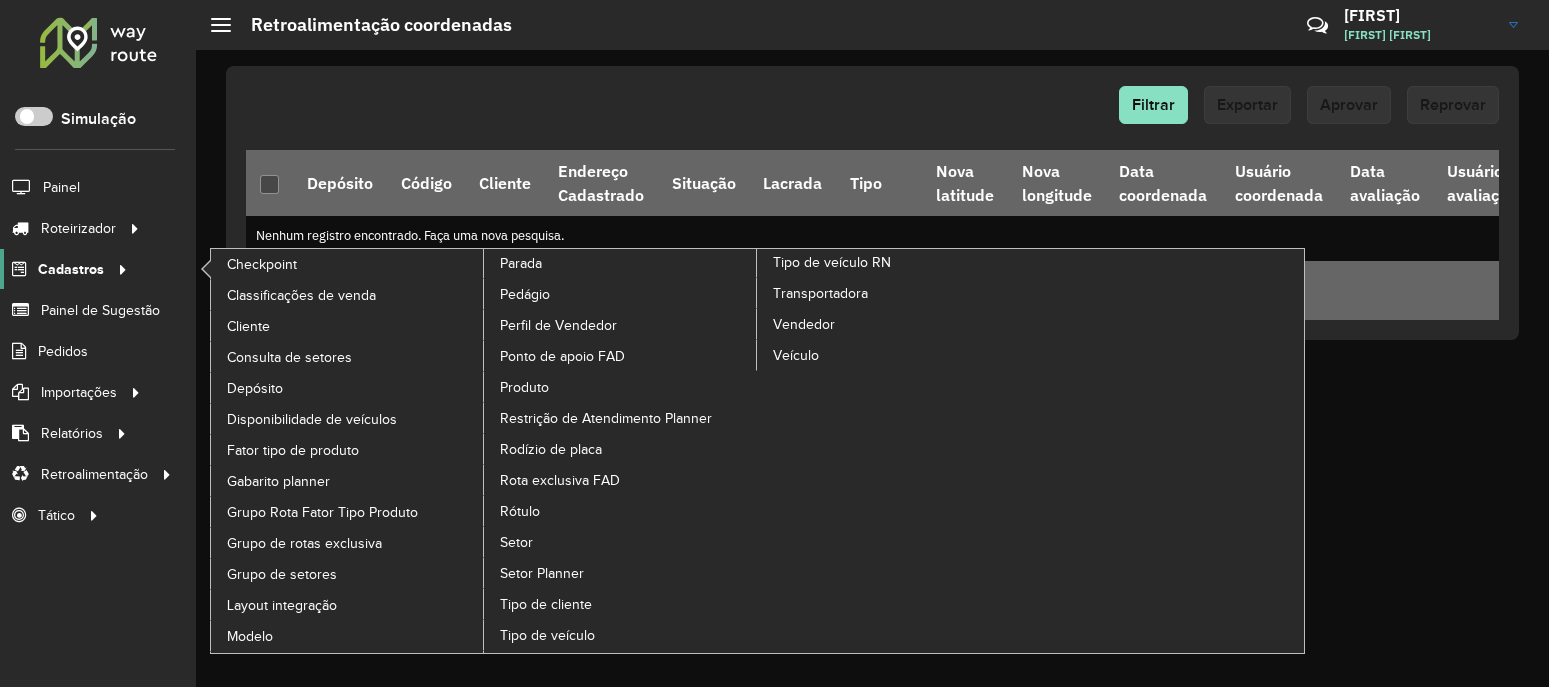scroll, scrollTop: 0, scrollLeft: 0, axis: both 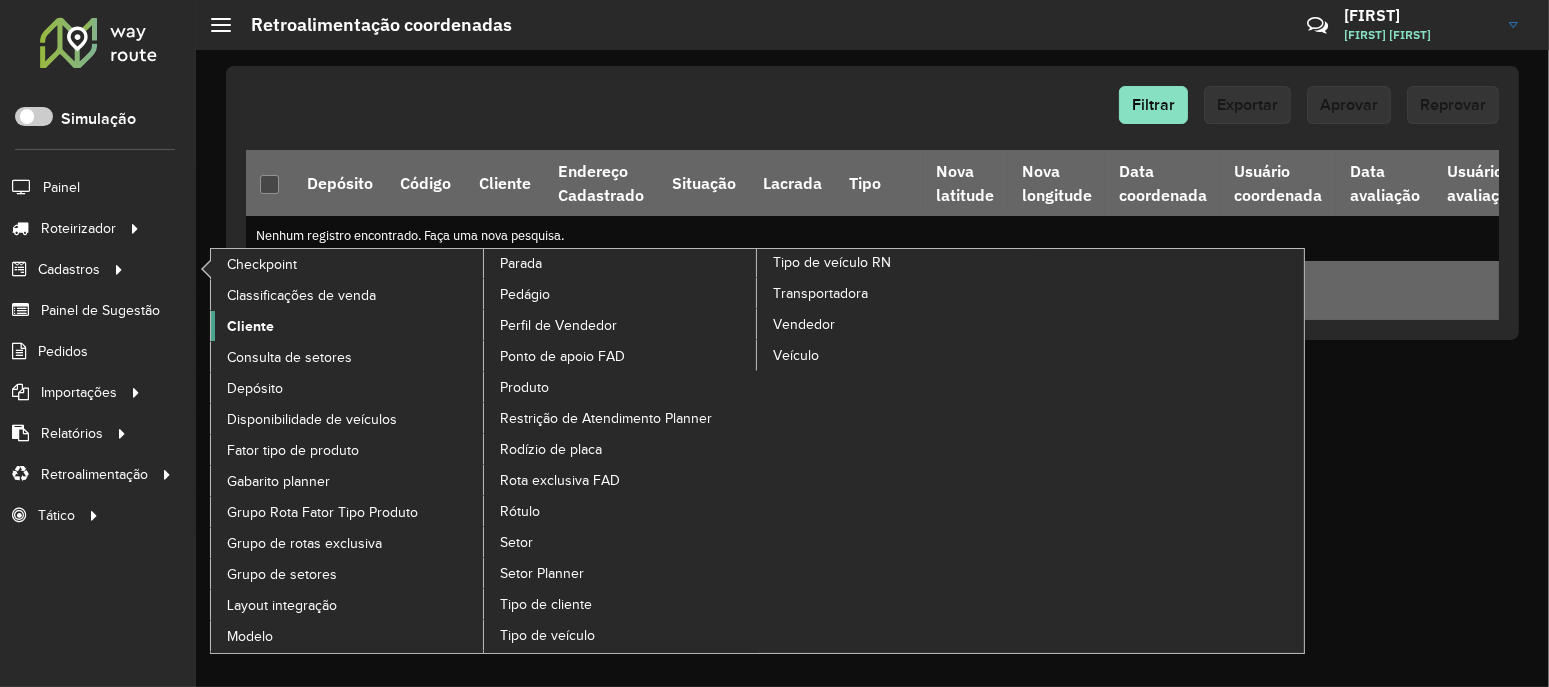 click on "Cliente" 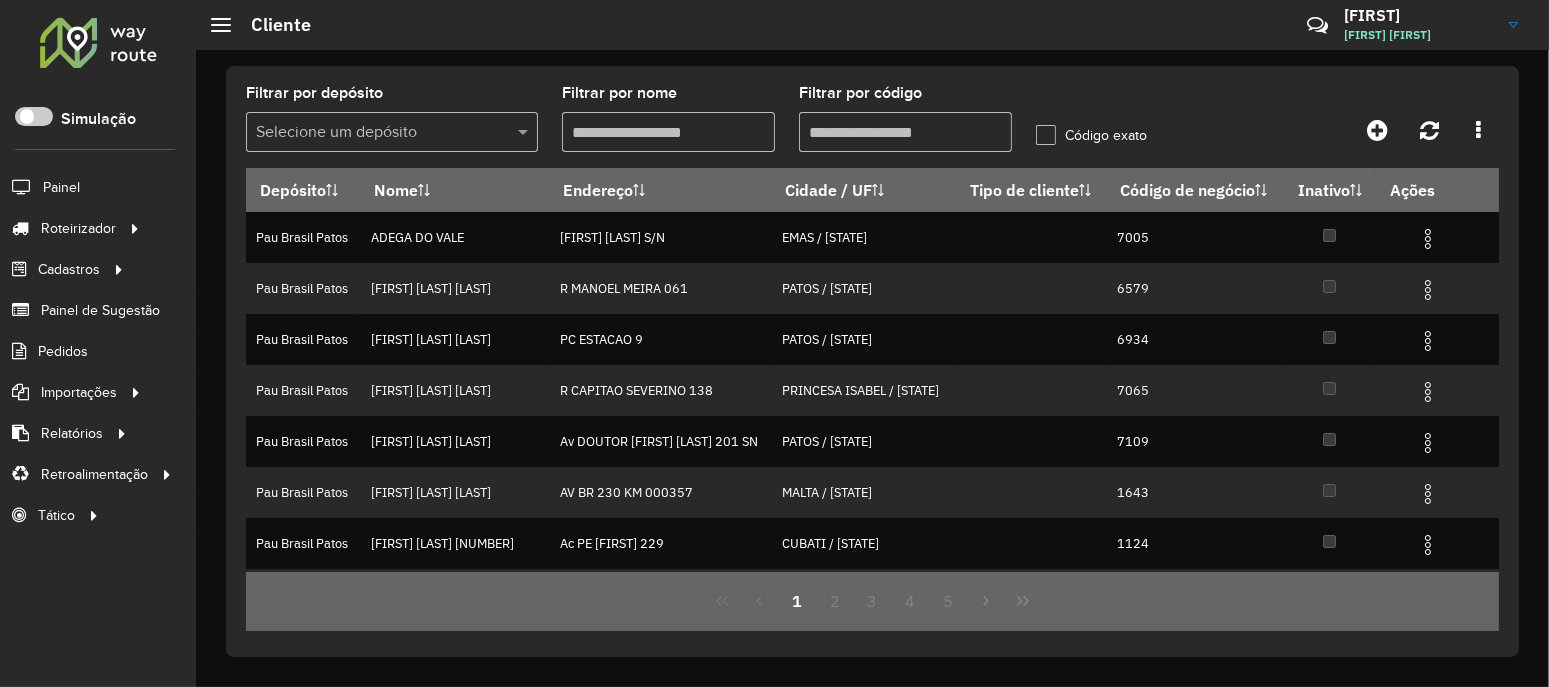 click on "Filtrar por código" at bounding box center (905, 132) 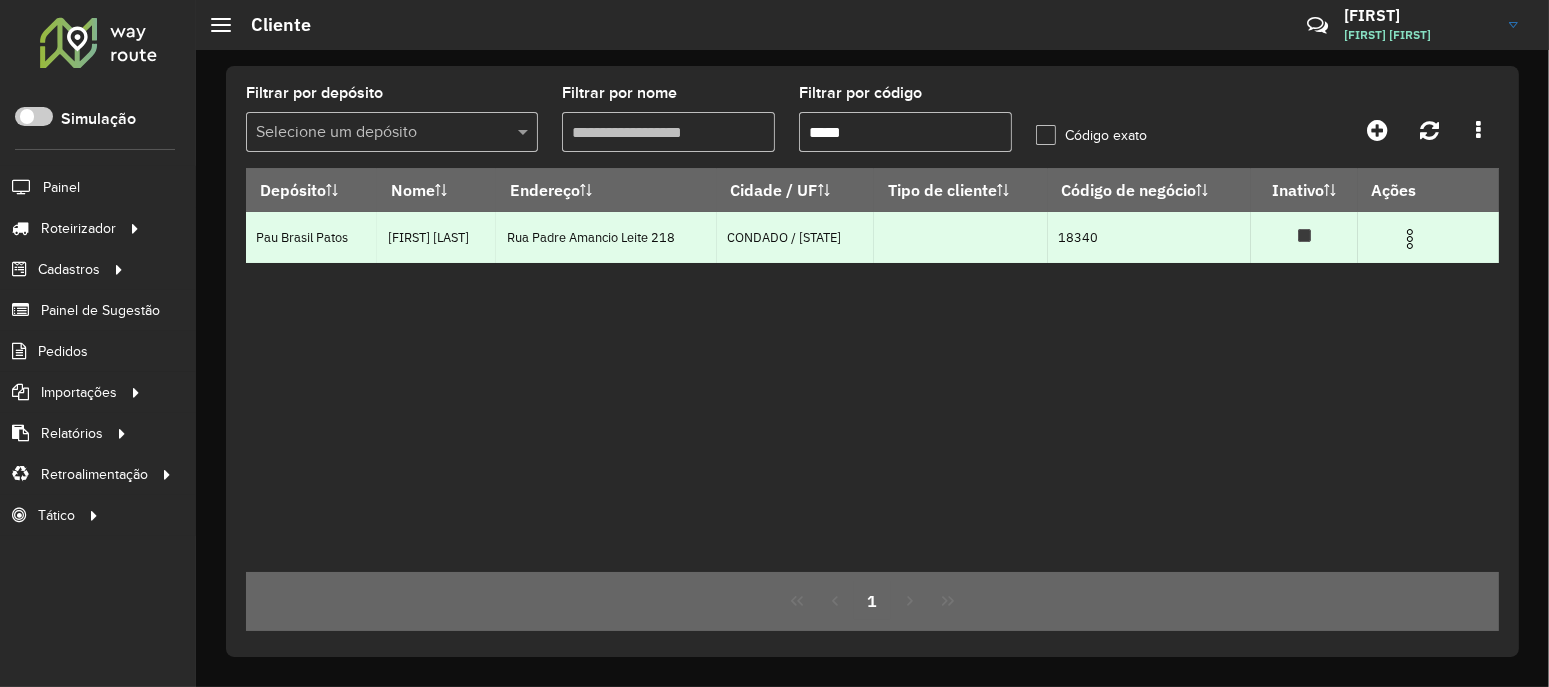 type on "*****" 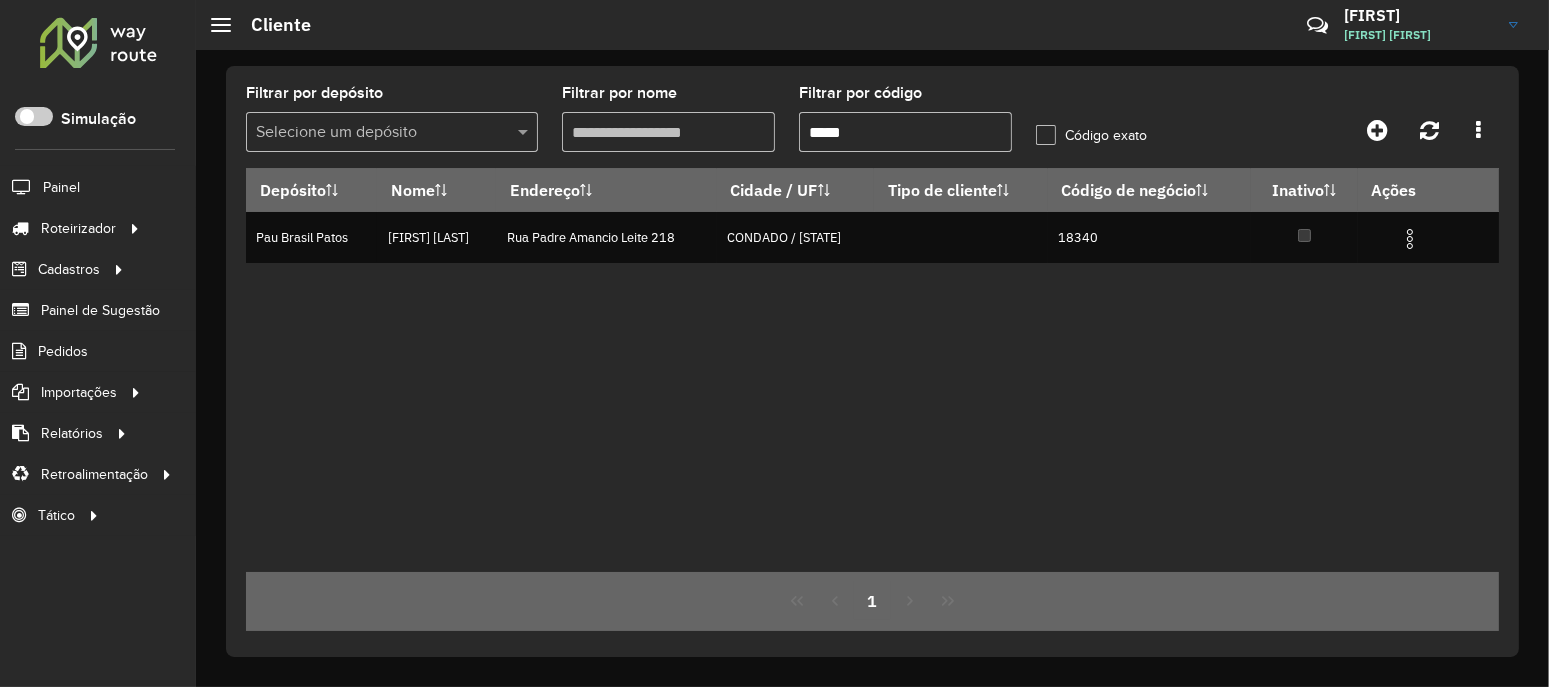 click on "*****" at bounding box center [905, 132] 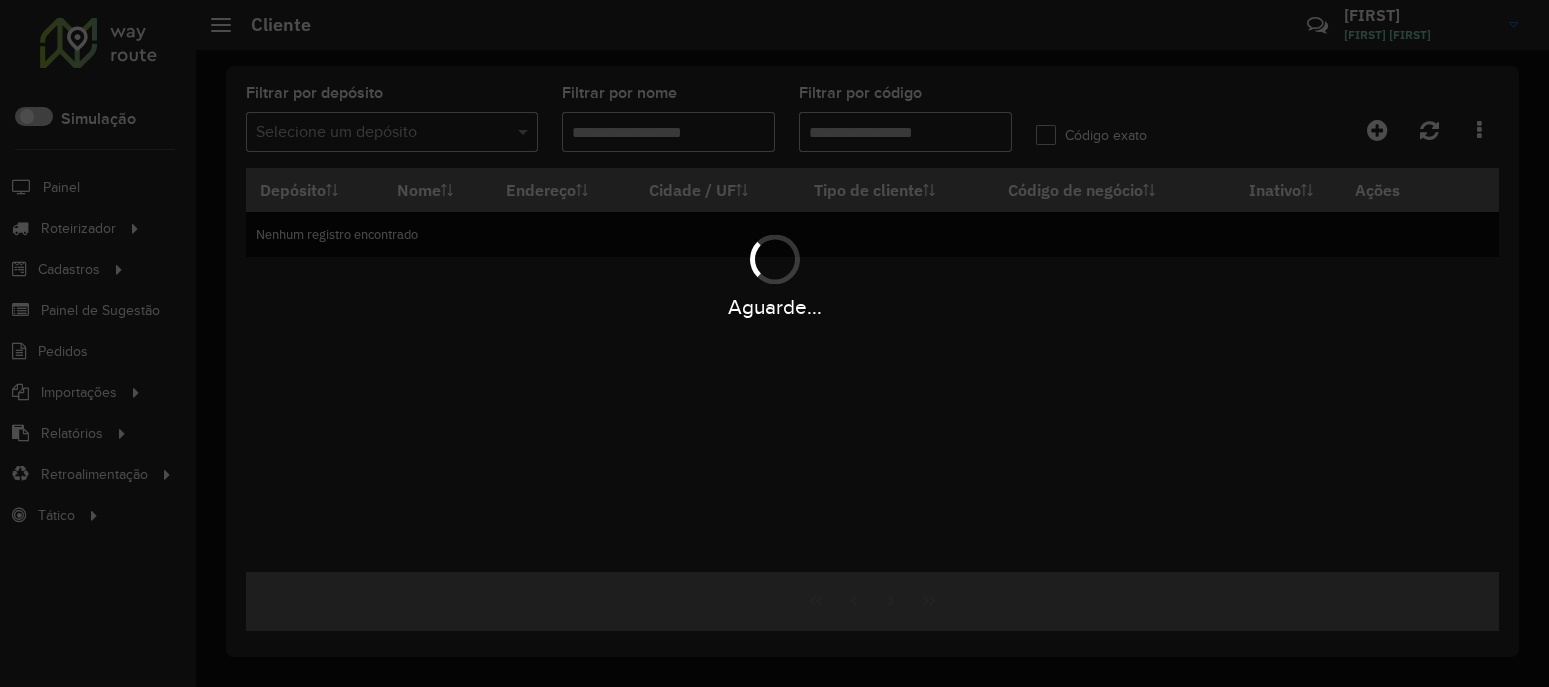 scroll, scrollTop: 0, scrollLeft: 0, axis: both 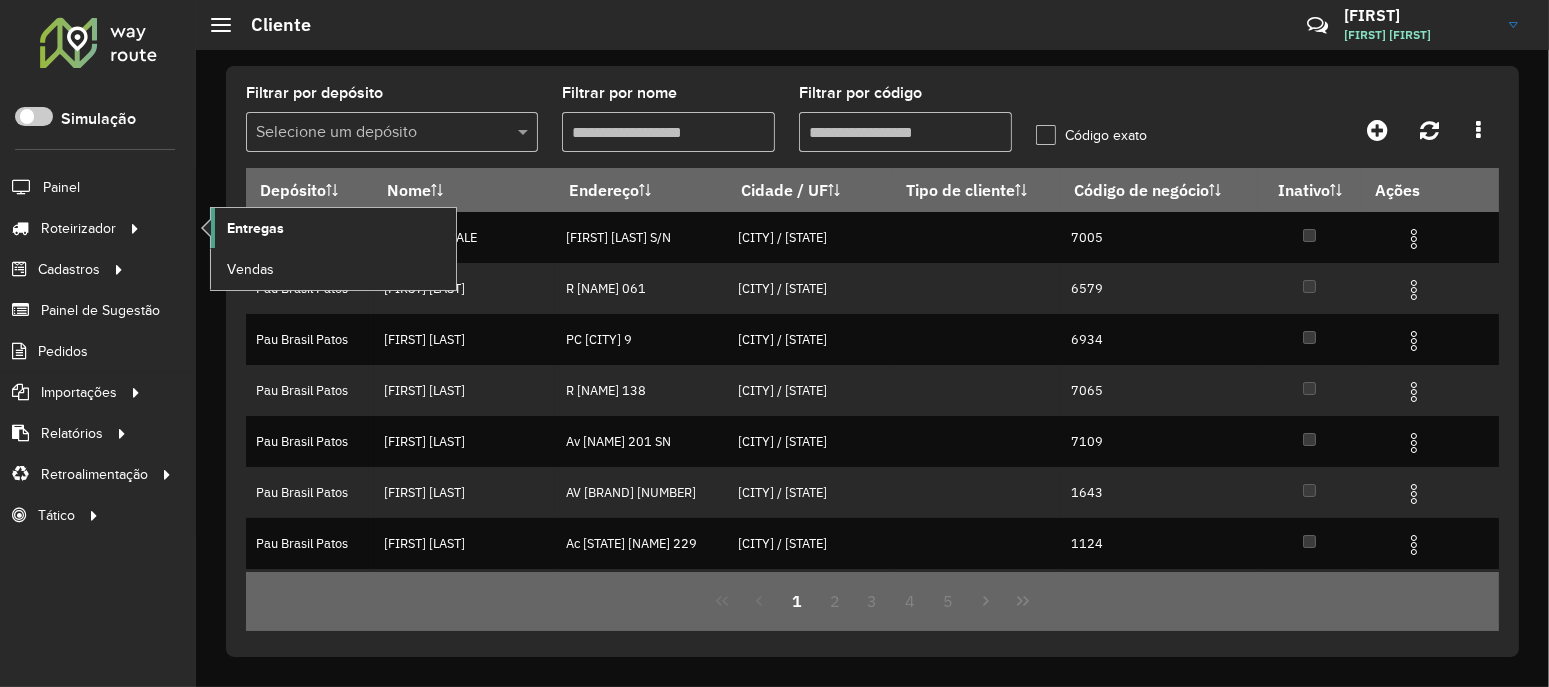 click on "Entregas" 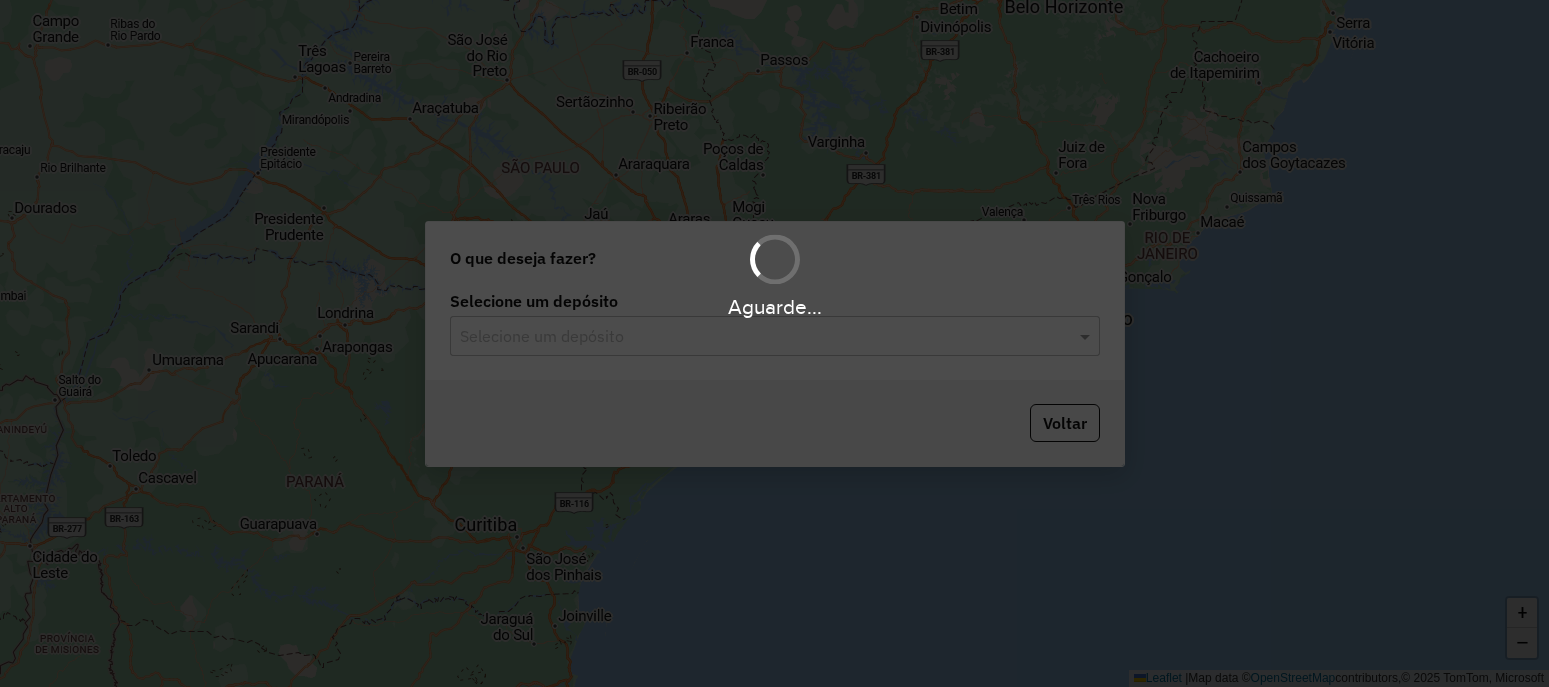 scroll, scrollTop: 0, scrollLeft: 0, axis: both 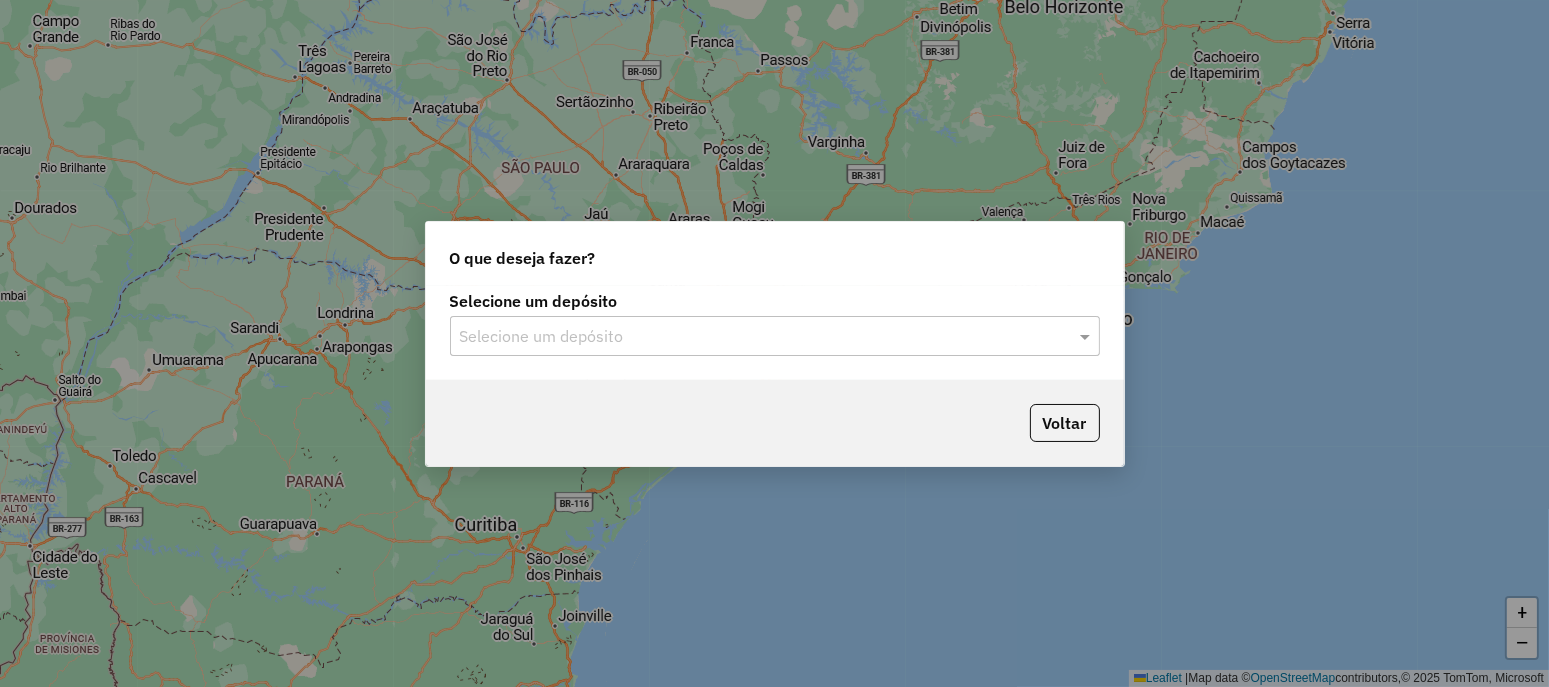 click 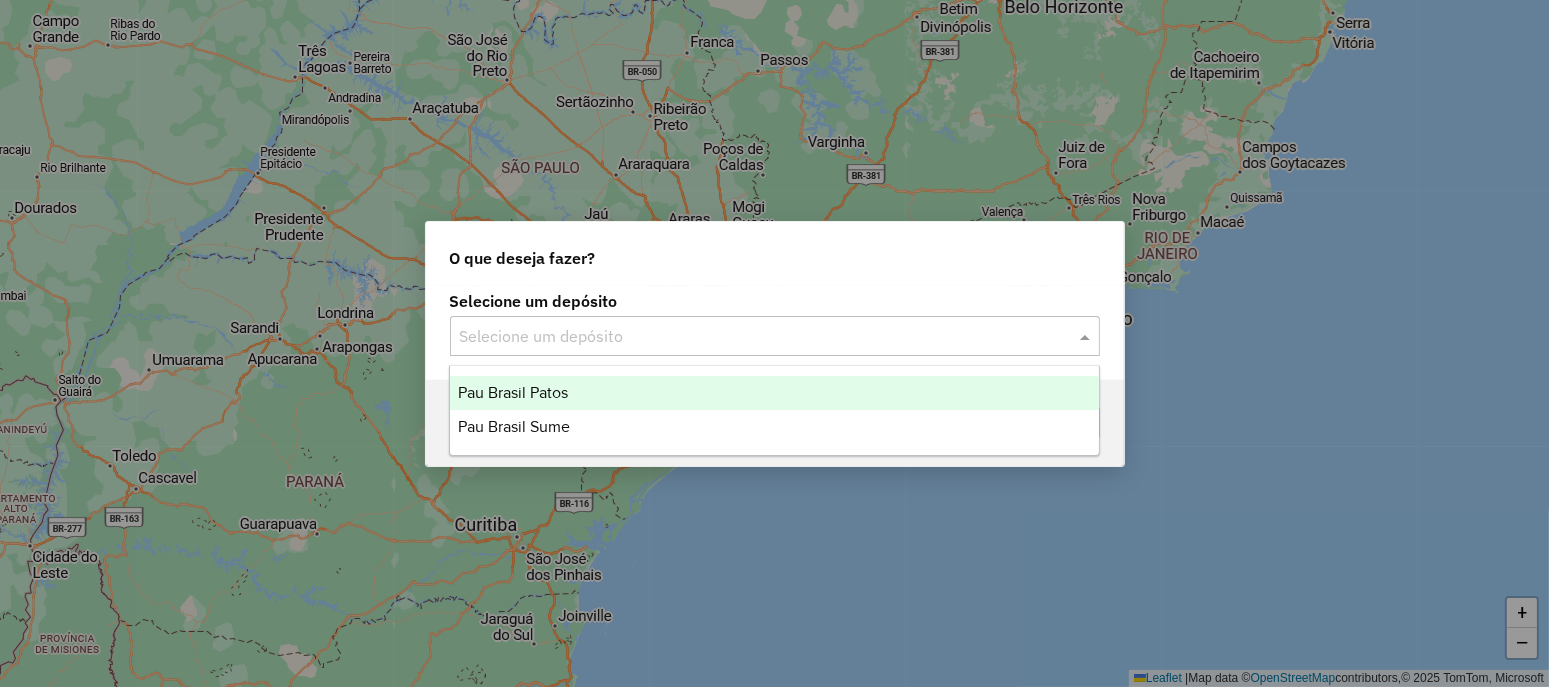click 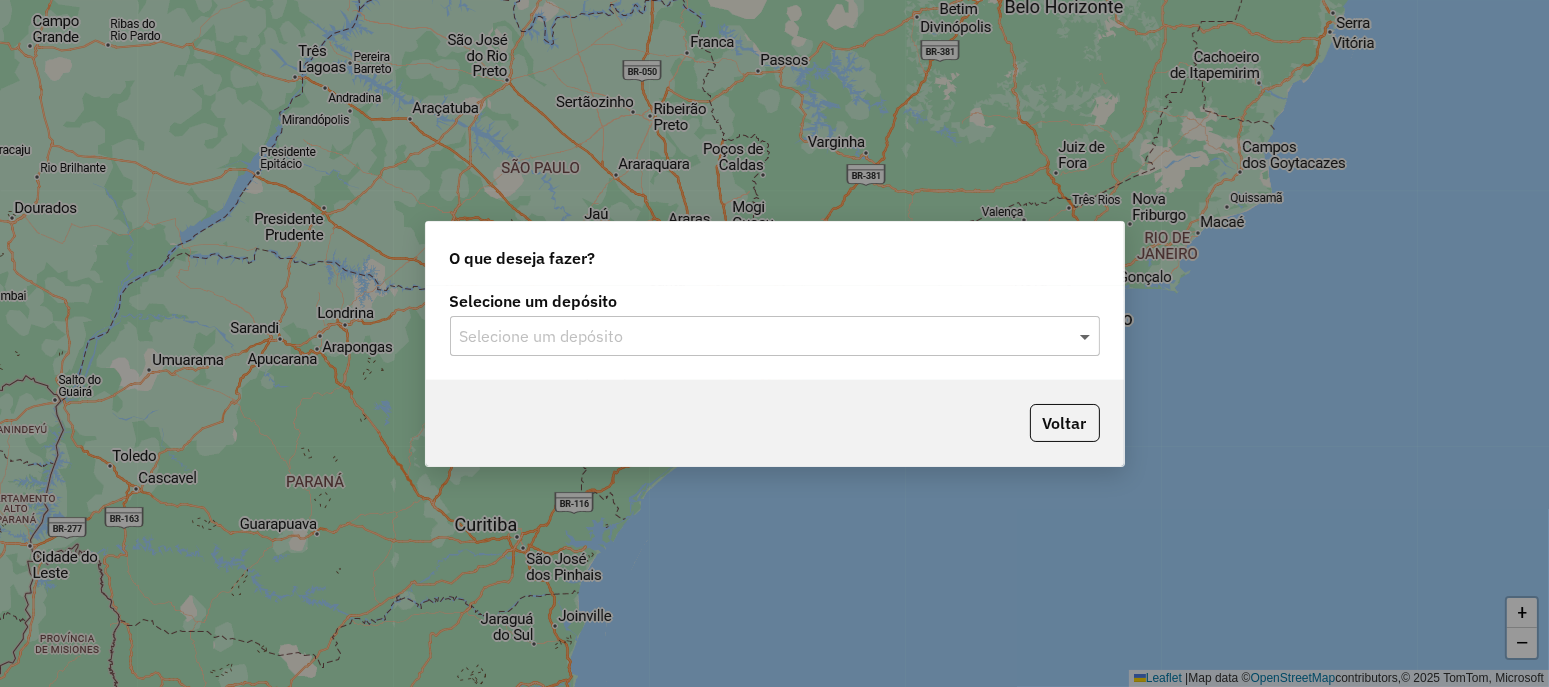 click 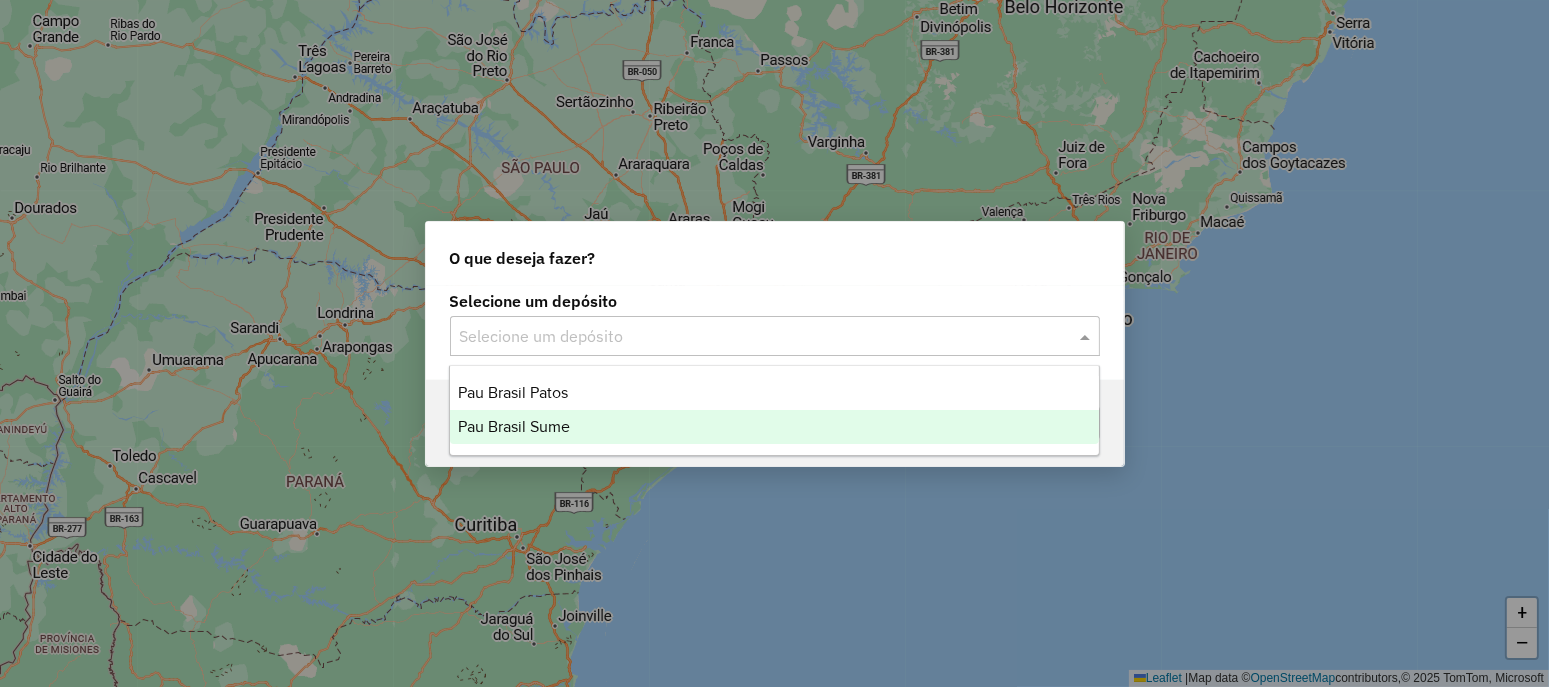 click on "Pau Brasil Sume" at bounding box center (774, 427) 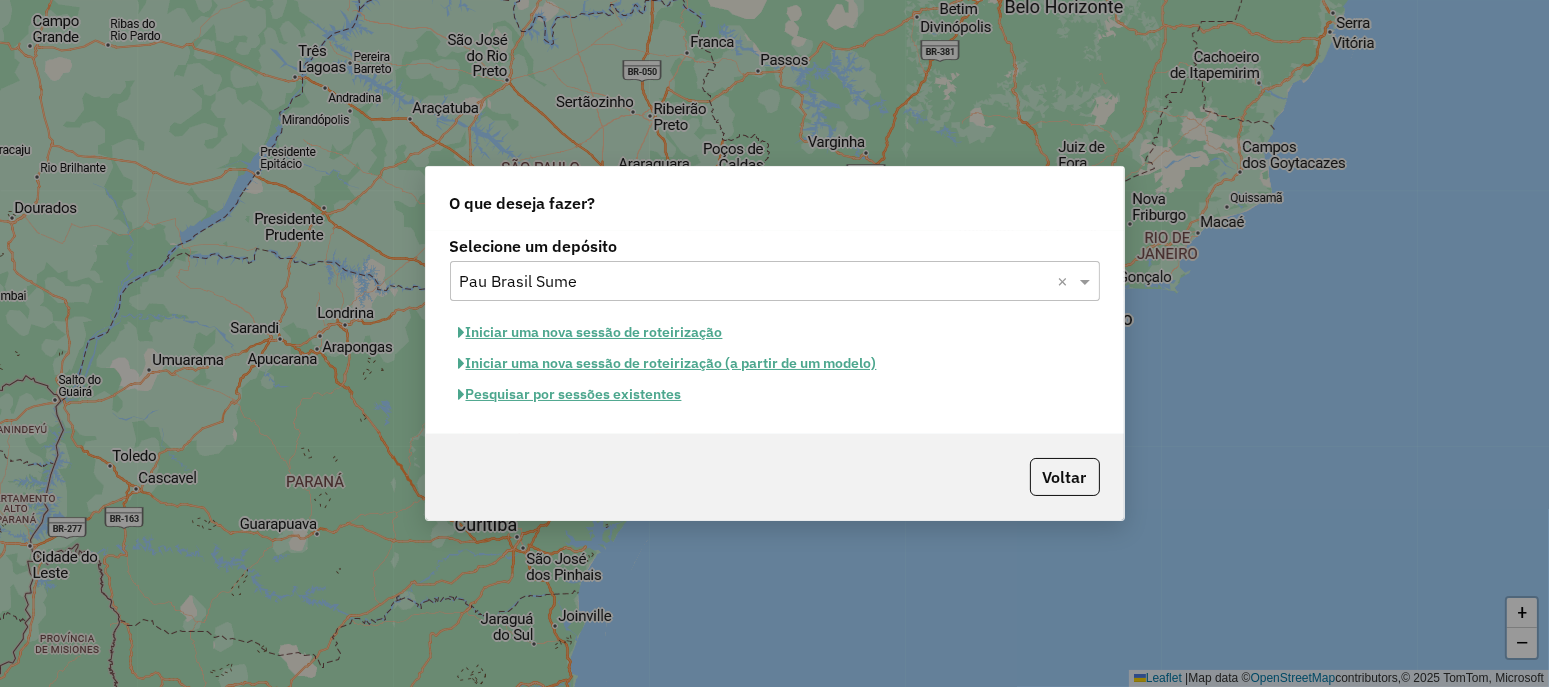 click on "Iniciar uma nova sessão de roteirização" 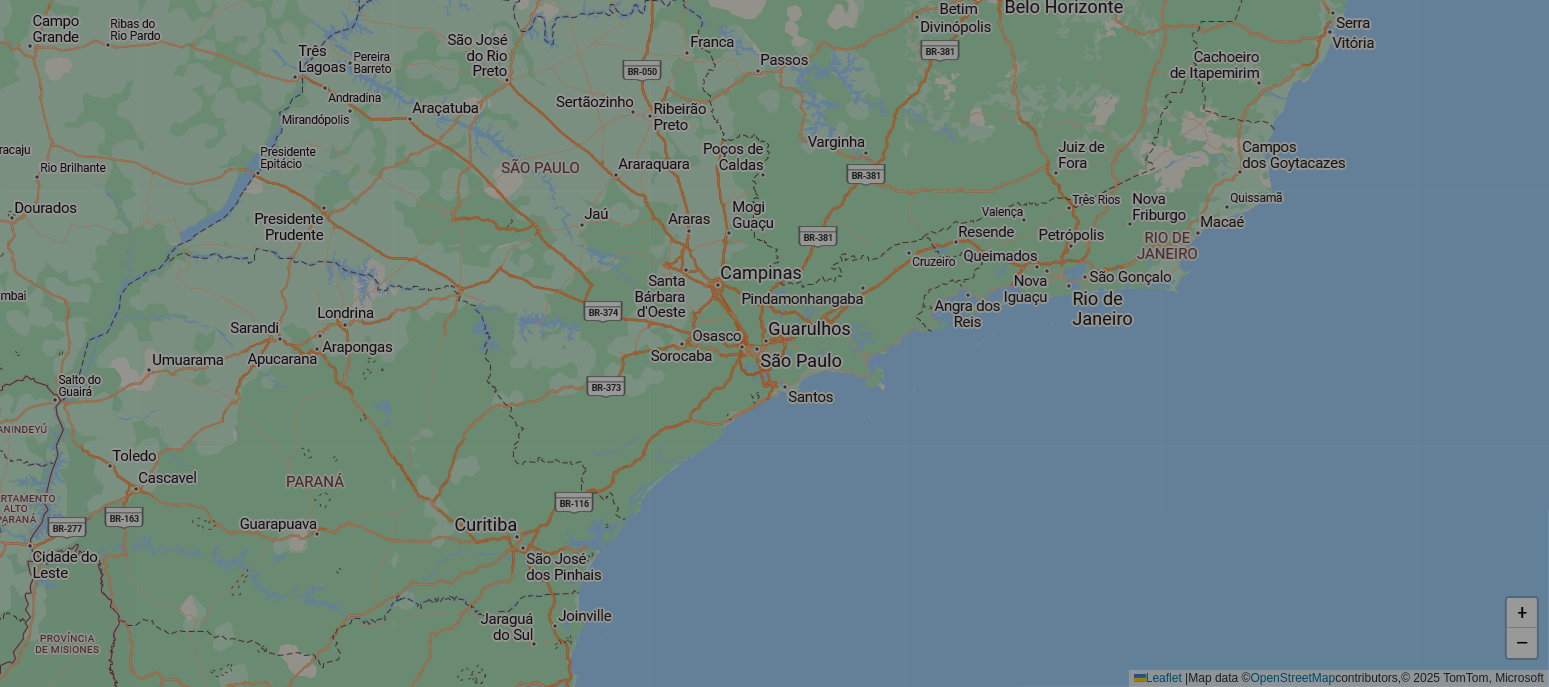 select on "*" 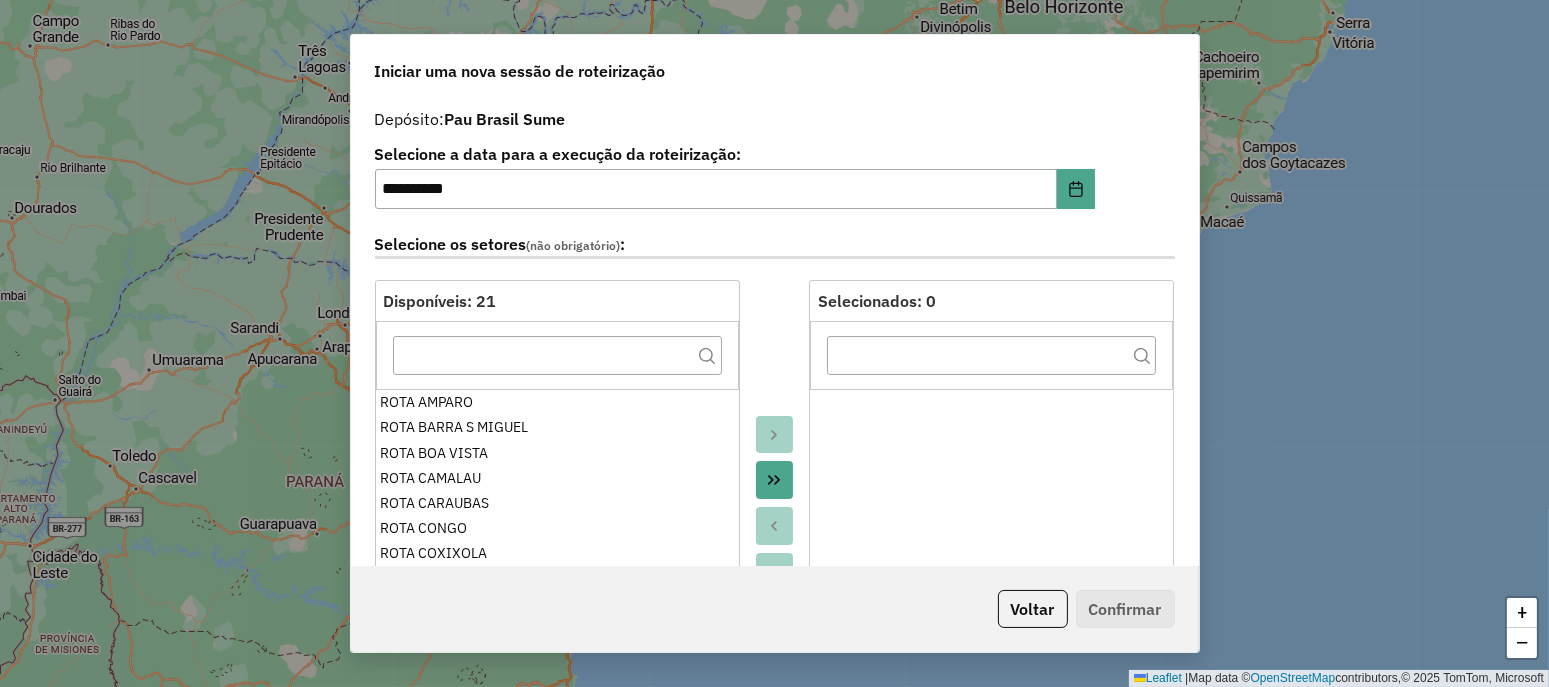 click 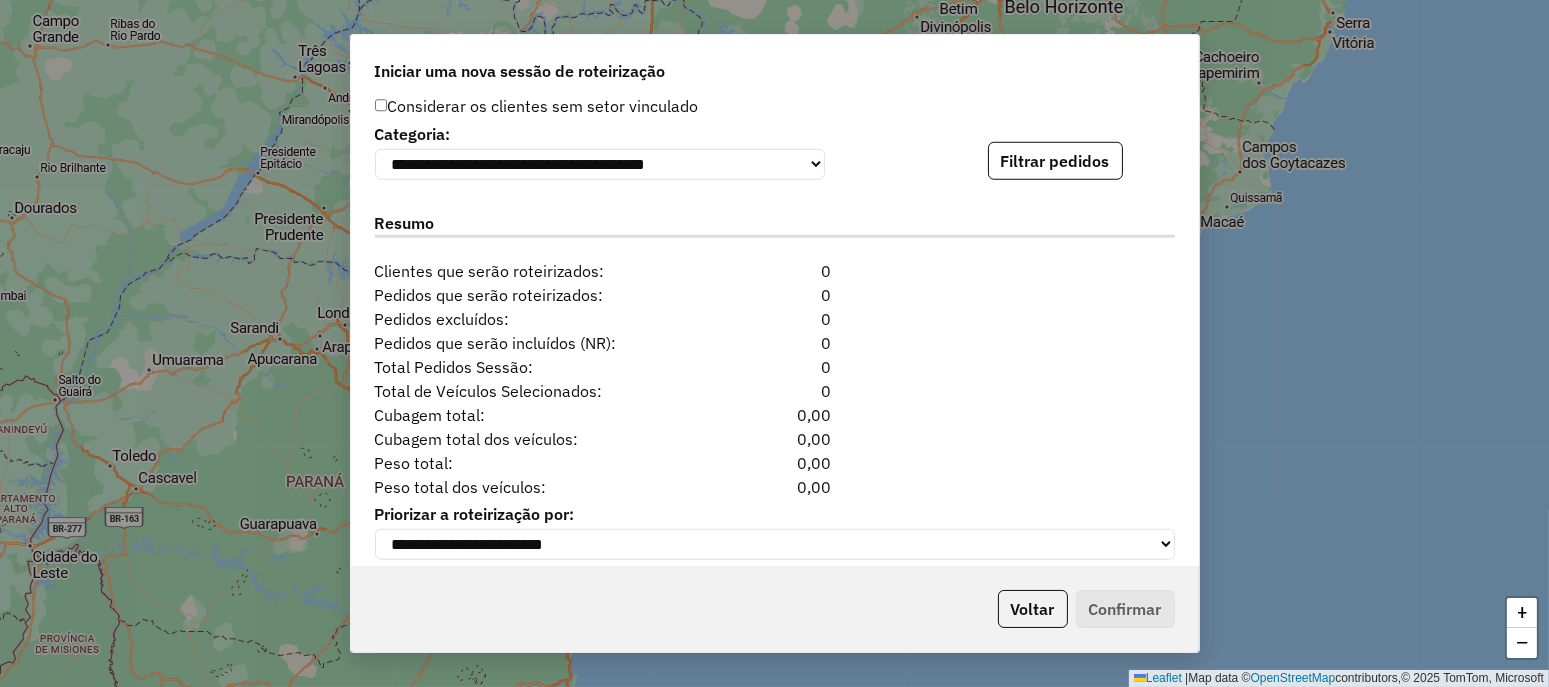 scroll, scrollTop: 2065, scrollLeft: 0, axis: vertical 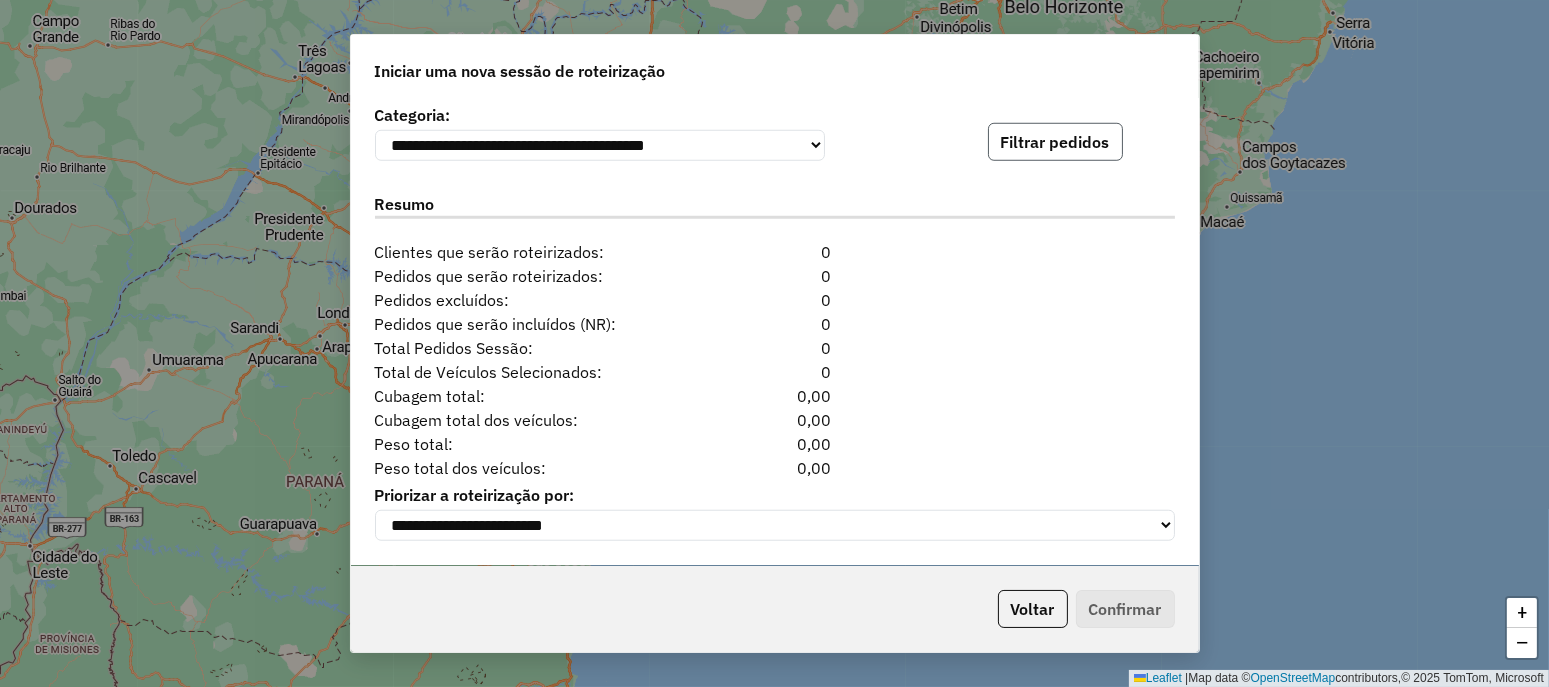 click on "Filtrar pedidos" 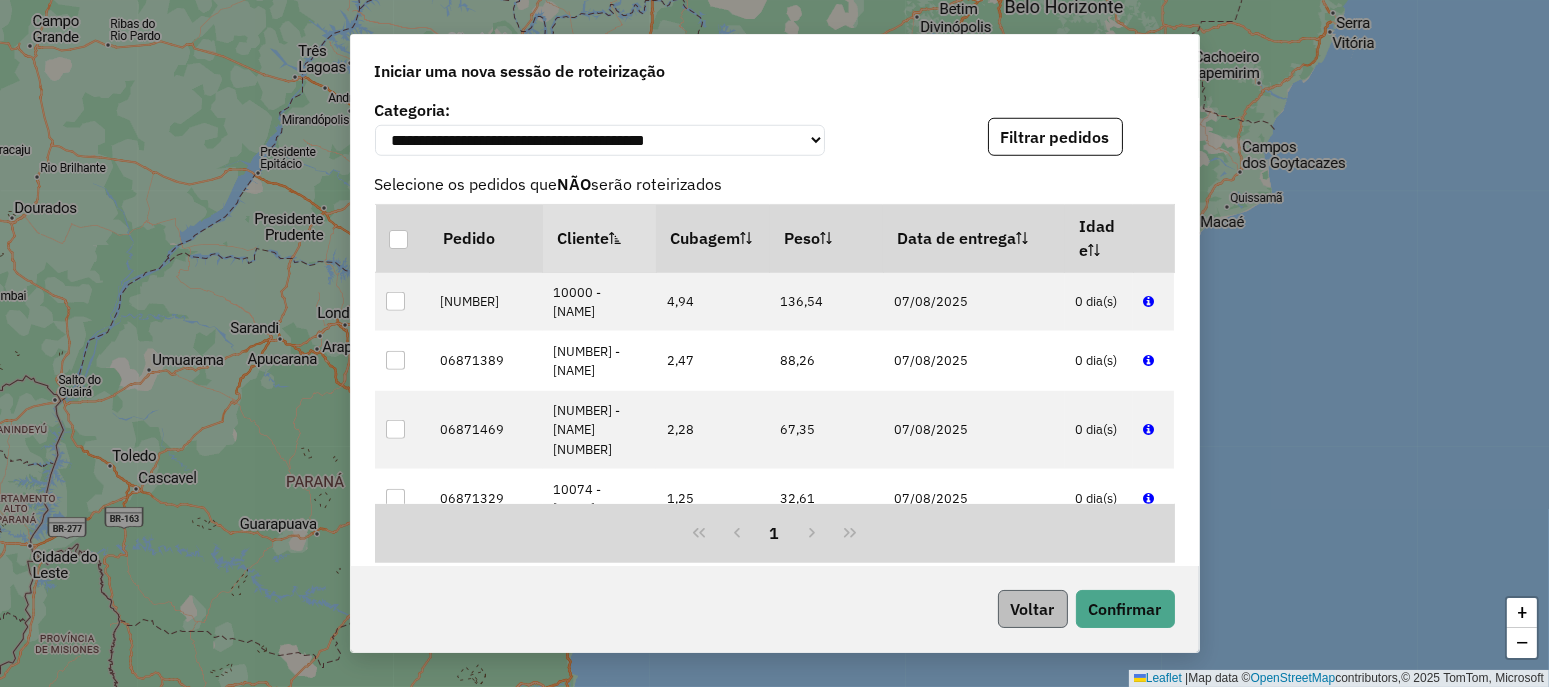 drag, startPoint x: 811, startPoint y: 594, endPoint x: 1054, endPoint y: 602, distance: 243.13165 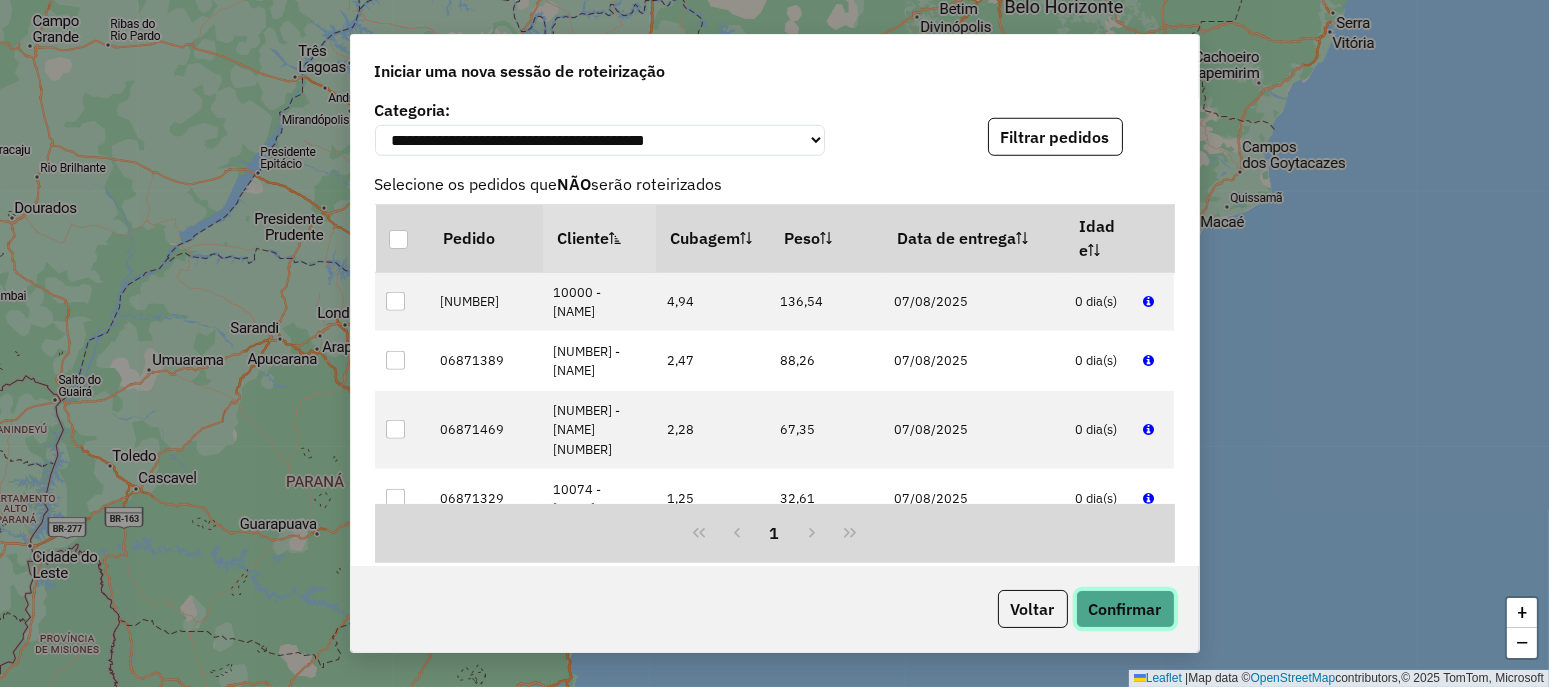 click on "Confirmar" 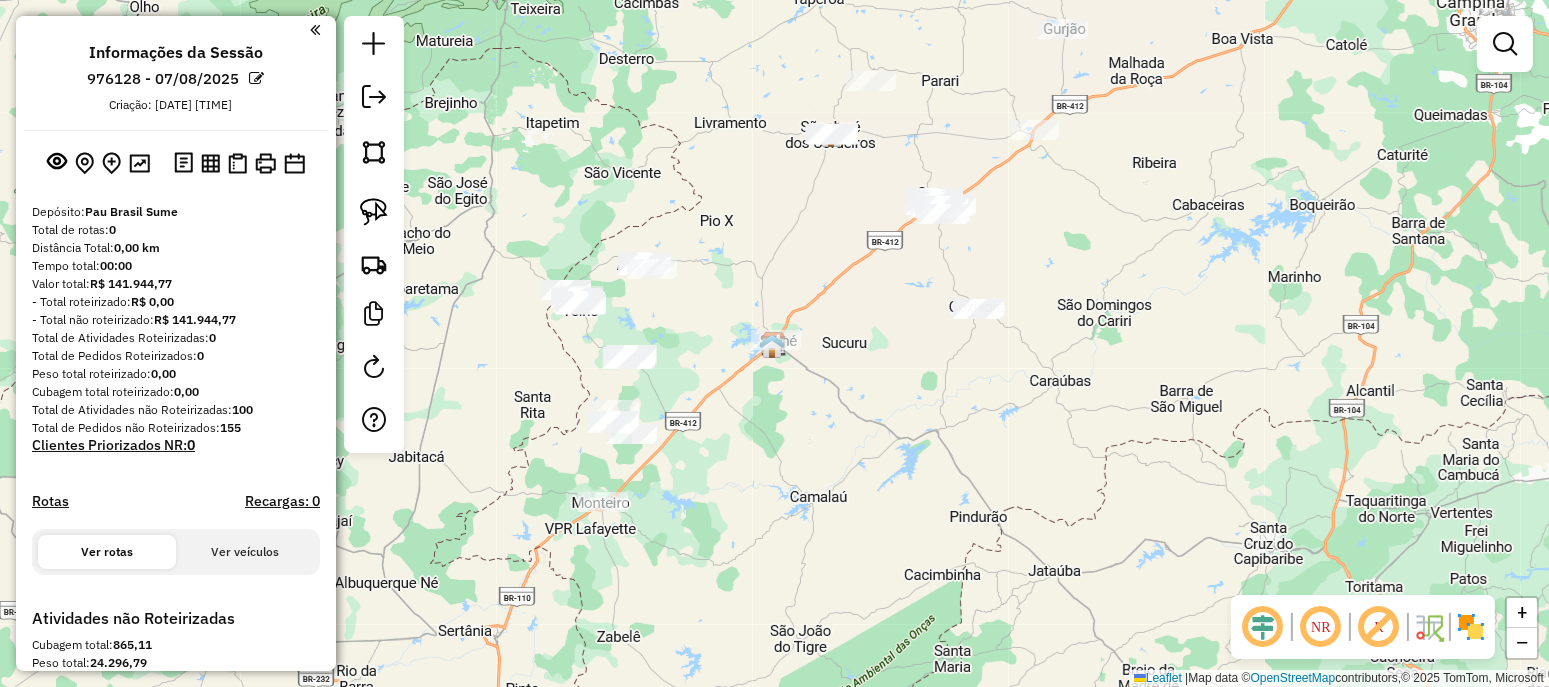 click on "Janela de atendimento Grade de atendimento Capacidade Transportadoras Veículos Cliente Pedidos  Rotas Selecione os dias de semana para filtrar as janelas de atendimento  Seg   Ter   Qua   Qui   Sex   Sáb   Dom  Informe o período da janela de atendimento: De: Até:  Filtrar exatamente a janela do cliente  Considerar janela de atendimento padrão  Selecione os dias de semana para filtrar as grades de atendimento  Seg   Ter   Qua   Qui   Sex   Sáb   Dom   Considerar clientes sem dia de atendimento cadastrado  Clientes fora do dia de atendimento selecionado Filtrar as atividades entre os valores definidos abaixo:  Peso mínimo:   Peso máximo:   Cubagem mínima:   Cubagem máxima:   De:   Até:  Filtrar as atividades entre o tempo de atendimento definido abaixo:  De:   Até:   Considerar capacidade total dos clientes não roteirizados Transportadora: Selecione um ou mais itens Tipo de veículo: Selecione um ou mais itens Veículo: Selecione um ou mais itens Motorista: Selecione um ou mais itens Nome: Rótulo:" 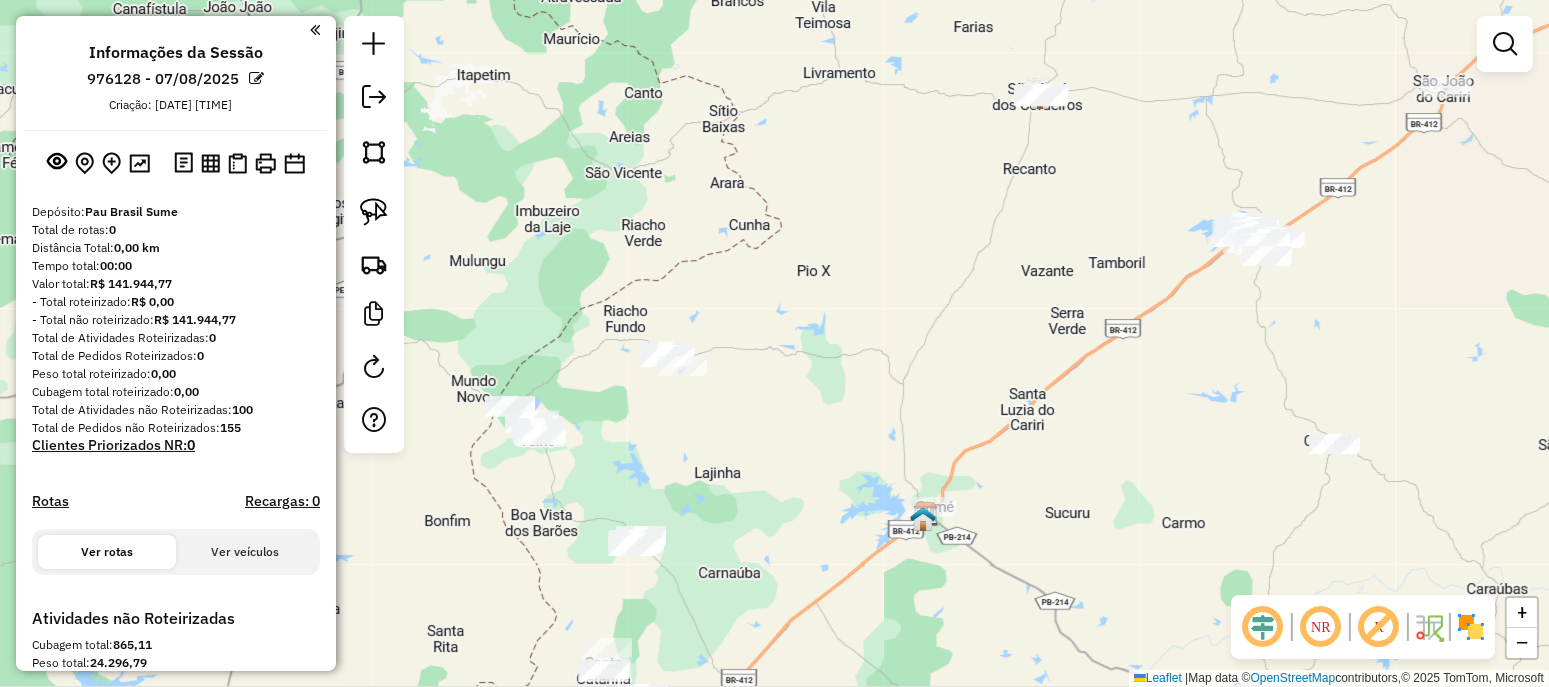 drag, startPoint x: 600, startPoint y: 463, endPoint x: 712, endPoint y: 346, distance: 161.96605 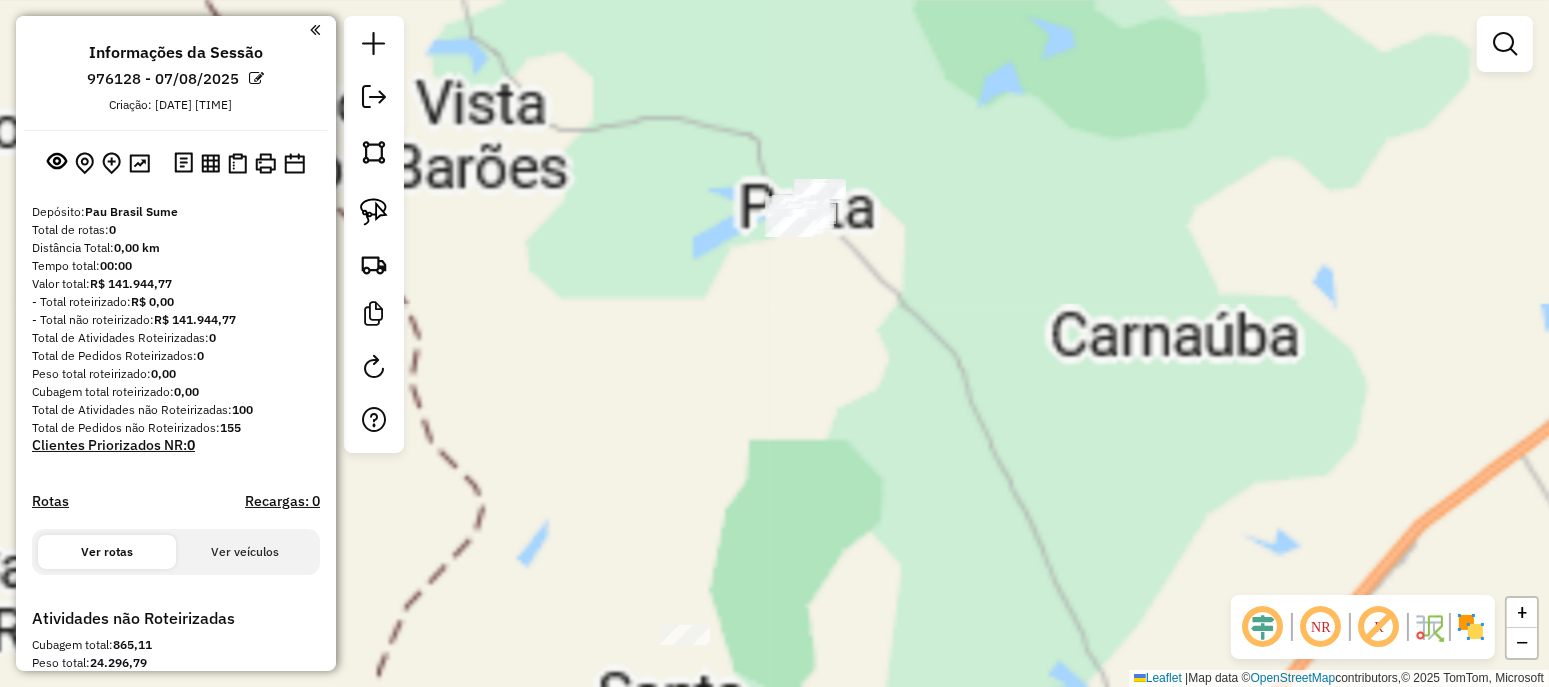 drag, startPoint x: 760, startPoint y: 529, endPoint x: 795, endPoint y: 436, distance: 99.368004 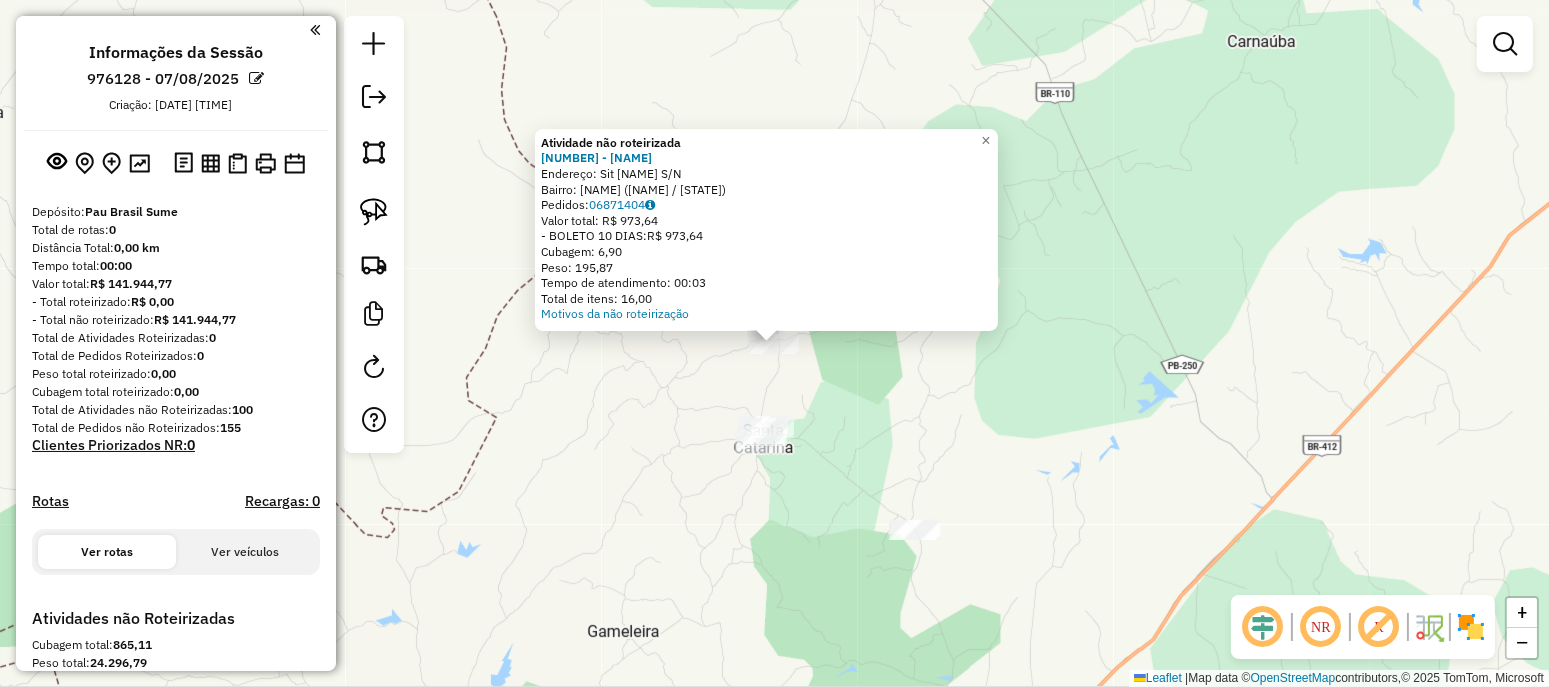 click on "Atividade não roteirizada 10114 - ALISSON ANDRÉ DE BRITO BEZERRA  Endereço: Sit SÍTIO BALANÇO                  S/N   Bairro: CENTRO (PRATA / PB)   Pedidos:  06871404   Valor total: R$ 973,64   - BOLETO 10 DIAS:  R$ 973,64   Cubagem: 6,90   Peso: 195,87   Tempo de atendimento: 00:03   Total de itens: 16,00  Motivos da não roteirização × Janela de atendimento Grade de atendimento Capacidade Transportadoras Veículos Cliente Pedidos  Rotas Selecione os dias de semana para filtrar as janelas de atendimento  Seg   Ter   Qua   Qui   Sex   Sáb   Dom  Informe o período da janela de atendimento: De: Até:  Filtrar exatamente a janela do cliente  Considerar janela de atendimento padrão  Selecione os dias de semana para filtrar as grades de atendimento  Seg   Ter   Qua   Qui   Sex   Sáb   Dom   Considerar clientes sem dia de atendimento cadastrado  Clientes fora do dia de atendimento selecionado Filtrar as atividades entre os valores definidos abaixo:  Peso mínimo:   Peso máximo:   Cubagem mínima:   De:" 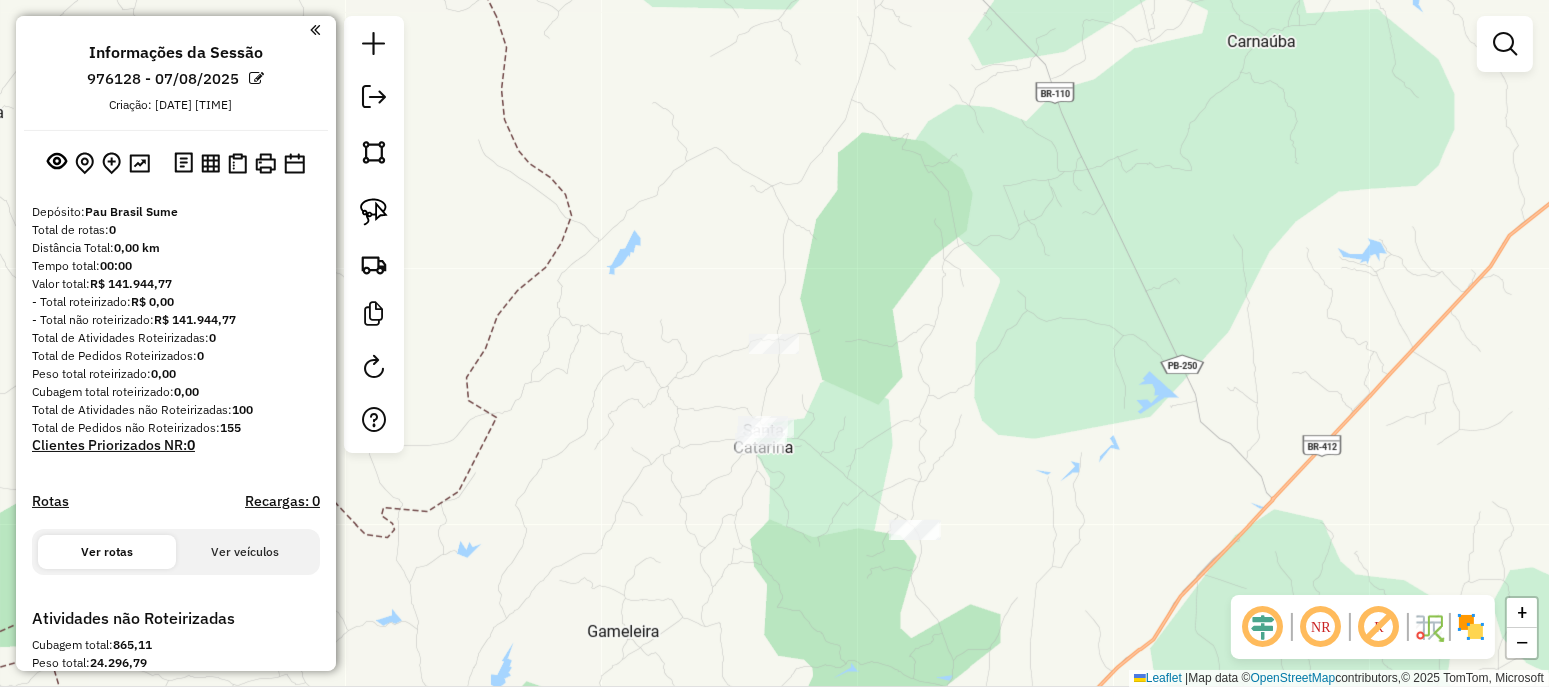 click 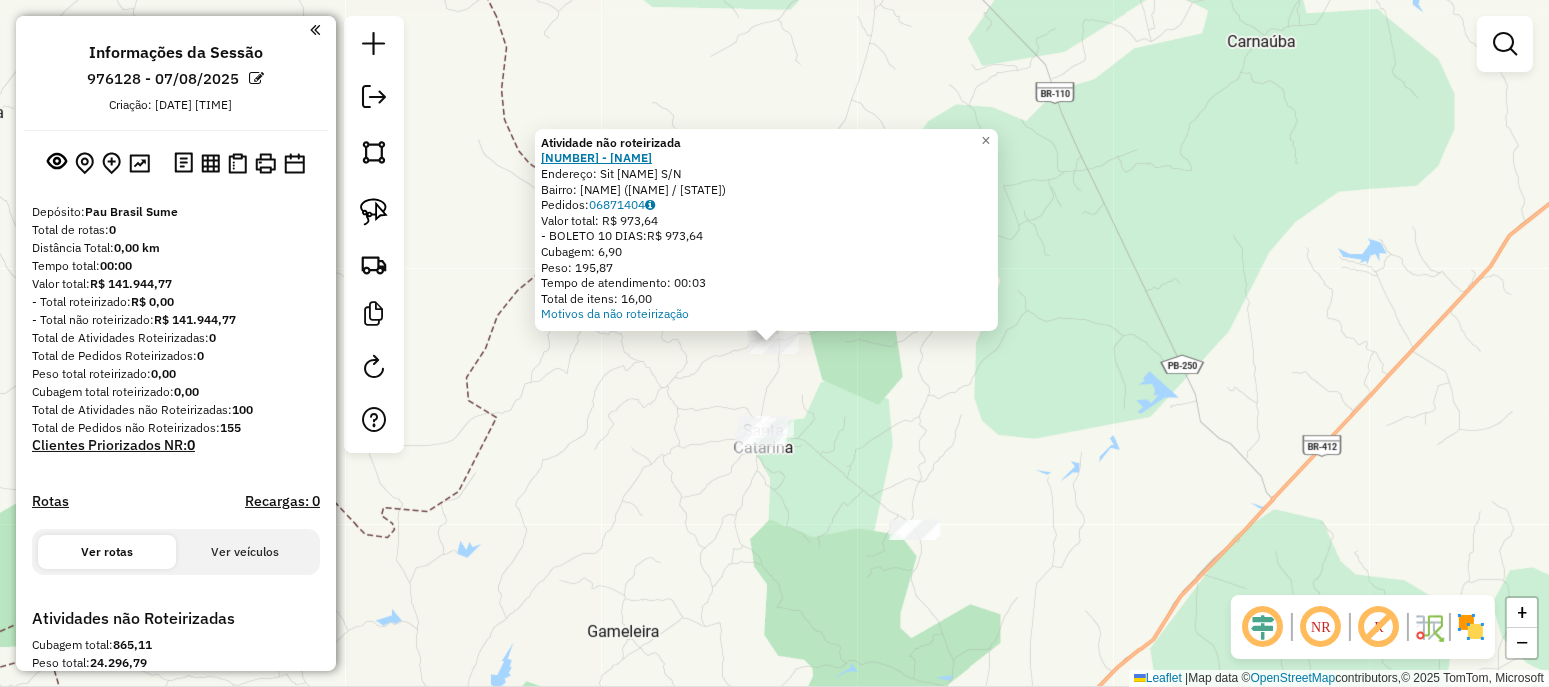 click on "[NUMBER] - [FIRST] [LAST] [LAST]" 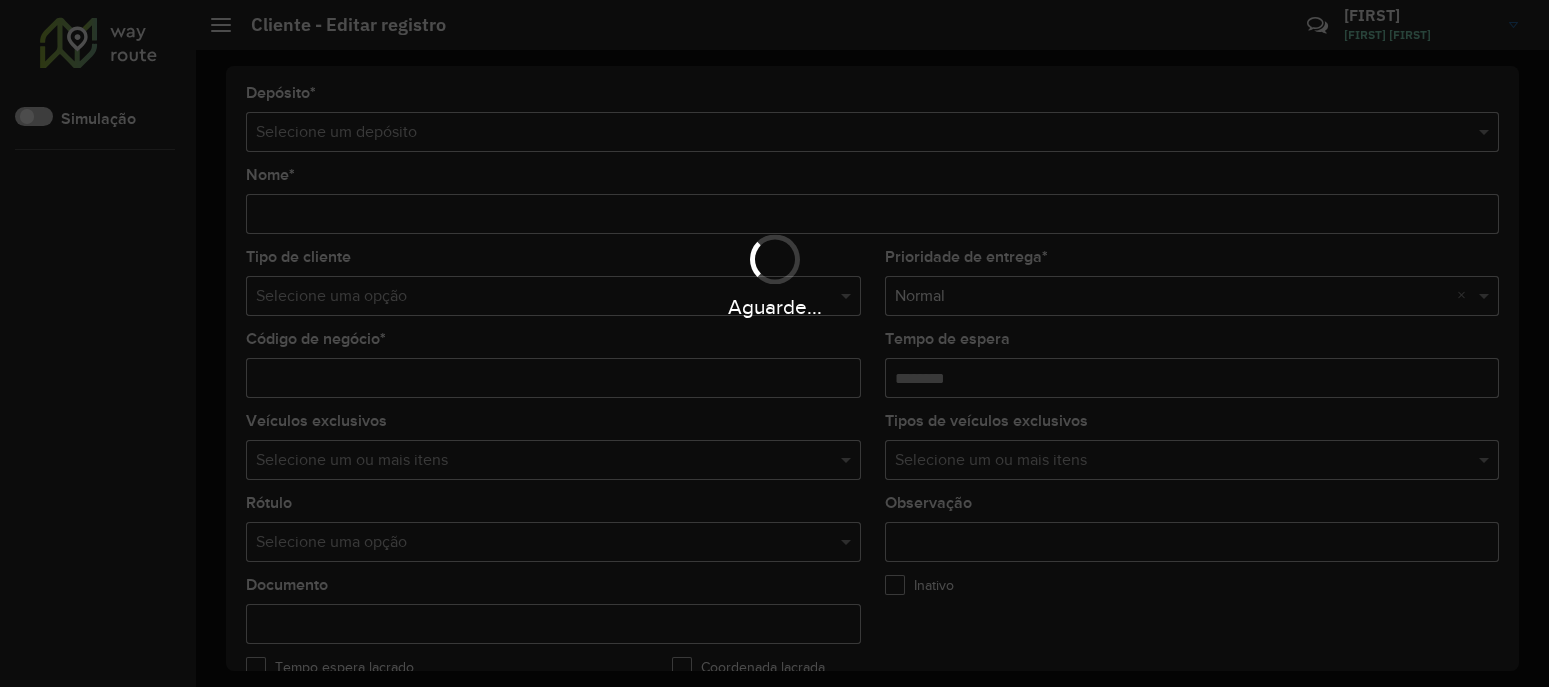 type on "**********" 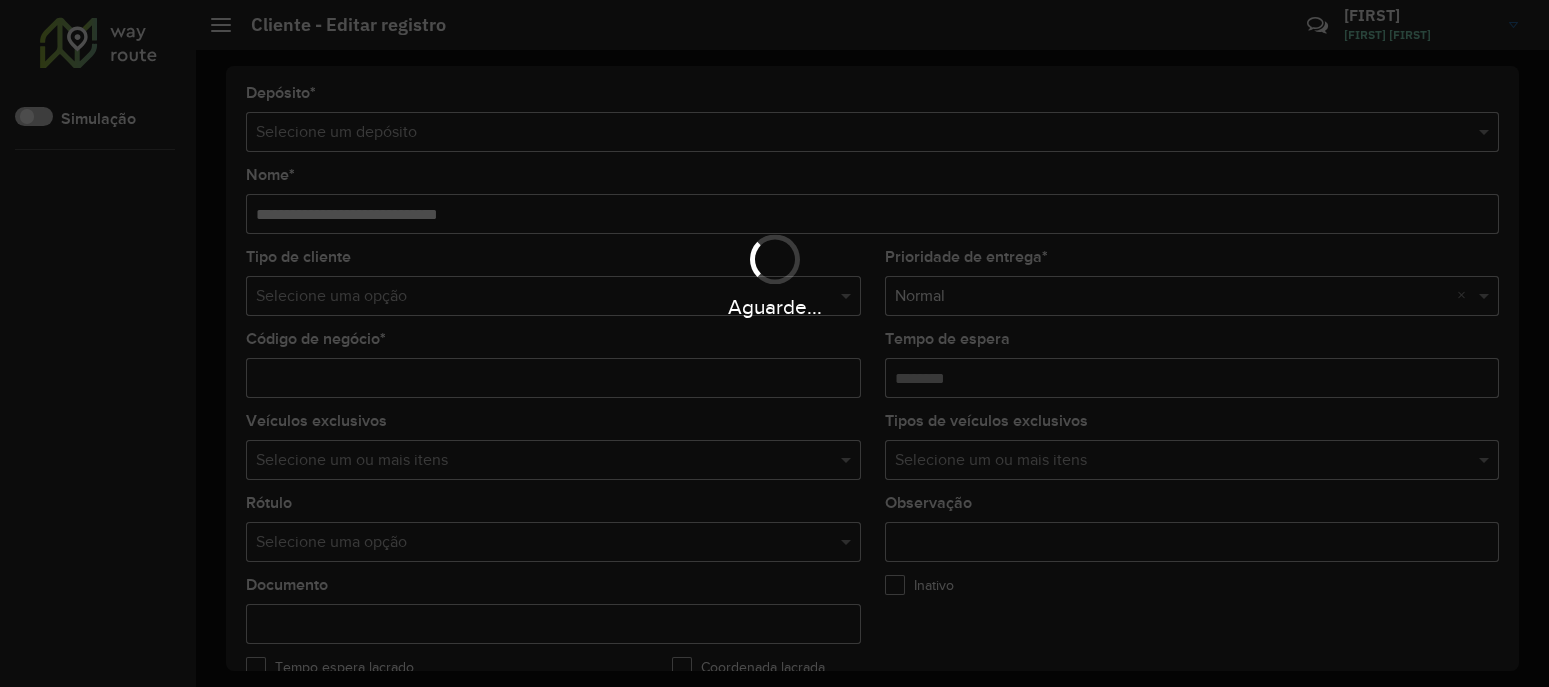 type on "*****" 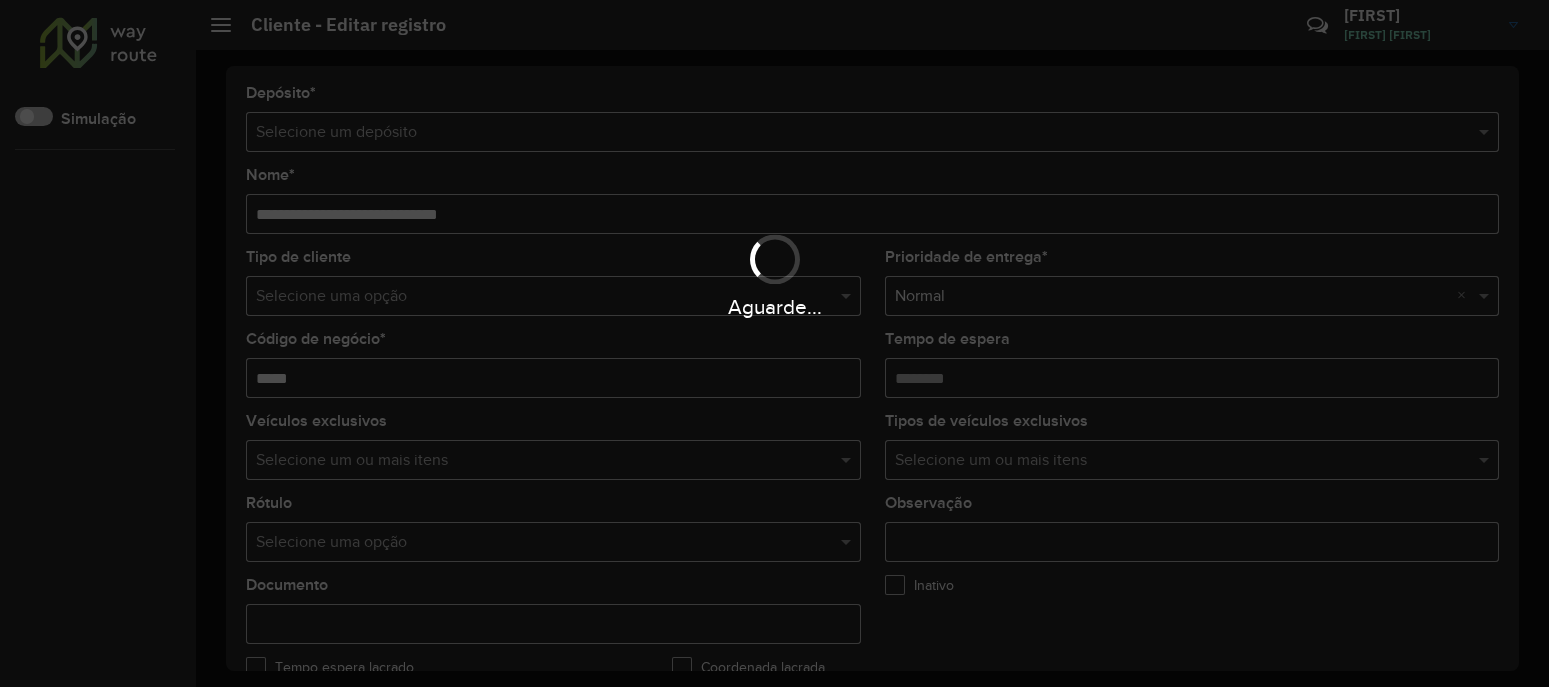 type on "********" 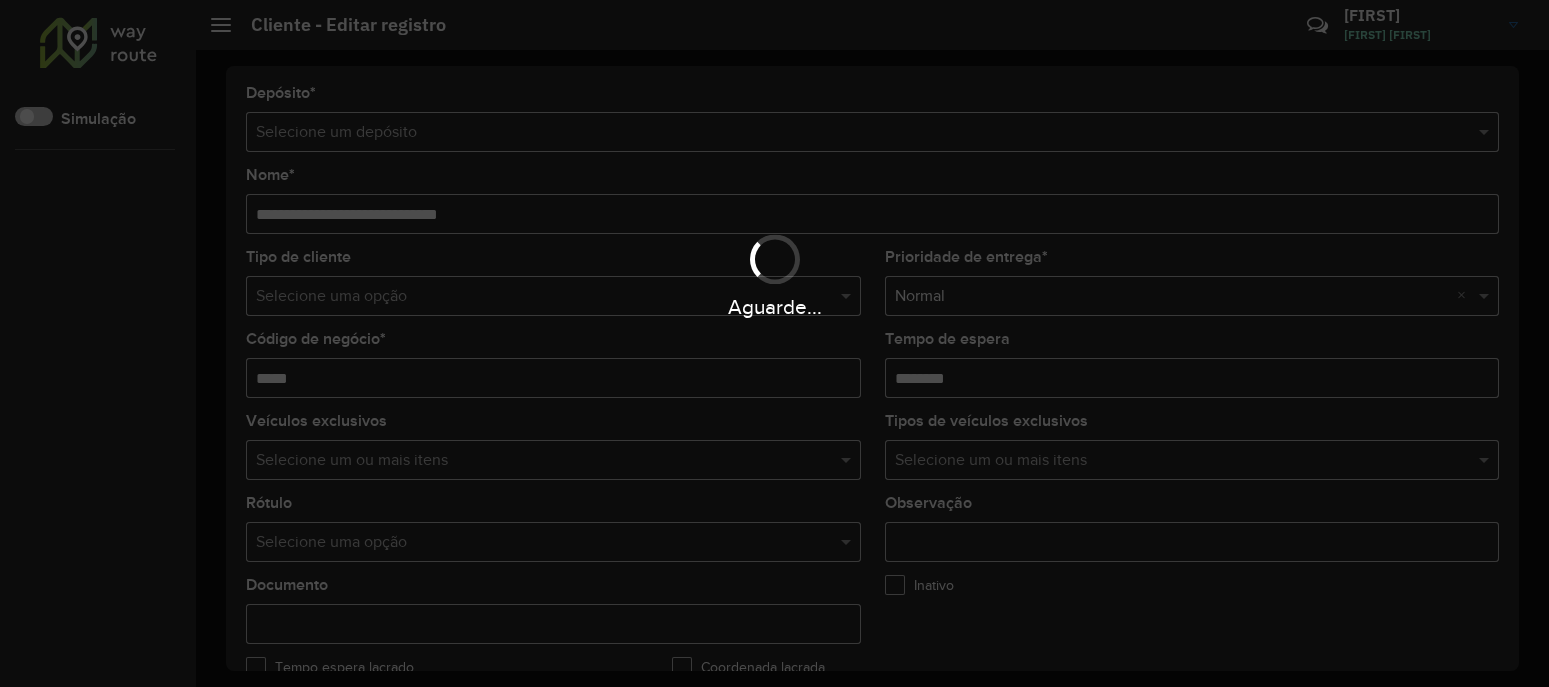 scroll, scrollTop: 0, scrollLeft: 0, axis: both 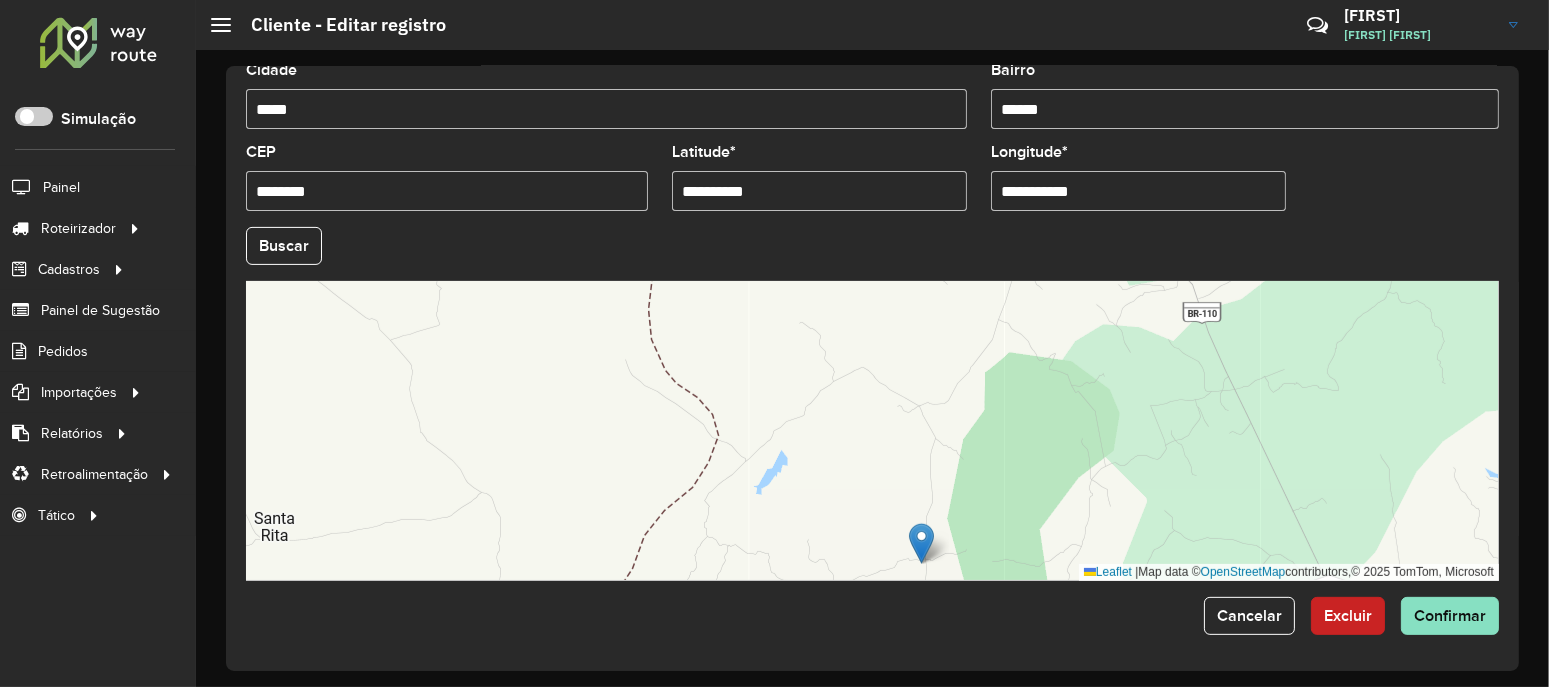 drag, startPoint x: 1072, startPoint y: 434, endPoint x: 1032, endPoint y: 522, distance: 96.66437 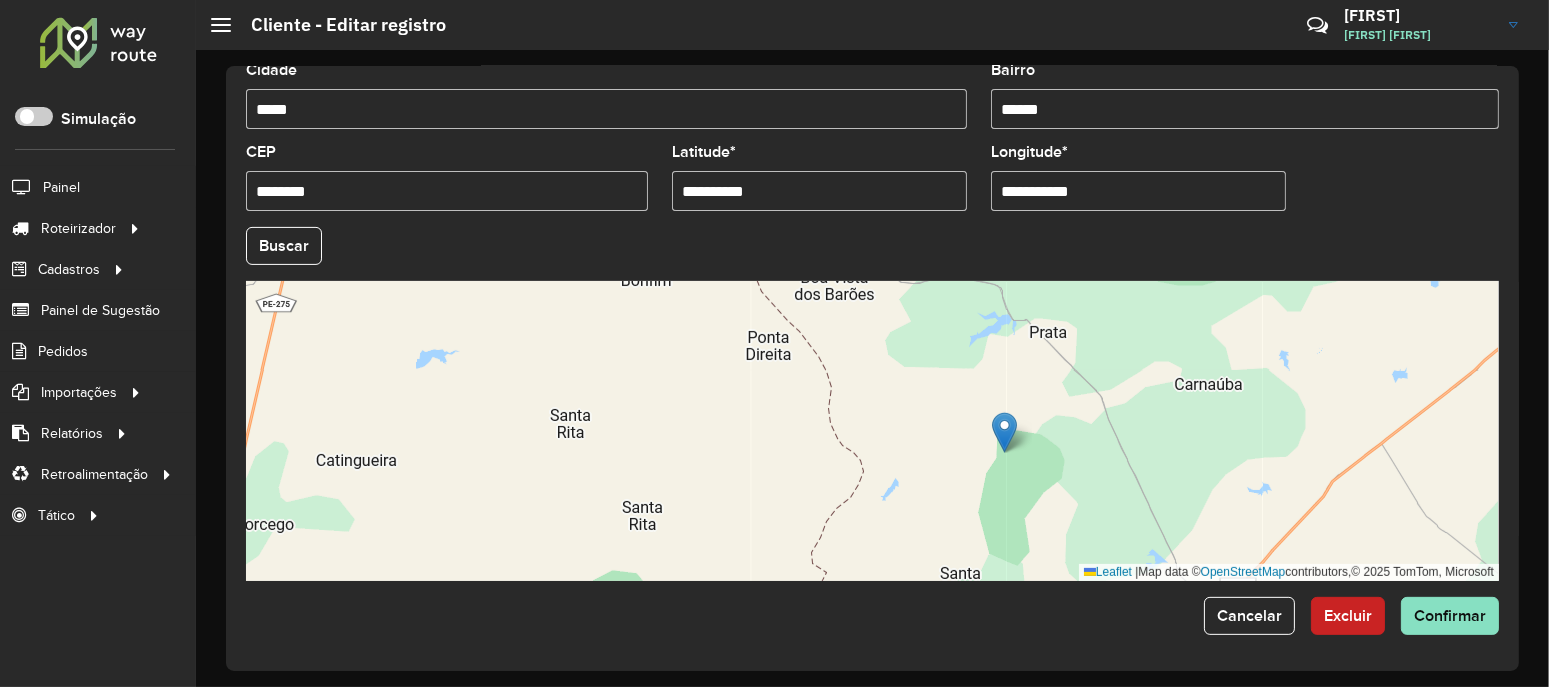 drag, startPoint x: 970, startPoint y: 519, endPoint x: 1011, endPoint y: 433, distance: 95.27329 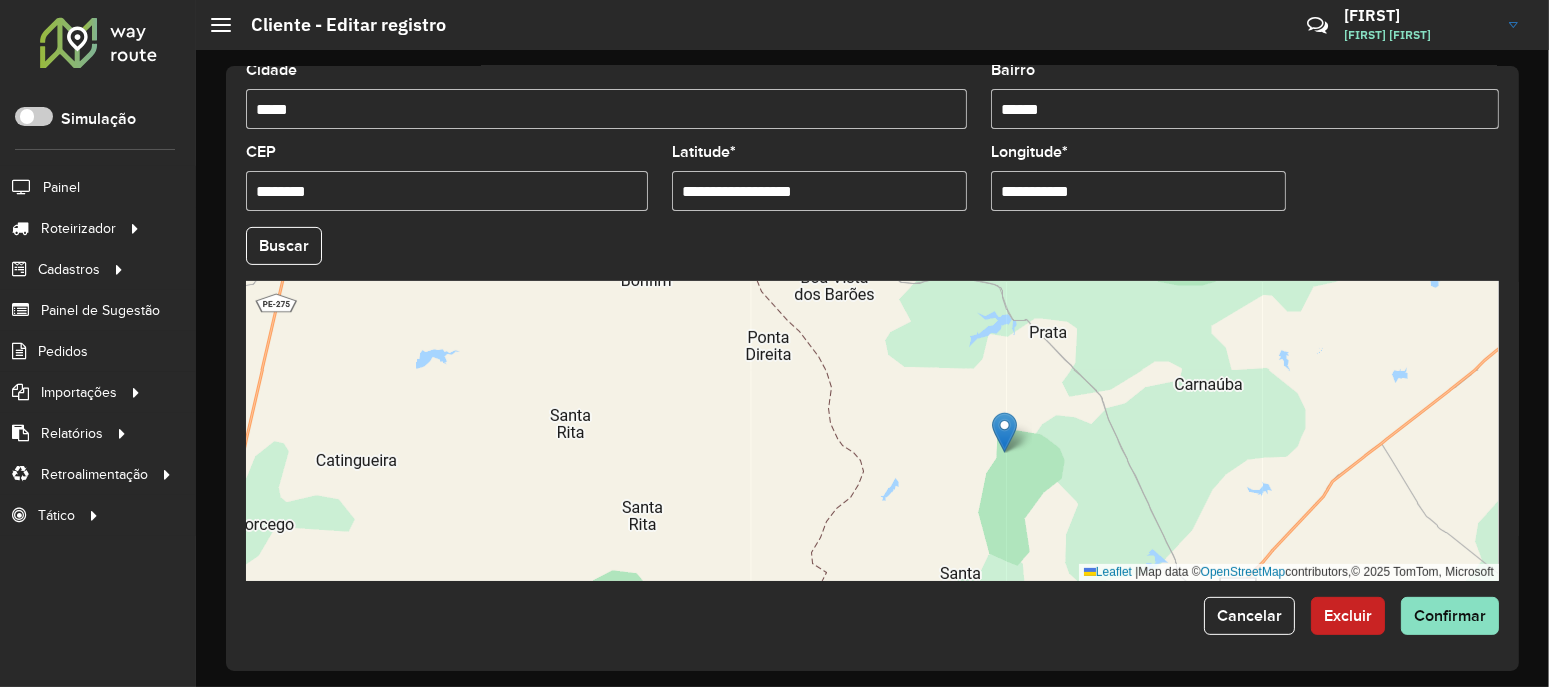 type on "**********" 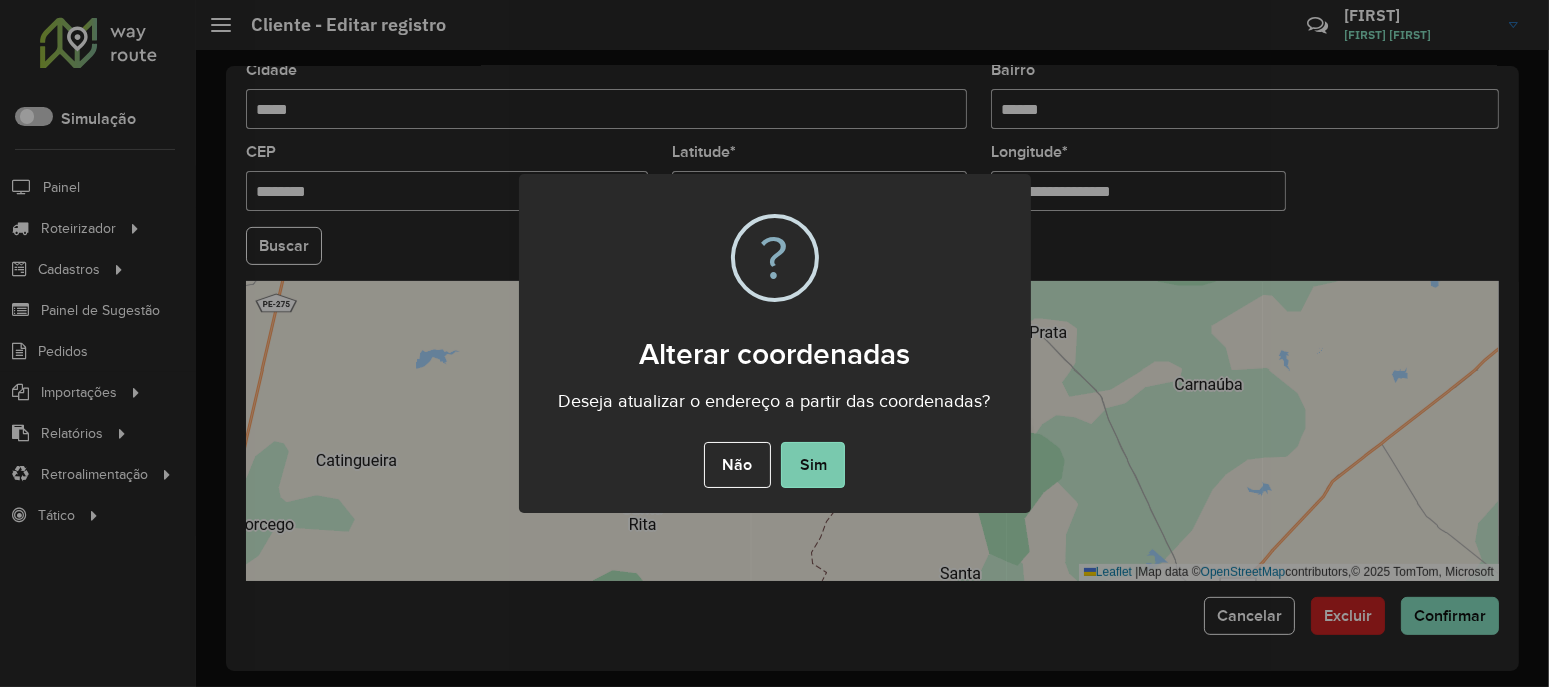 click on "Sim" at bounding box center [813, 465] 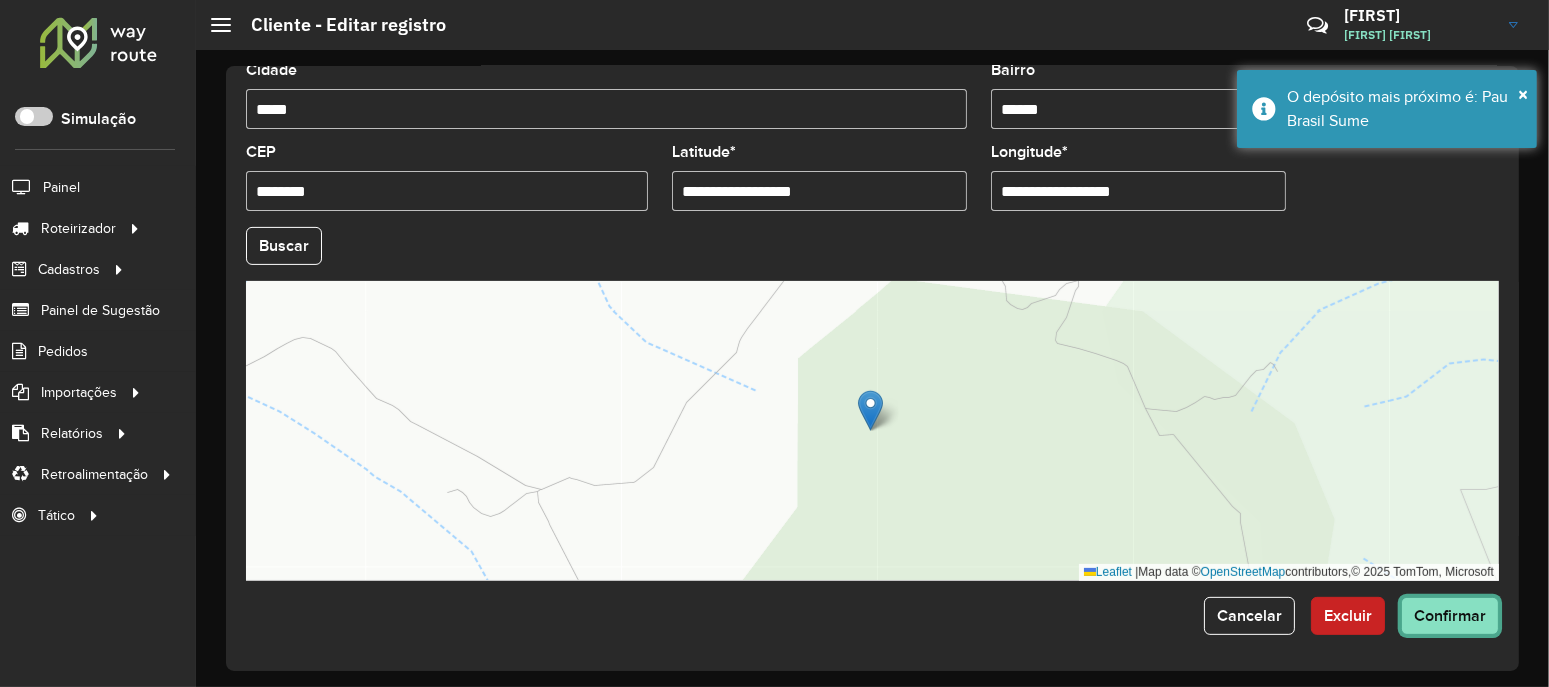 click on "Confirmar" 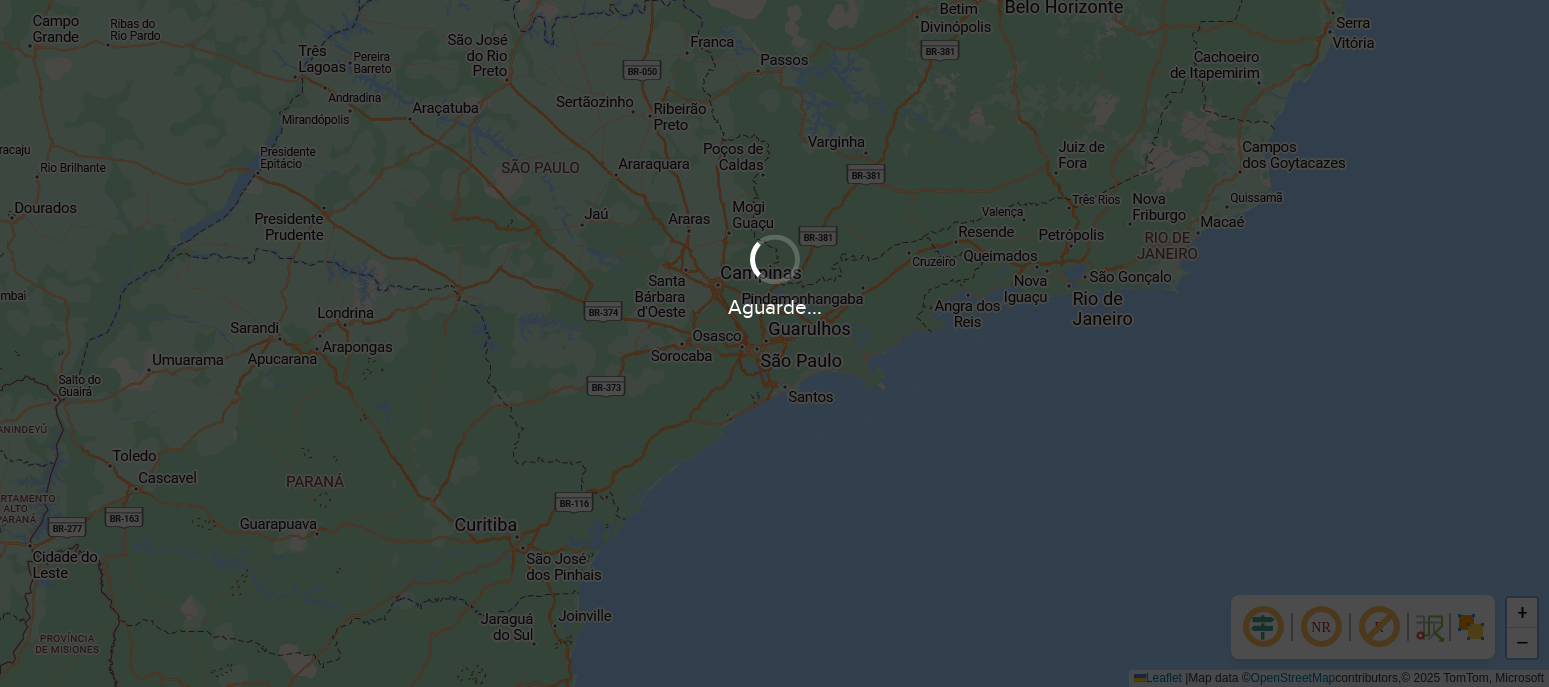 scroll, scrollTop: 0, scrollLeft: 0, axis: both 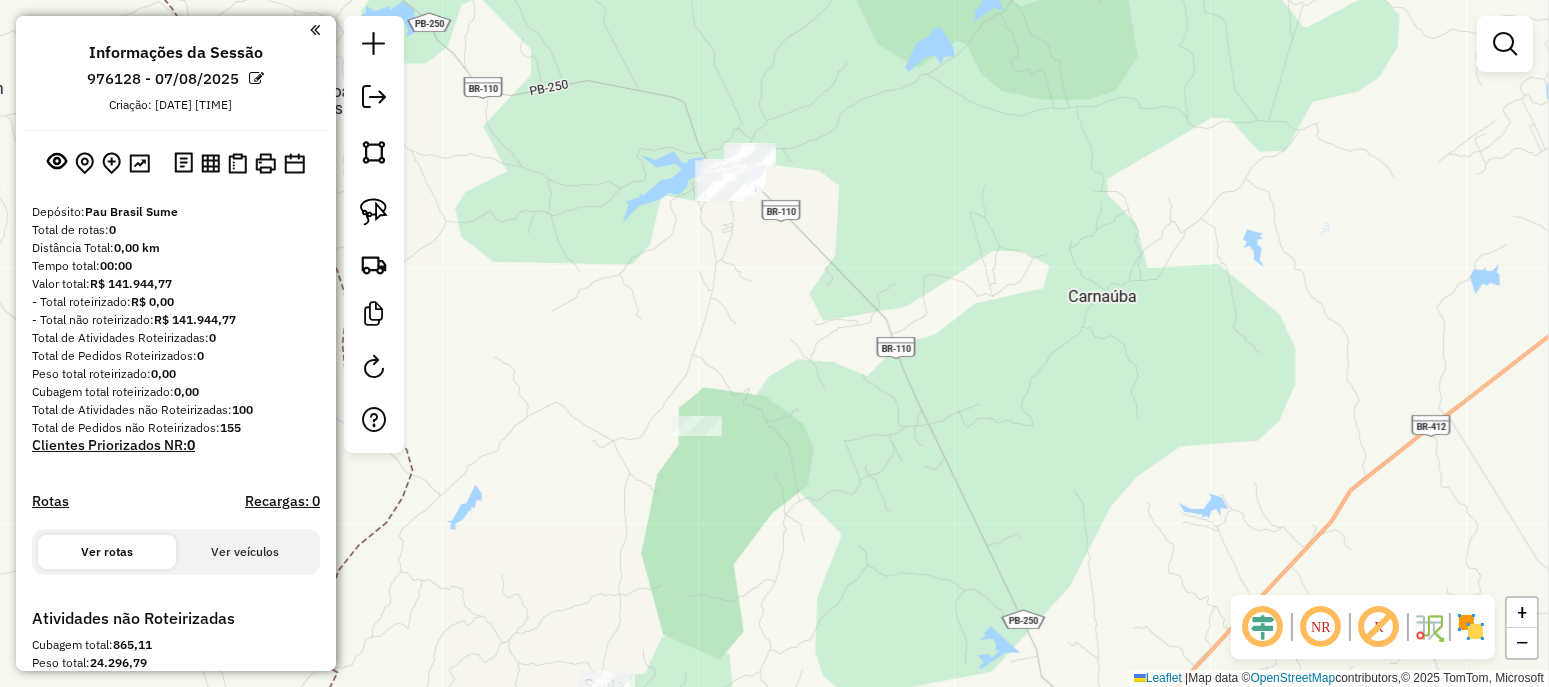 drag, startPoint x: 682, startPoint y: 566, endPoint x: 705, endPoint y: 397, distance: 170.5579 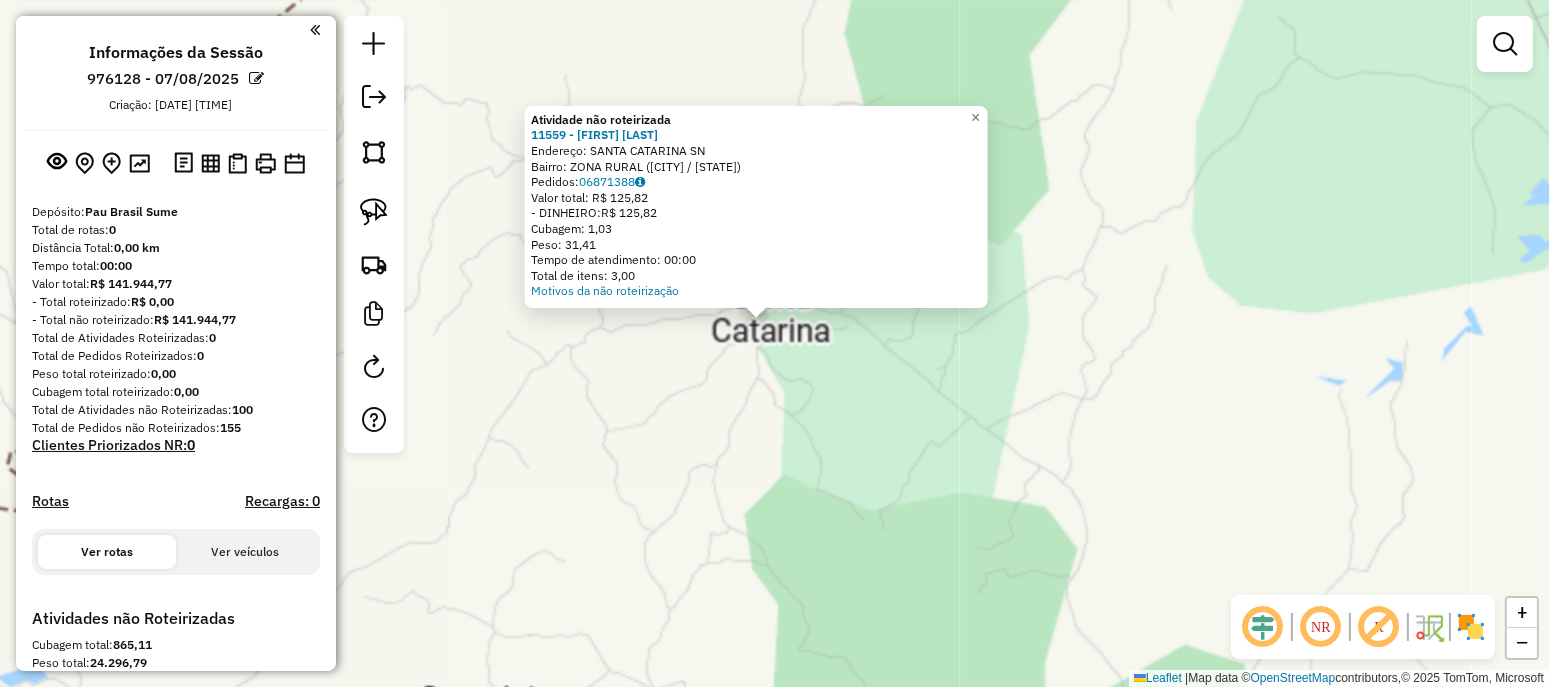 drag, startPoint x: 780, startPoint y: 412, endPoint x: 779, endPoint y: 427, distance: 15.033297 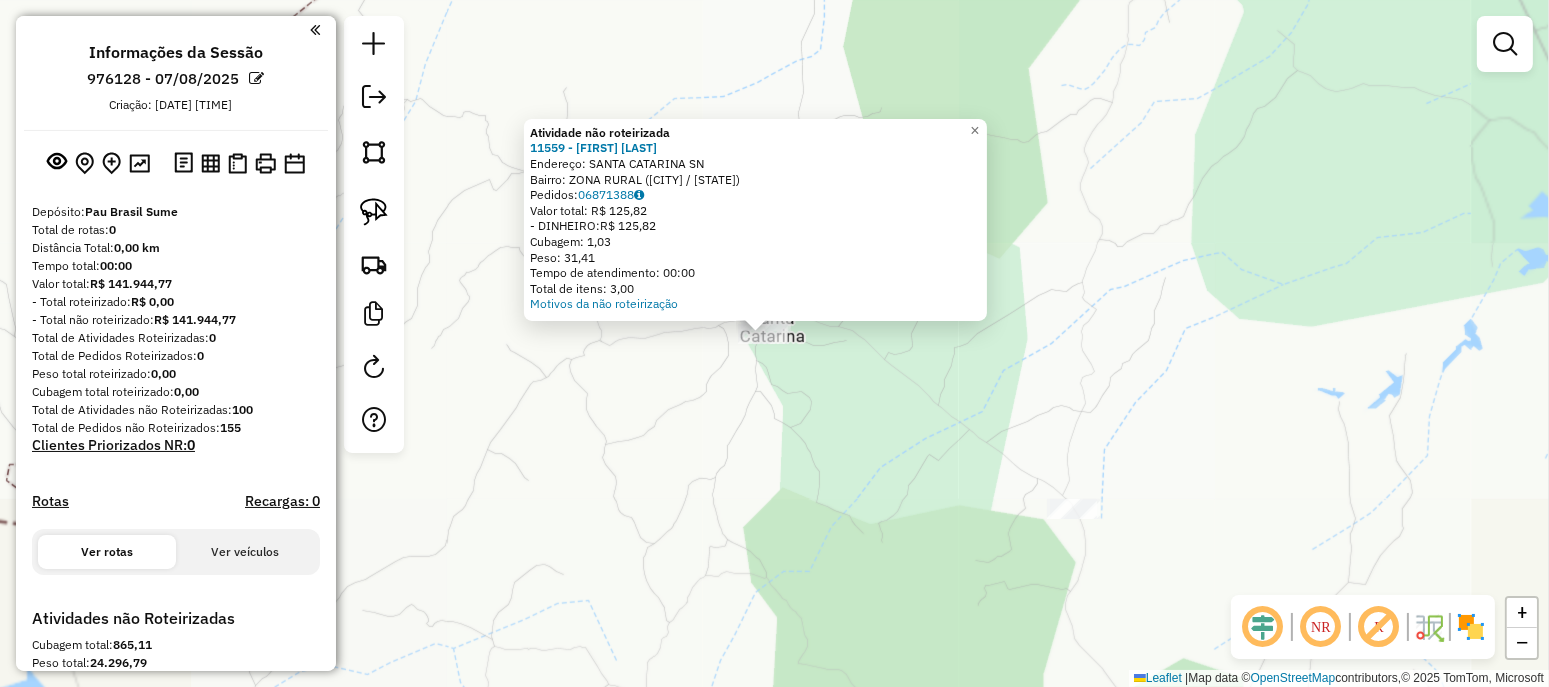 drag, startPoint x: 792, startPoint y: 425, endPoint x: 777, endPoint y: 443, distance: 23.43075 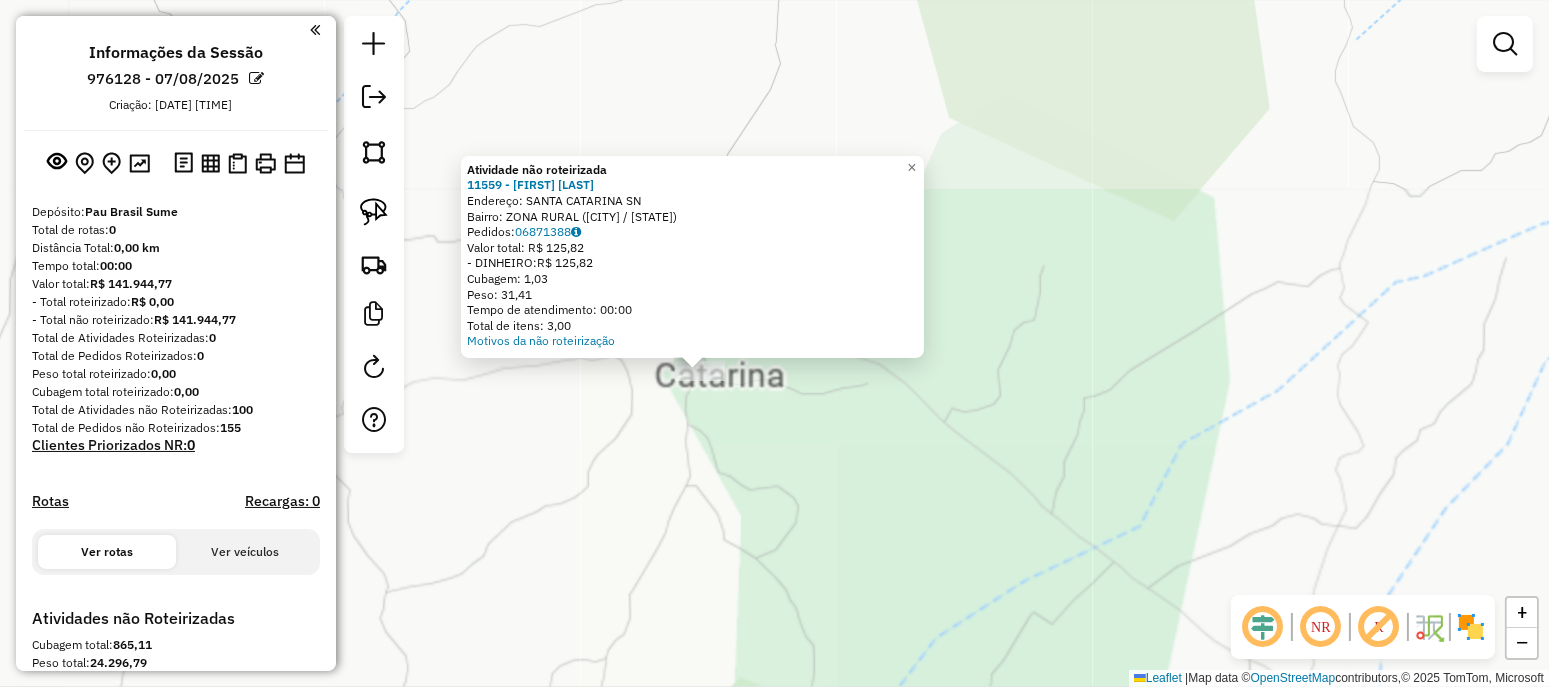 click on "Atividade não roteirizada [NUMBER] - [LAST] [LAST] [LAST] [LAST]  Endereço: [STREET] [NUMBER]   Bairro: [CITY] ([STATE] / PB)   Pedidos:  [NUMBER]   Valor total: [CURRENCY] [AMOUNT]   - DINHEIRO:  [CURRENCY] [AMOUNT]   Cubagem: [NUMBER]   Peso: [NUMBER]   Tempo de atendimento: [TIME]   Total de itens: [NUMBER]  Motivos da não roteirização × Janela de atendimento Grade de atendimento Capacidade Transportadoras Veículos Cliente Pedidos  Rotas Selecione os dias de semana para filtrar as janelas de atendimento  Seg   Ter   Qua   Qui   Sex   Sáb   Dom  Informe o período da janela de atendimento: De: Até:  Filtrar exatamente a janela do cliente  Considerar janela de atendimento padrão  Selecione os dias de semana para filtrar as grades de atendimento  Seg   Ter   Qua   Qui   Sex   Sáb   Dom   Considerar clientes sem dia de atendimento cadastrado  Clientes fora do dia de atendimento selecionado Filtrar as atividades entre os valores definidos abaixo:  Peso mínimo:   Peso máximo:   Cubagem mínima:   Cubagem máxima:   De:   Até:   De:  Nome:" 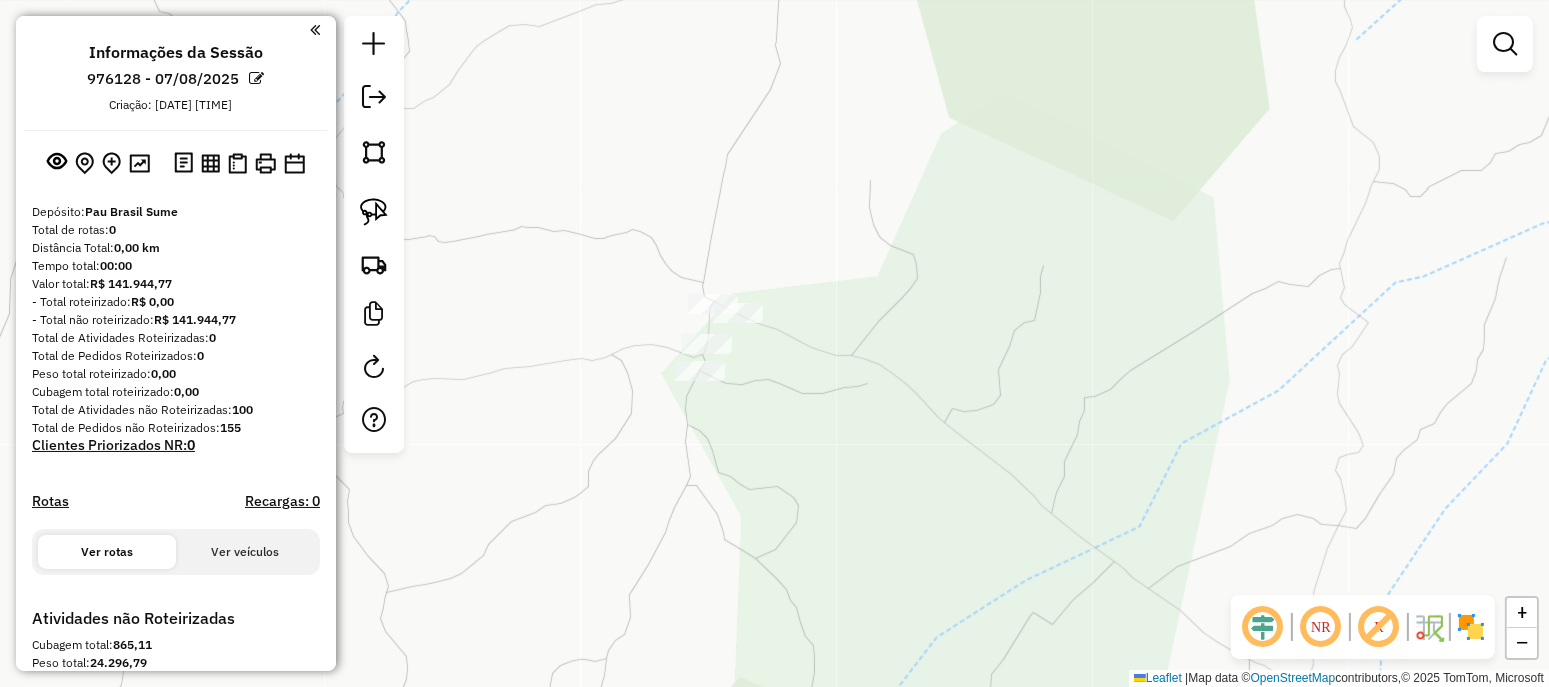 click on "Atividade não roteirizada [NUMBER] - [LAST] [LAST] [LAST] [LAST]  Endereço: [STREET] [NUMBER]   Bairro: [CITY] ([STATE] / PB)   Pedidos:  [NUMBER]   Valor total: [CURRENCY] [AMOUNT]   - DINHEIRO:  [CURRENCY] [AMOUNT]   Cubagem: [NUMBER]   Peso: [NUMBER]   Tempo de atendimento: [TIME]   Total de itens: [NUMBER]  Motivos da não roteirização × Janela de atendimento Grade de atendimento Capacidade Transportadoras Veículos Cliente Pedidos  Rotas Selecione os dias de semana para filtrar as janelas de atendimento  Seg   Ter   Qua   Qui   Sex   Sáb   Dom  Informe o período da janela de atendimento: De: Até:  Filtrar exatamente a janela do cliente  Considerar janela de atendimento padrão  Selecione os dias de semana para filtrar as grades de atendimento  Seg   Ter   Qua   Qui   Sex   Sáb   Dom   Considerar clientes sem dia de atendimento cadastrado  Clientes fora do dia de atendimento selecionado Filtrar as atividades entre os valores definidos abaixo:  Peso mínimo:   Peso máximo:   Cubagem mínima:   Cubagem máxima:   De:   Até:   De:  Nome:" 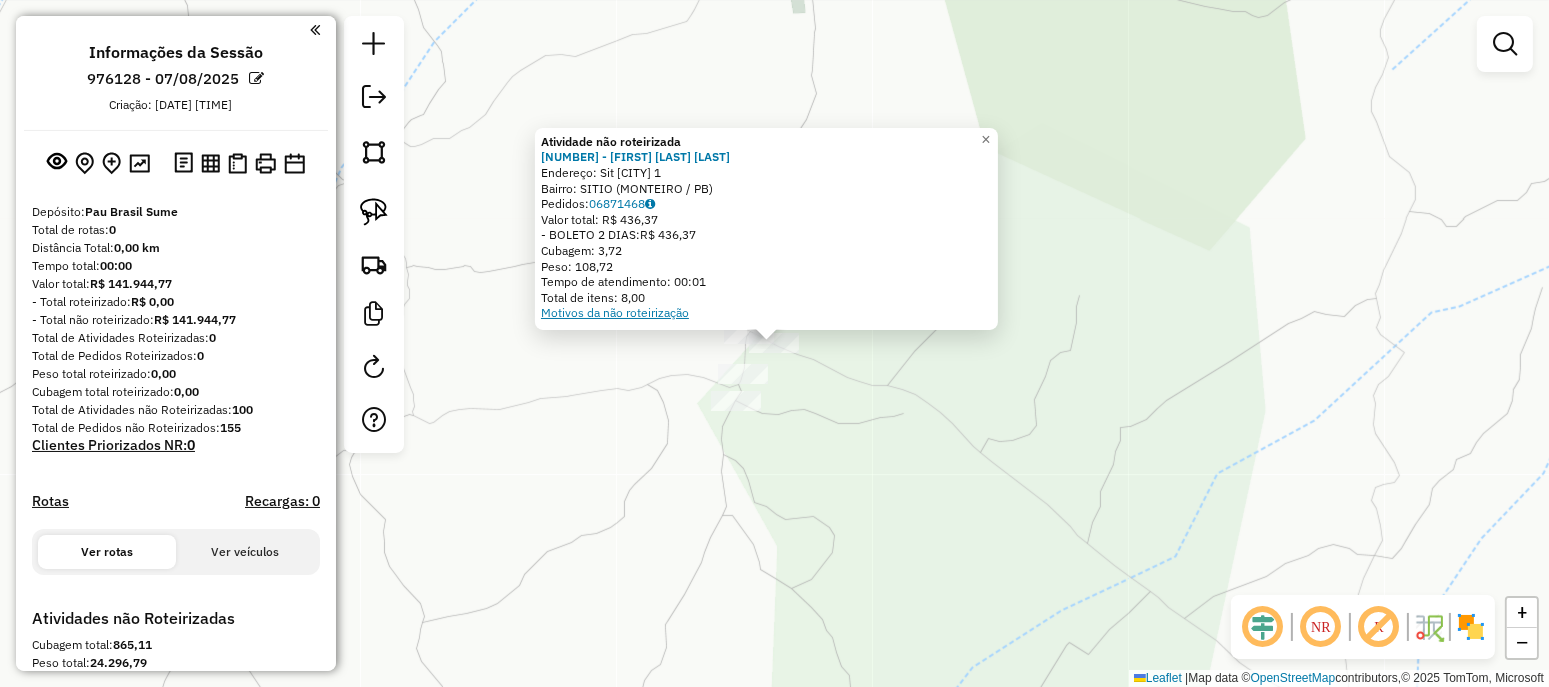 click on "Motivos da não roteirização" 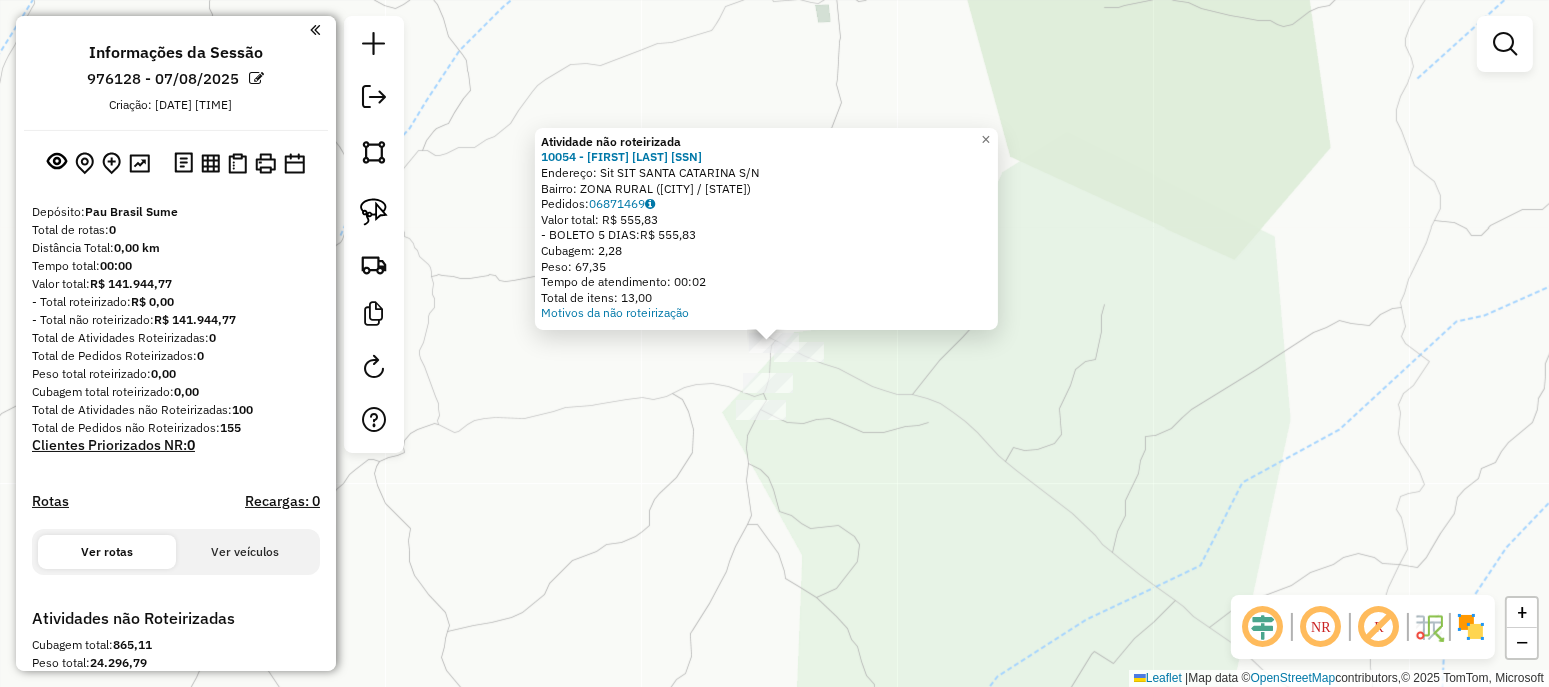click on "Atividade não roteirizada 10054 - [FIRST] [LAST] [SSN]  Endereço: Sit SIT SANTA CATARINA             S/N   Bairro: ZONA RURAL ([CITY] / [STATE])   Pedidos:  06871469   Valor total: R$ 555,83   - BOLETO 5 DIAS:  R$ 555,83   Cubagem: 2,28   Peso: 67,35   Tempo de atendimento: 00:02   Total de itens: 13,00  Motivos da não roteirização × Janela de atendimento Grade de atendimento Capacidade Transportadoras Veículos Cliente Pedidos  Rotas Selecione os dias de semana para filtrar as janelas de atendimento  Seg   Ter   Qua   Qui   Sex   Sáb   Dom  Informe o período da janela de atendimento: De: Até:  Filtrar exatamente a janela do cliente  Considerar janela de atendimento padrão  Selecione os dias de semana para filtrar as grades de atendimento  Seg   Ter   Qua   Qui   Sex   Sáb   Dom   Considerar clientes sem dia de atendimento cadastrado  Clientes fora do dia de atendimento selecionado Filtrar as atividades entre os valores definidos abaixo:  Peso mínimo:   Peso máximo:   De:   Até:  De:" 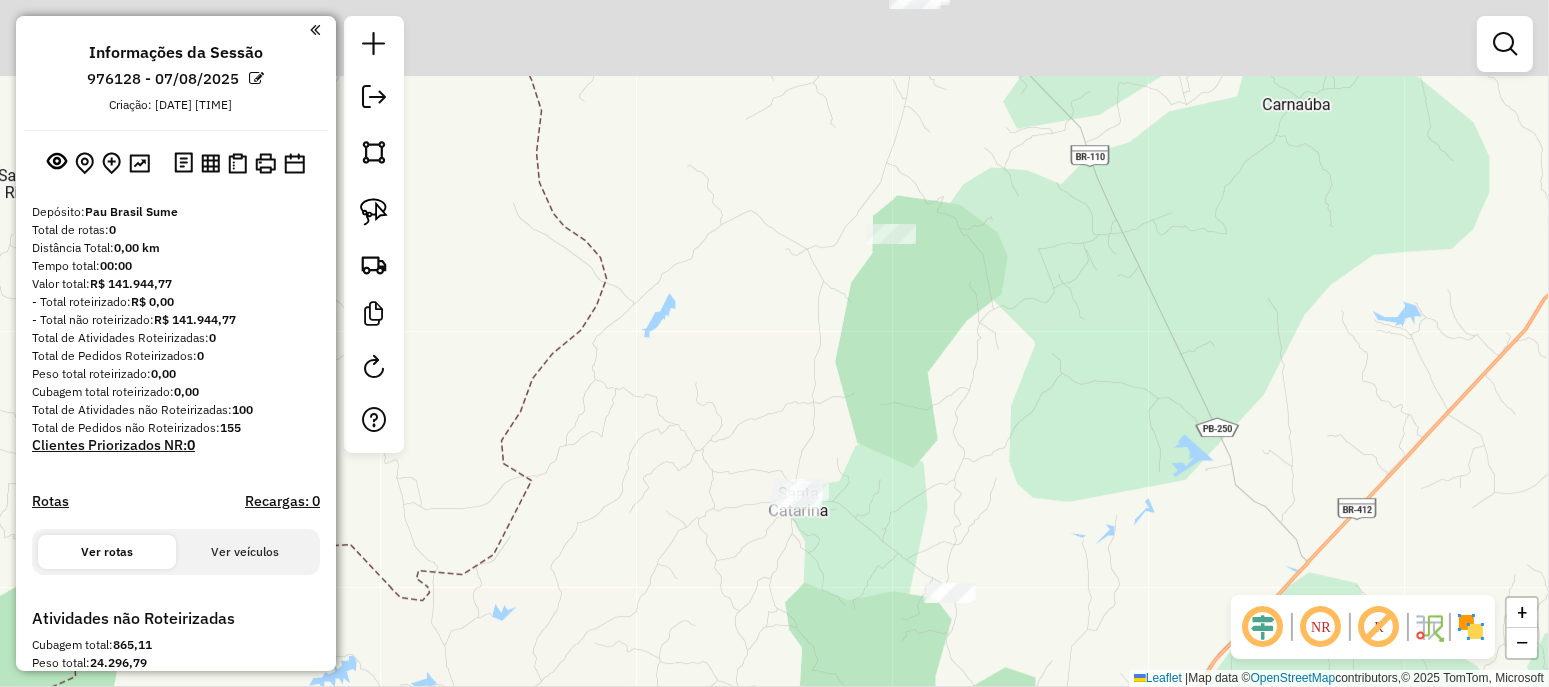 drag, startPoint x: 870, startPoint y: 317, endPoint x: 788, endPoint y: 581, distance: 276.44168 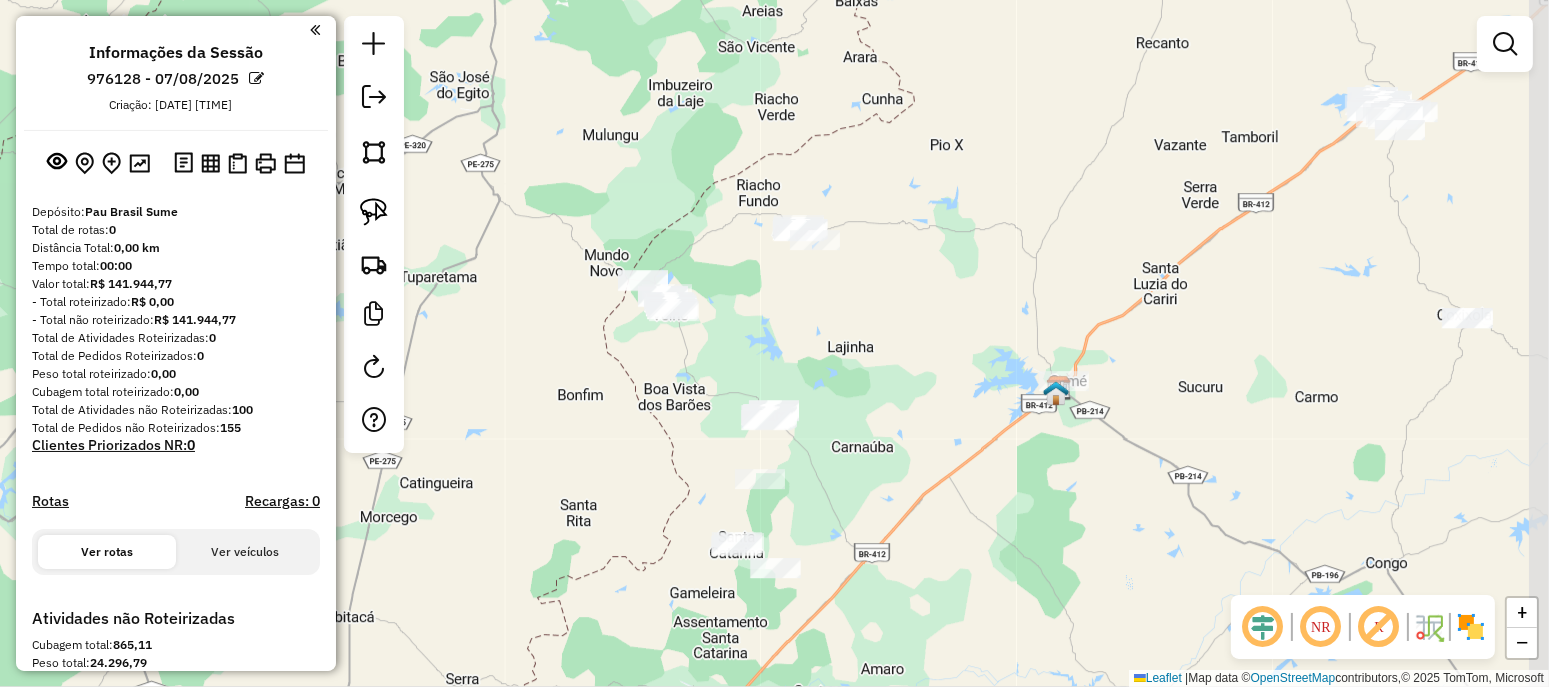 drag, startPoint x: 951, startPoint y: 210, endPoint x: 796, endPoint y: 344, distance: 204.89265 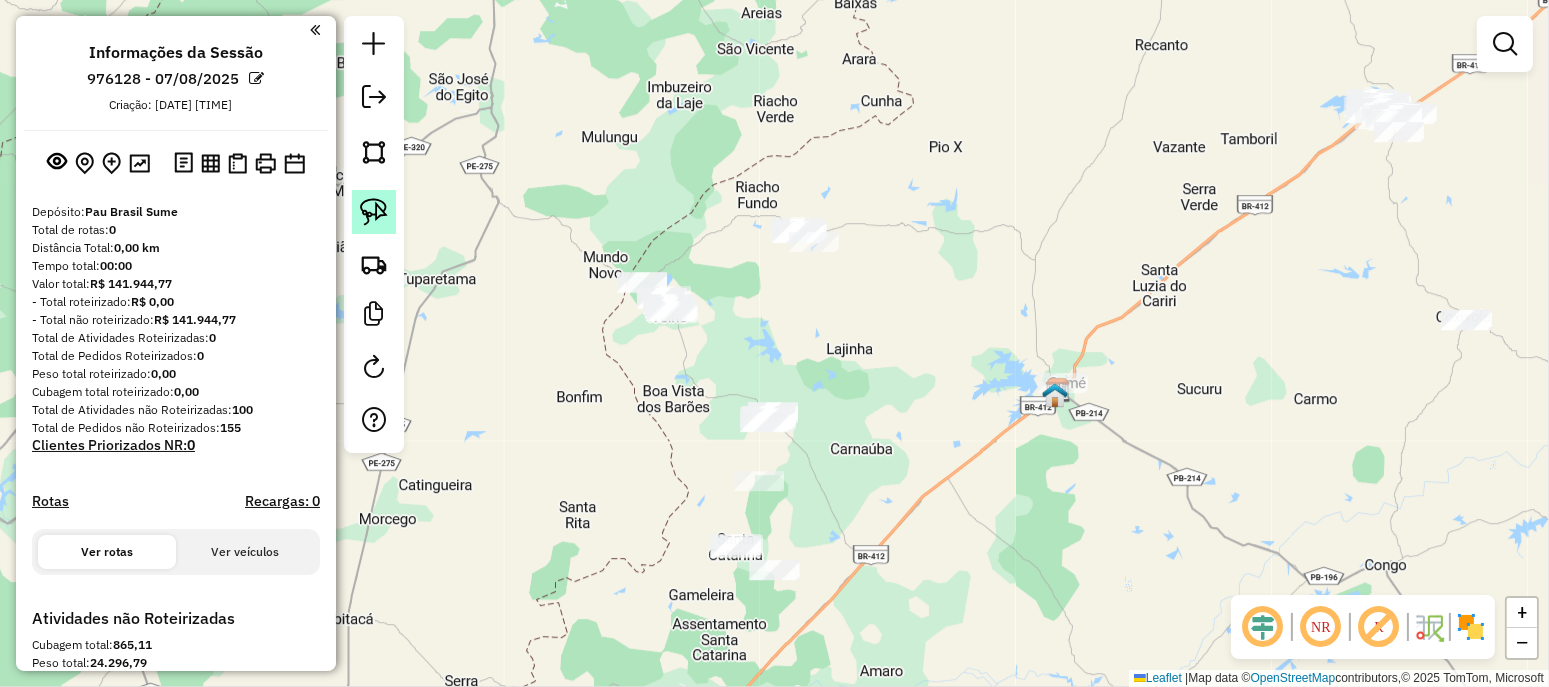 click 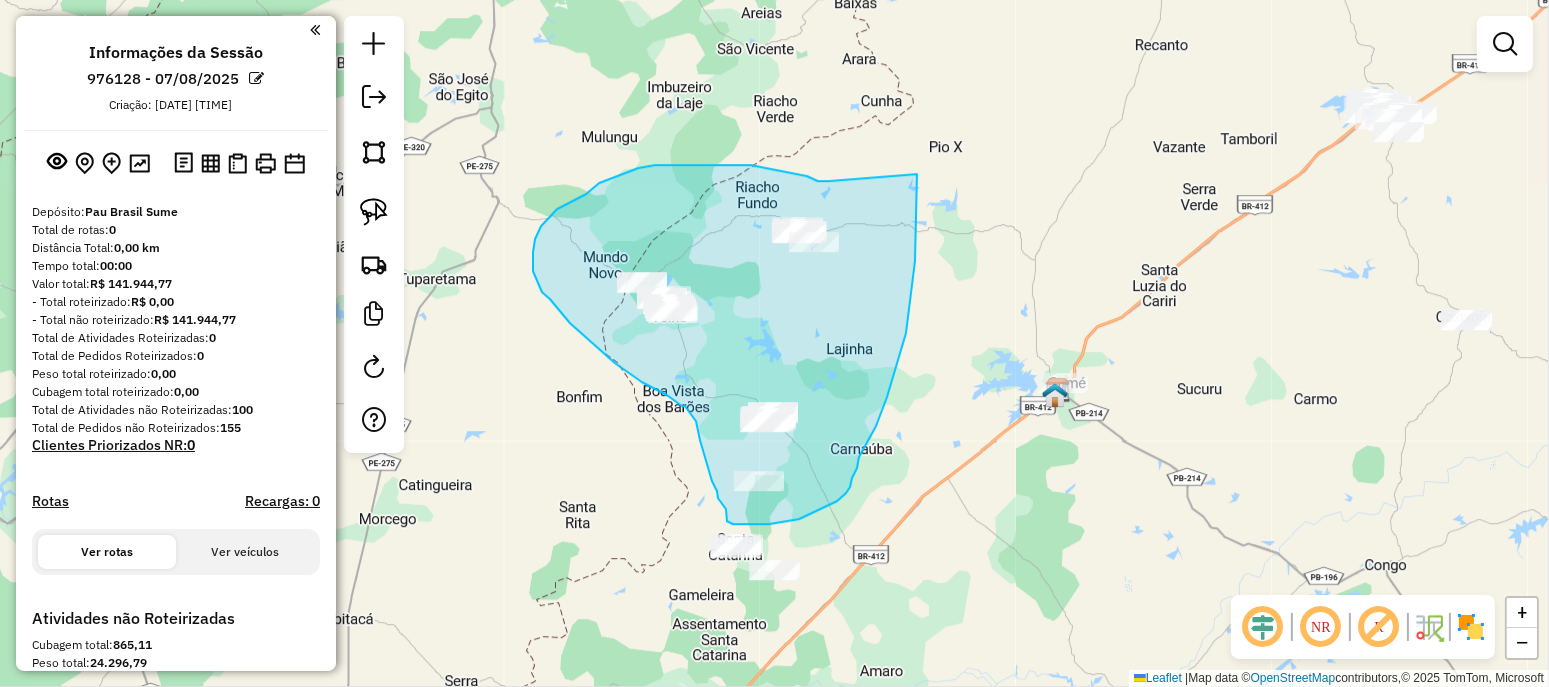 drag, startPoint x: 829, startPoint y: 181, endPoint x: 917, endPoint y: 159, distance: 90.70832 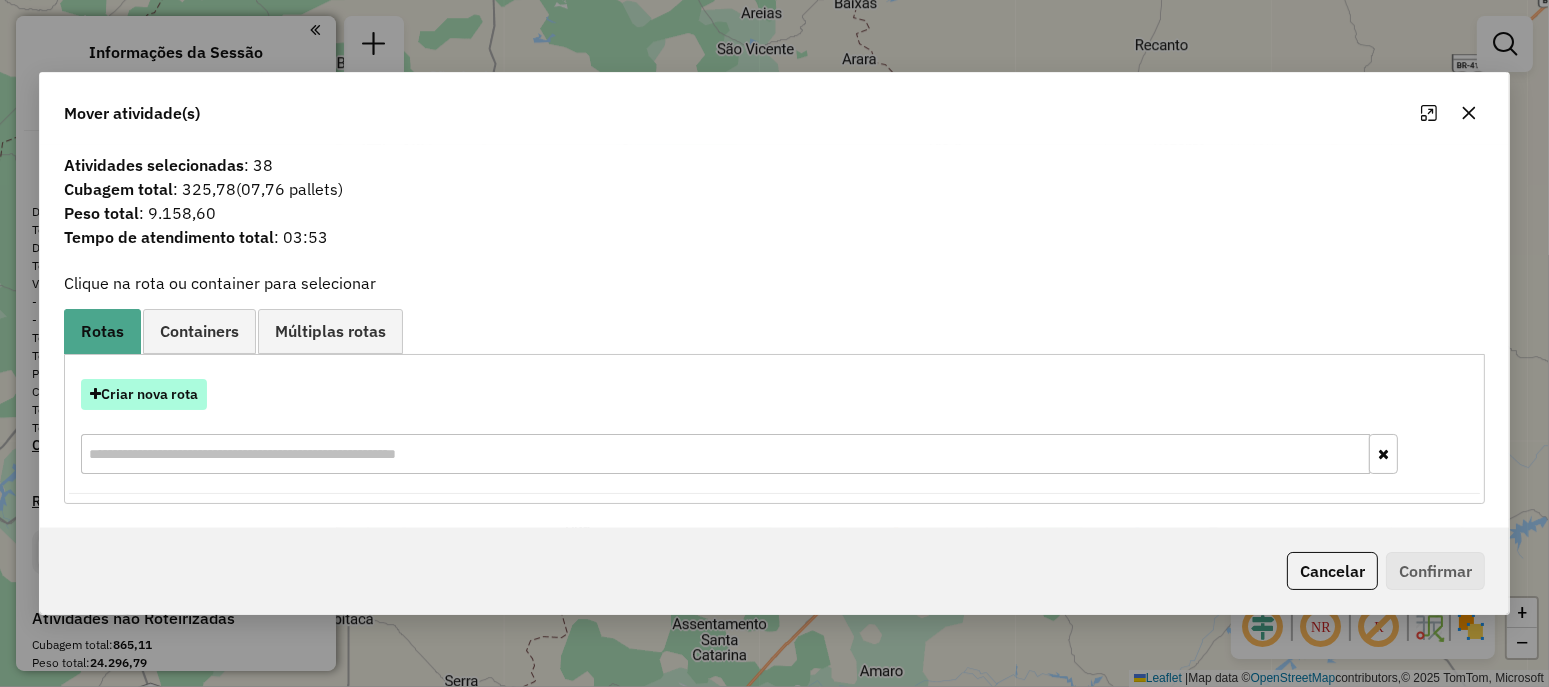 click on "Criar nova rota" at bounding box center (144, 394) 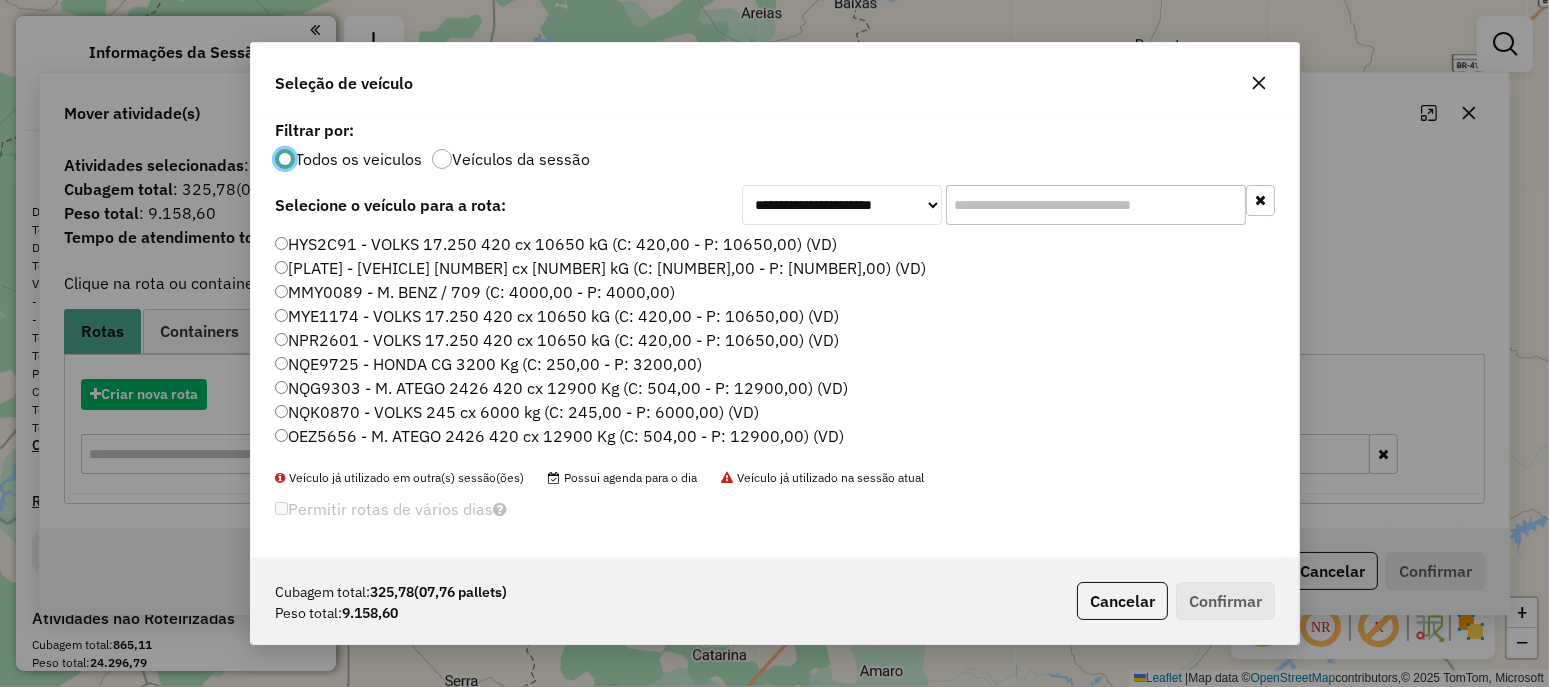 scroll, scrollTop: 10, scrollLeft: 6, axis: both 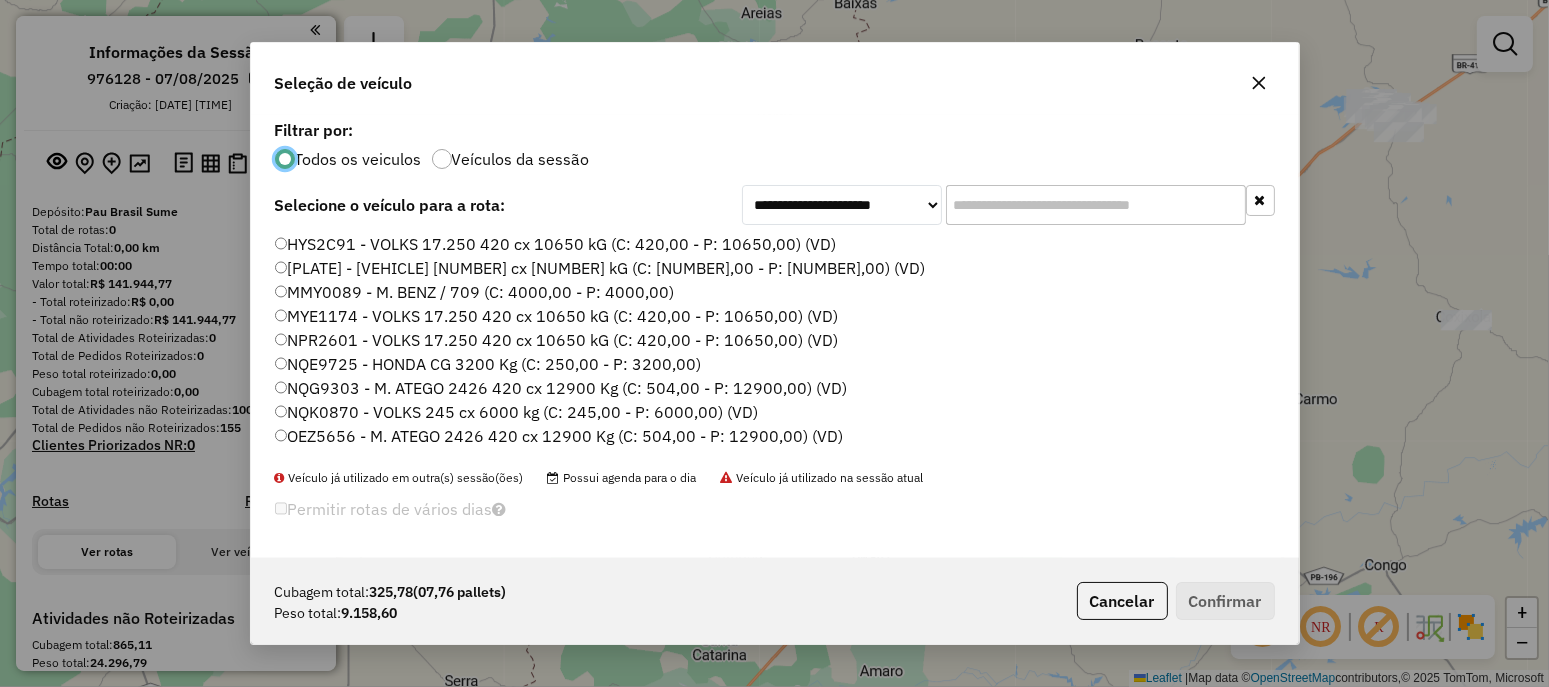 click 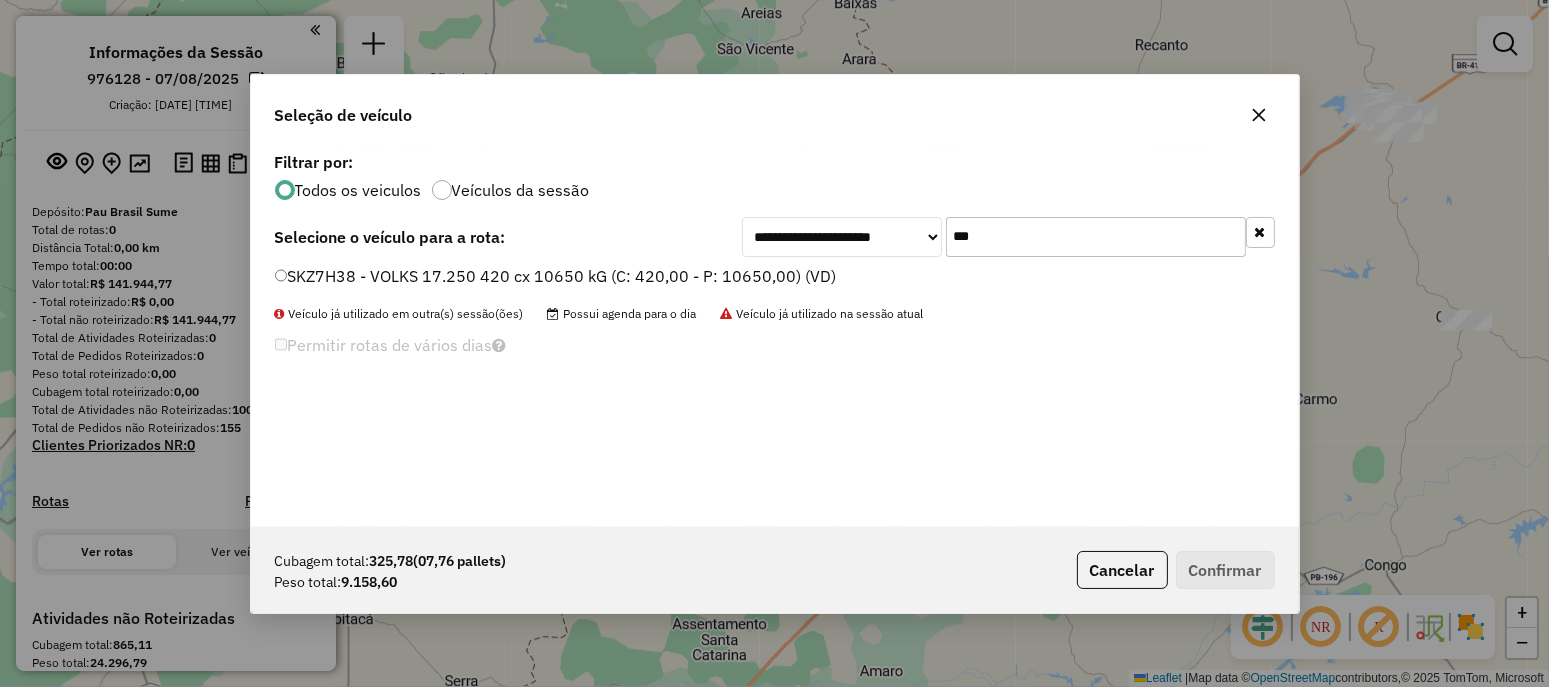 type on "***" 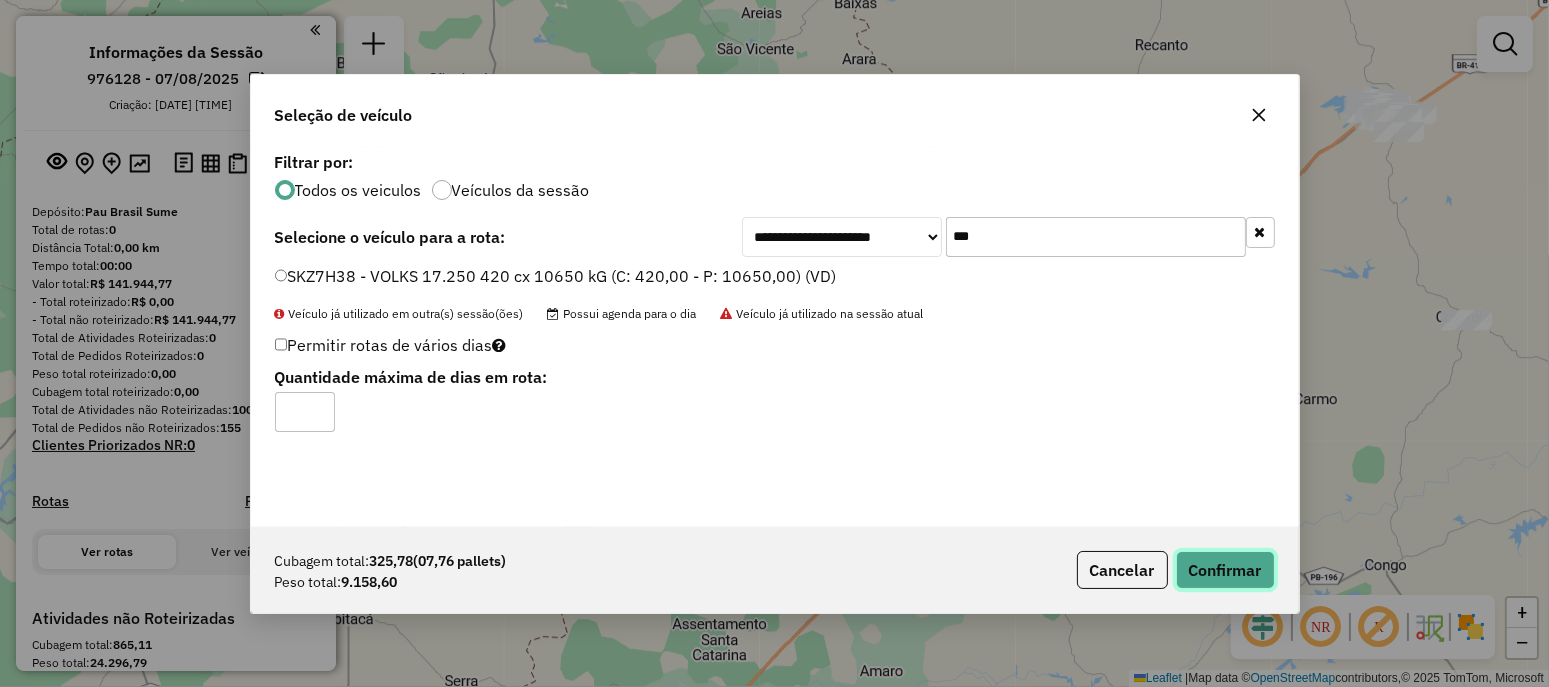 click on "Confirmar" 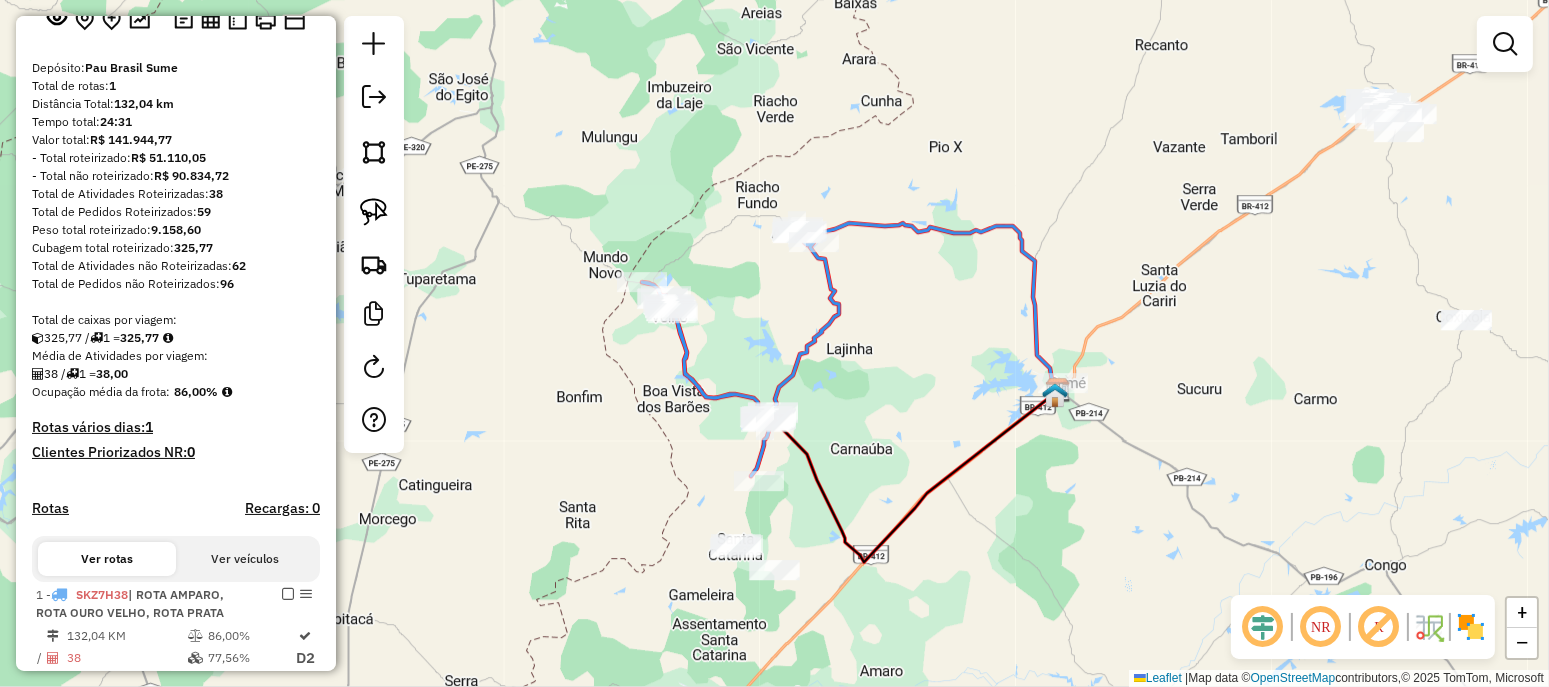 scroll, scrollTop: 166, scrollLeft: 0, axis: vertical 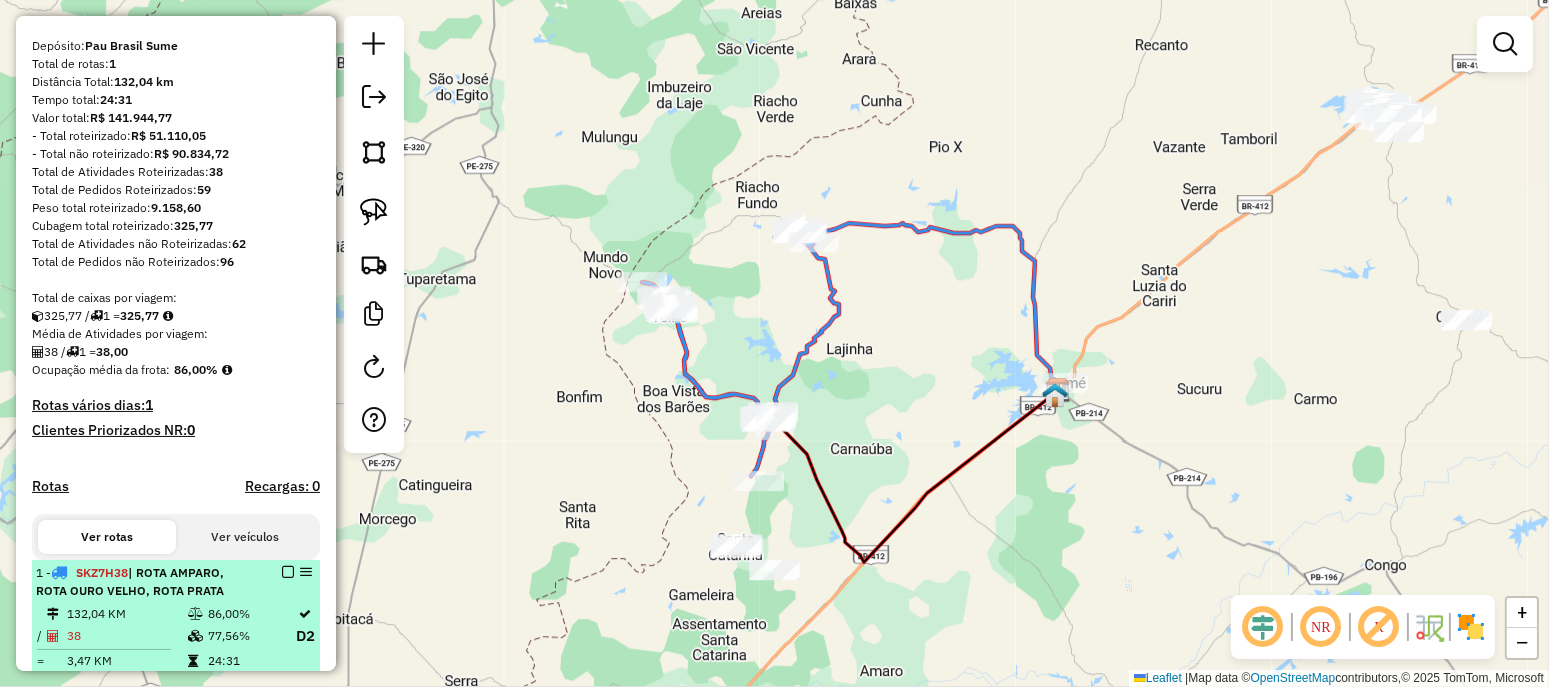 click at bounding box center [288, 572] 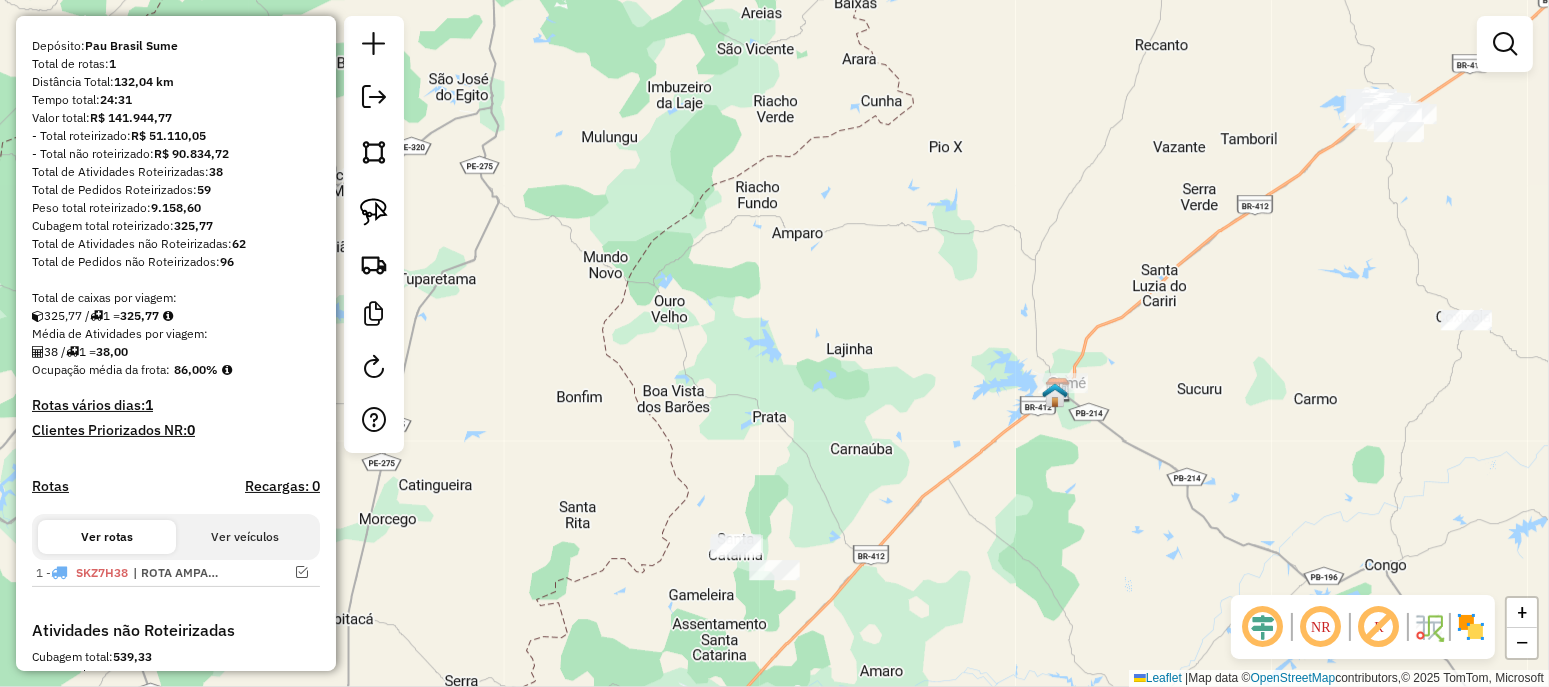 drag, startPoint x: 1035, startPoint y: 339, endPoint x: 638, endPoint y: 479, distance: 420.962 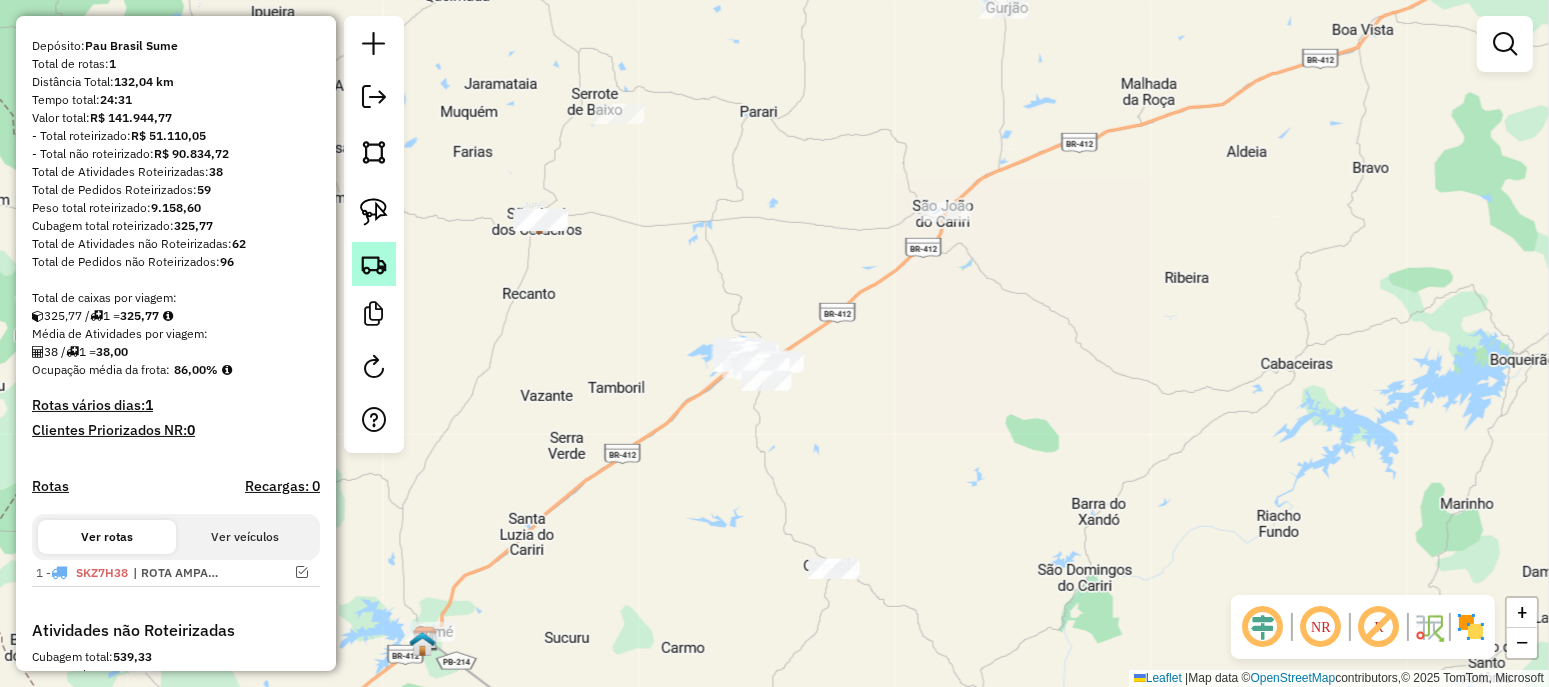 click 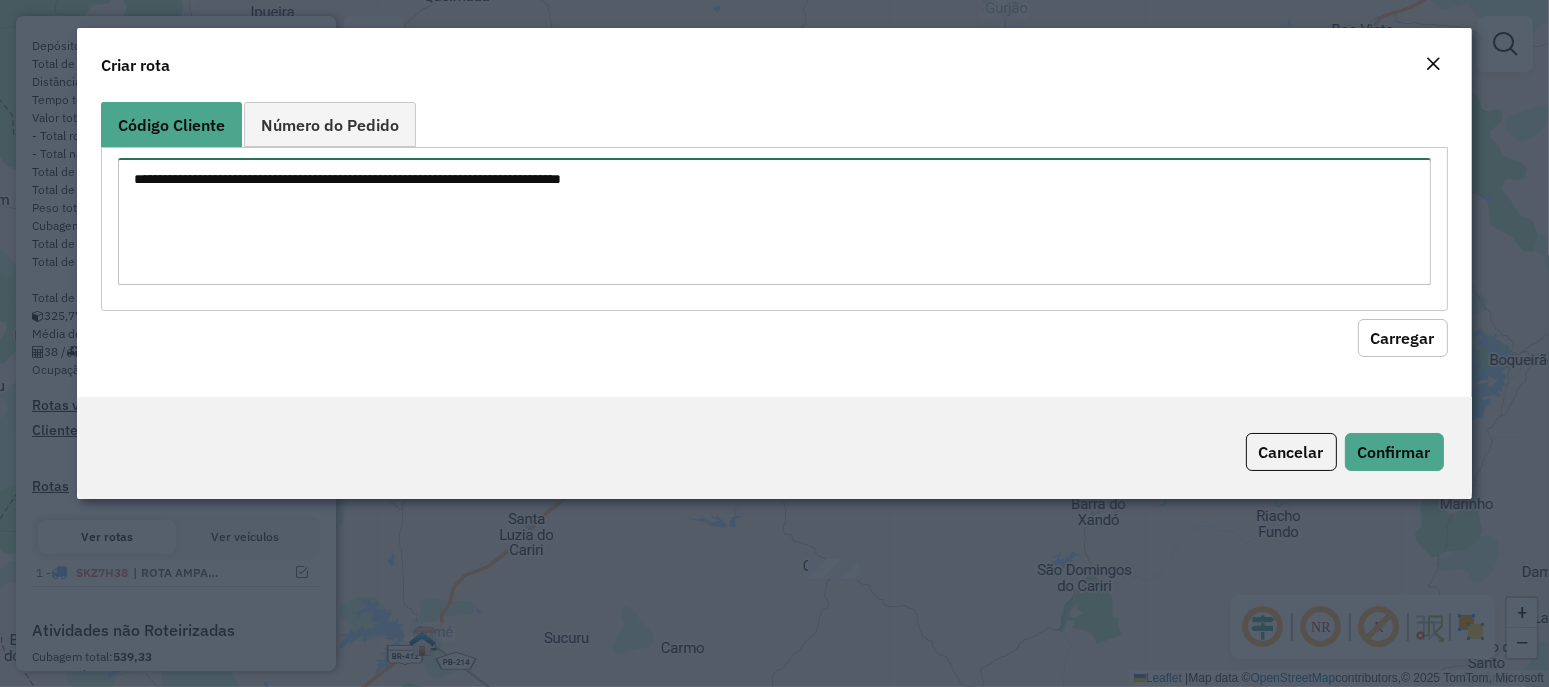 click at bounding box center [774, 221] 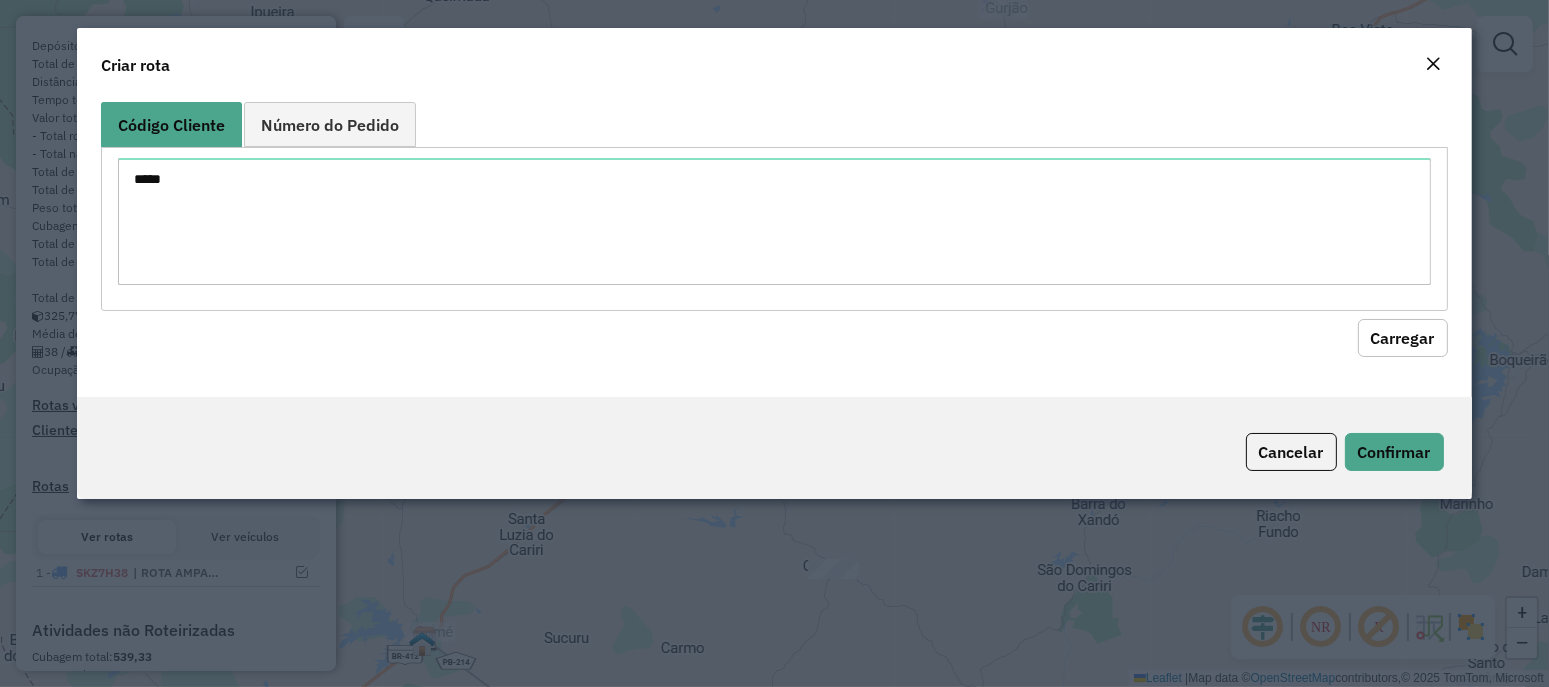 click on "Carregar" 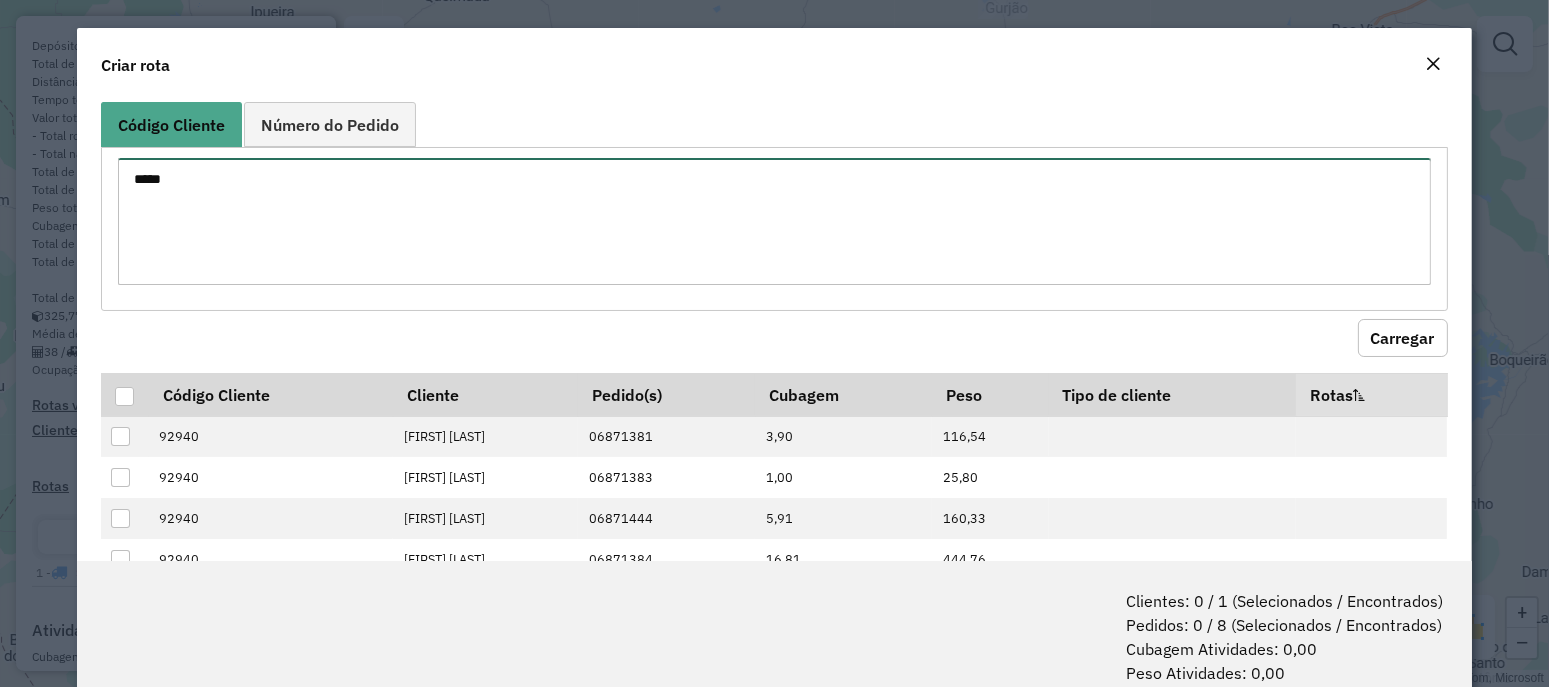 click on "*****" at bounding box center [774, 221] 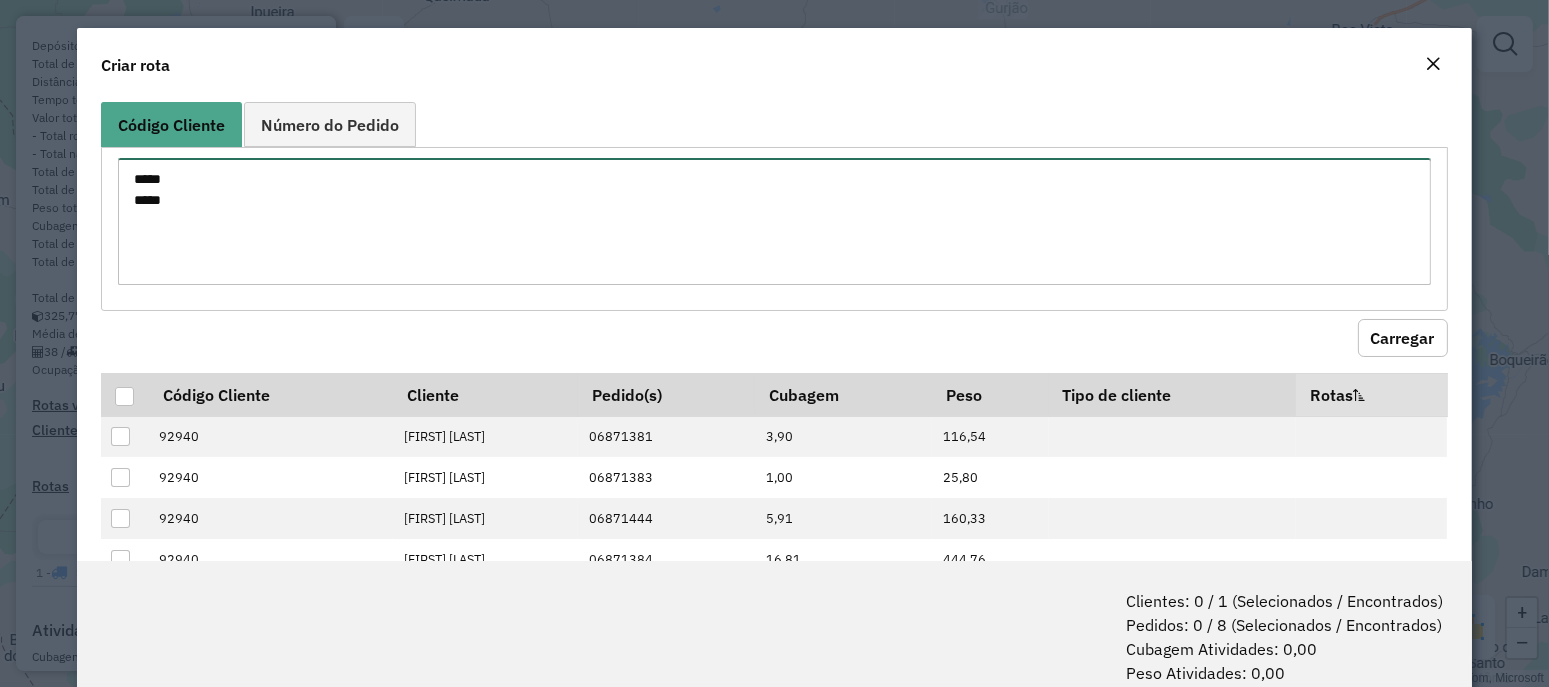 type on "*****
*****" 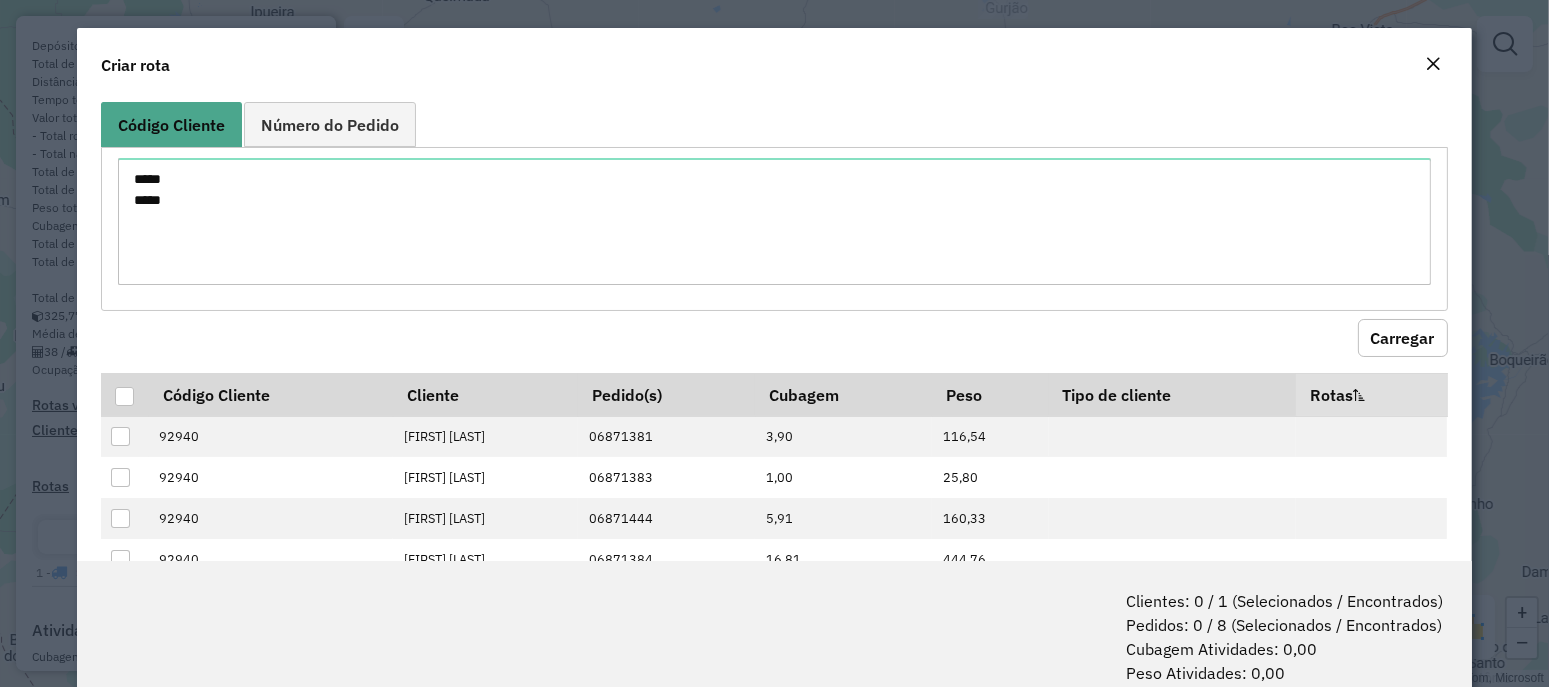 type 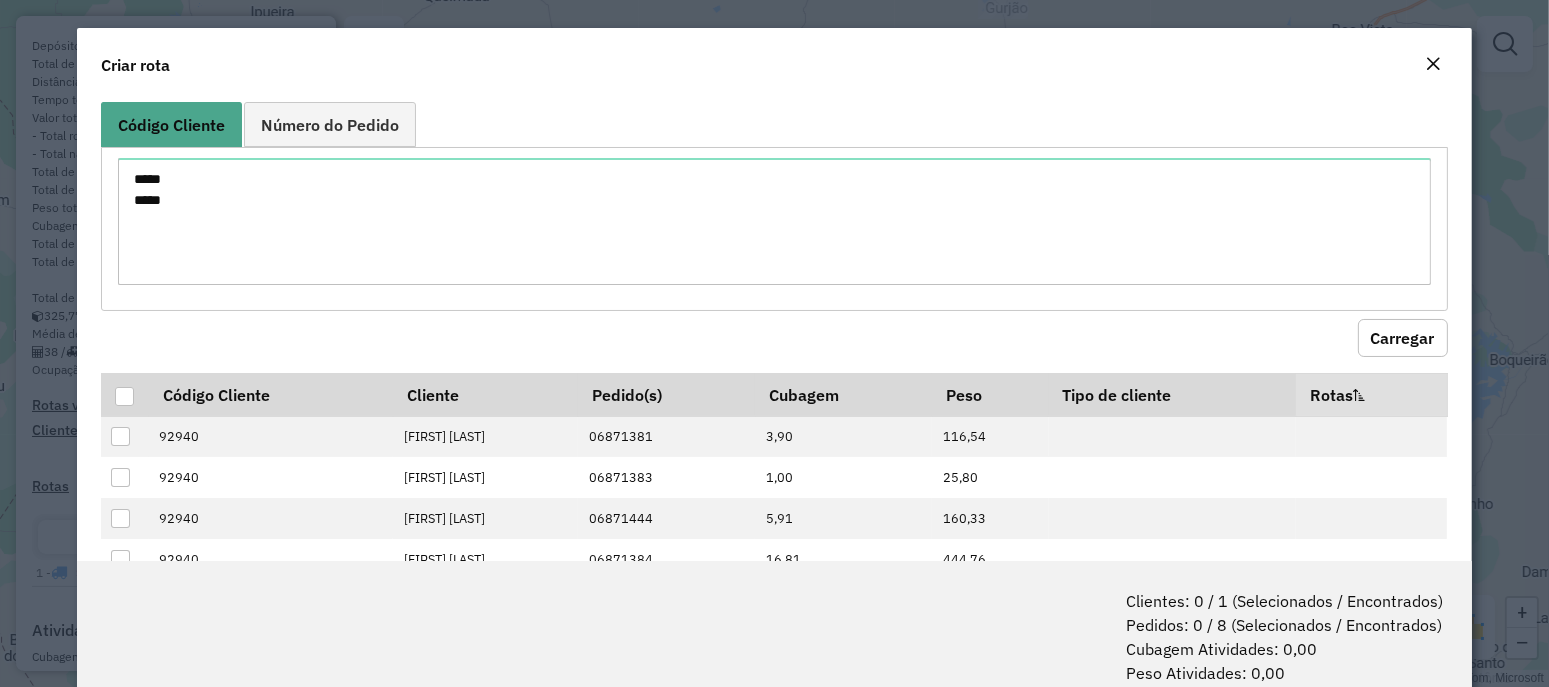 click on "Carregar" 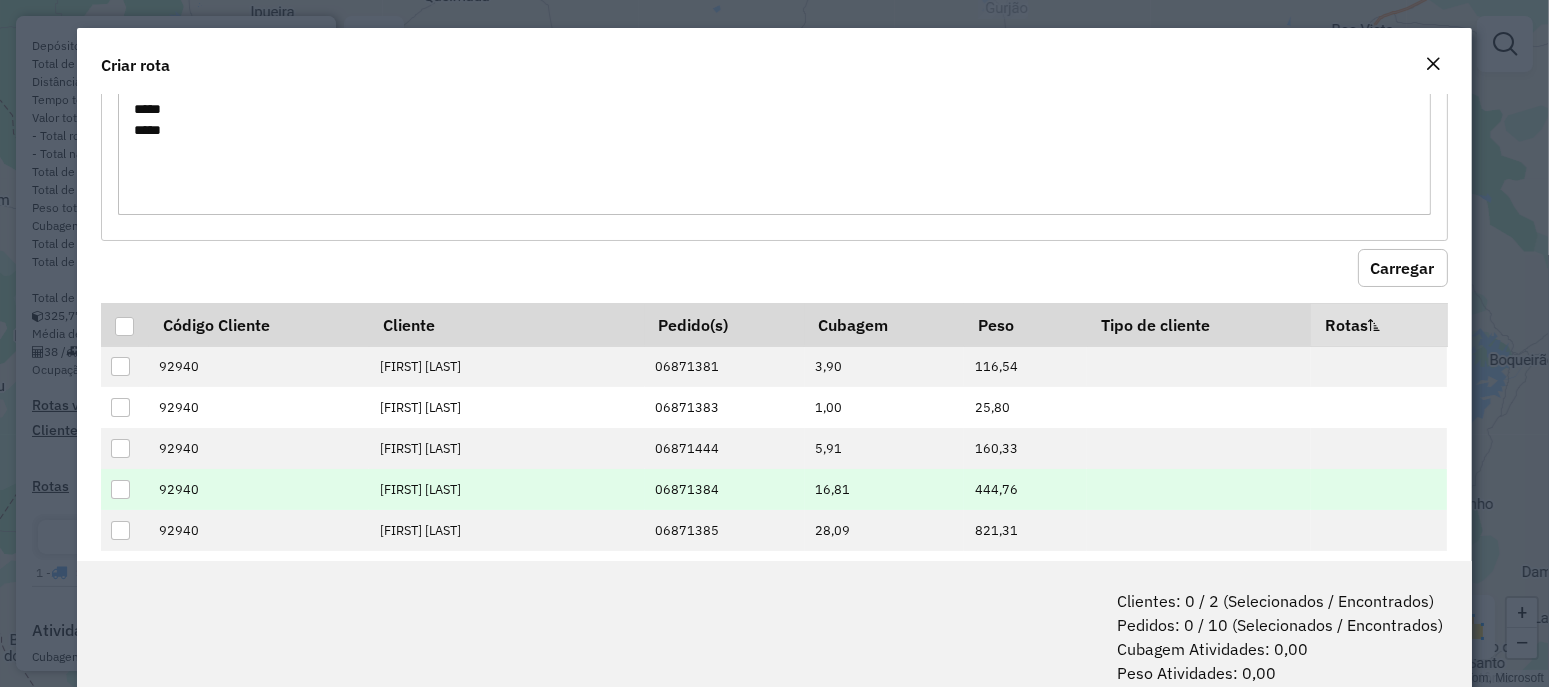 scroll, scrollTop: 0, scrollLeft: 0, axis: both 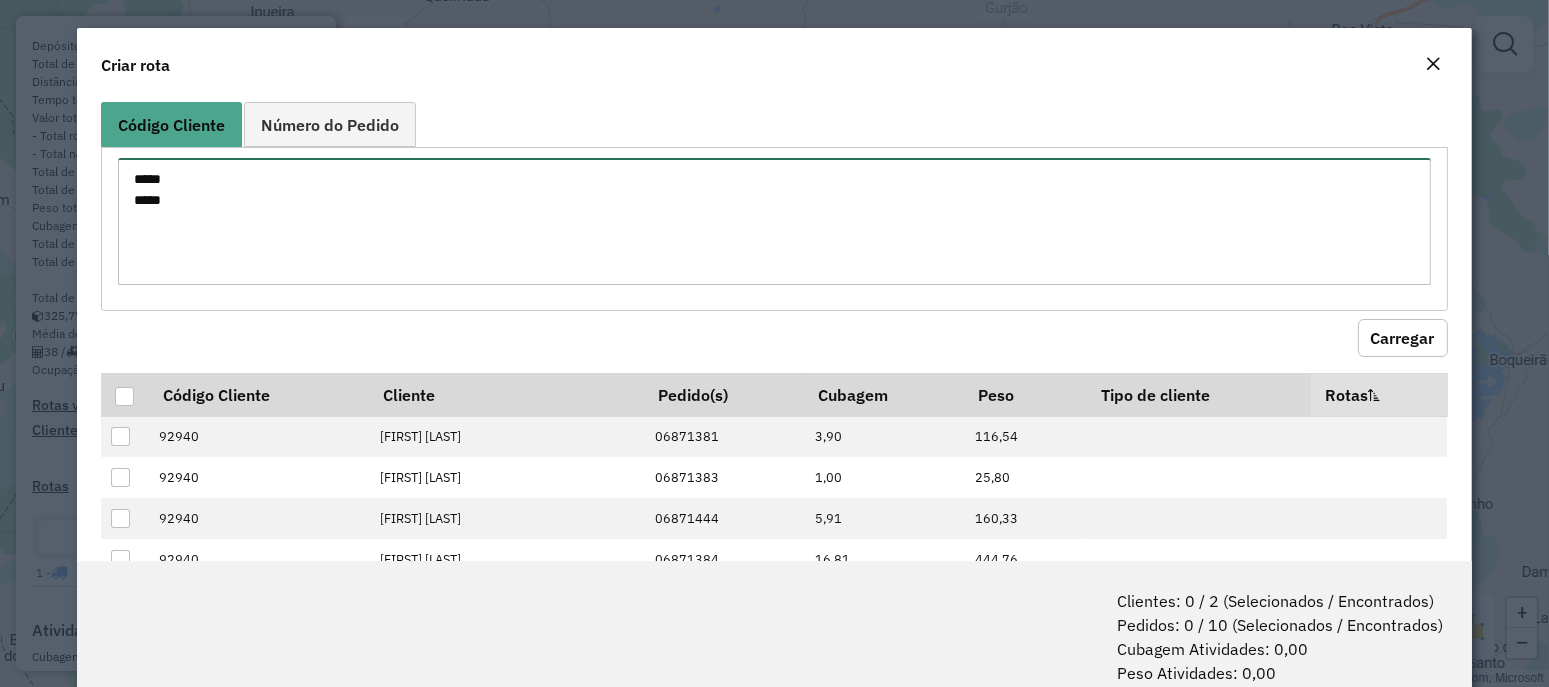 click on "*****
*****" at bounding box center (774, 221) 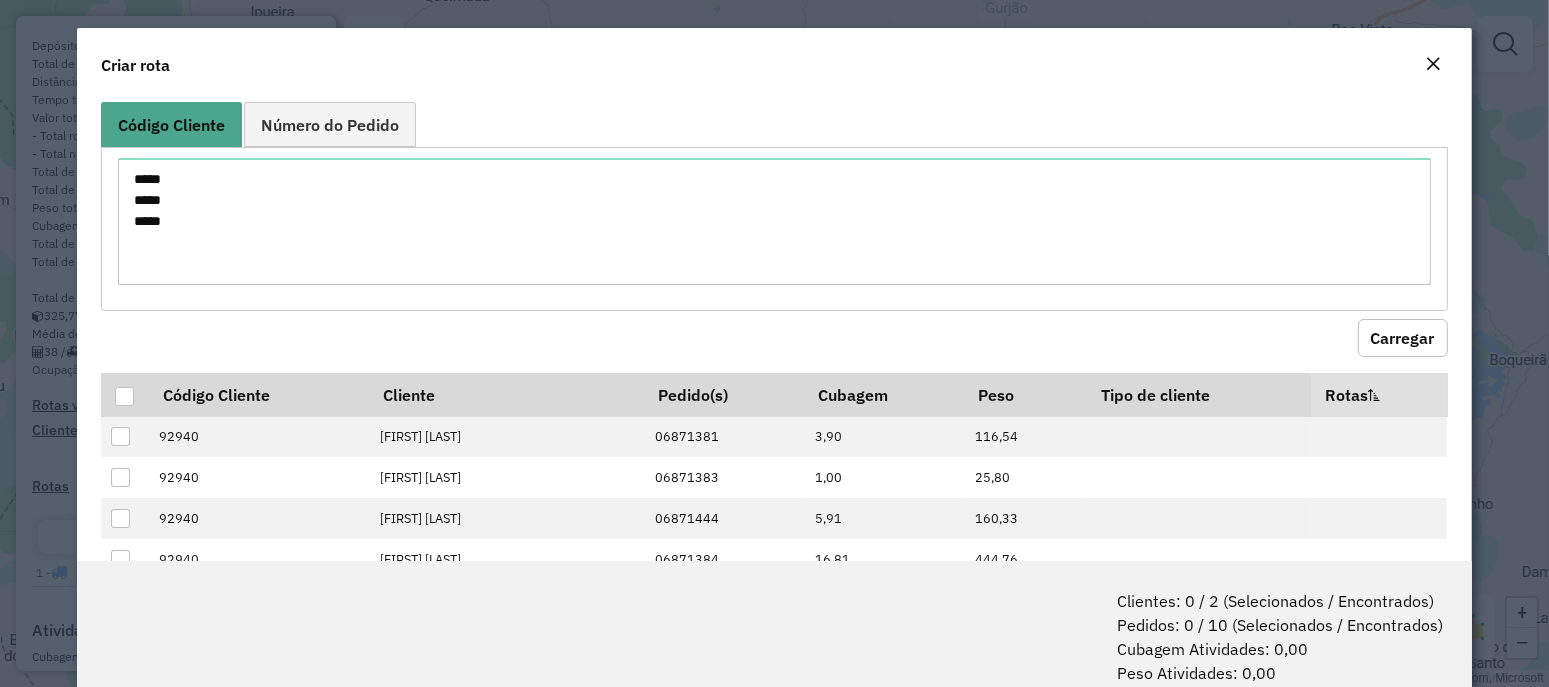 click on "Carregar" 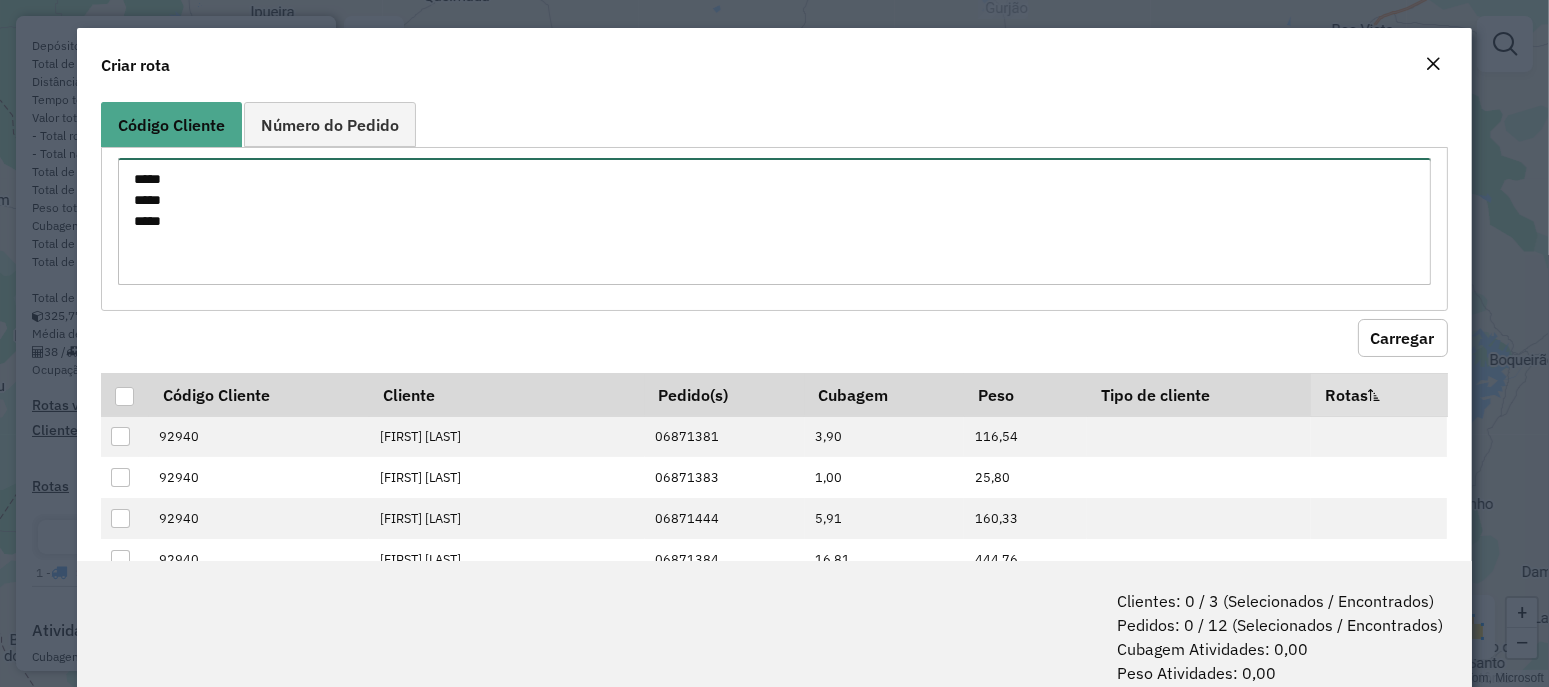 click on "*****
*****
*****" at bounding box center (774, 221) 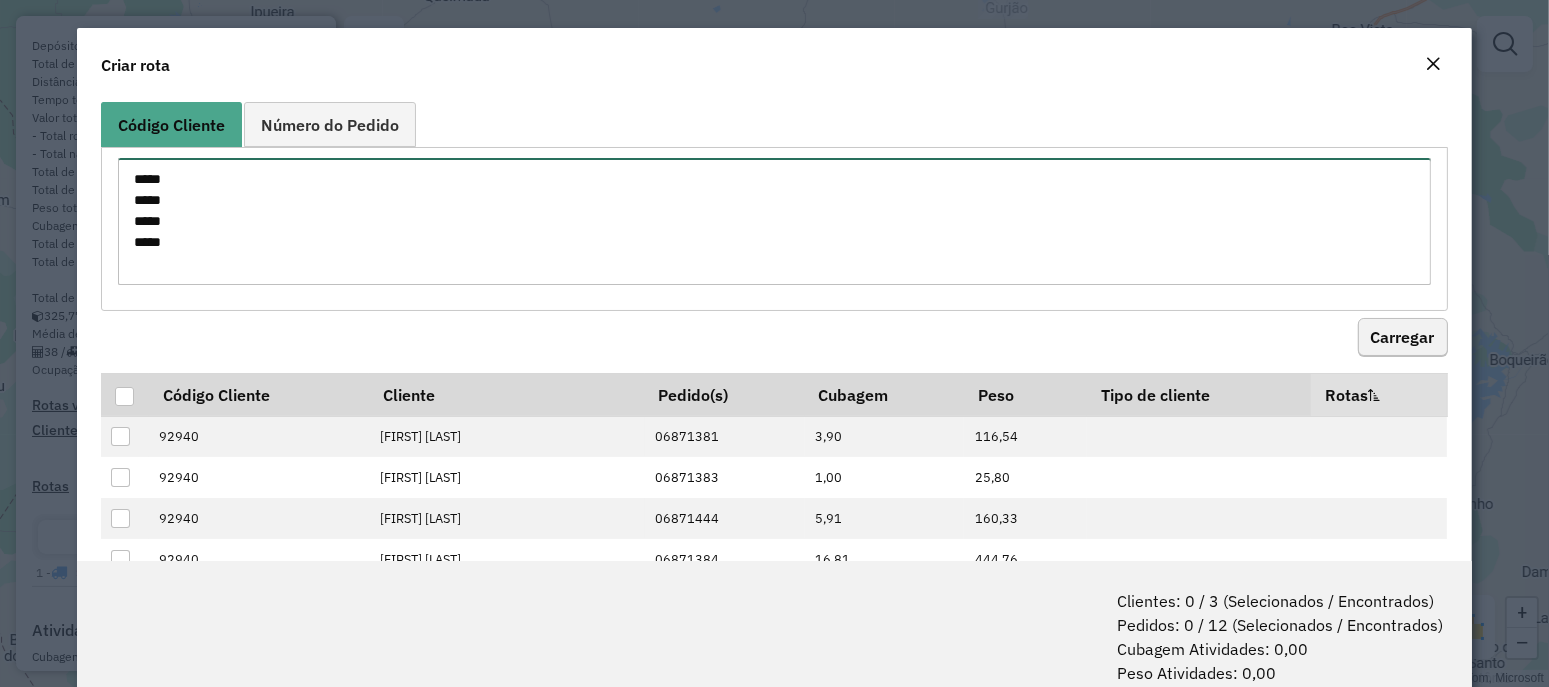 type on "*****
*****
*****
*****" 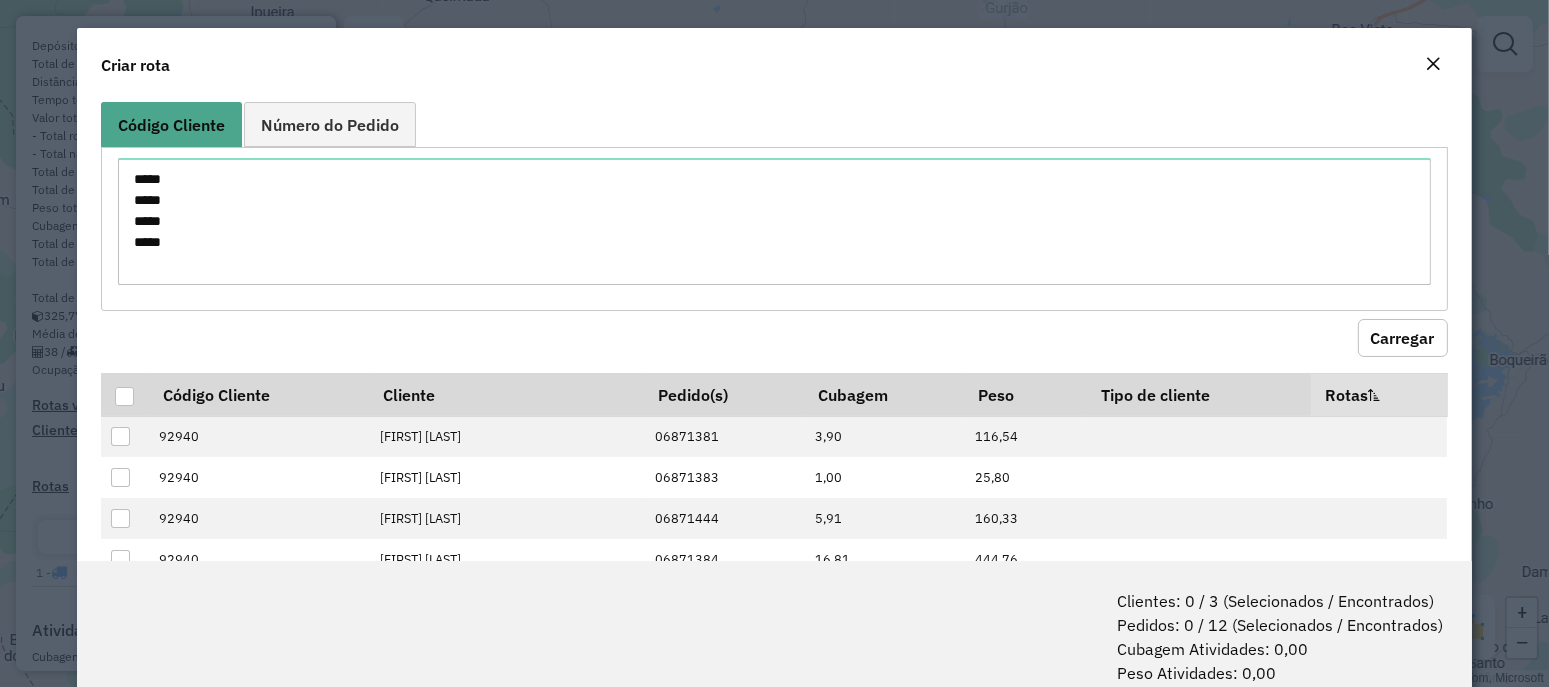 click on "Carregar" 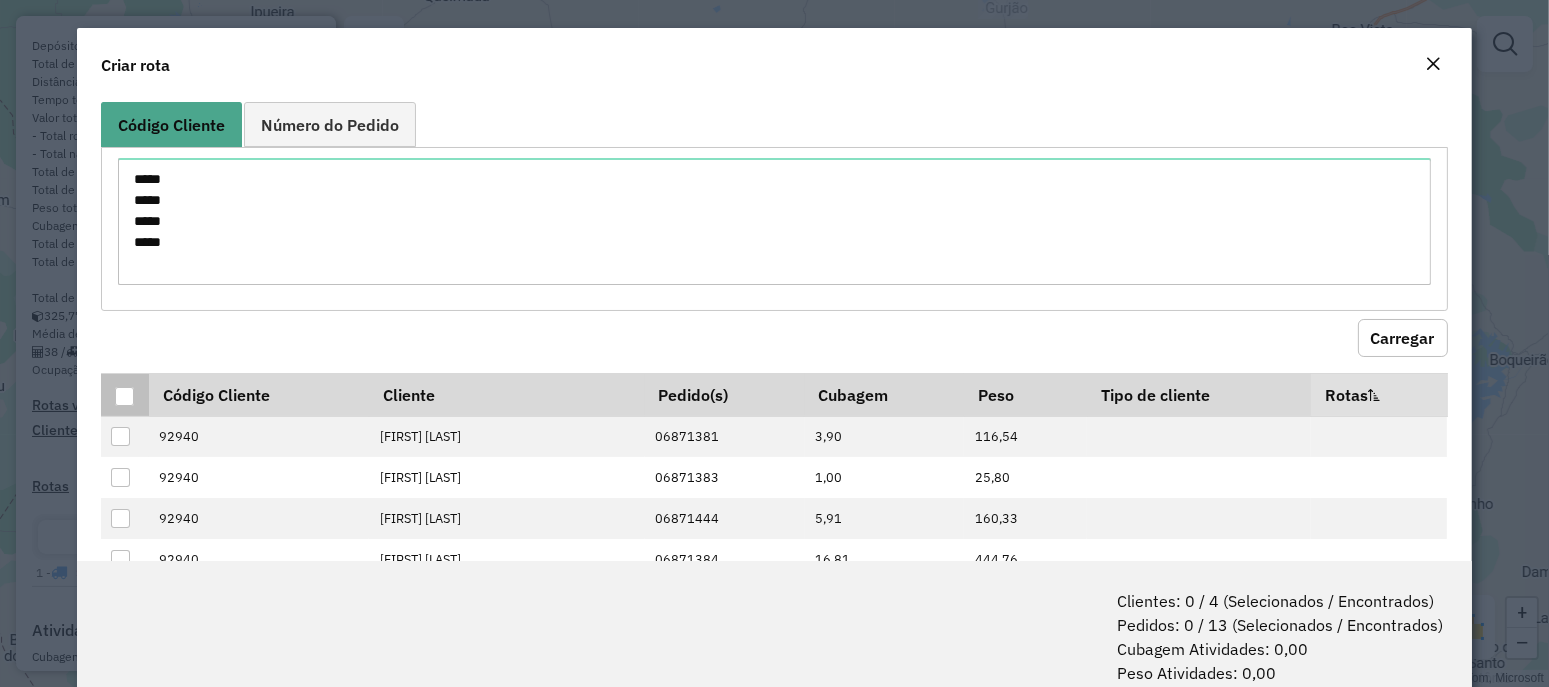 click at bounding box center (124, 396) 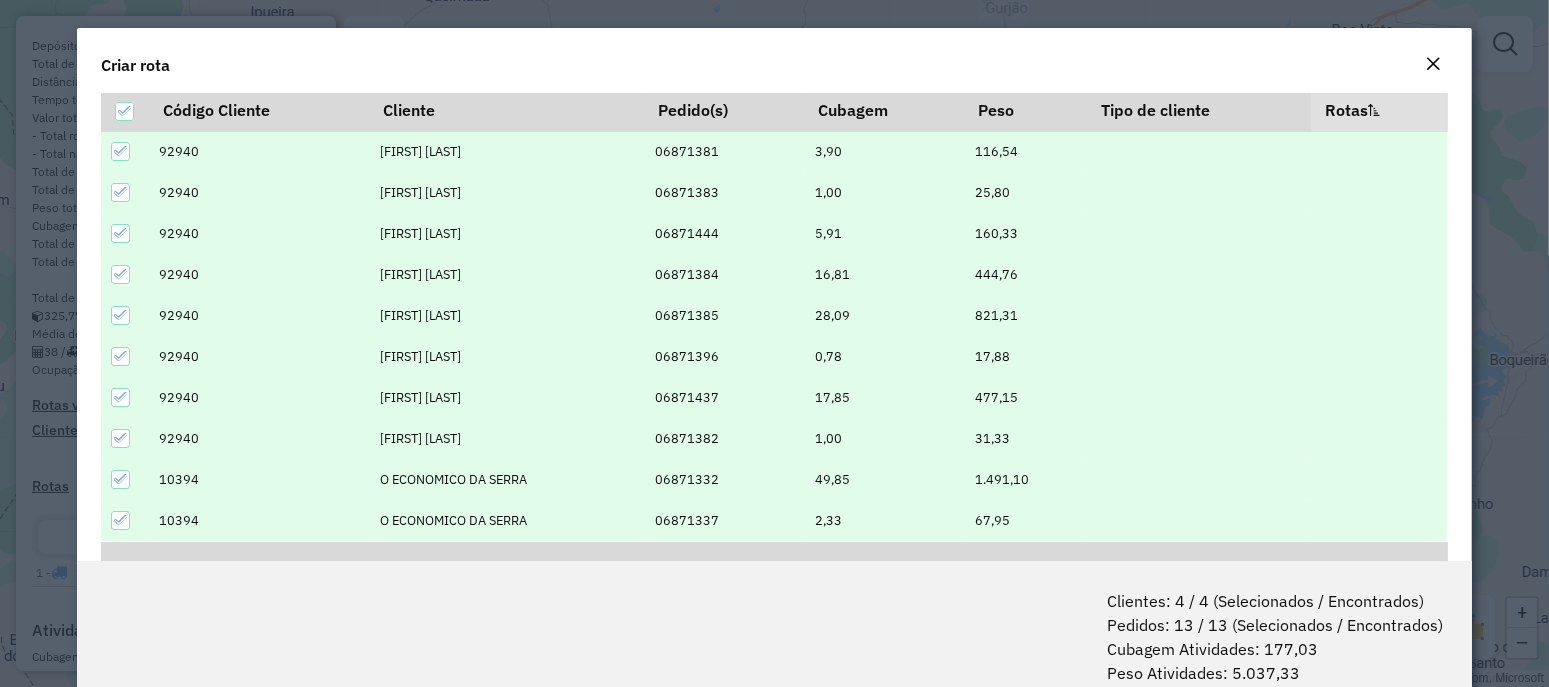 scroll, scrollTop: 359, scrollLeft: 0, axis: vertical 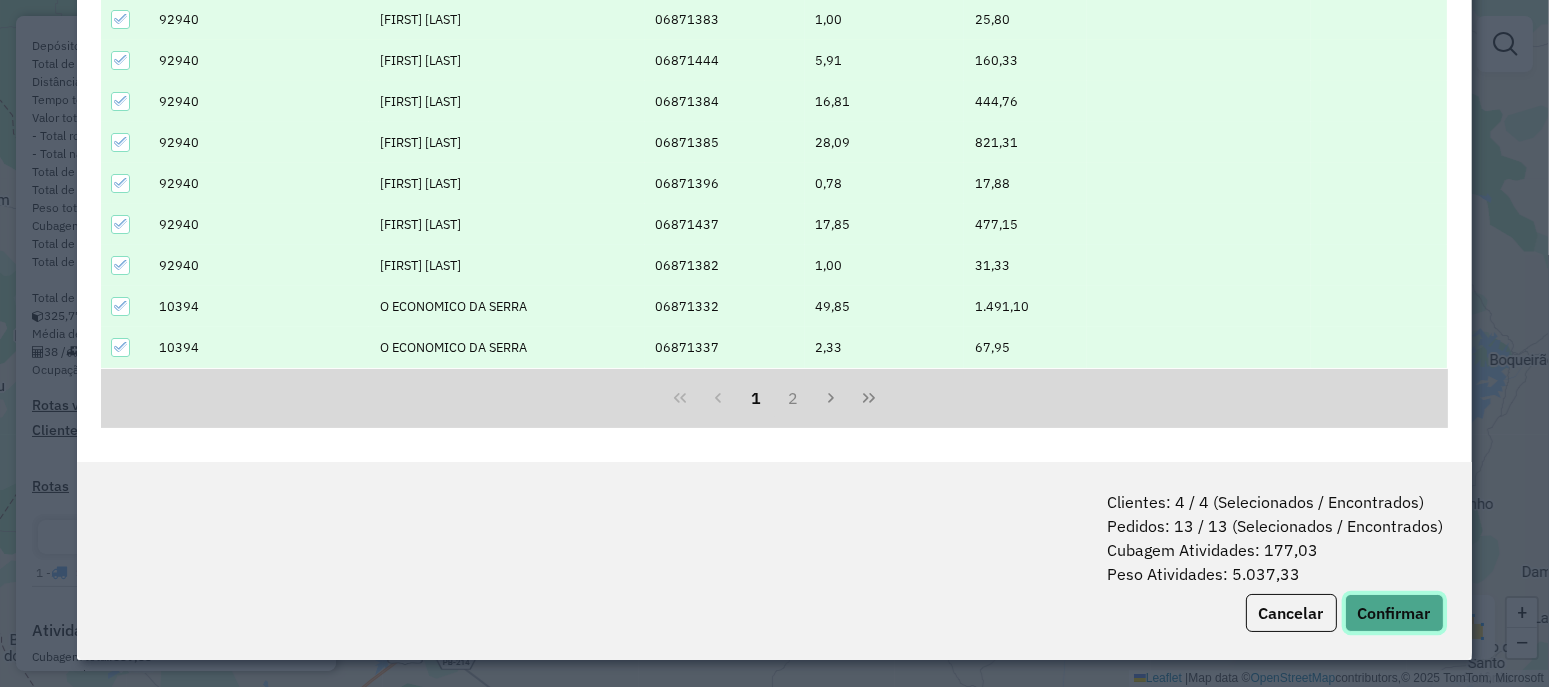 click on "Confirmar" 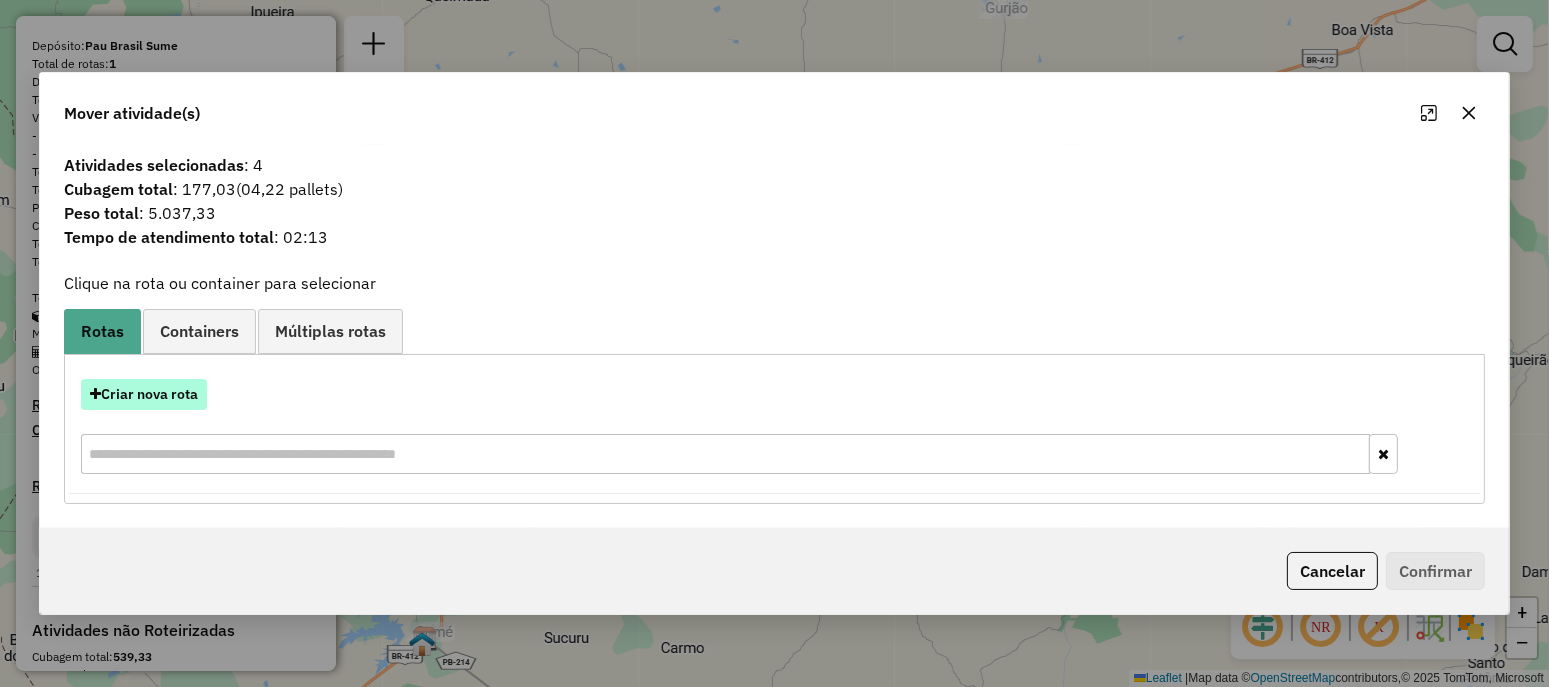 click on "Criar nova rota" at bounding box center [144, 394] 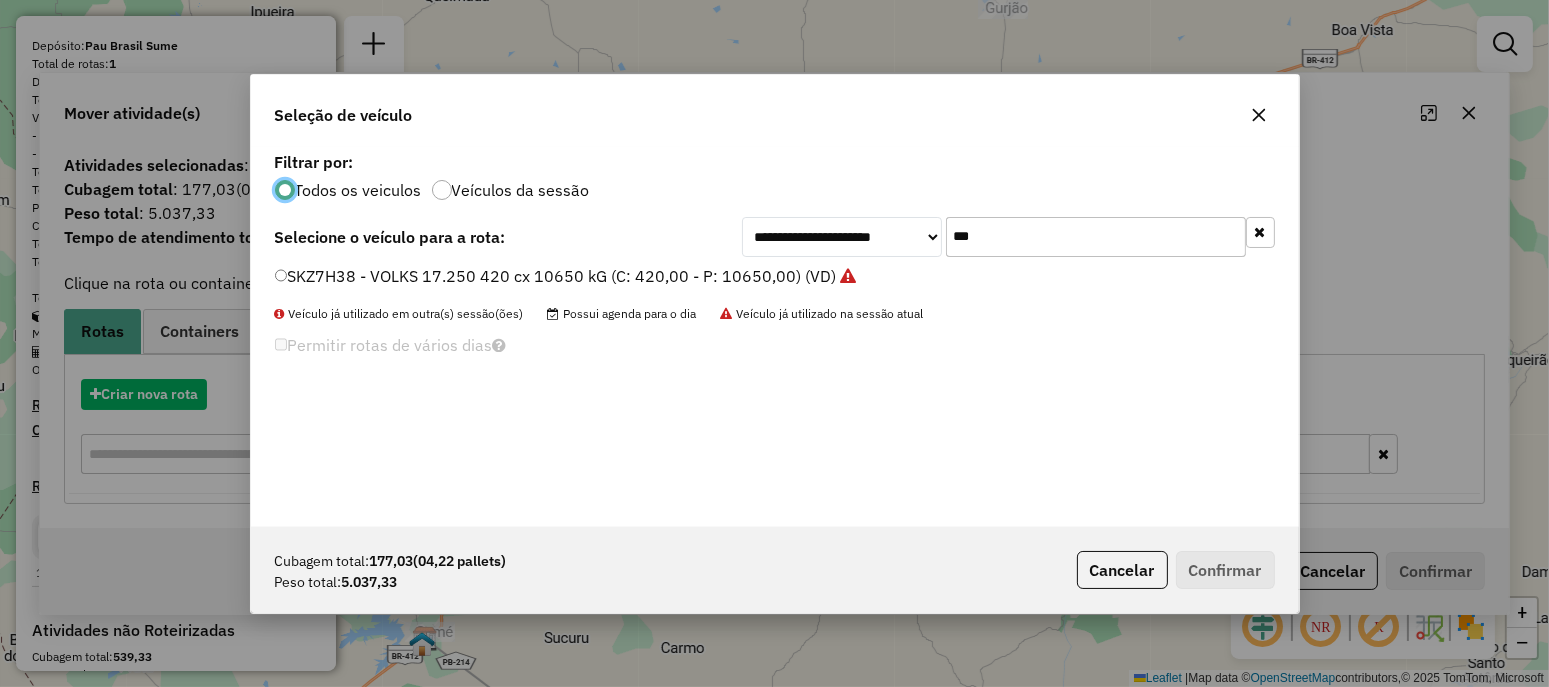 scroll, scrollTop: 10, scrollLeft: 6, axis: both 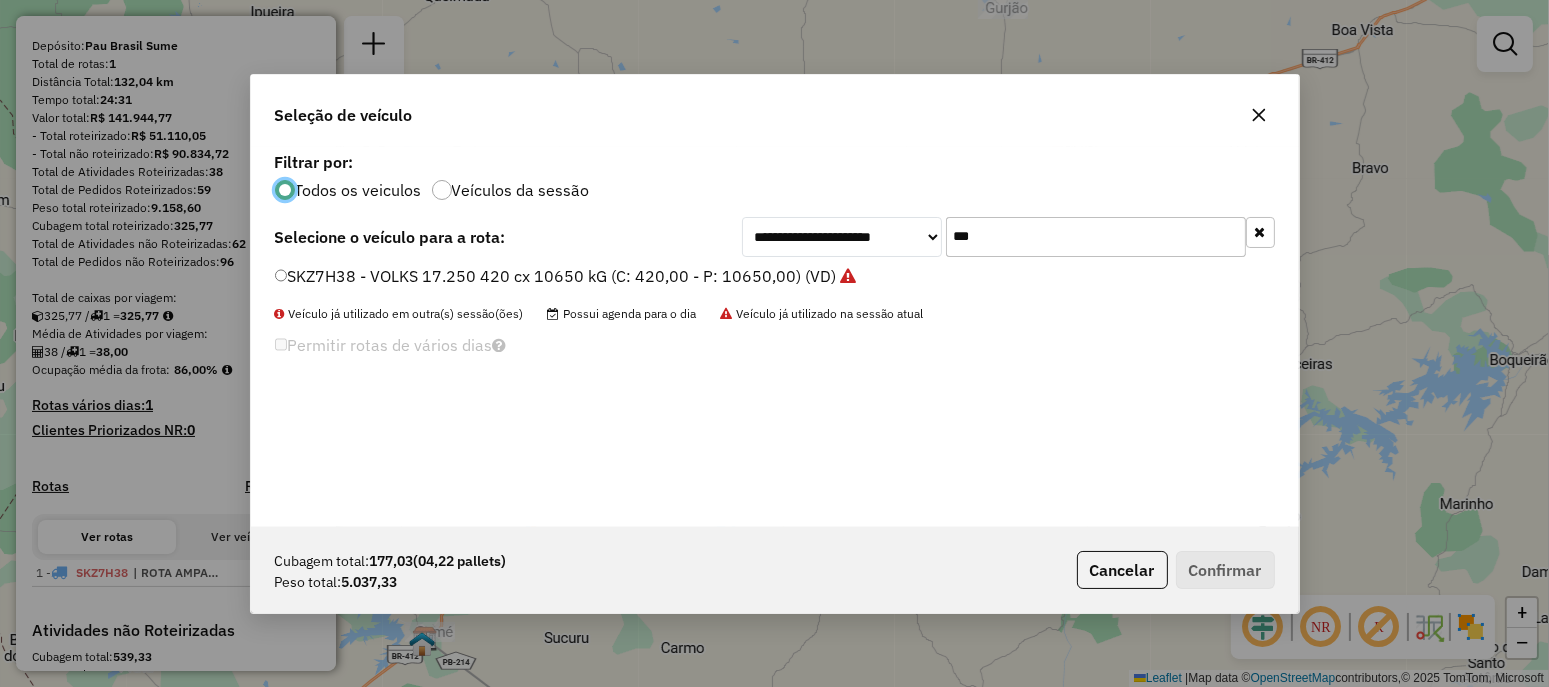 click on "**********" 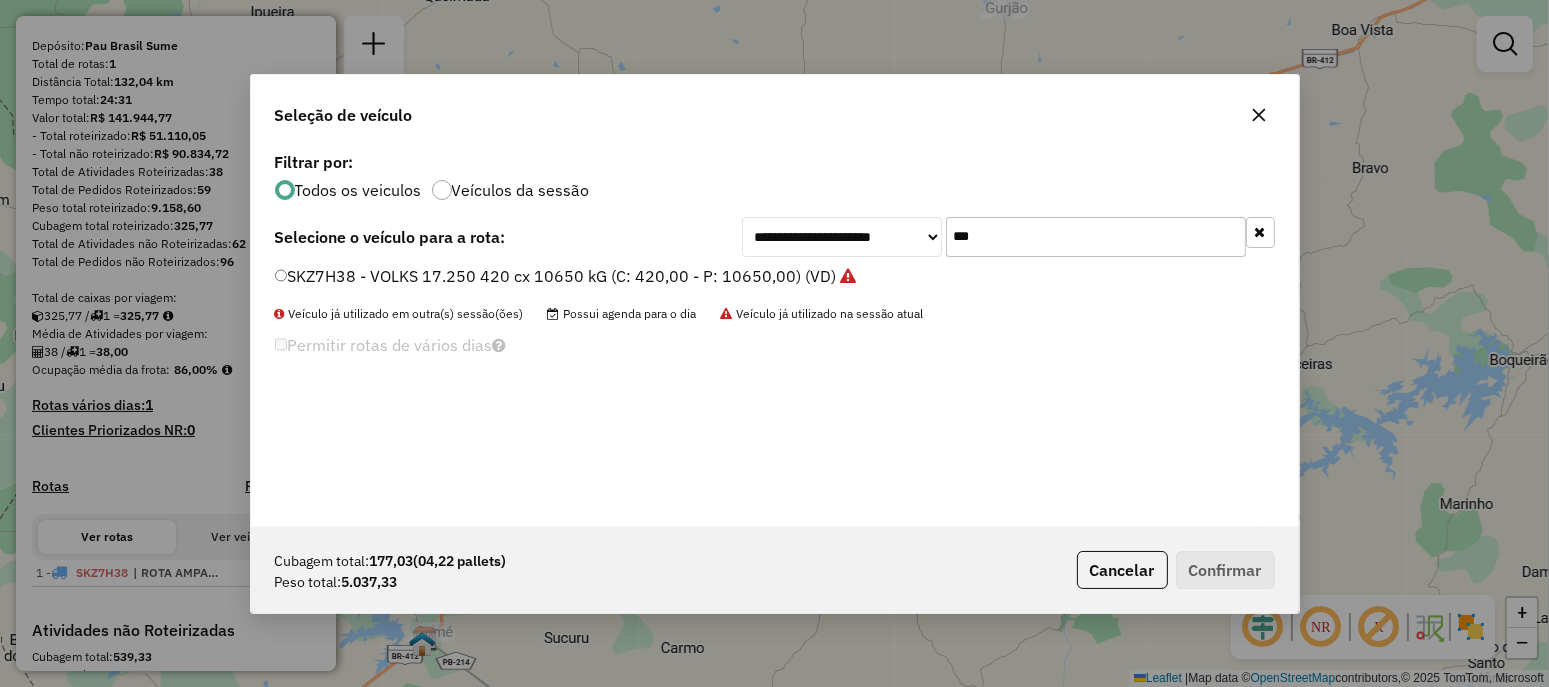 click on "***" 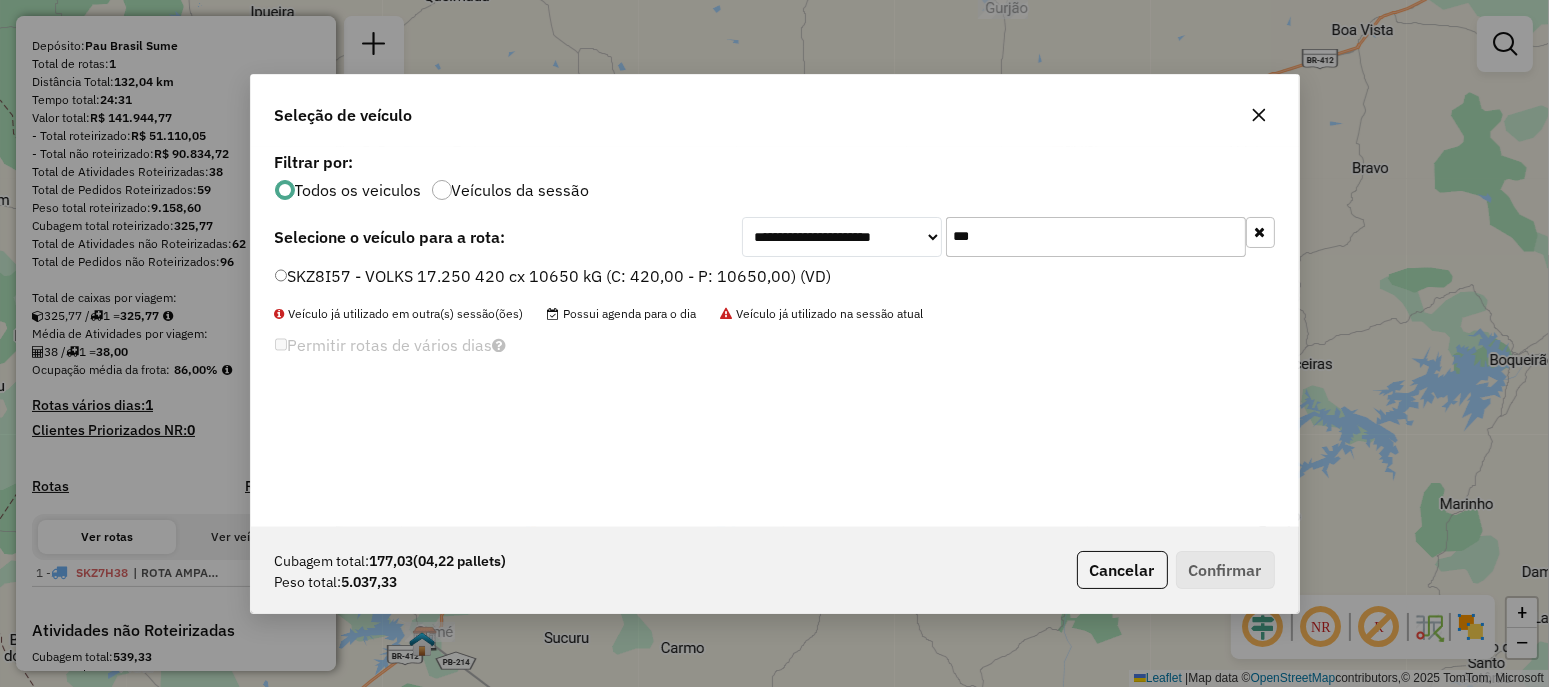 type on "***" 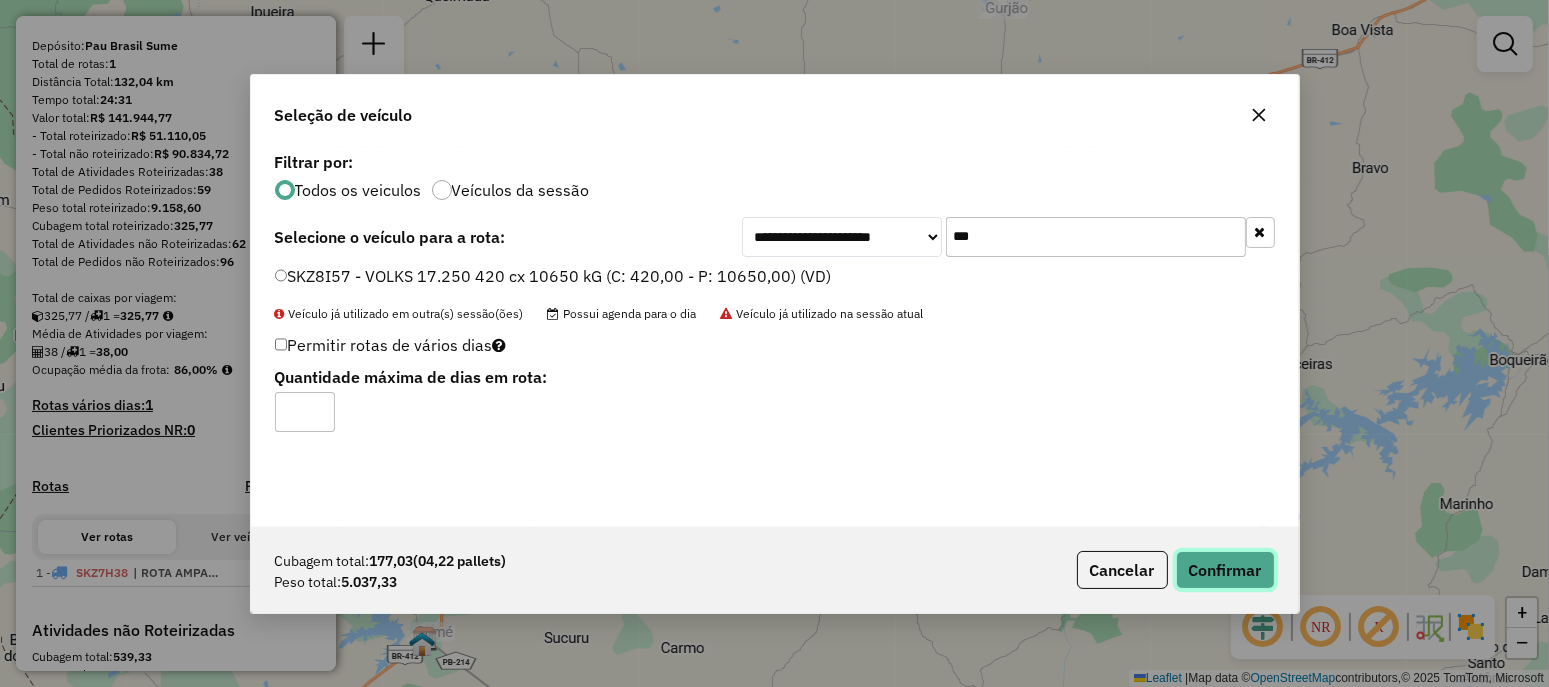 click on "Confirmar" 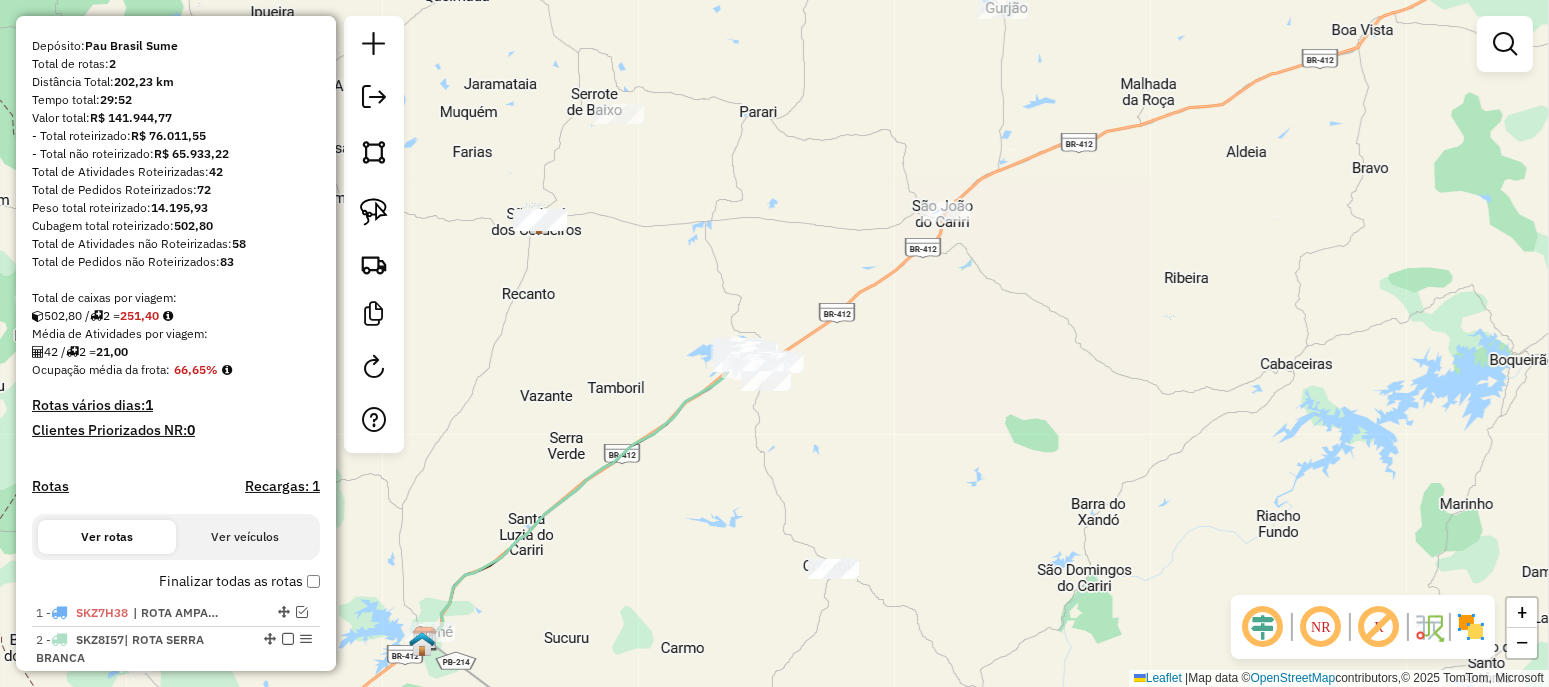 drag, startPoint x: 1147, startPoint y: 487, endPoint x: 1007, endPoint y: 424, distance: 153.52199 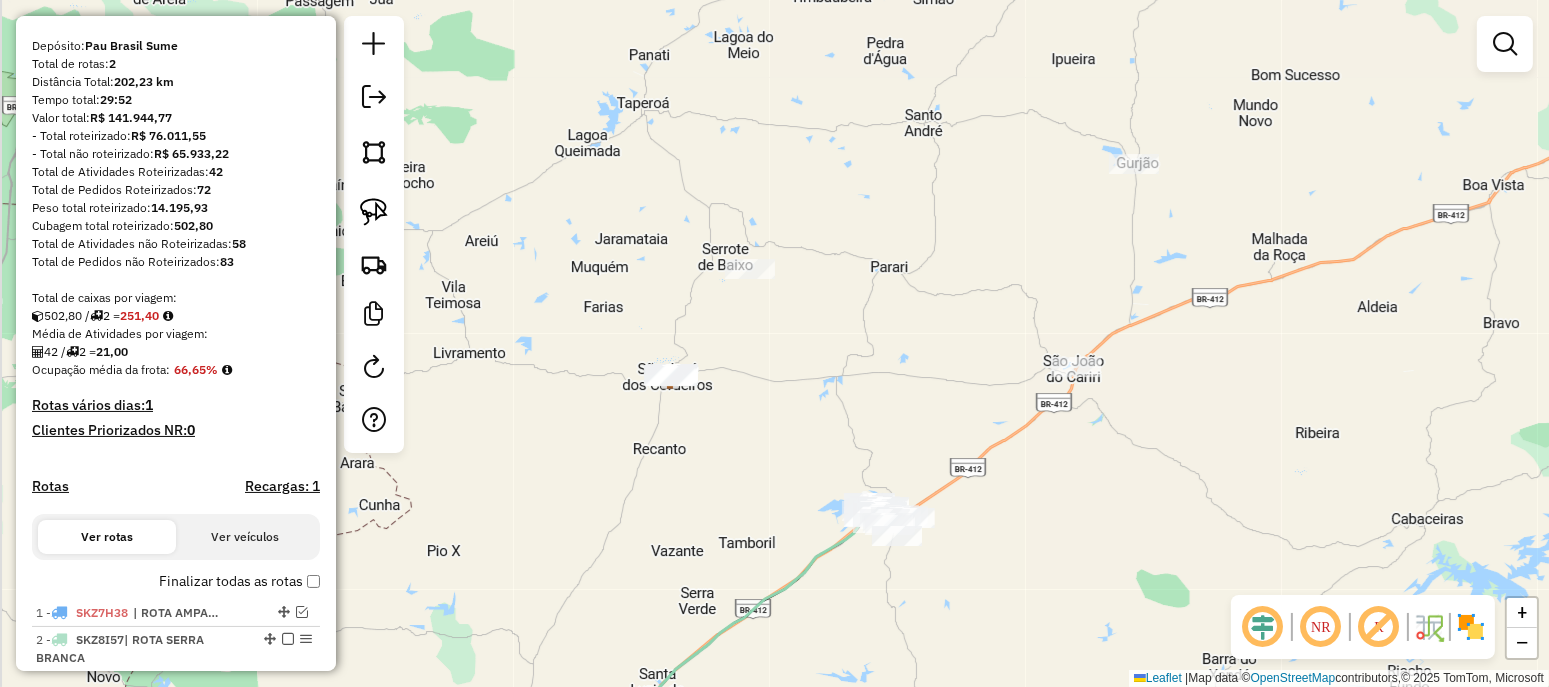 drag, startPoint x: 726, startPoint y: 367, endPoint x: 750, endPoint y: 364, distance: 24.186773 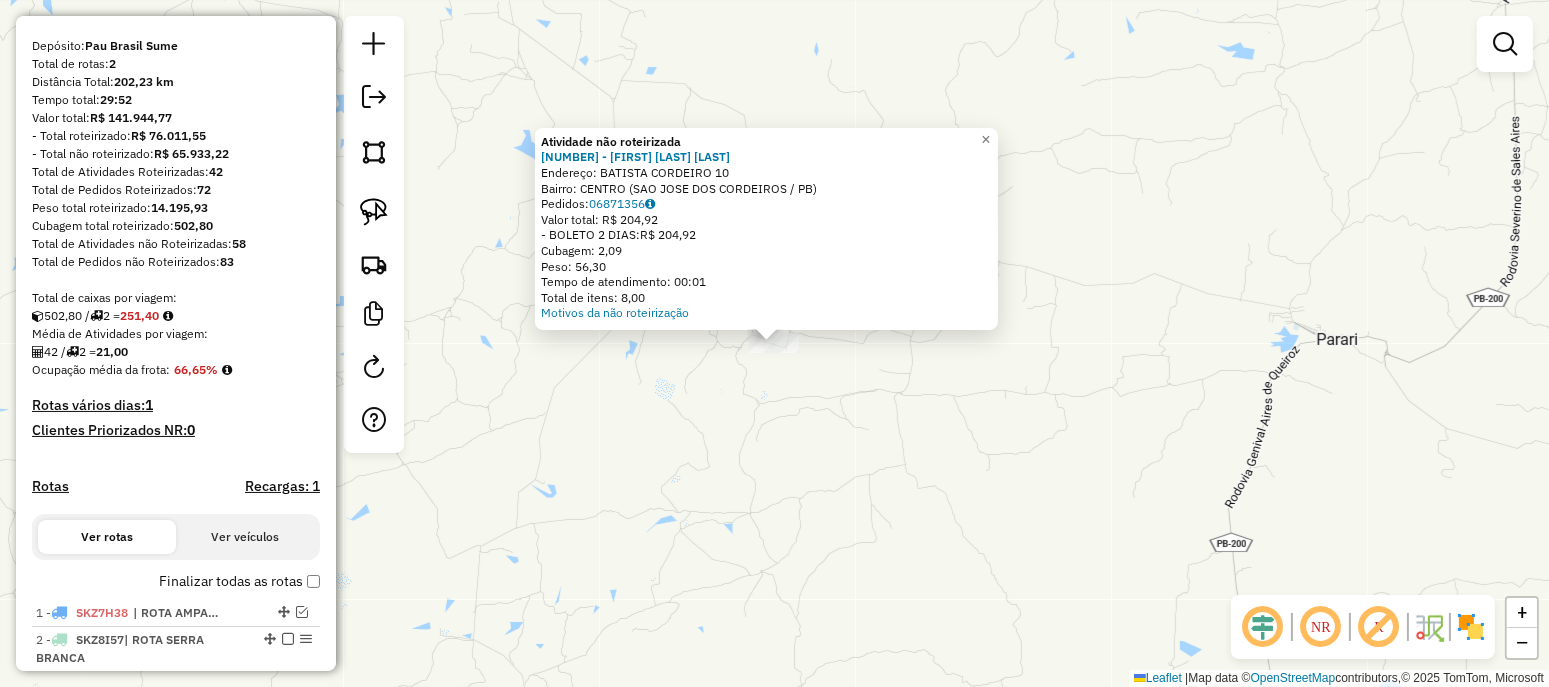 click on "Atividade não roteirizada 11207 - [FIRST] [LAST] [LAST]  Endereço:  [LAST] [LAST] 10   Bairro: [CITY] ([CITY] / [STATE])   Pedidos:  06871356   Valor total: R$ 204,92   - BOLETO 2 DIAS:  R$ 204,92   Cubagem: 2,09   Peso: 56,30   Tempo de atendimento: 00:01   Total de itens: 8,00  Motivos da não roteirização × Janela de atendimento Grade de atendimento Capacidade Transportadoras Veículos Cliente Pedidos  Rotas Selecione os dias de semana para filtrar as janelas de atendimento  Seg   Ter   Qua   Qui   Sex   Sáb   Dom  Informe o período da janela de atendimento: De: Até:  Filtrar exatamente a janela do cliente  Considerar janela de atendimento padrão  Selecione os dias de semana para filtrar as grades de atendimento  Seg   Ter   Qua   Qui   Sex   Sáb   Dom   Considerar clientes sem dia de atendimento cadastrado  Clientes fora do dia de atendimento selecionado Filtrar as atividades entre os valores definidos abaixo:  Peso mínimo:   Peso máximo:   Cubagem mínima:   Cubagem máxima:  De:" 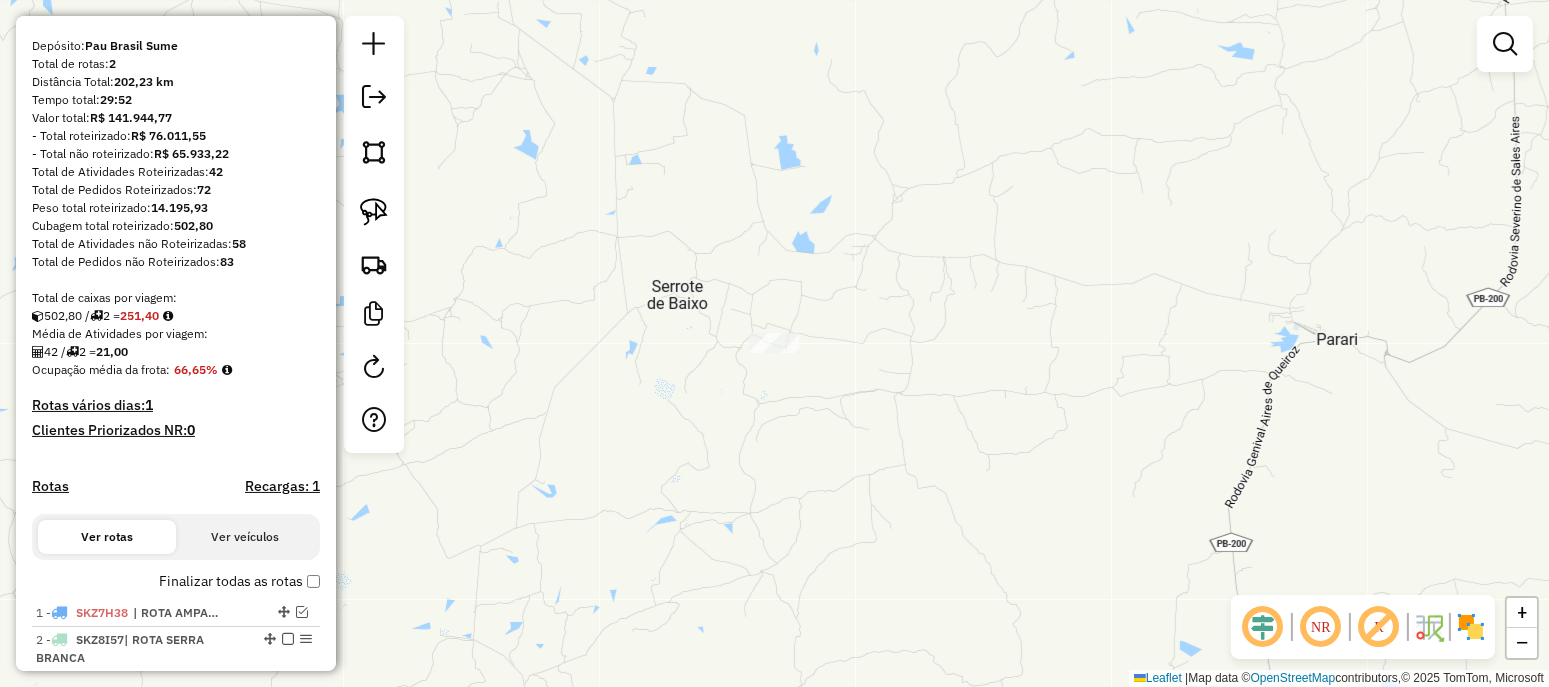 drag, startPoint x: 669, startPoint y: 472, endPoint x: 757, endPoint y: 430, distance: 97.50897 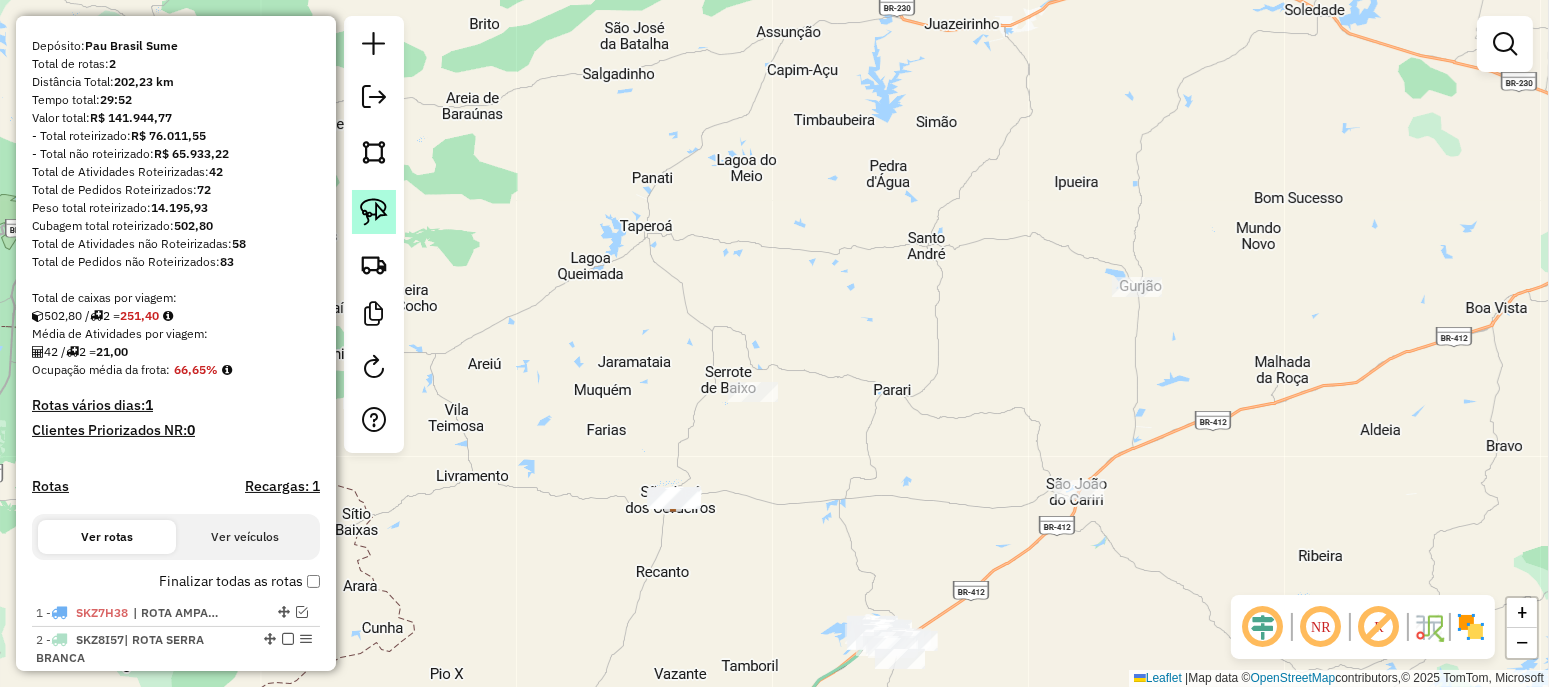 click 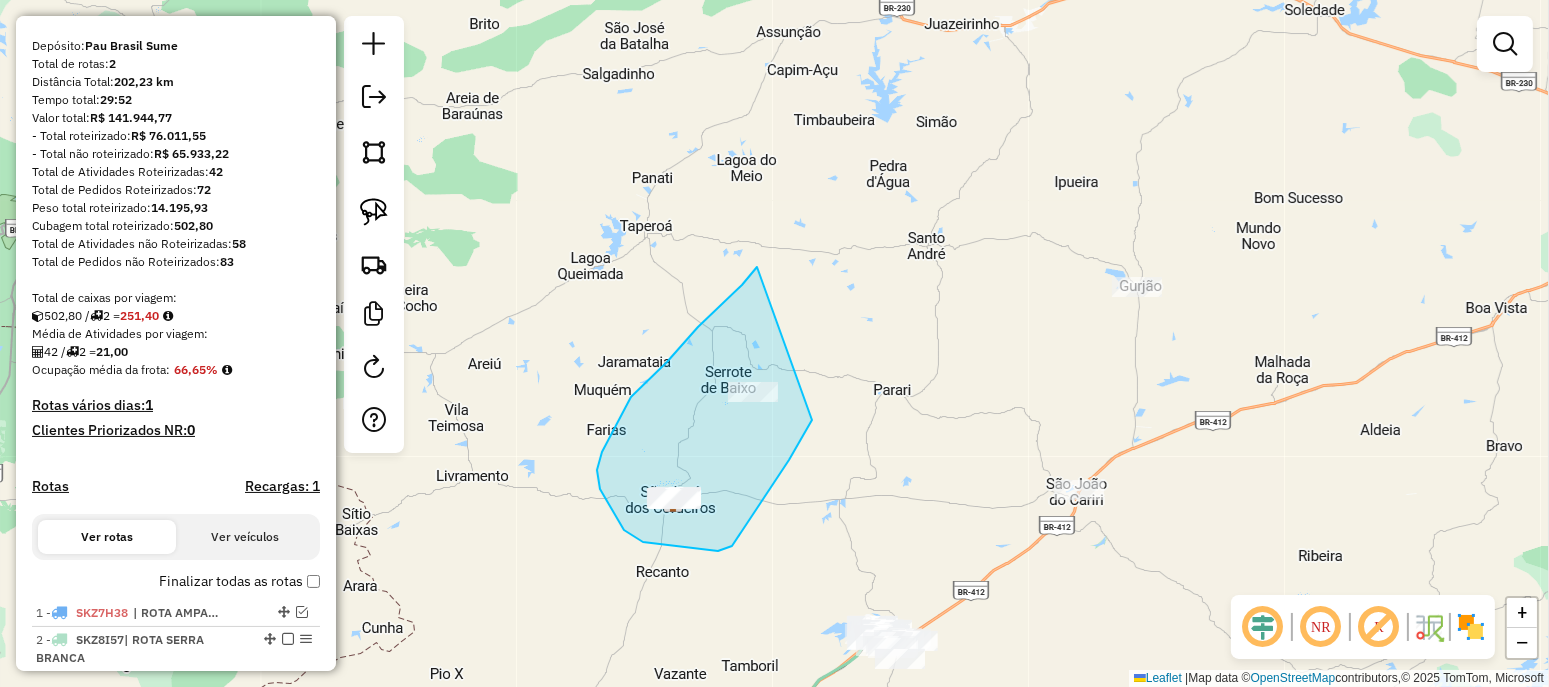 drag, startPoint x: 698, startPoint y: 327, endPoint x: 823, endPoint y: 397, distance: 143.26549 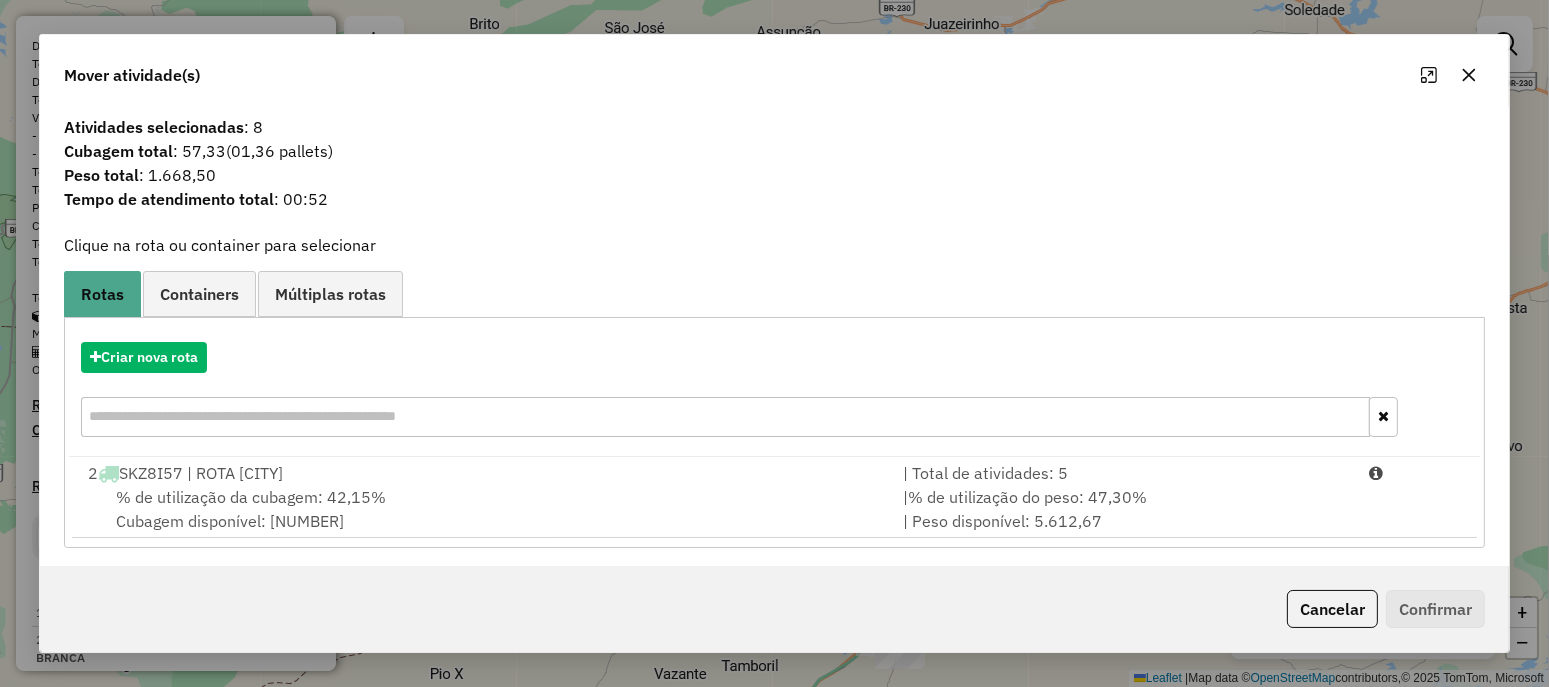 click on "Criar nova rota" at bounding box center (775, 392) 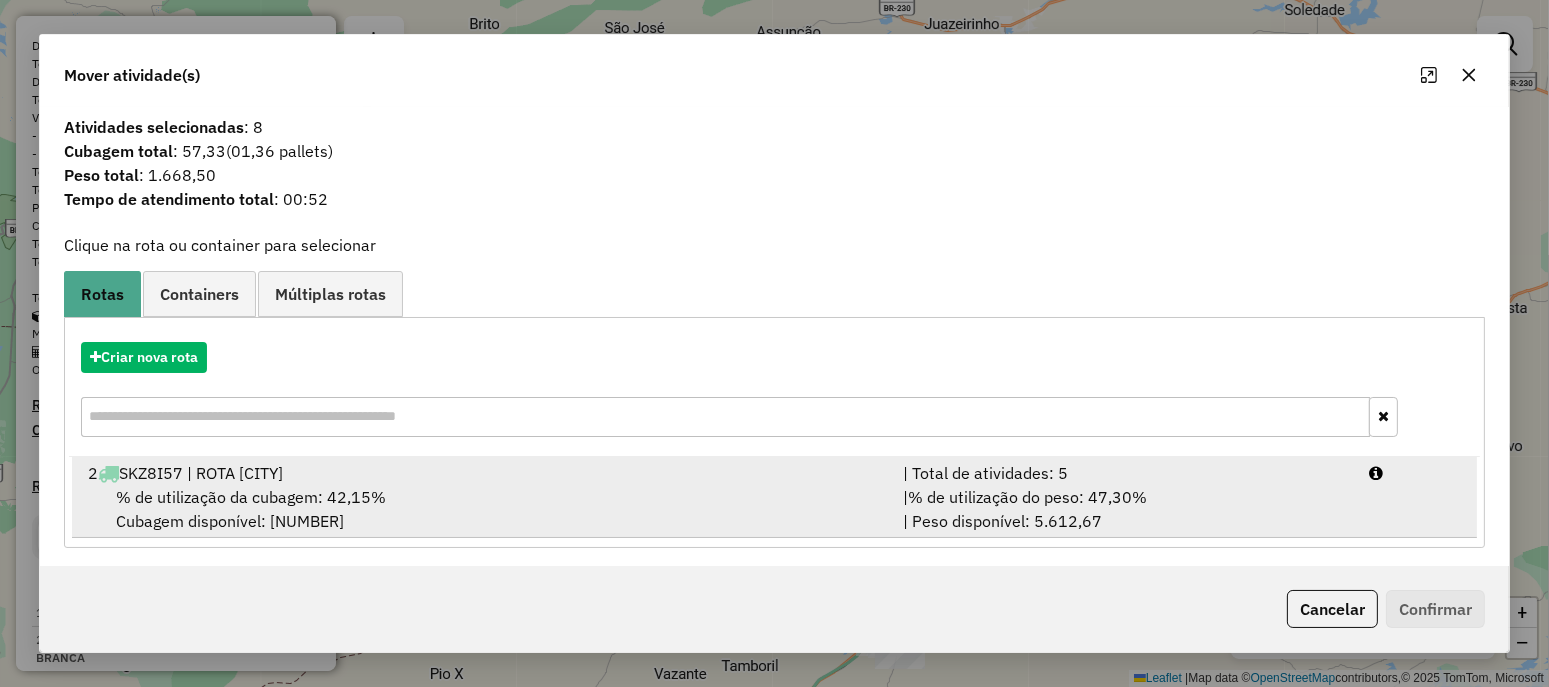 click on "2  SKZ8I57 | ROTA [CITY]" at bounding box center (483, 473) 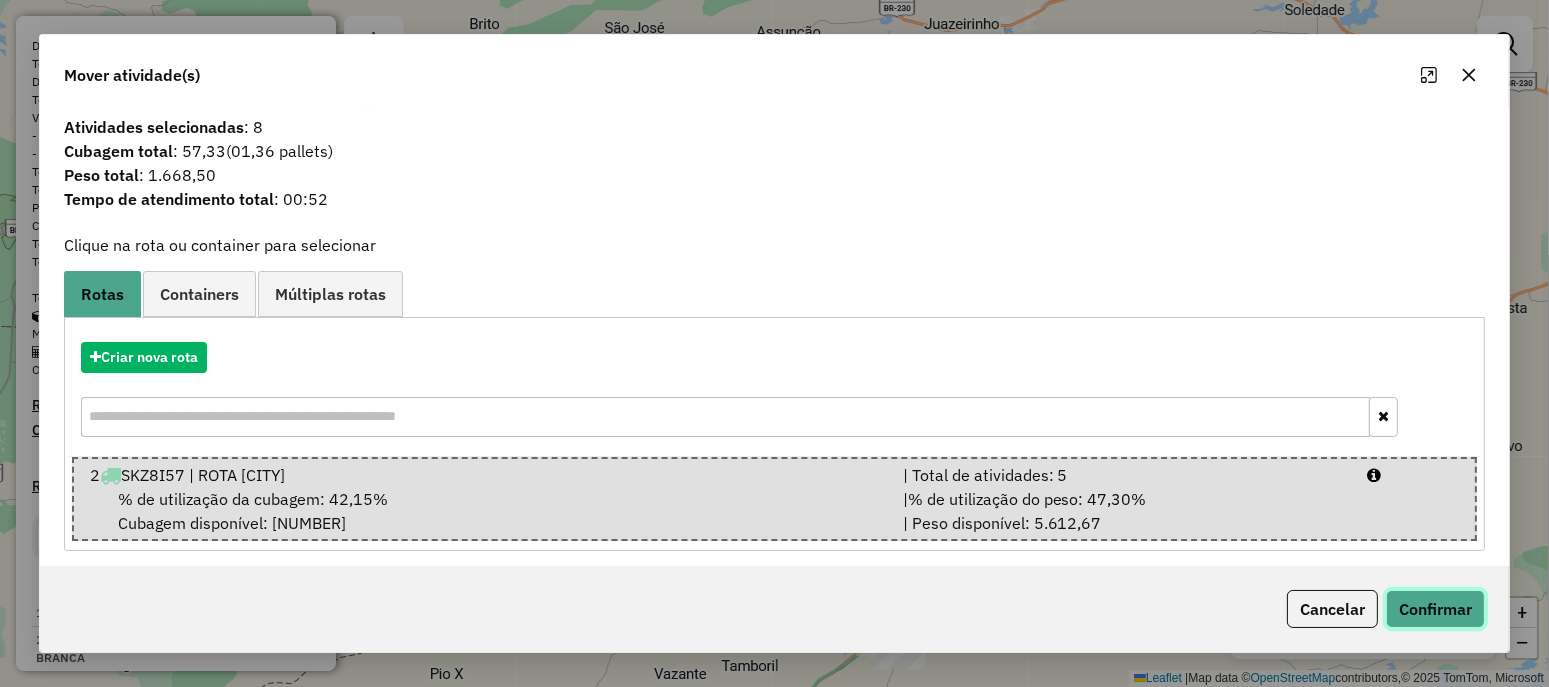 click on "Confirmar" 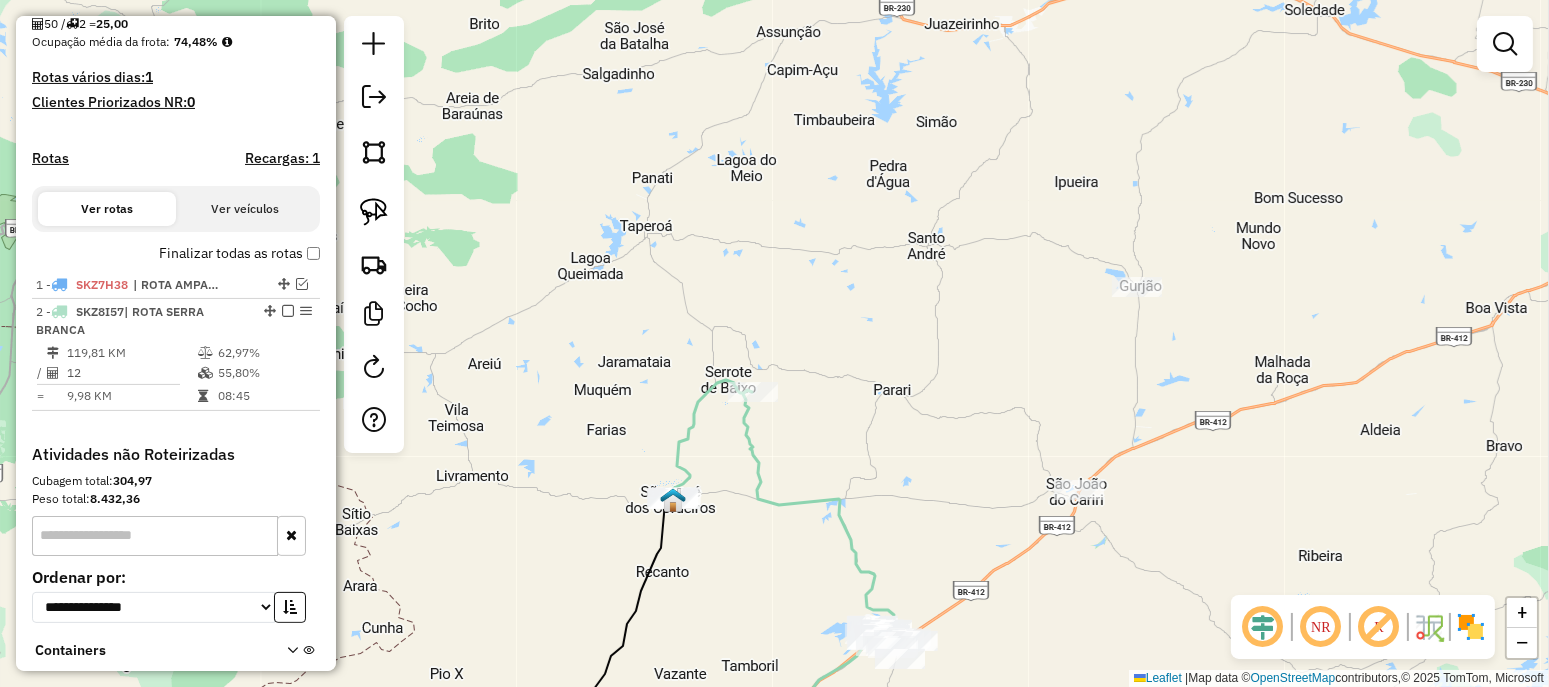 scroll, scrollTop: 499, scrollLeft: 0, axis: vertical 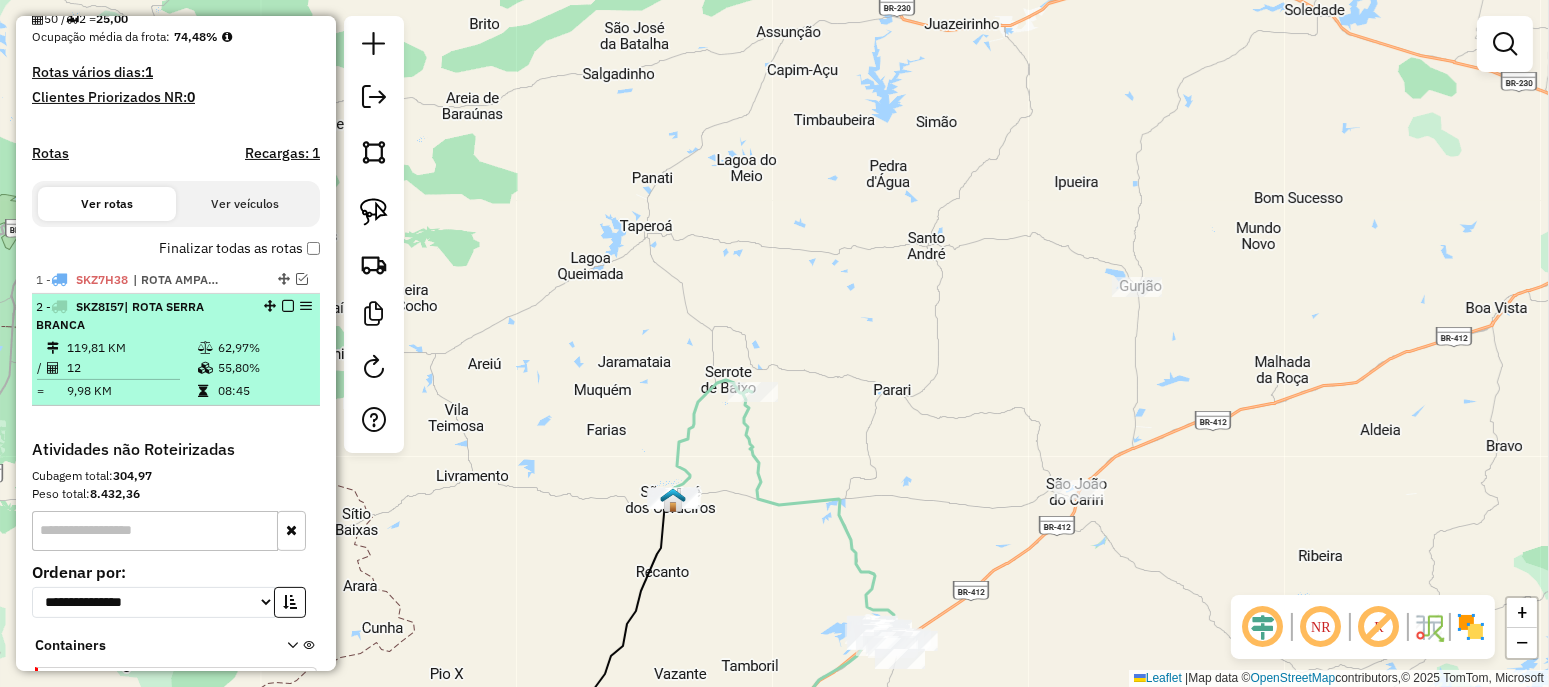 click on "2 -       SKZ8I57   | ROTA [CITY]" at bounding box center [142, 316] 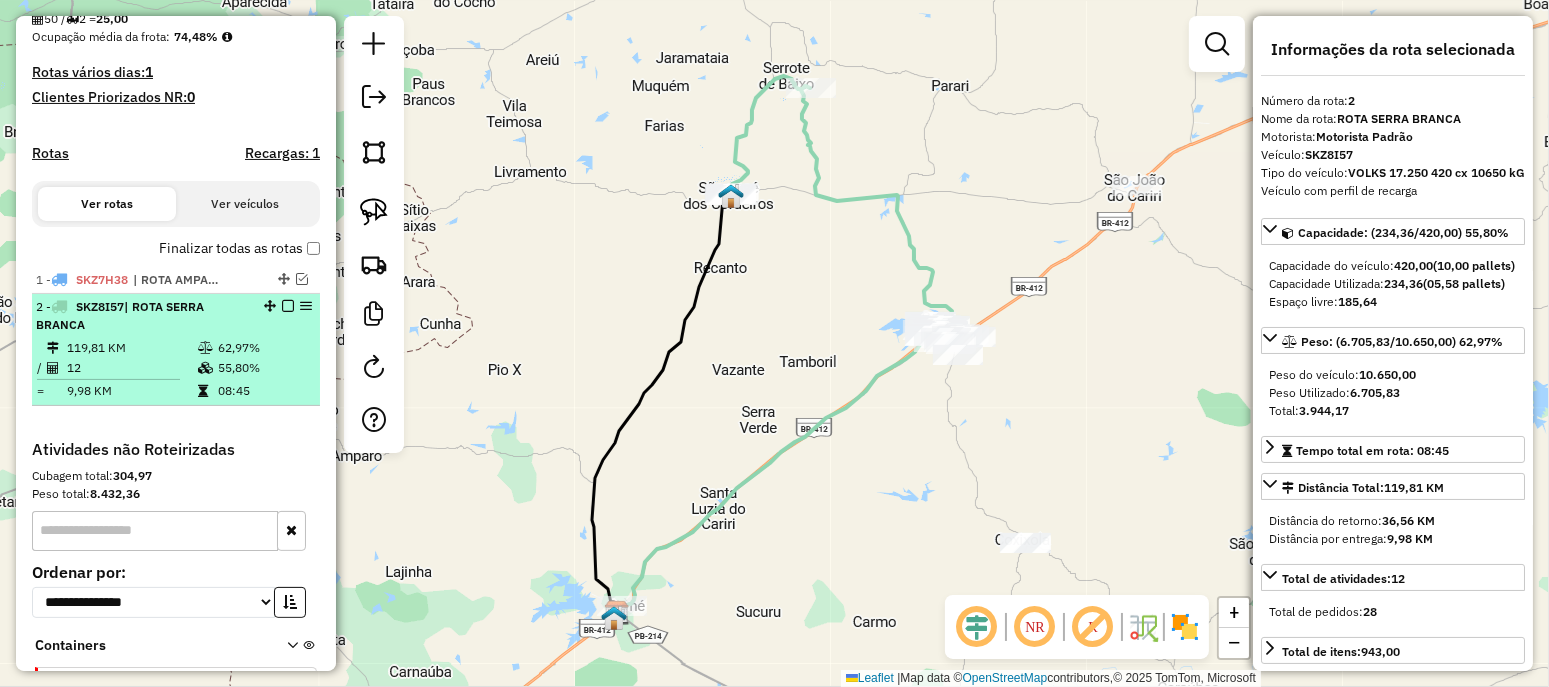 click at bounding box center [288, 306] 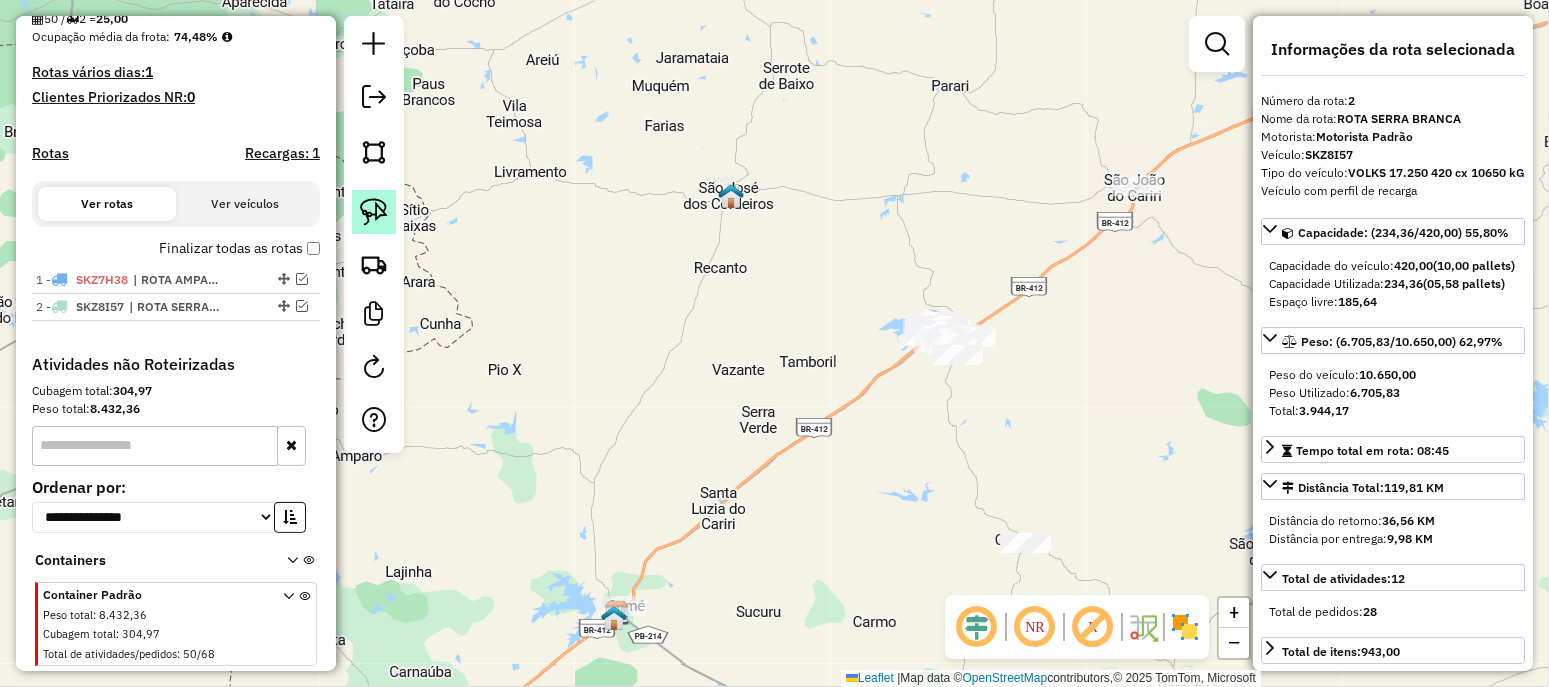 click 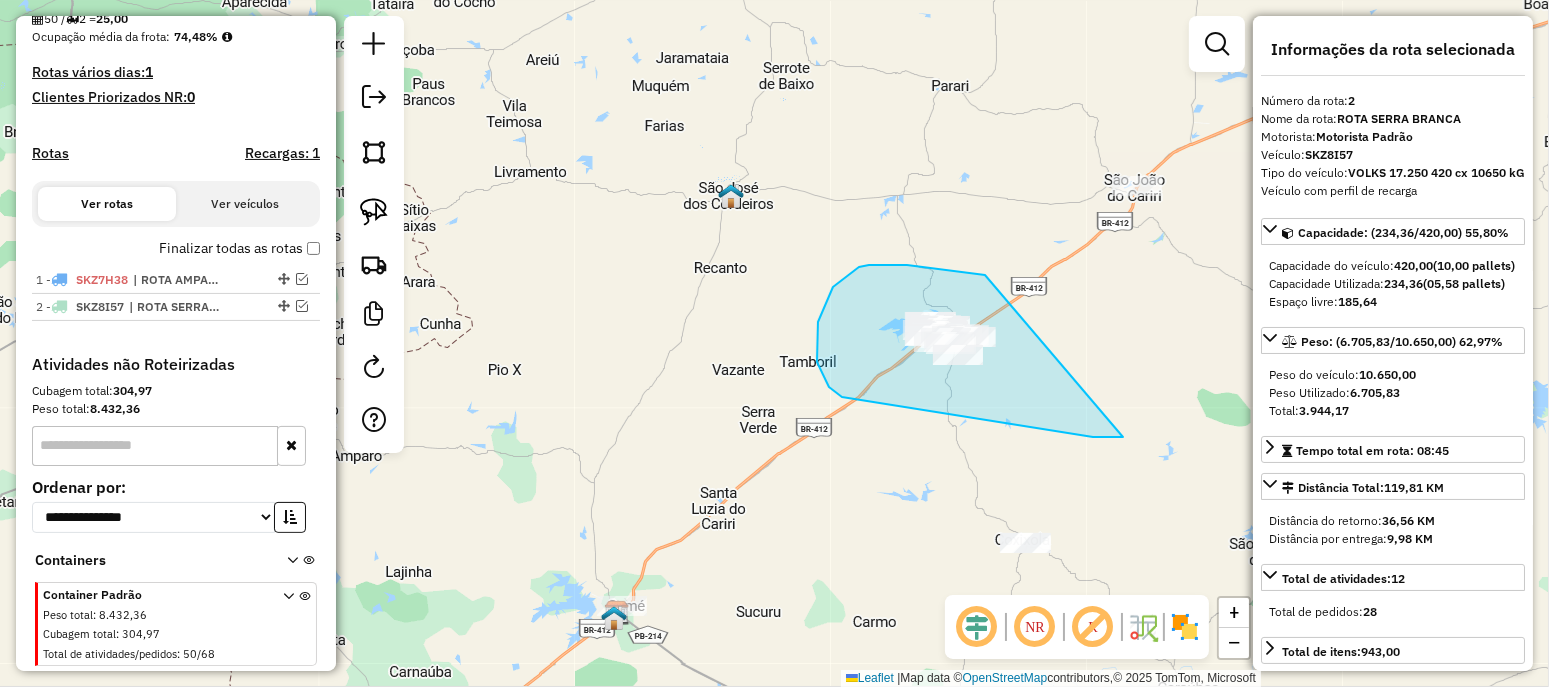 drag, startPoint x: 934, startPoint y: 268, endPoint x: 1200, endPoint y: 377, distance: 287.46652 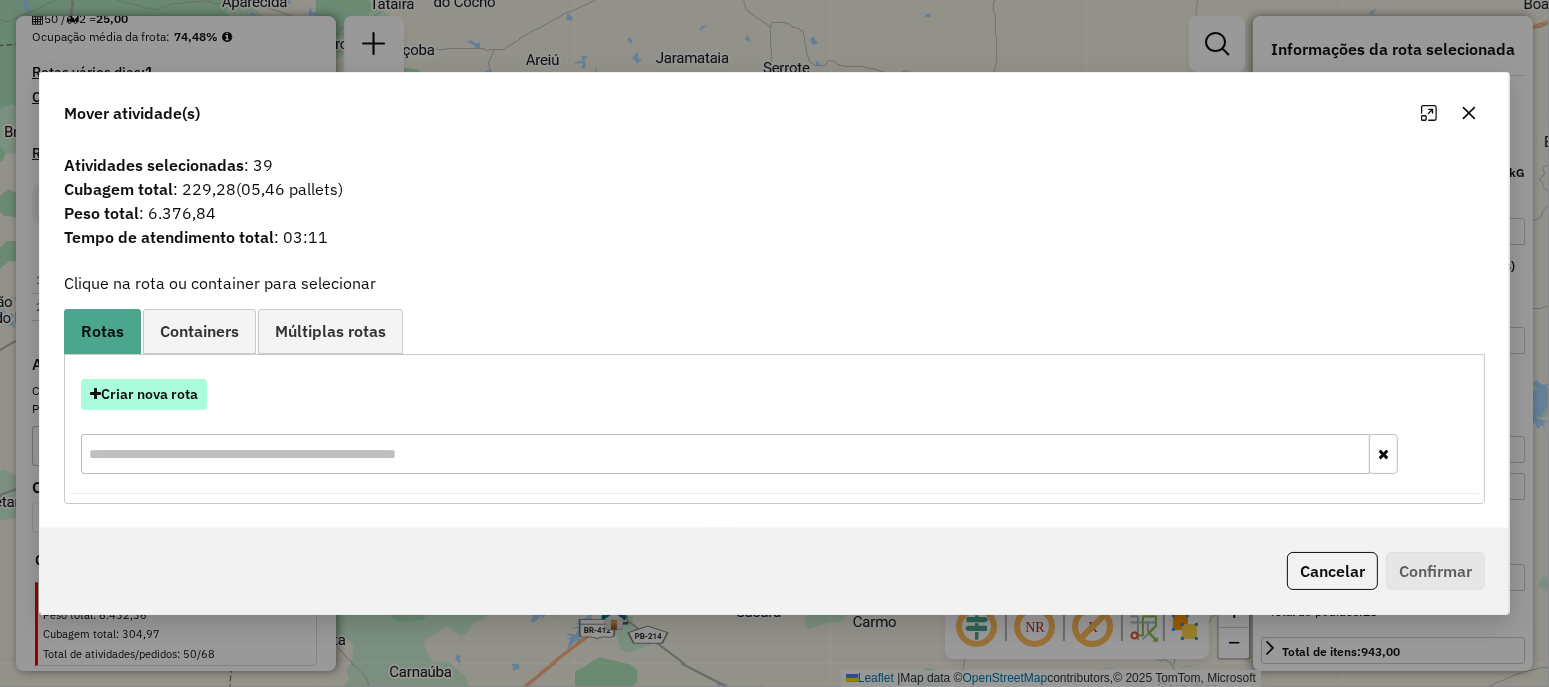 click on "Criar nova rota" at bounding box center (144, 394) 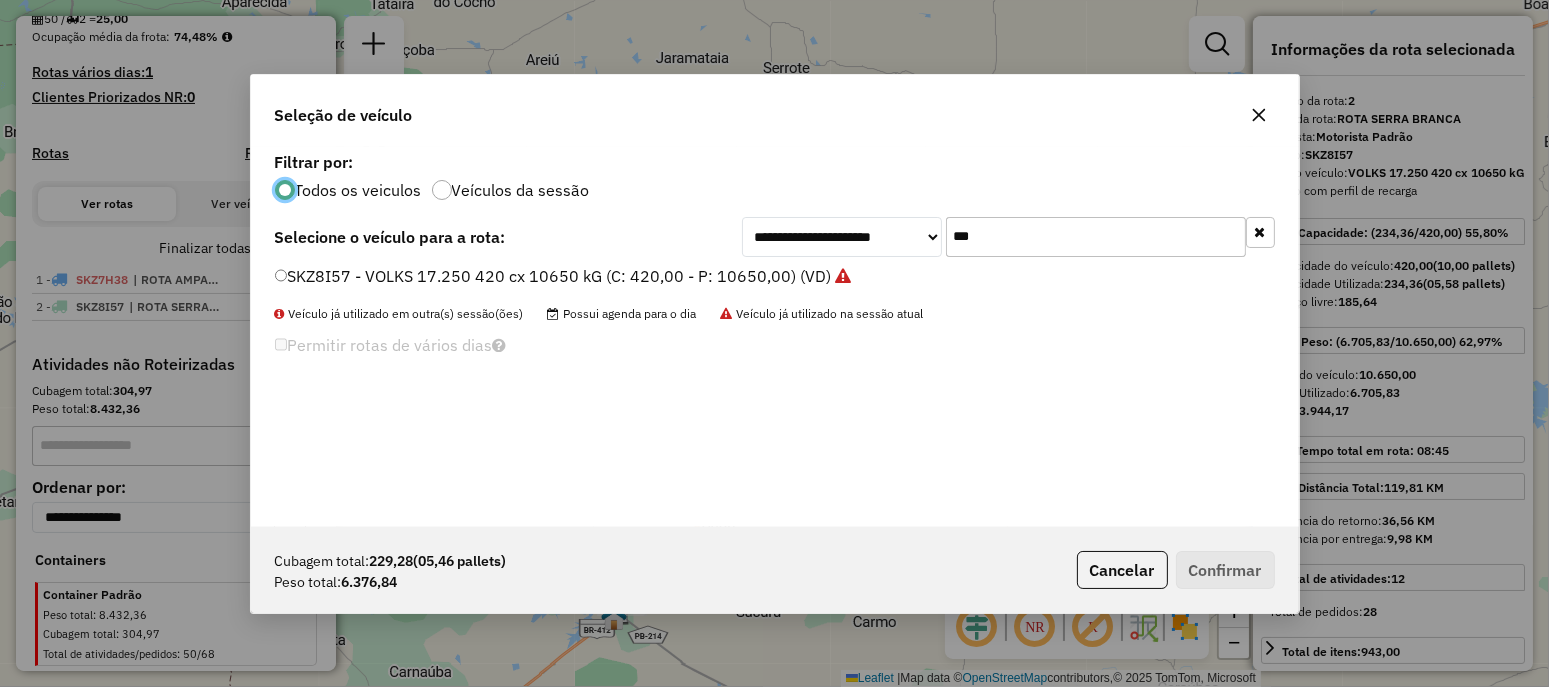 scroll, scrollTop: 10, scrollLeft: 6, axis: both 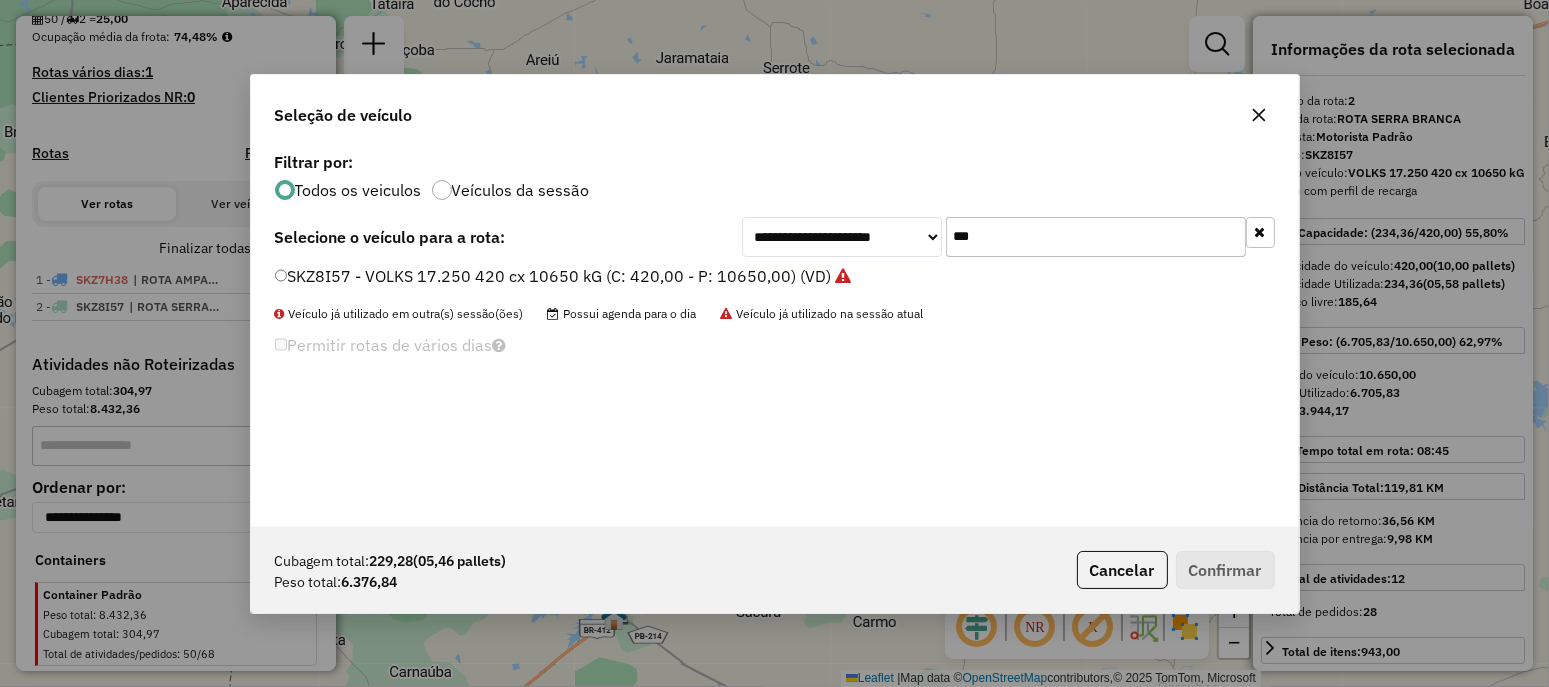 click on "***" 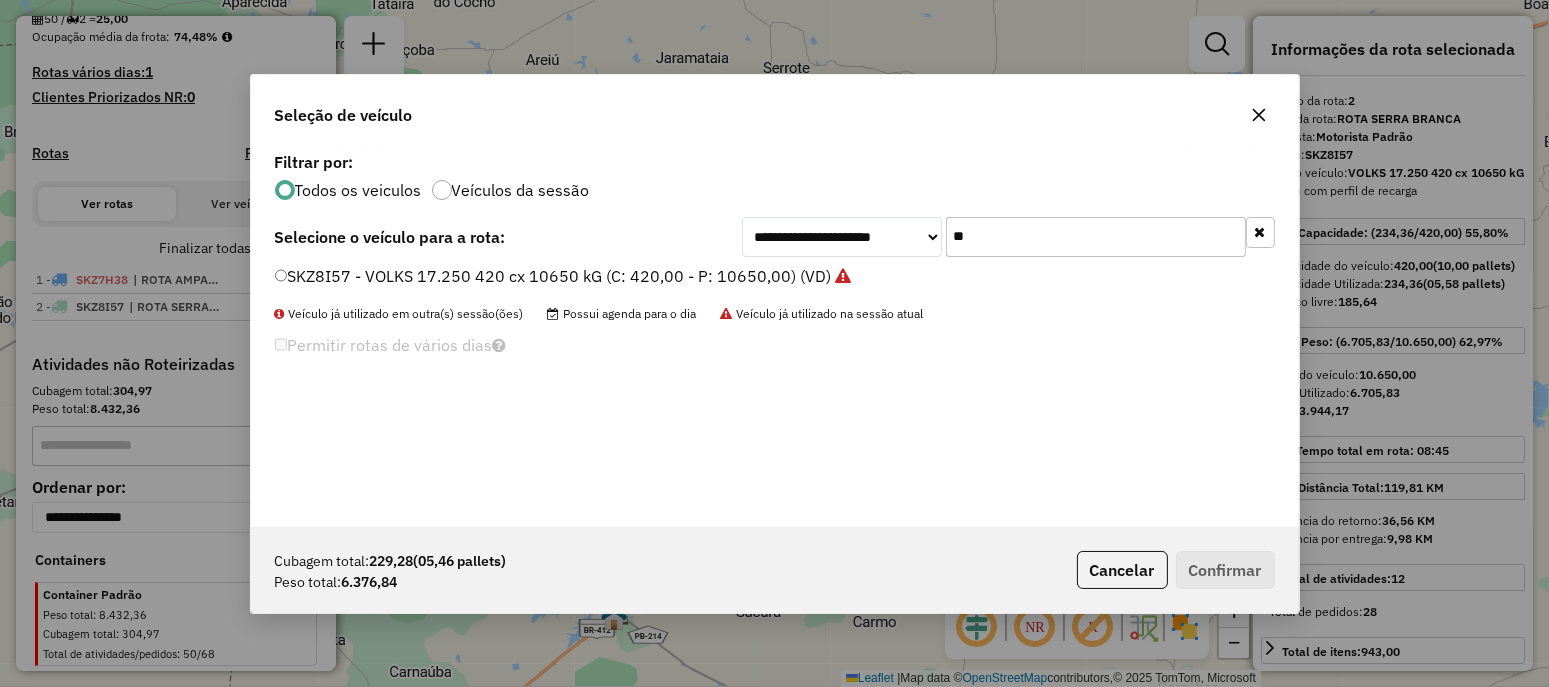 type on "***" 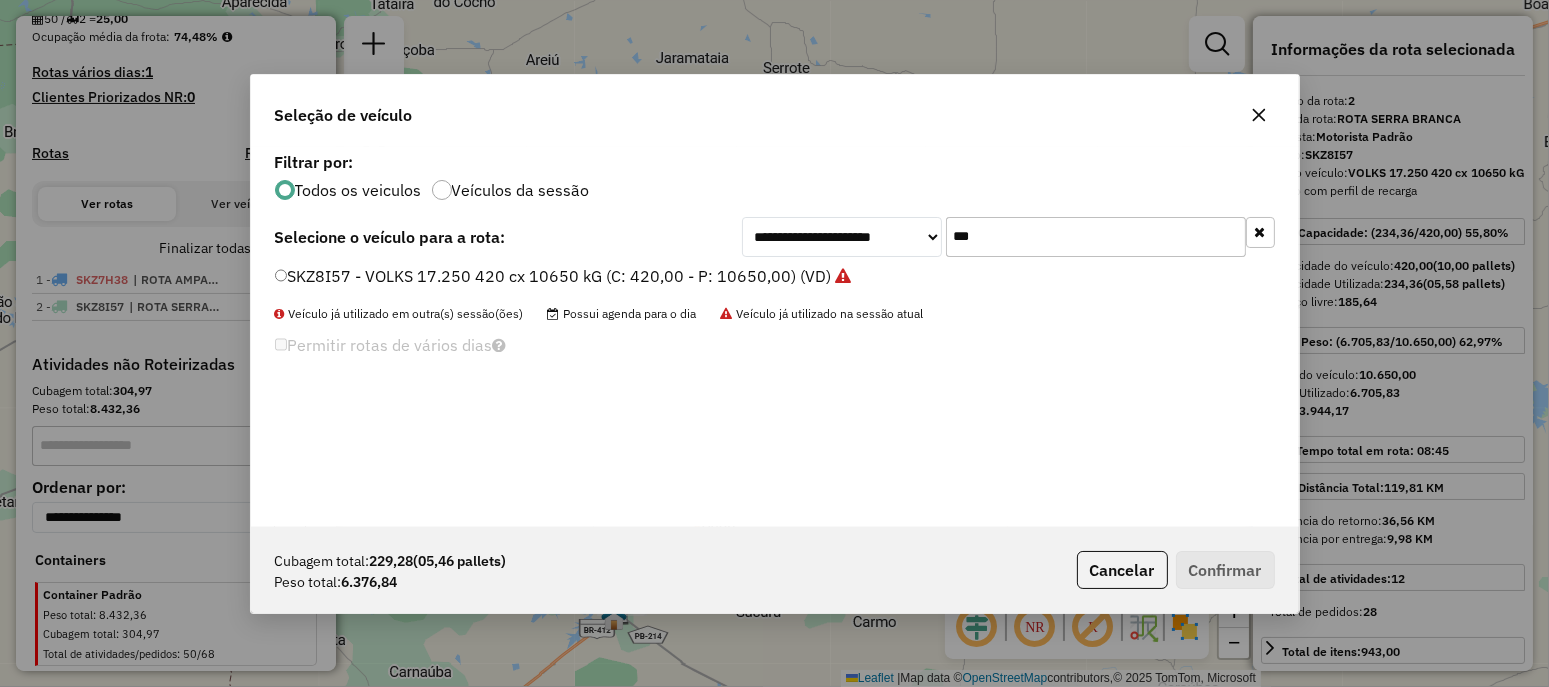 click on "**********" 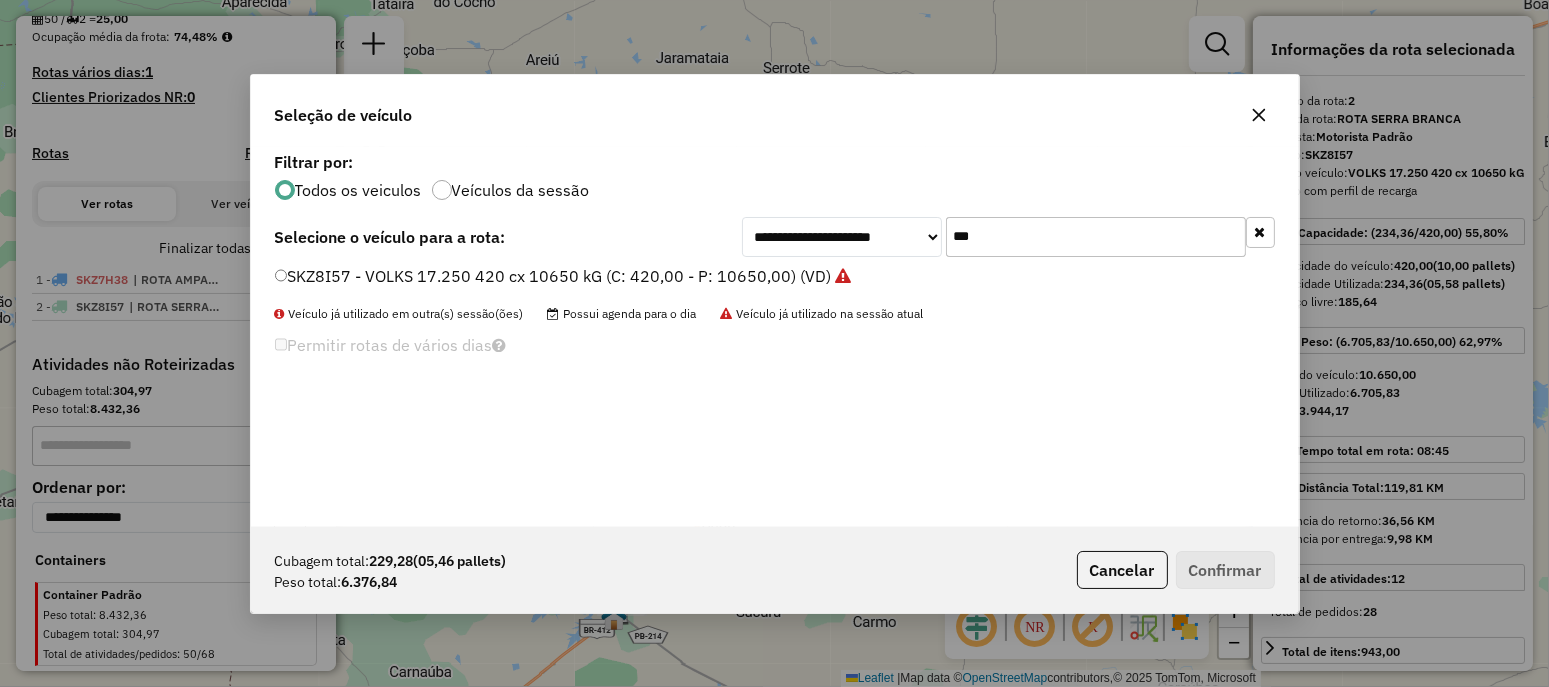 click on "SKZ8I57 - VOLKS 17.250 420 cx 10650 kG (C: 420,00 - P: 10650,00) (VD)" 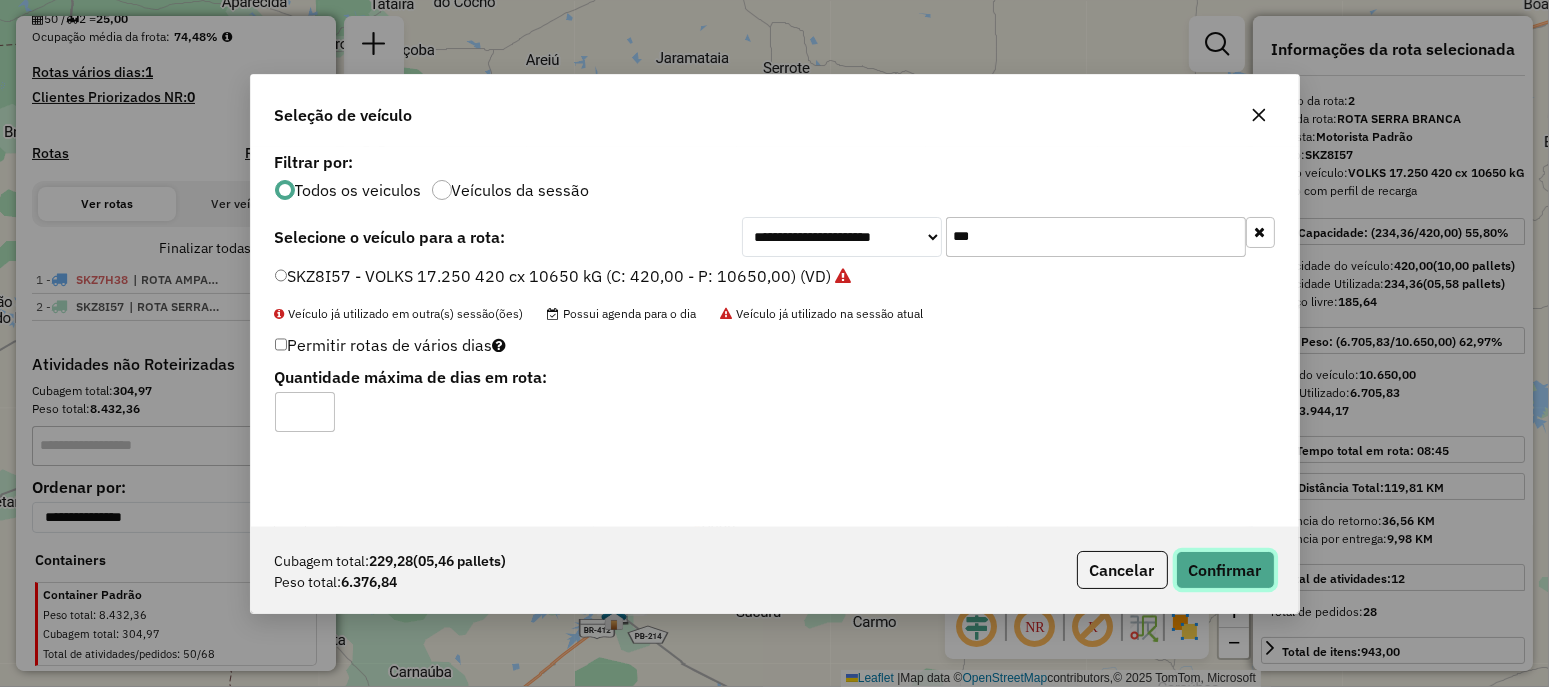 click on "Confirmar" 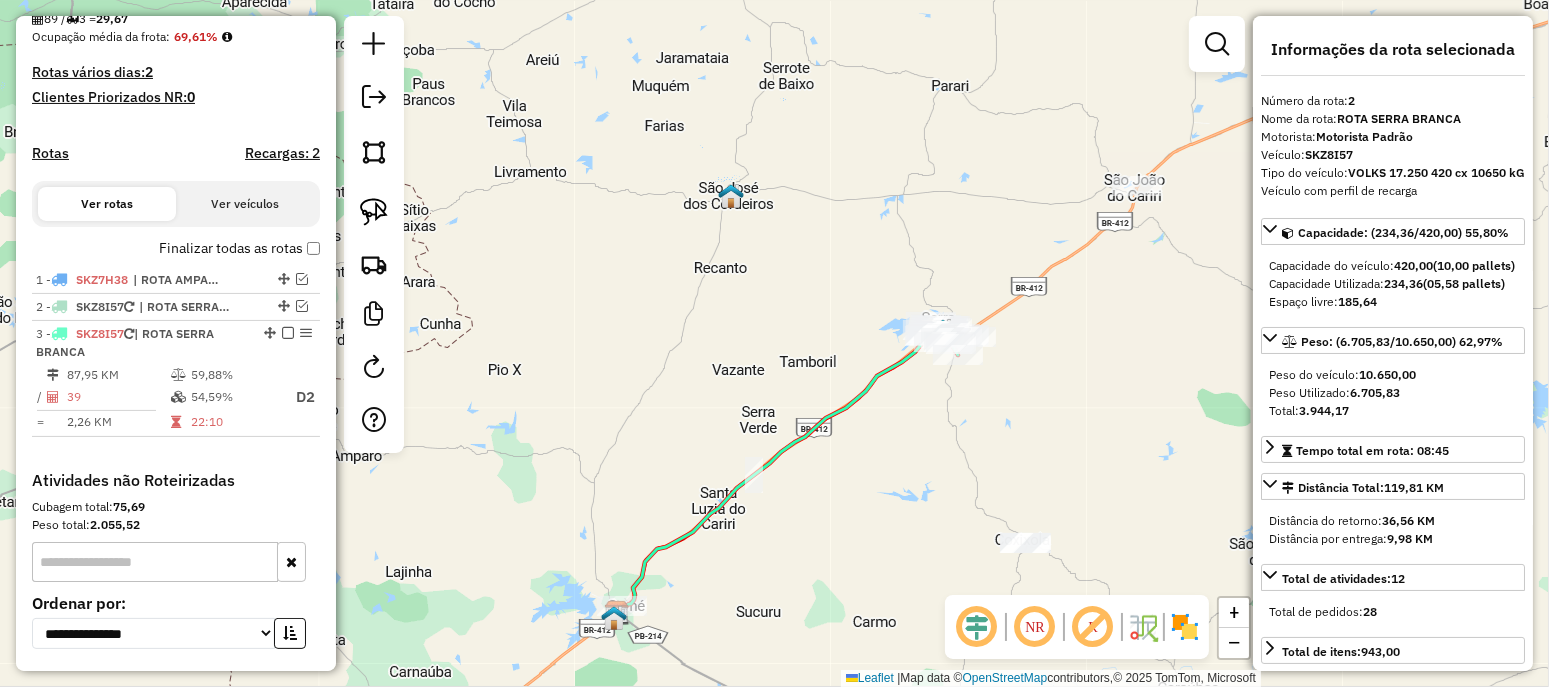 scroll, scrollTop: 656, scrollLeft: 0, axis: vertical 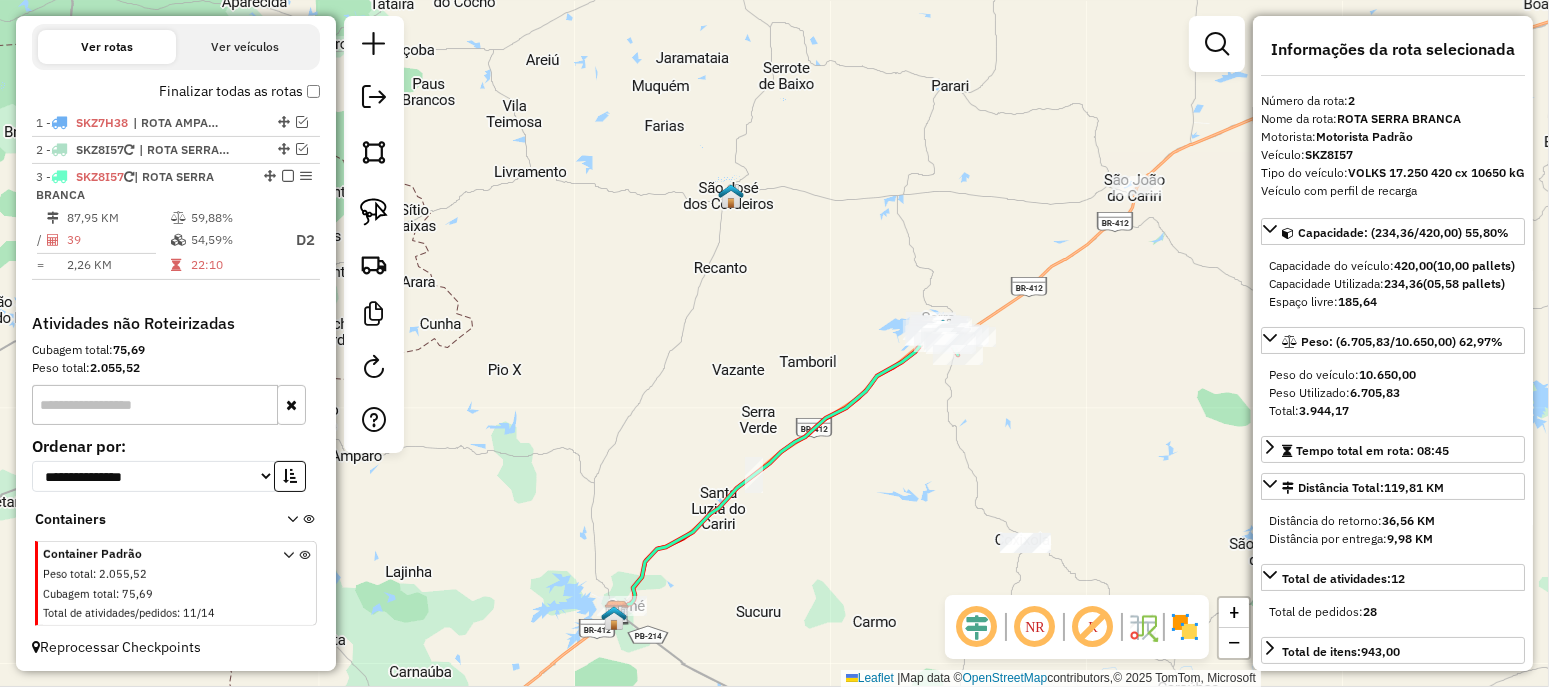 drag, startPoint x: 208, startPoint y: 154, endPoint x: 127, endPoint y: 390, distance: 249.51352 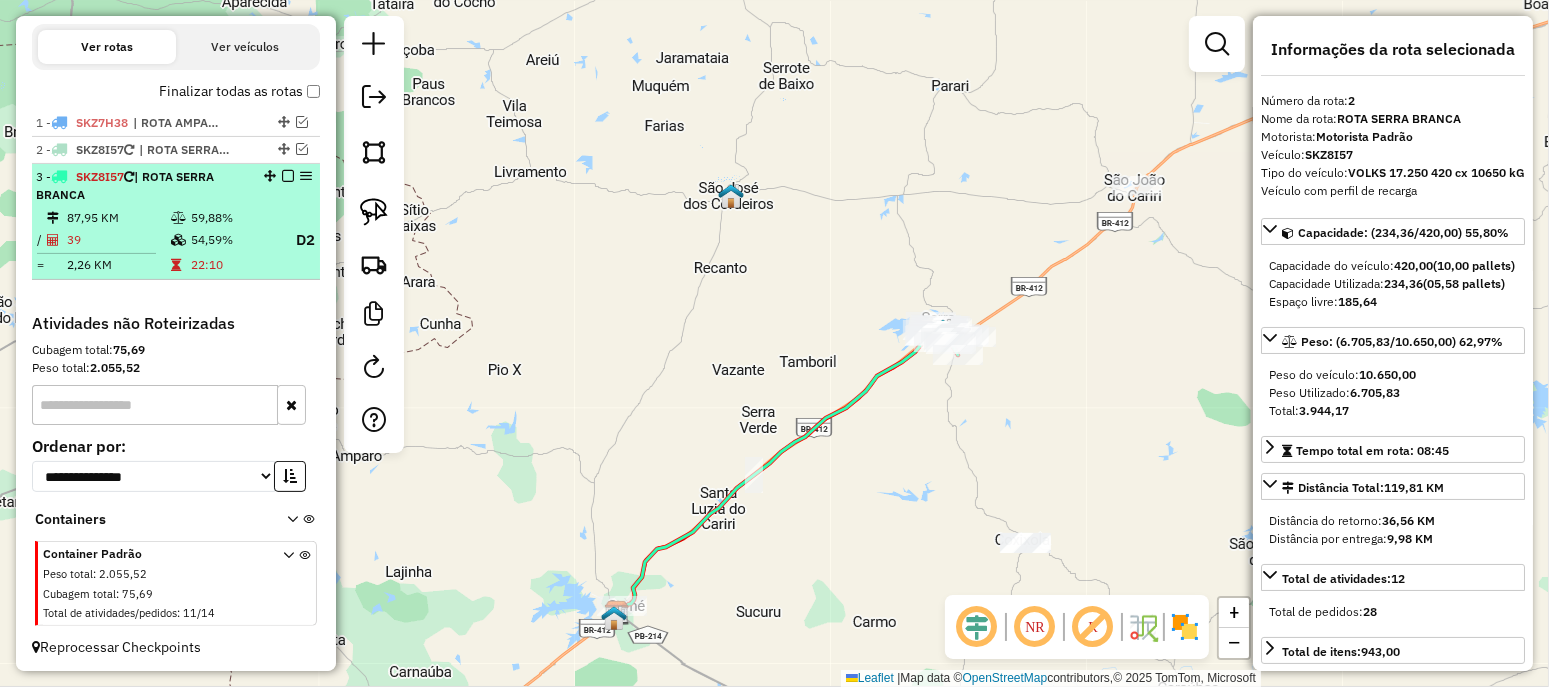 click at bounding box center [288, 176] 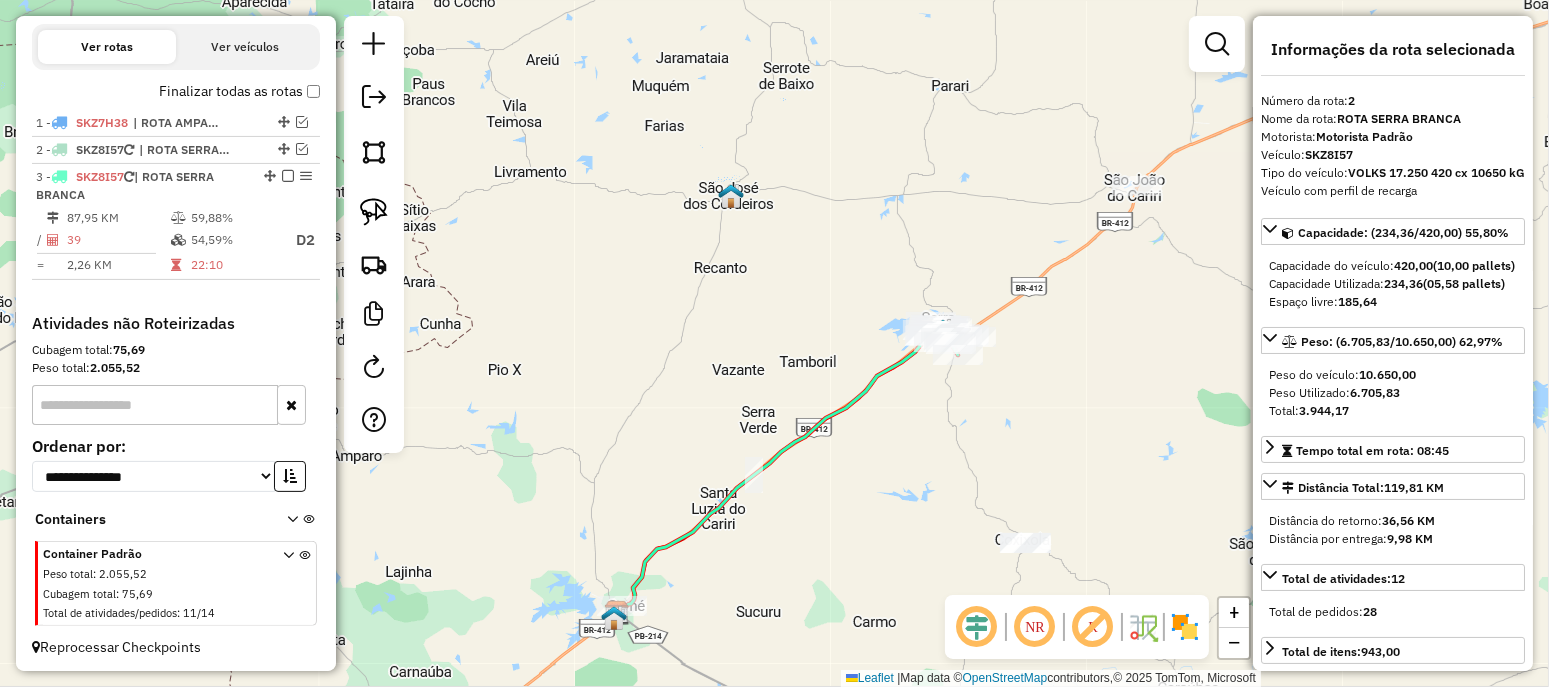 scroll, scrollTop: 566, scrollLeft: 0, axis: vertical 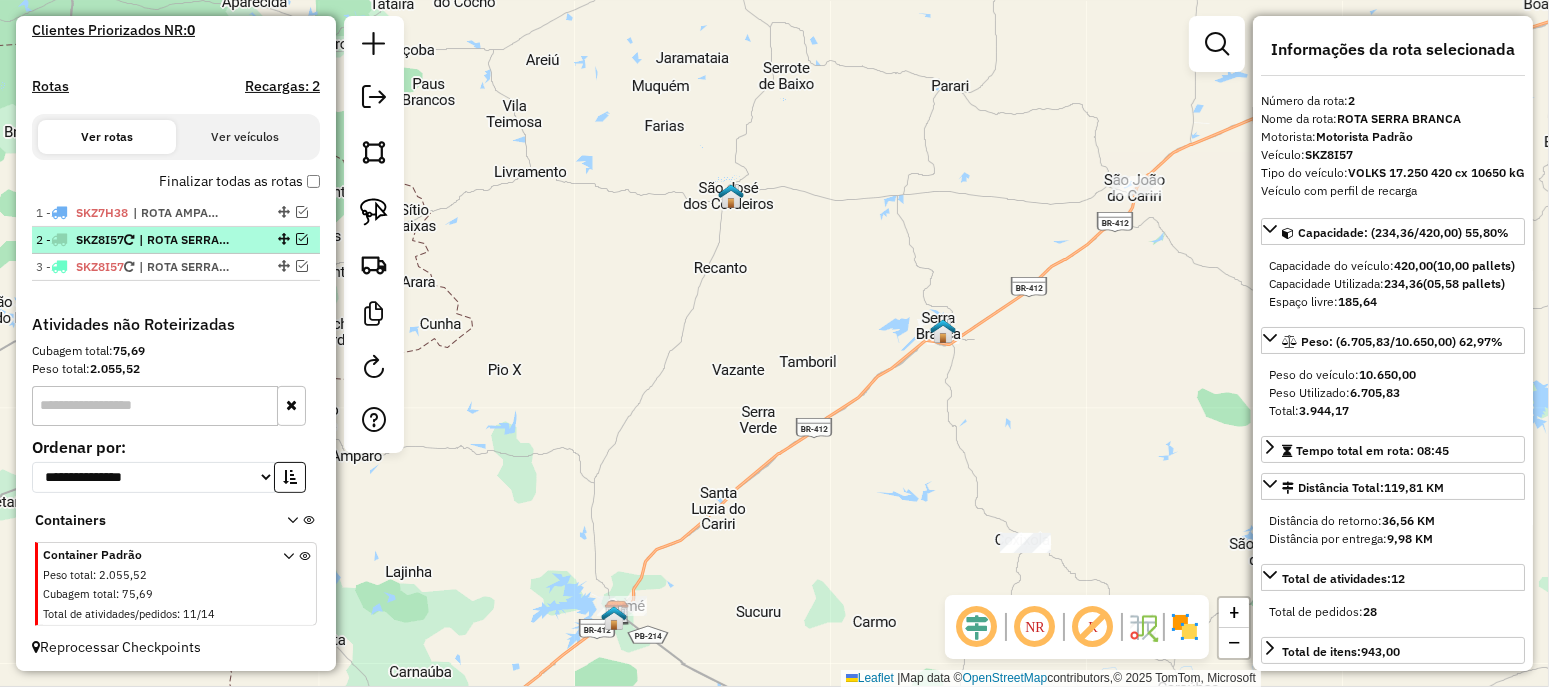 click at bounding box center (302, 239) 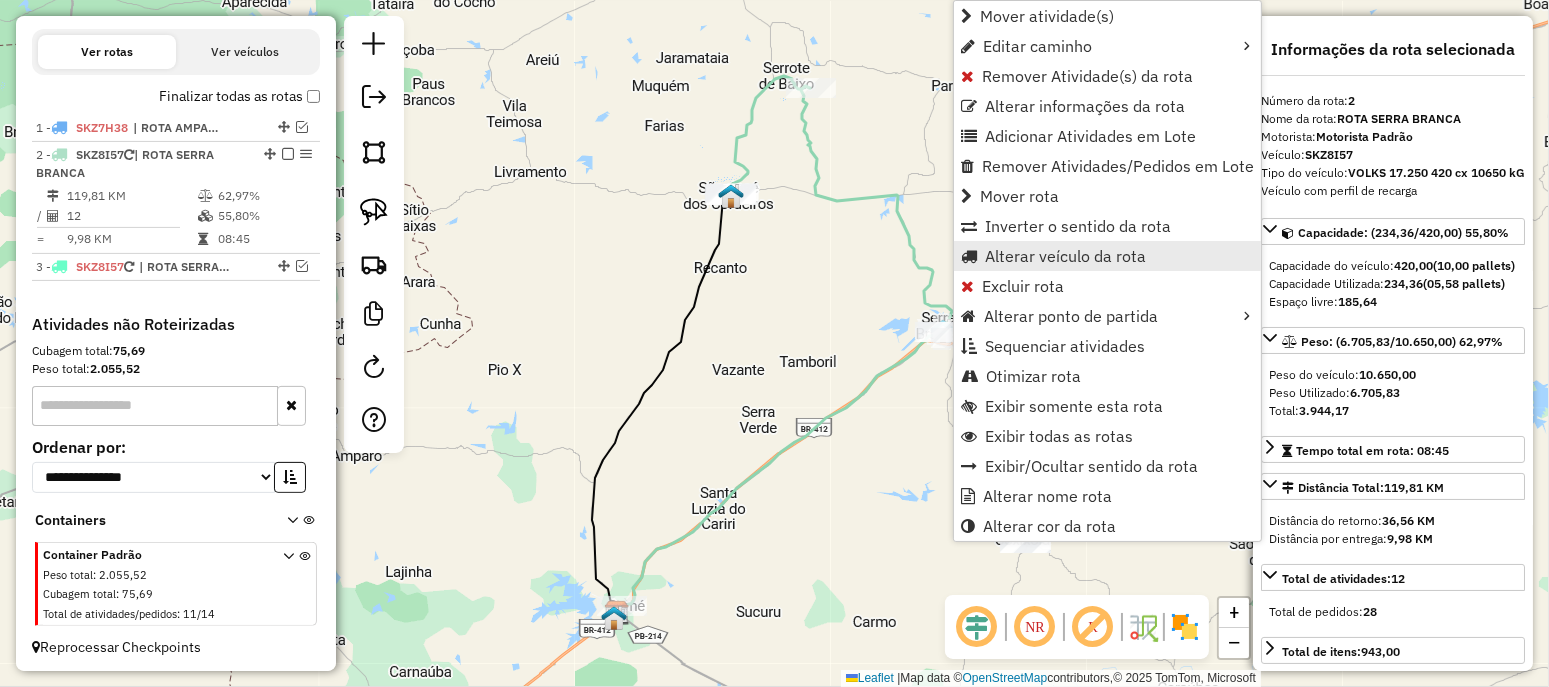 click on "Alterar veículo da rota" at bounding box center [1065, 256] 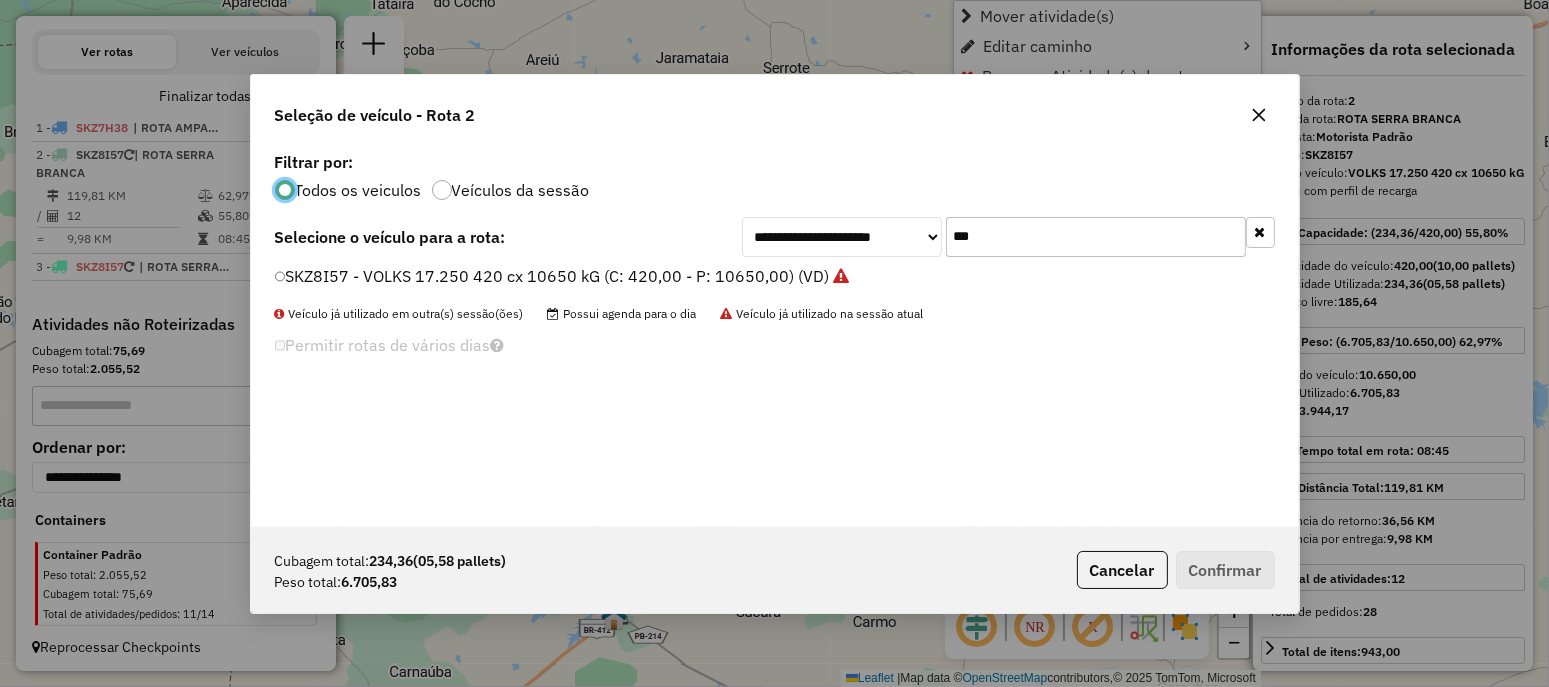 scroll, scrollTop: 10, scrollLeft: 6, axis: both 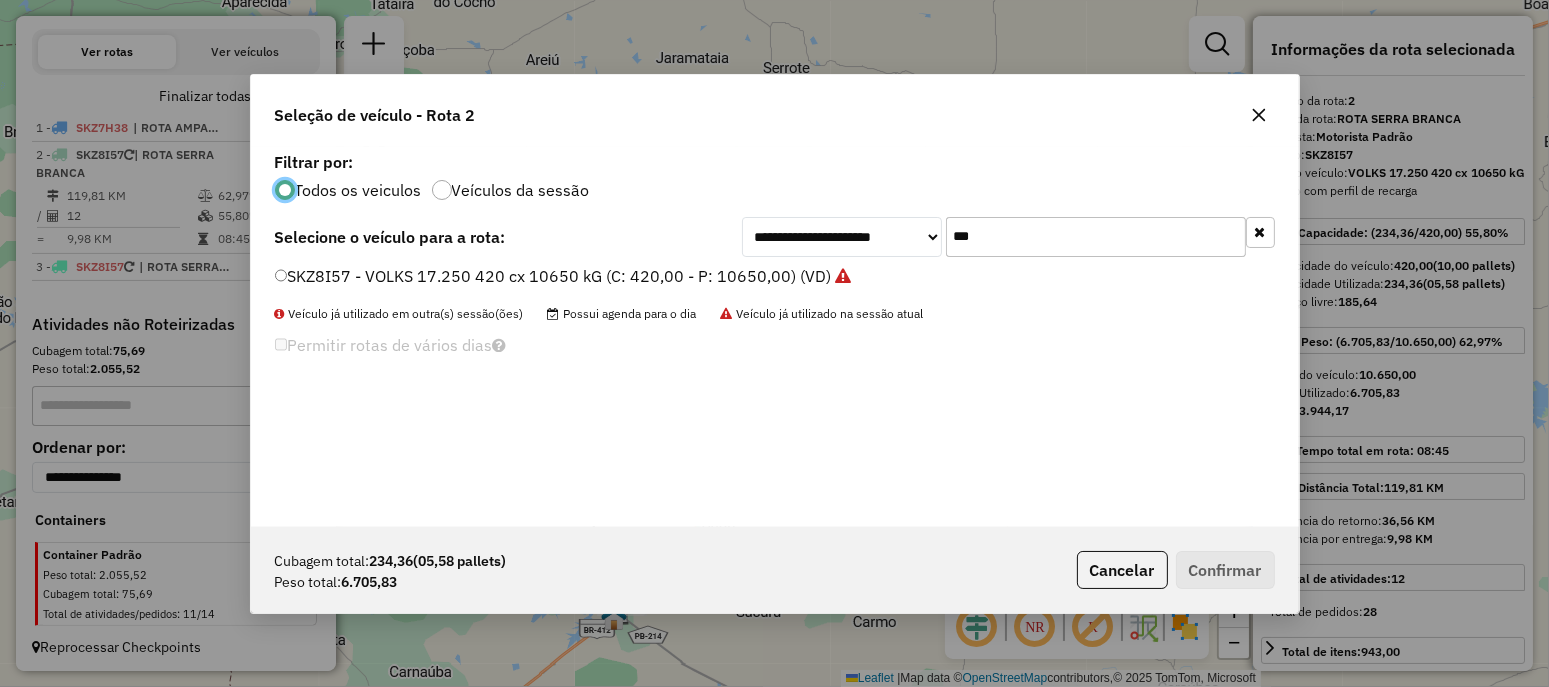 click on "***" 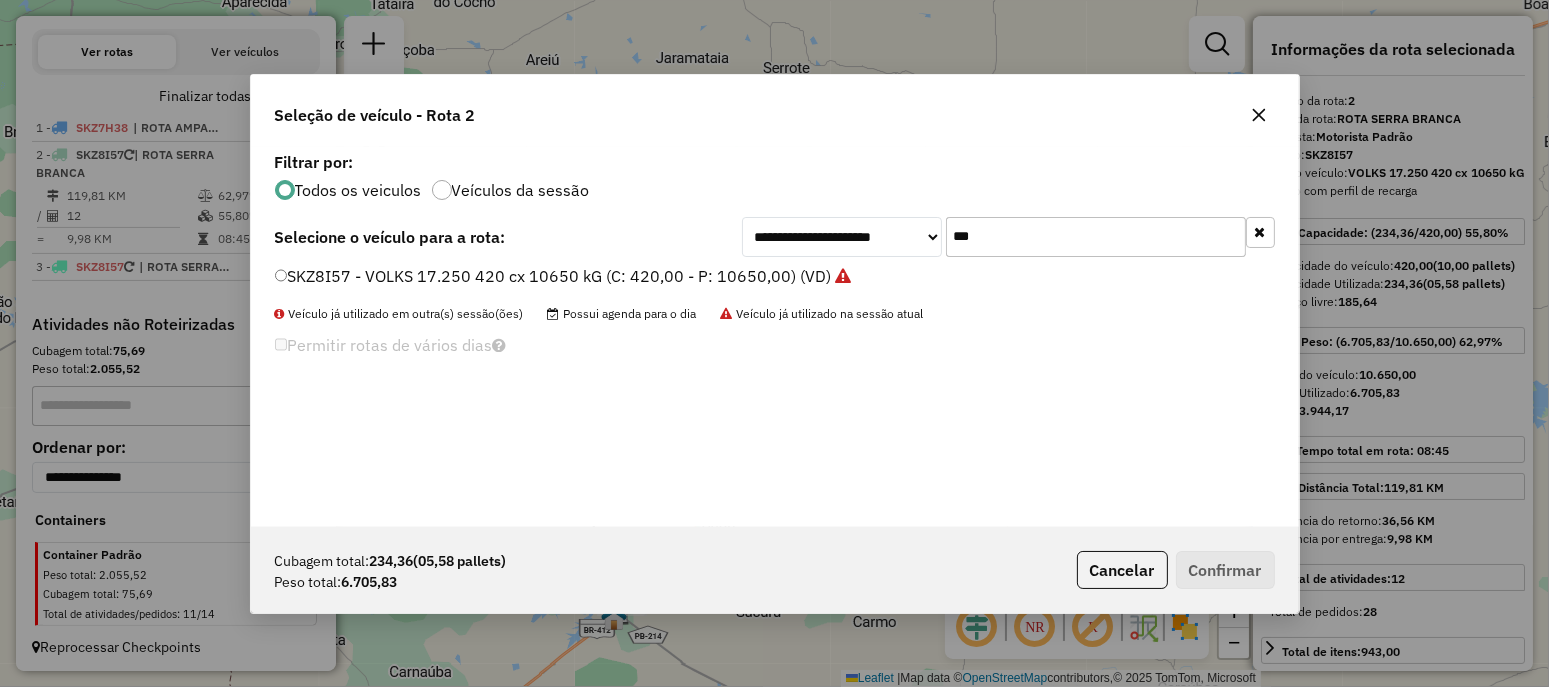 click on "***" 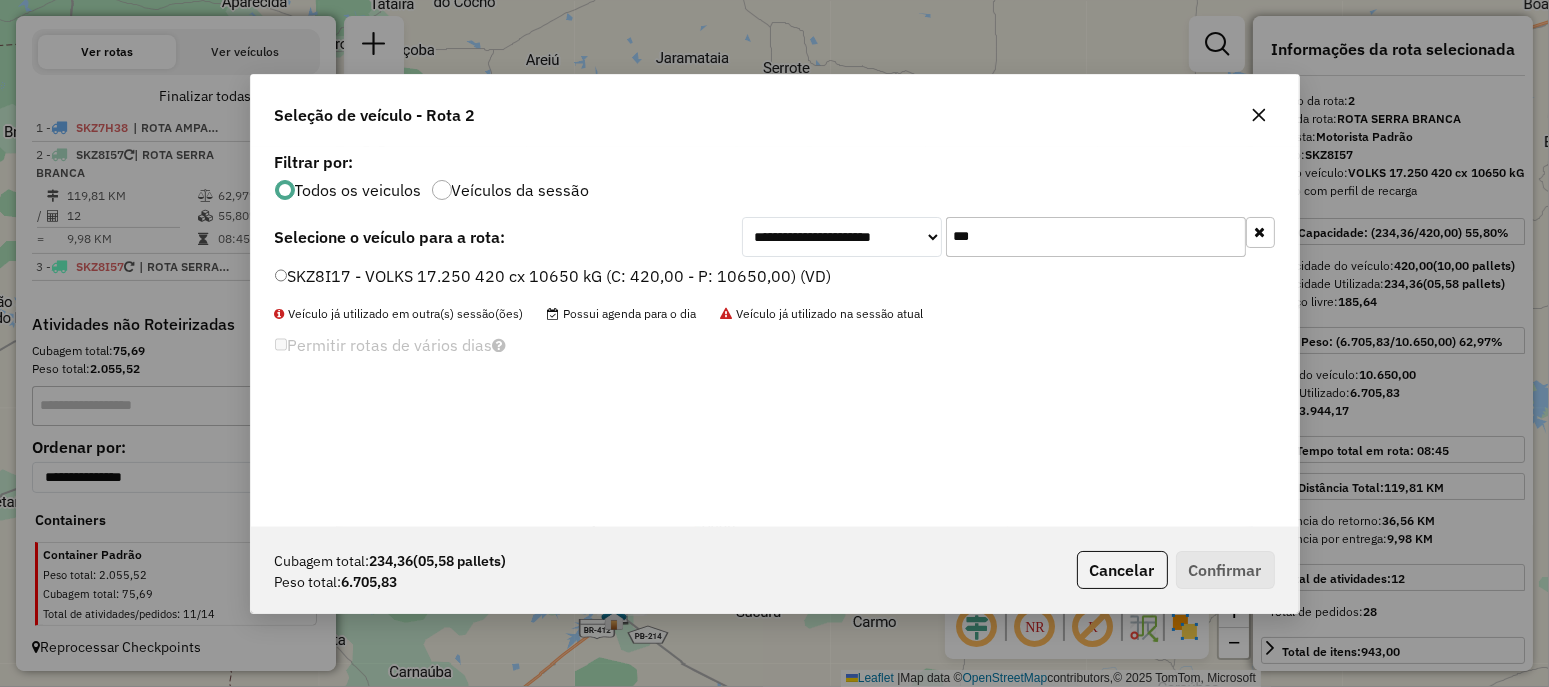 type on "***" 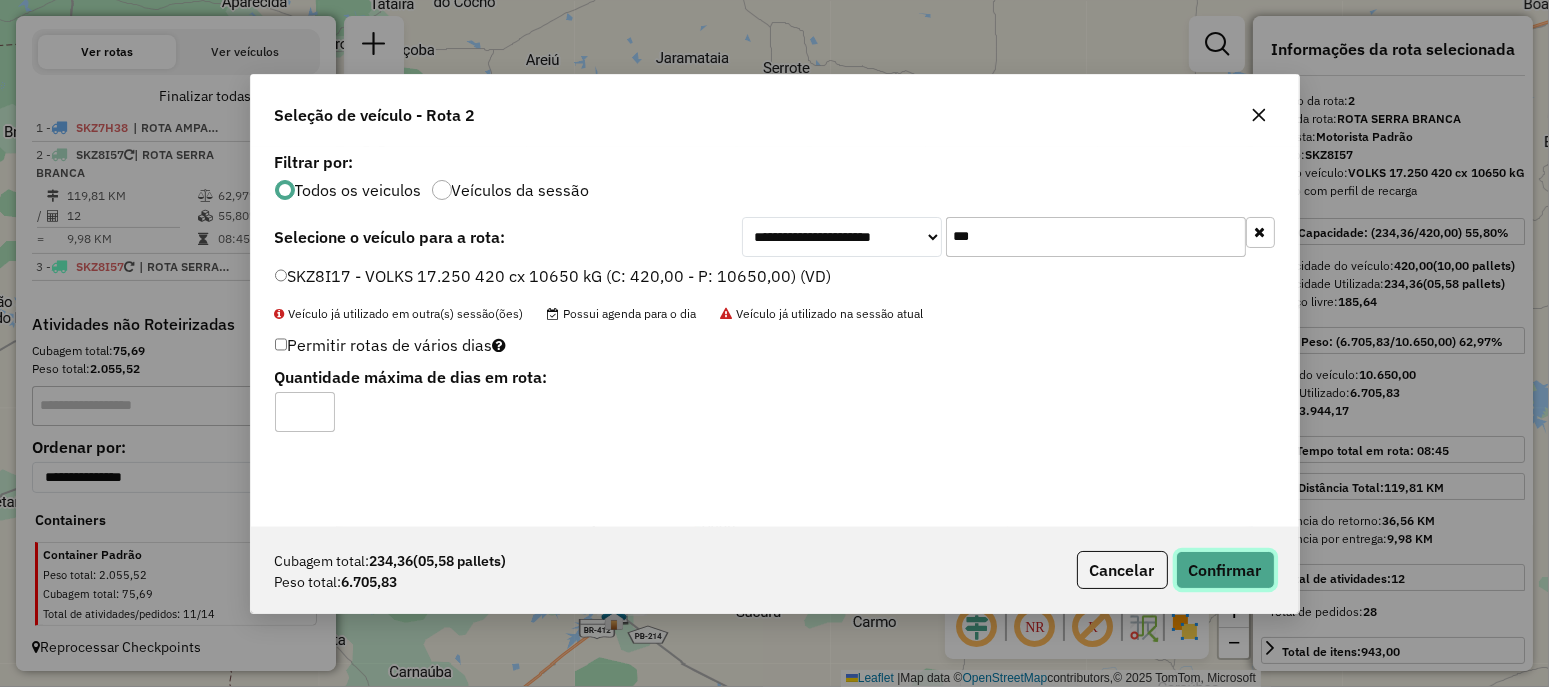click on "Confirmar" 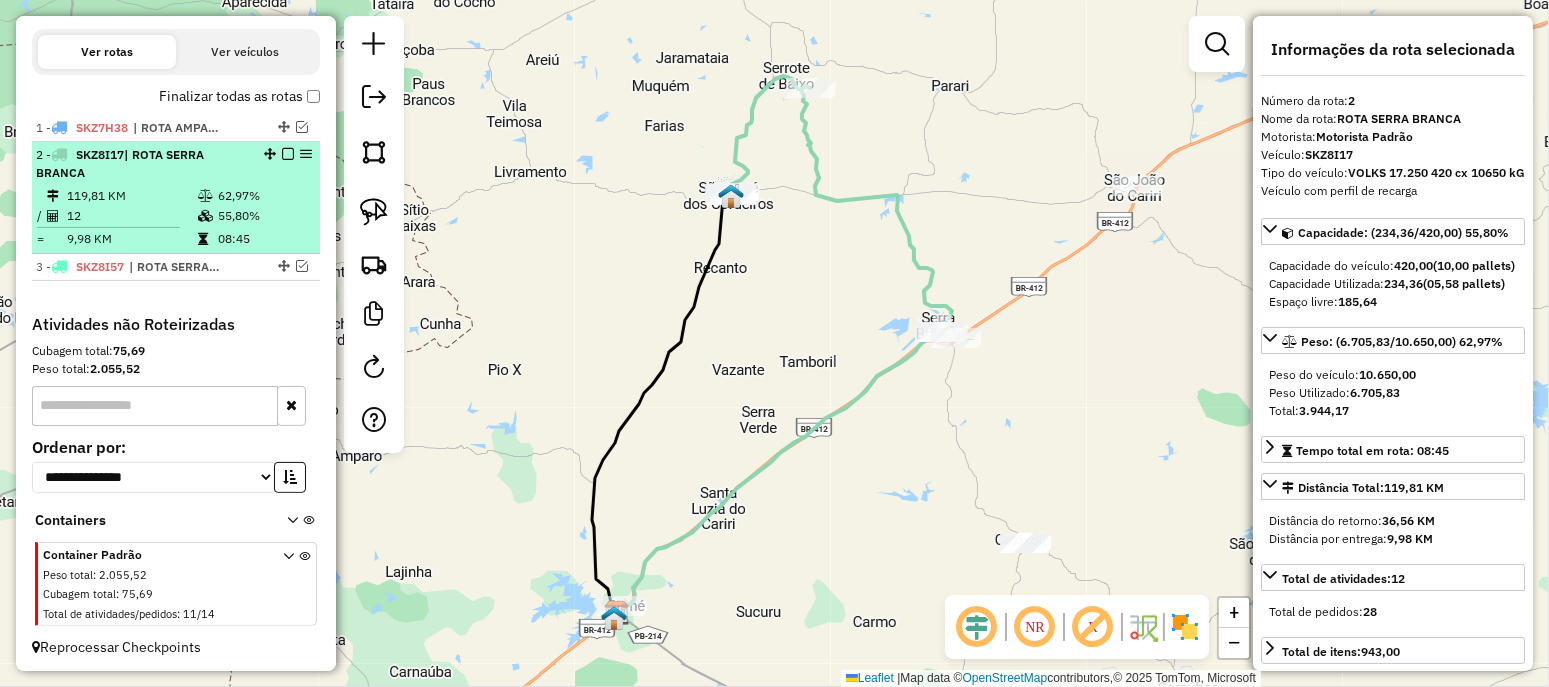 click at bounding box center (288, 154) 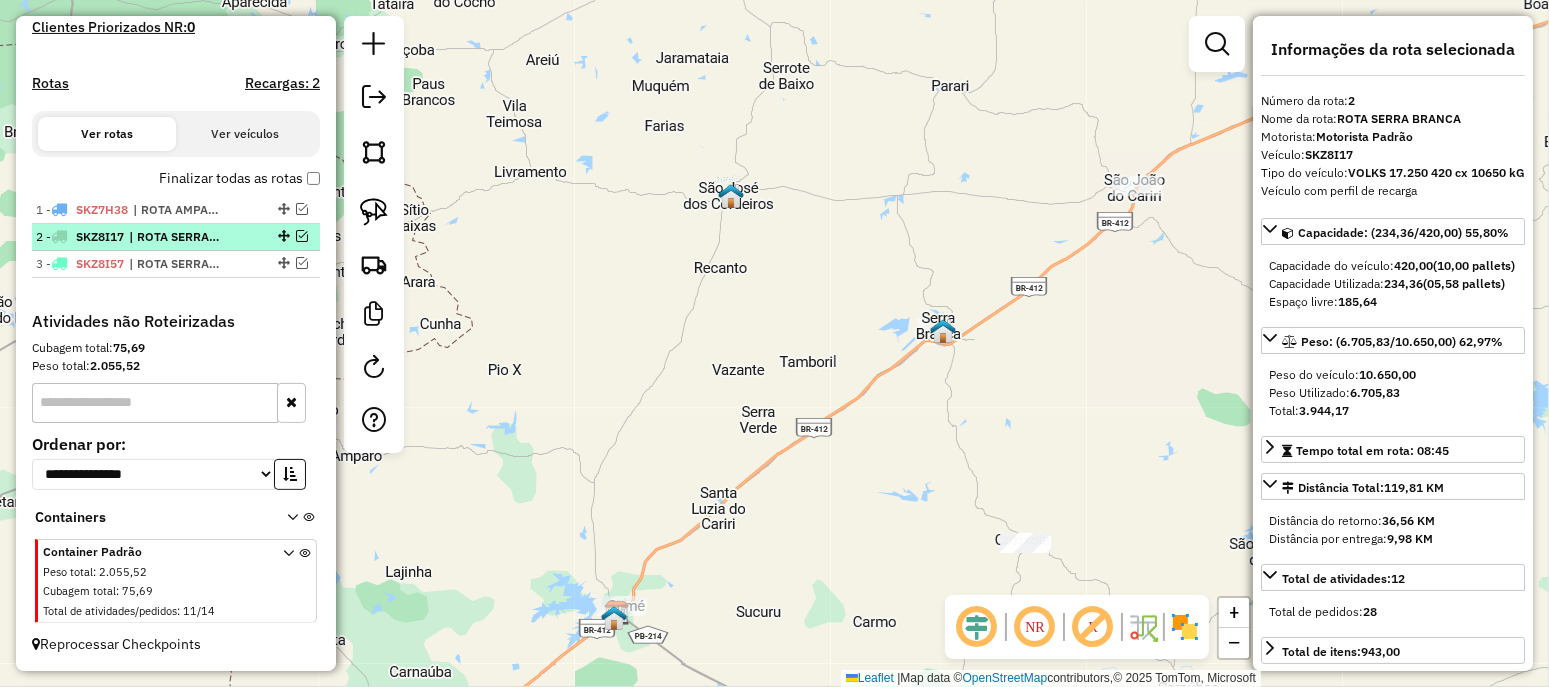 scroll, scrollTop: 566, scrollLeft: 0, axis: vertical 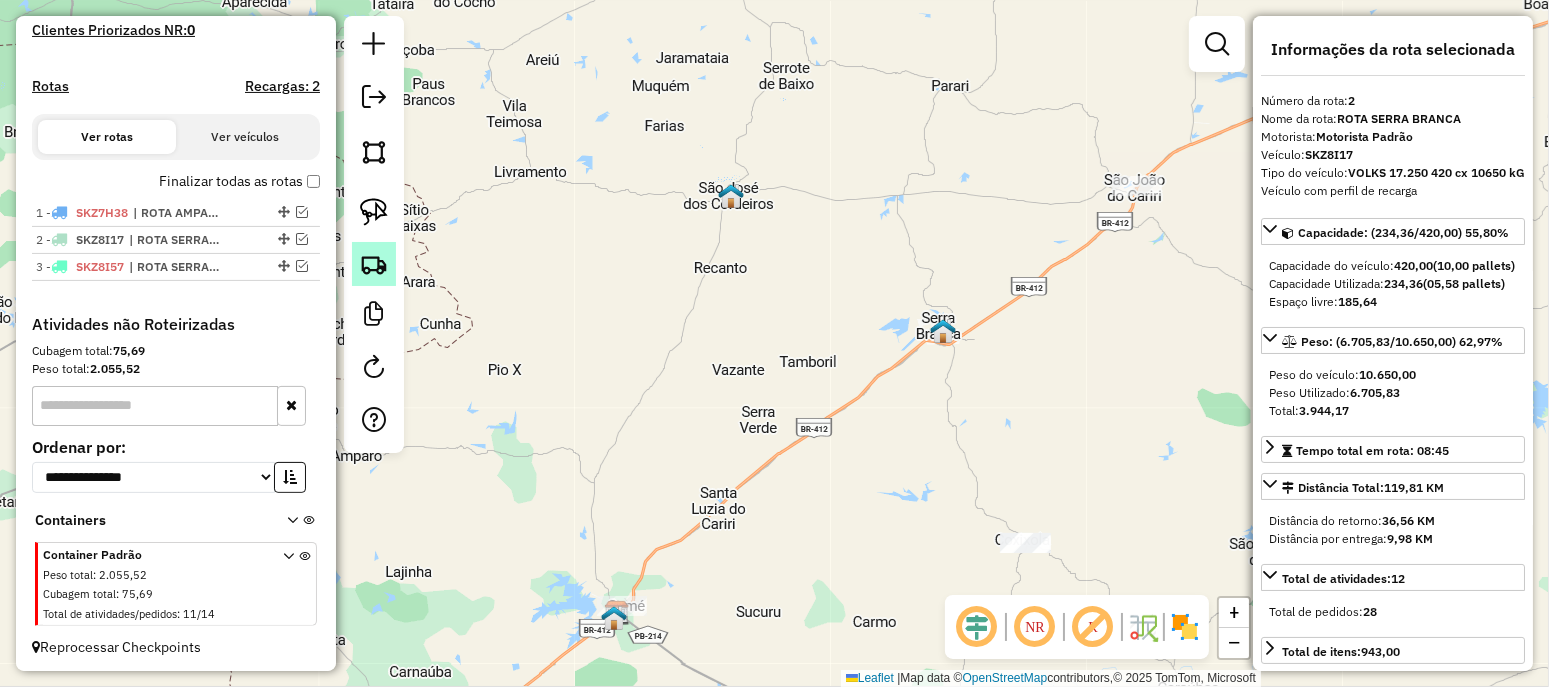 click 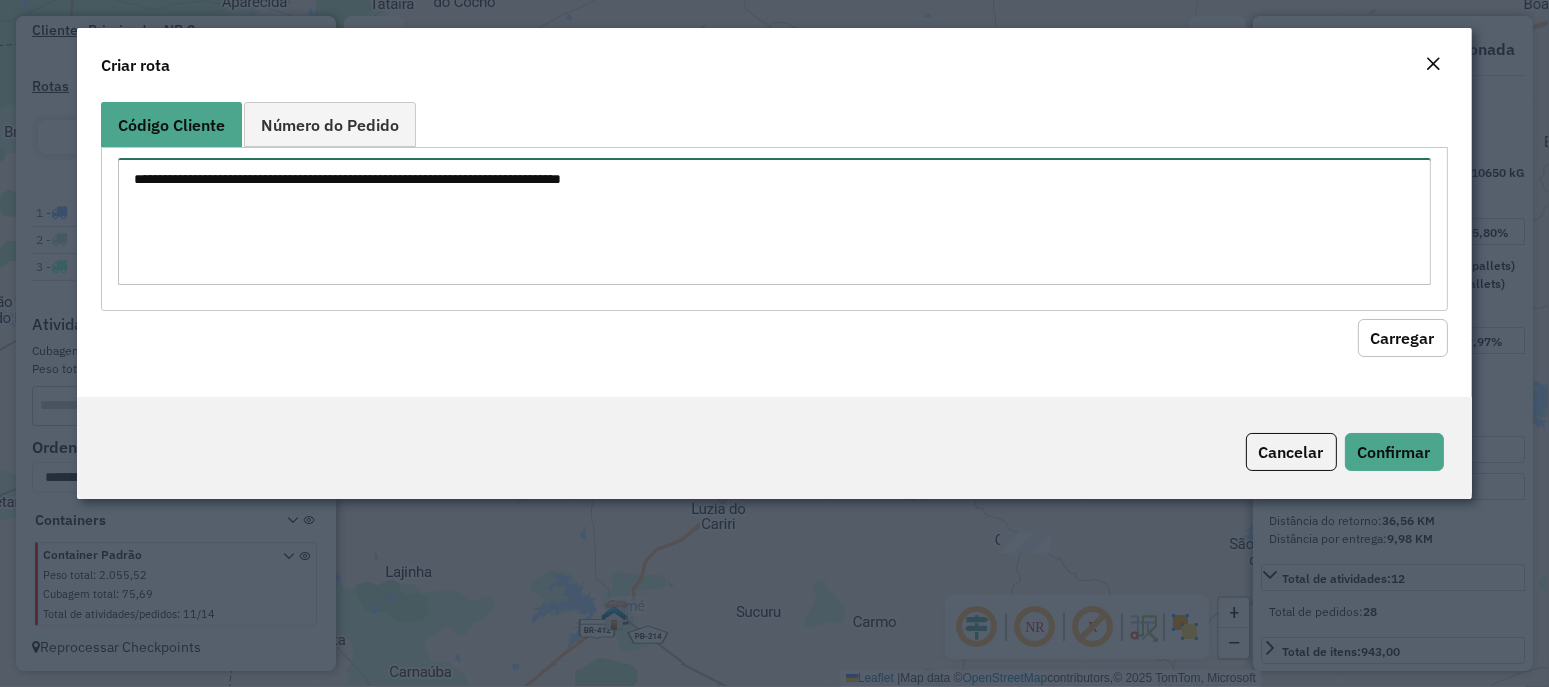 click at bounding box center [774, 221] 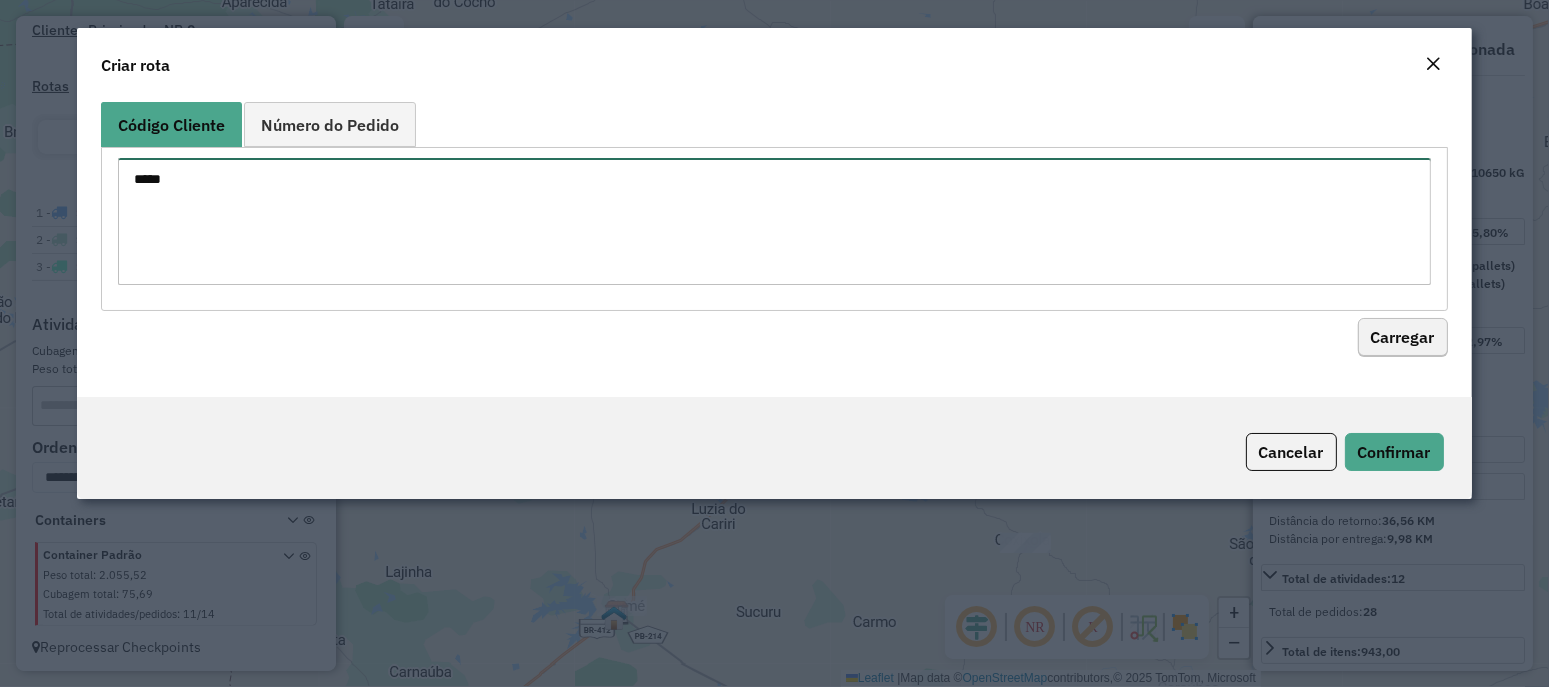 type on "*****" 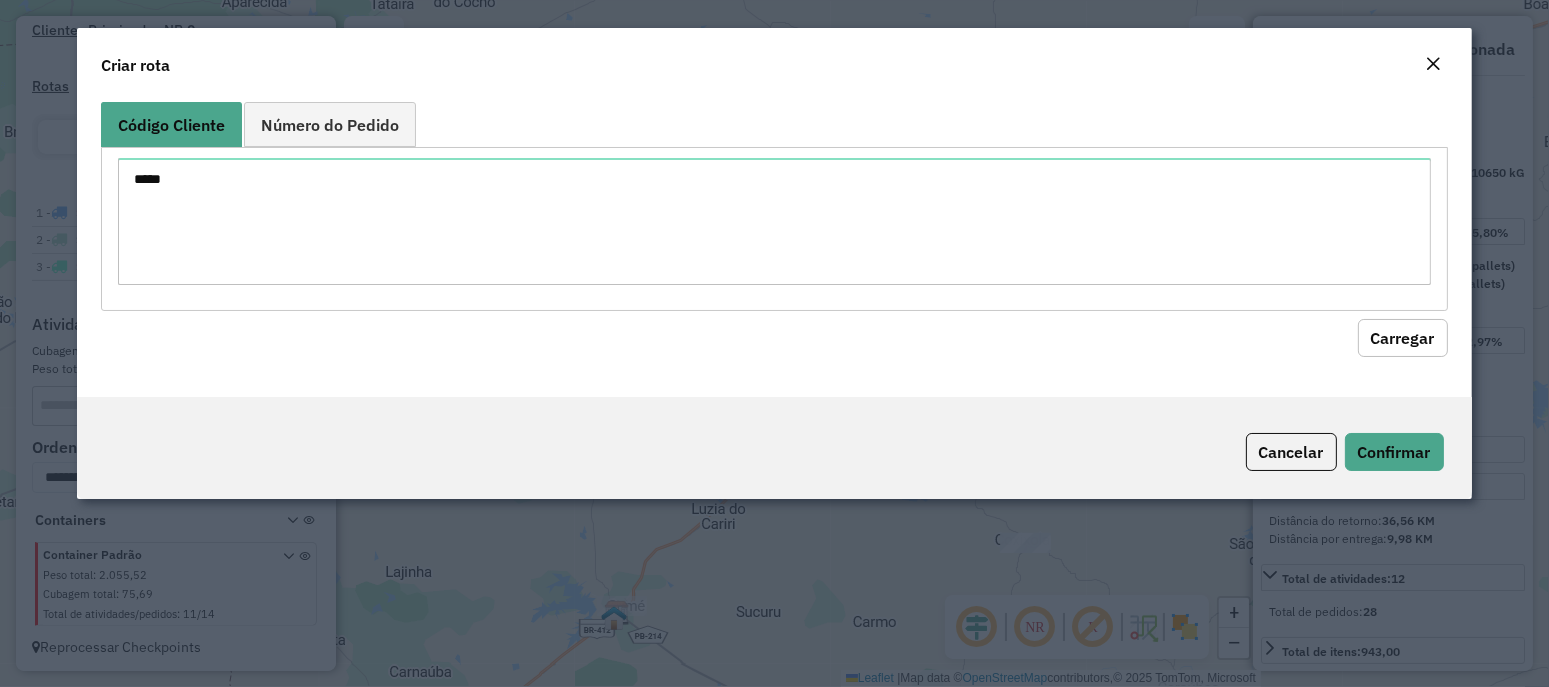 click on "Carregar" 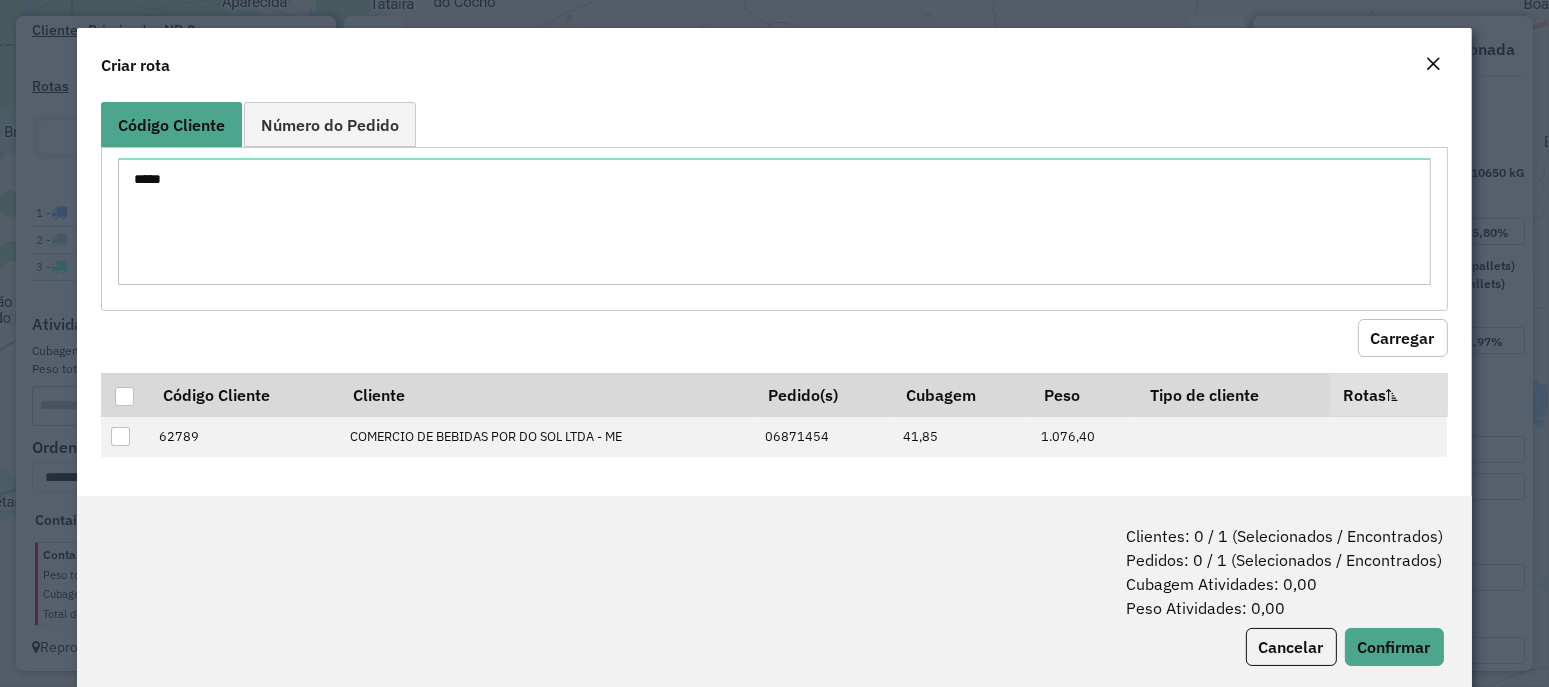 click 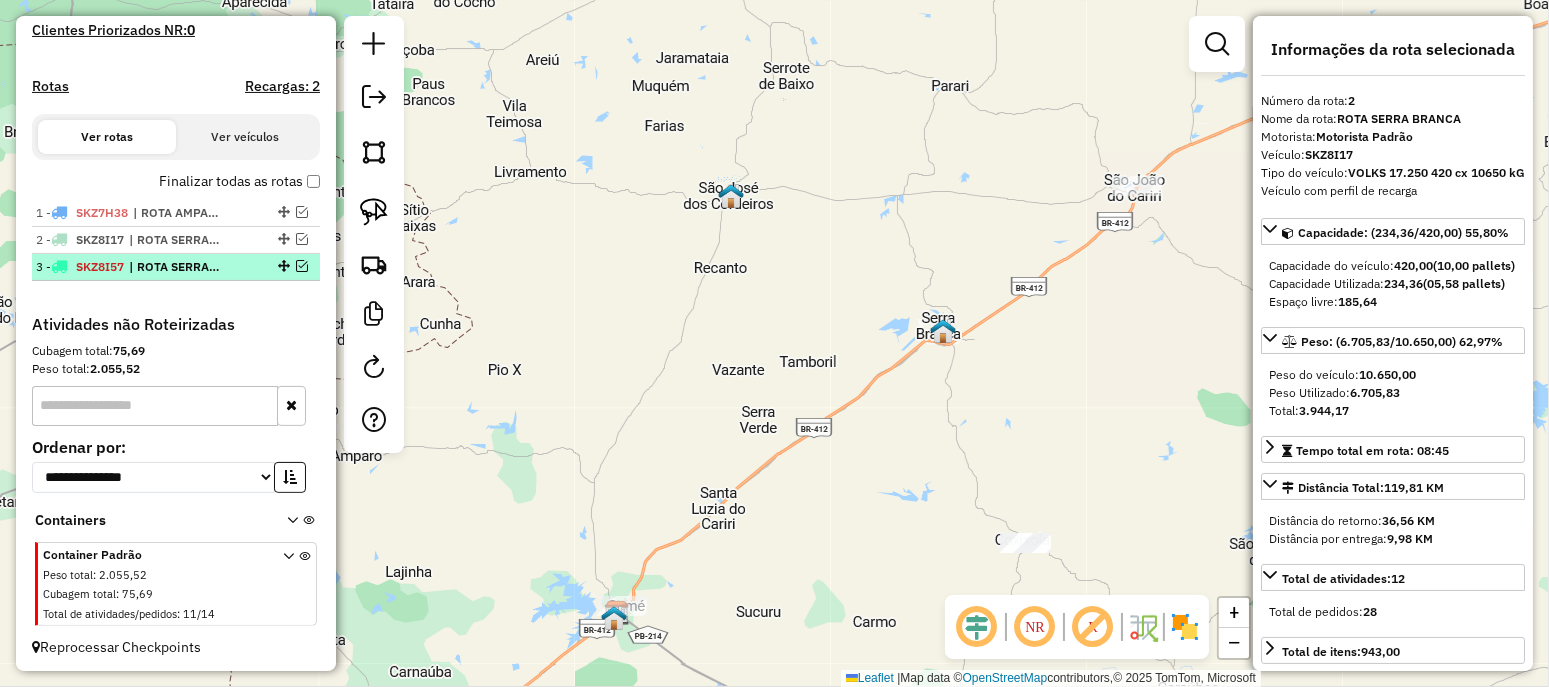 click at bounding box center (302, 266) 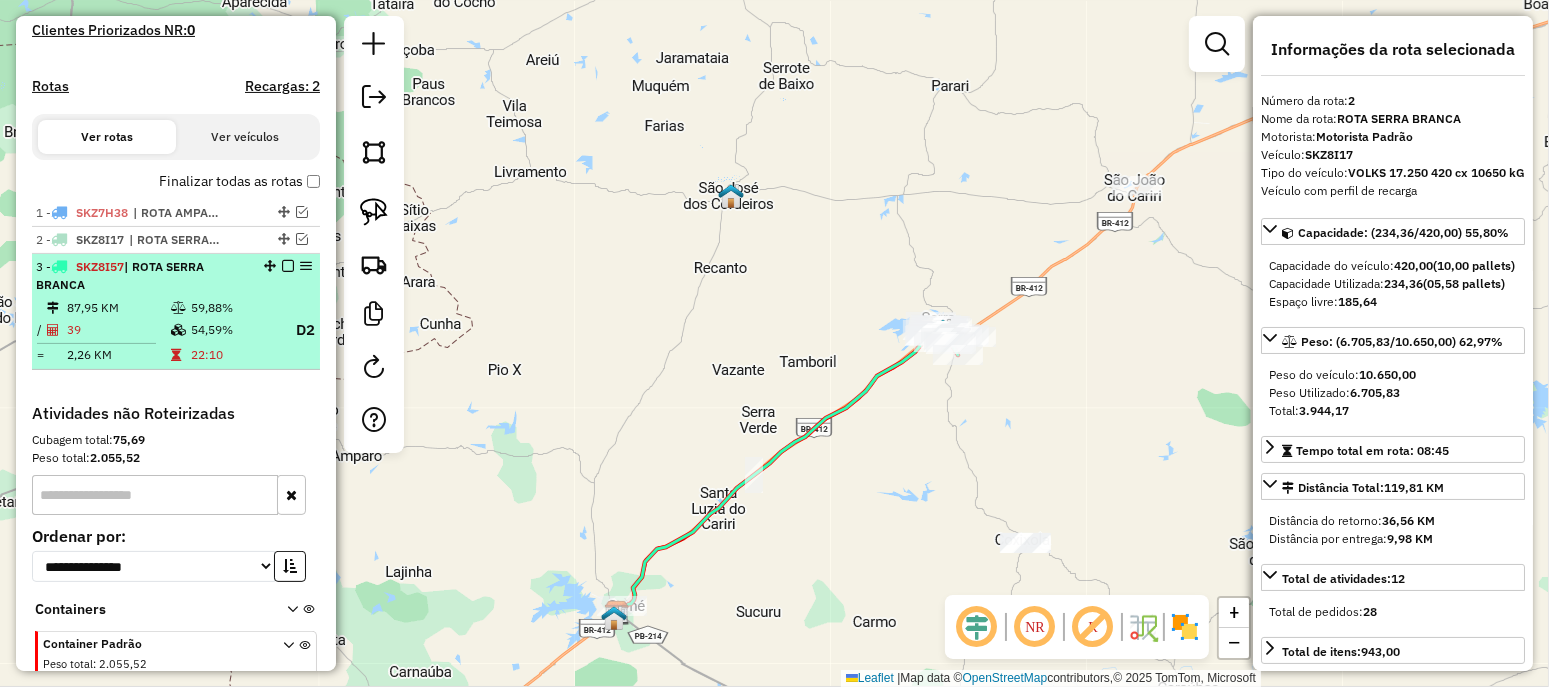scroll, scrollTop: 656, scrollLeft: 0, axis: vertical 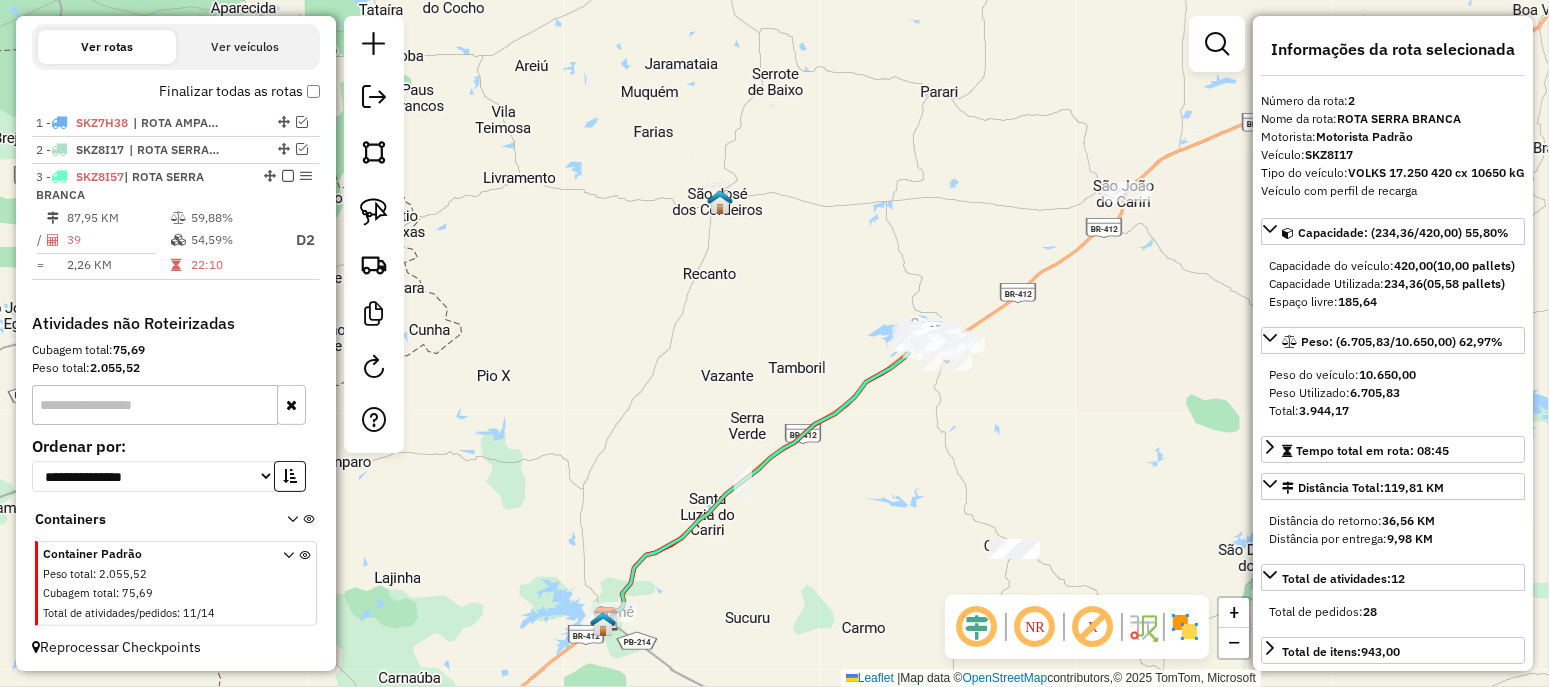 drag, startPoint x: 686, startPoint y: 270, endPoint x: 907, endPoint y: 180, distance: 238.62314 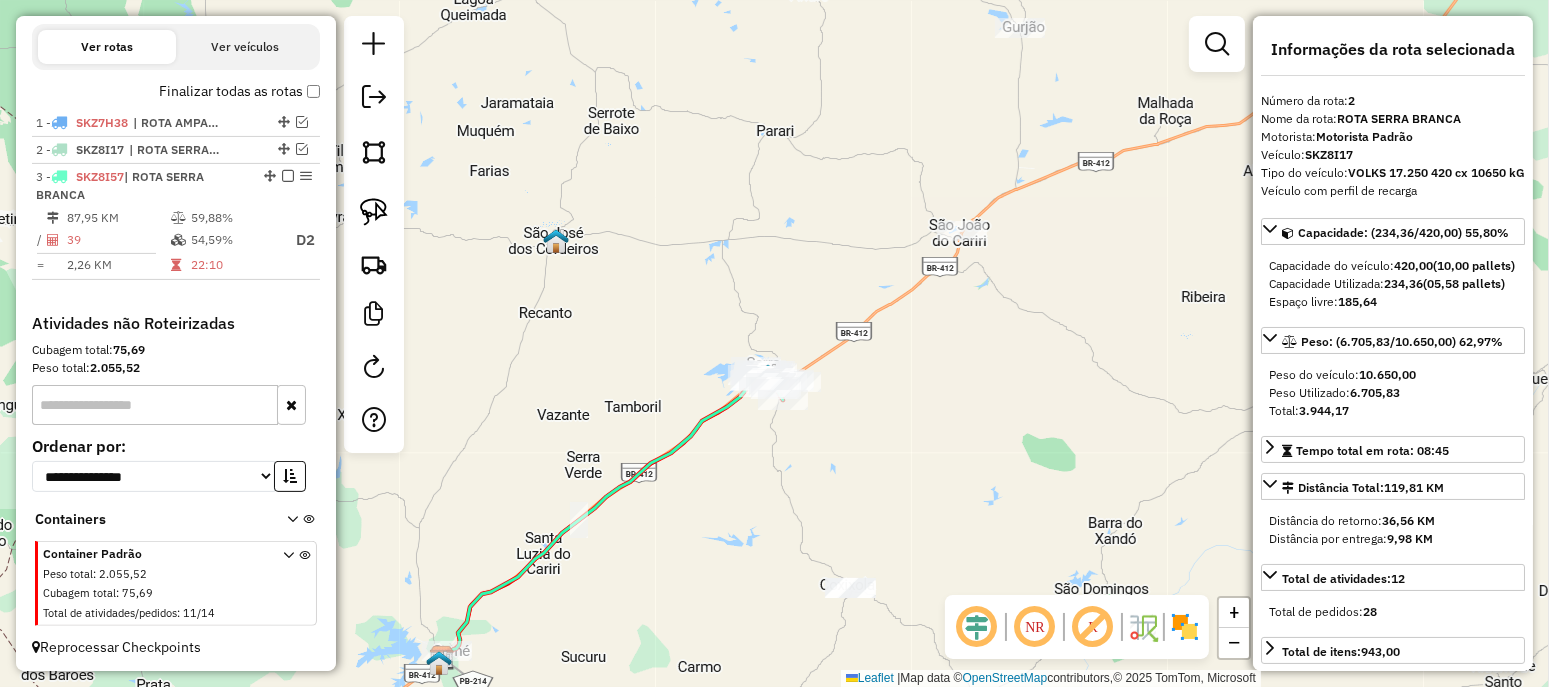 click at bounding box center [1217, 44] 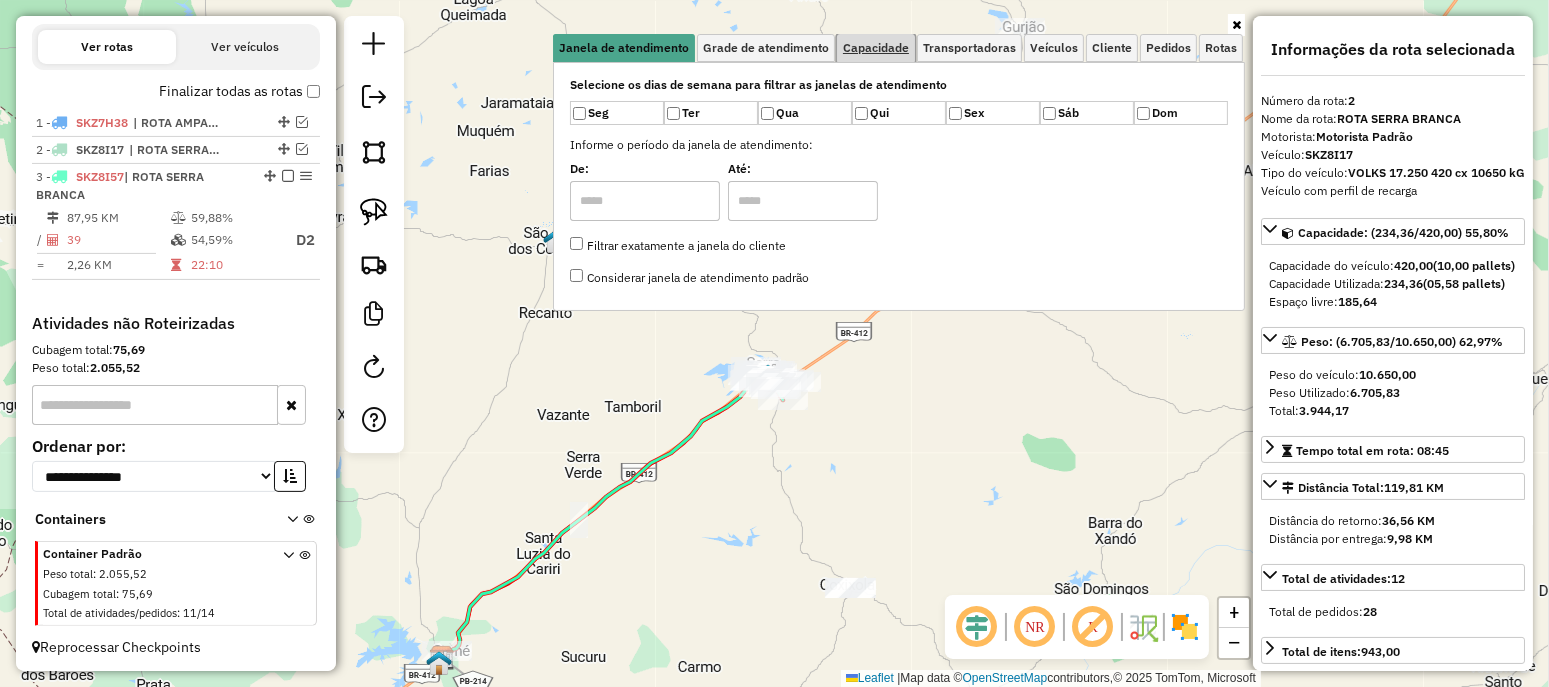 click on "Capacidade" at bounding box center [876, 48] 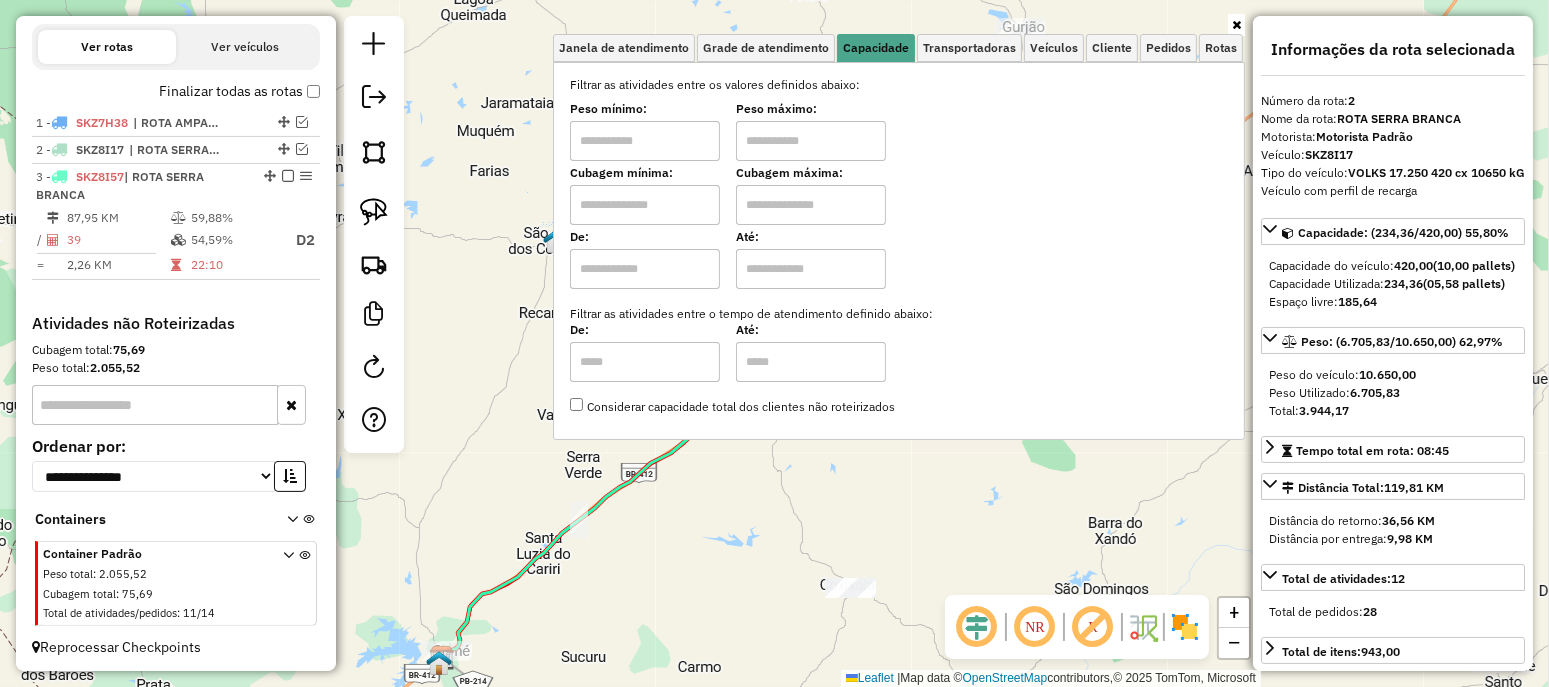 click at bounding box center [645, 141] 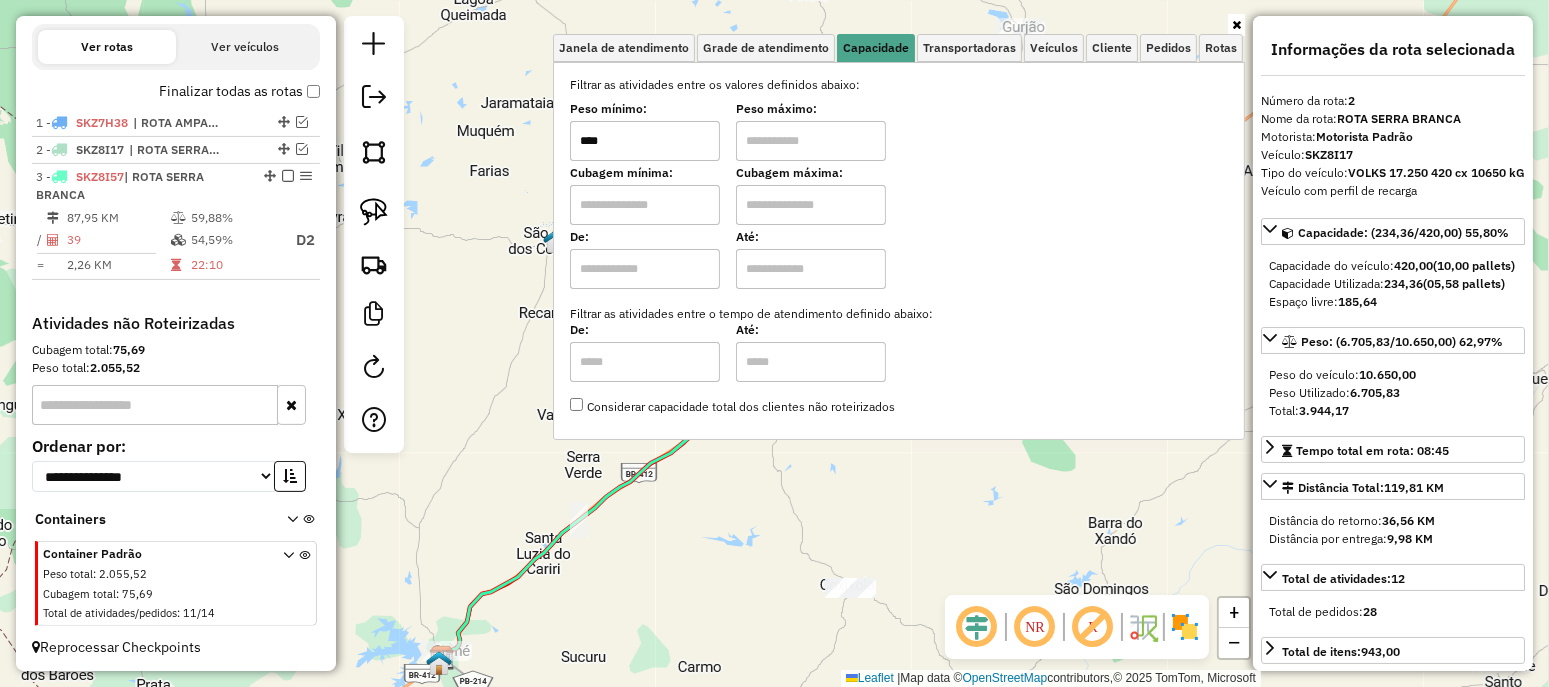 click at bounding box center [811, 141] 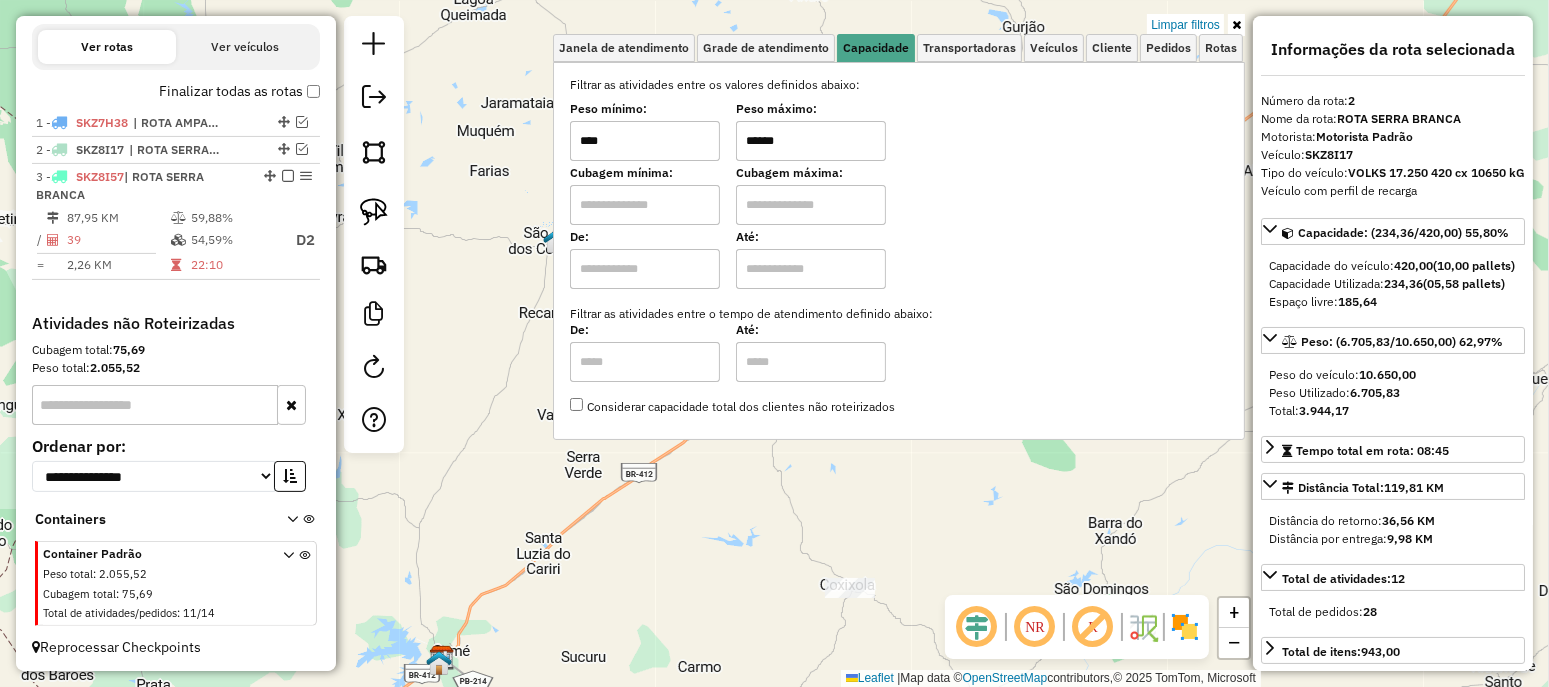 click at bounding box center [1236, 25] 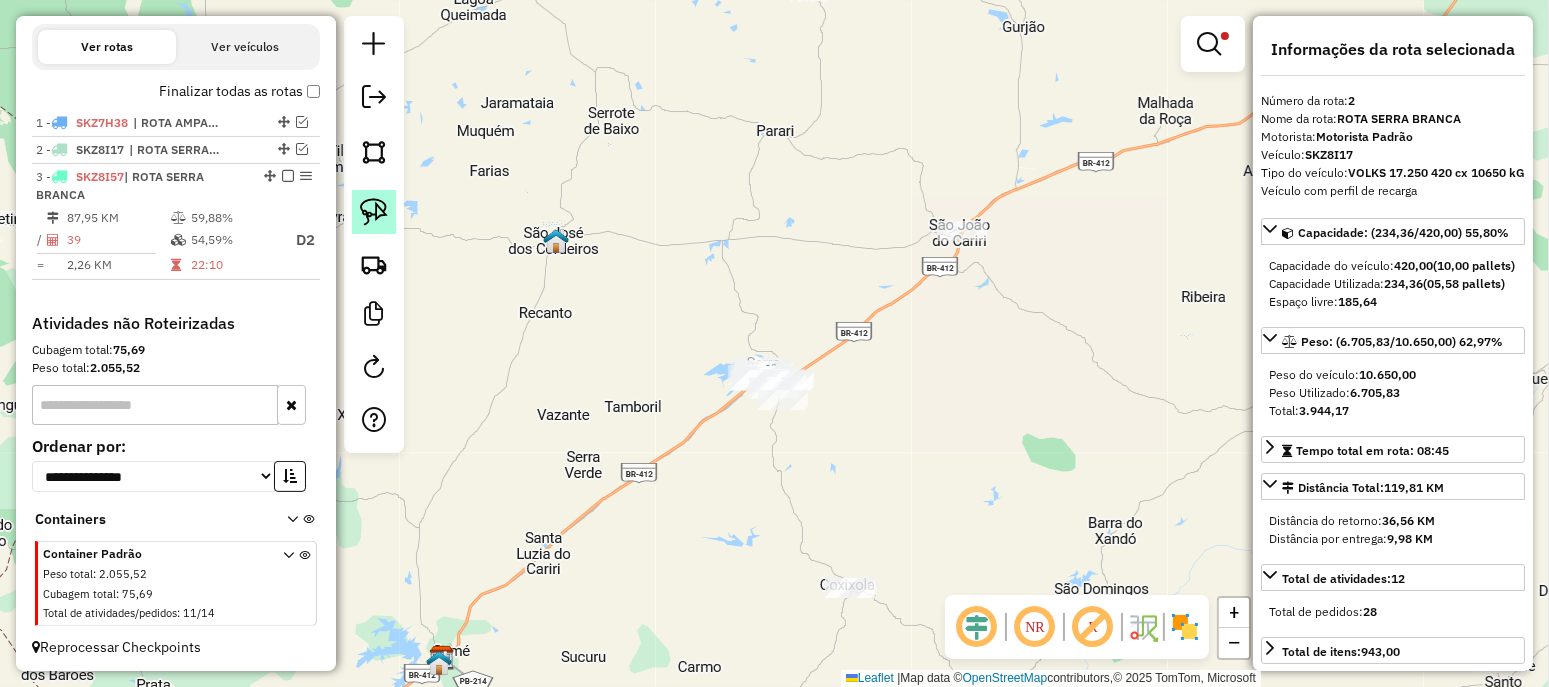 click 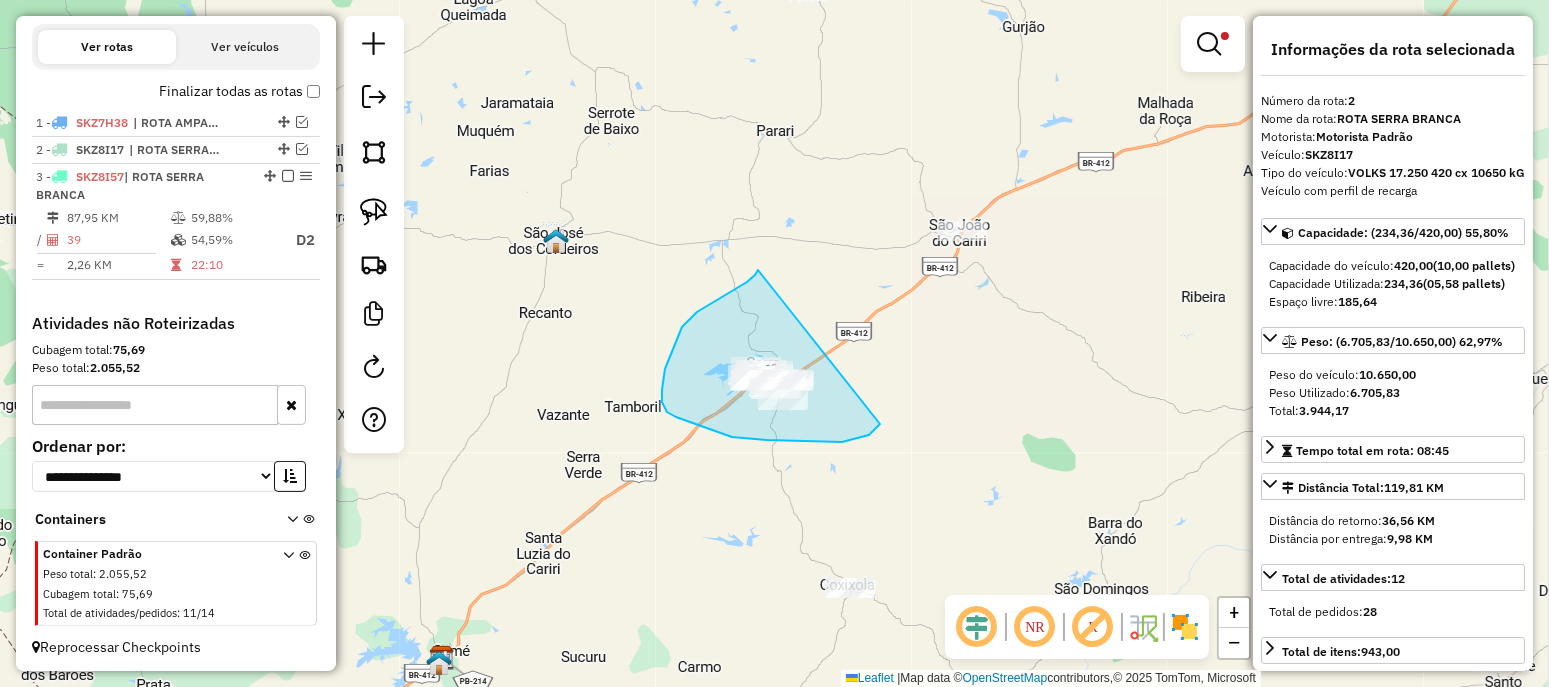 drag, startPoint x: 722, startPoint y: 297, endPoint x: 884, endPoint y: 418, distance: 202.2004 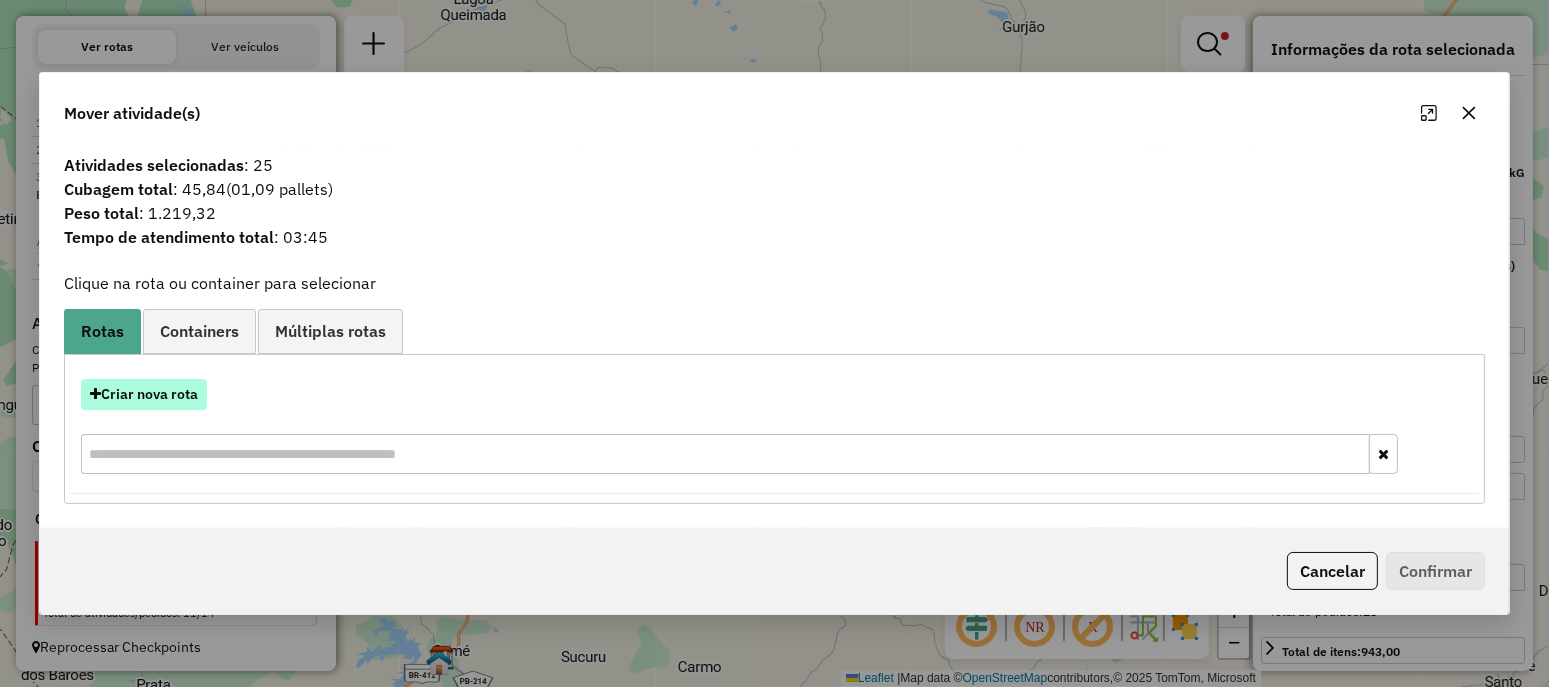 click on "Criar nova rota" at bounding box center [144, 394] 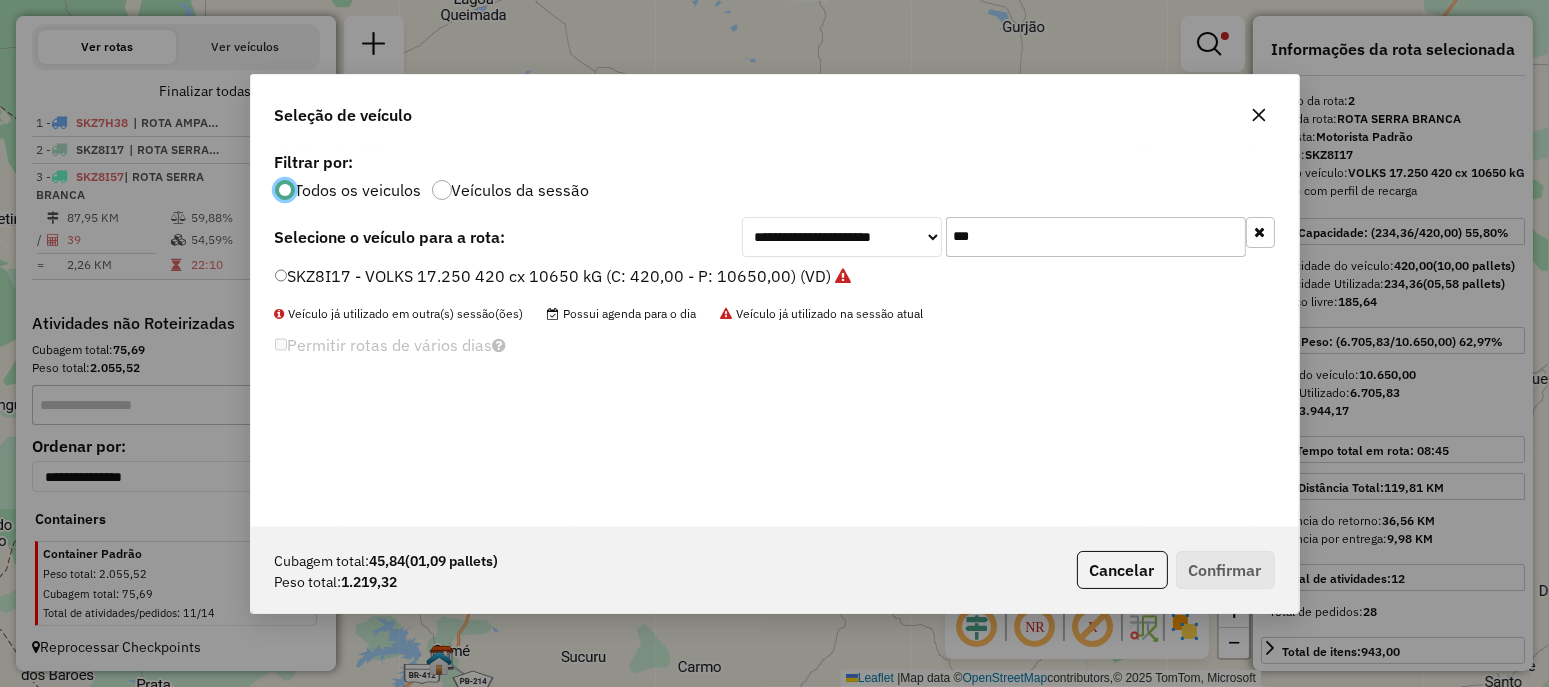 scroll, scrollTop: 10, scrollLeft: 6, axis: both 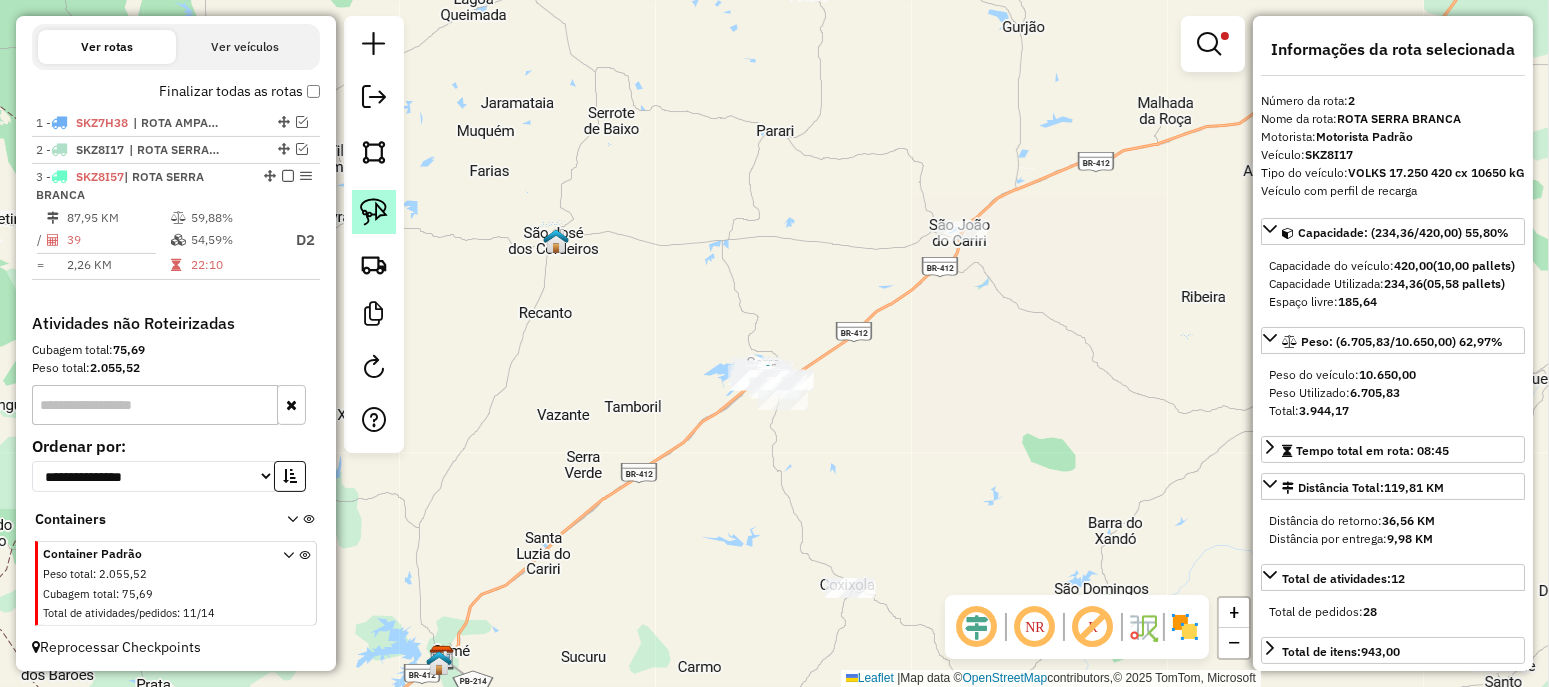 click 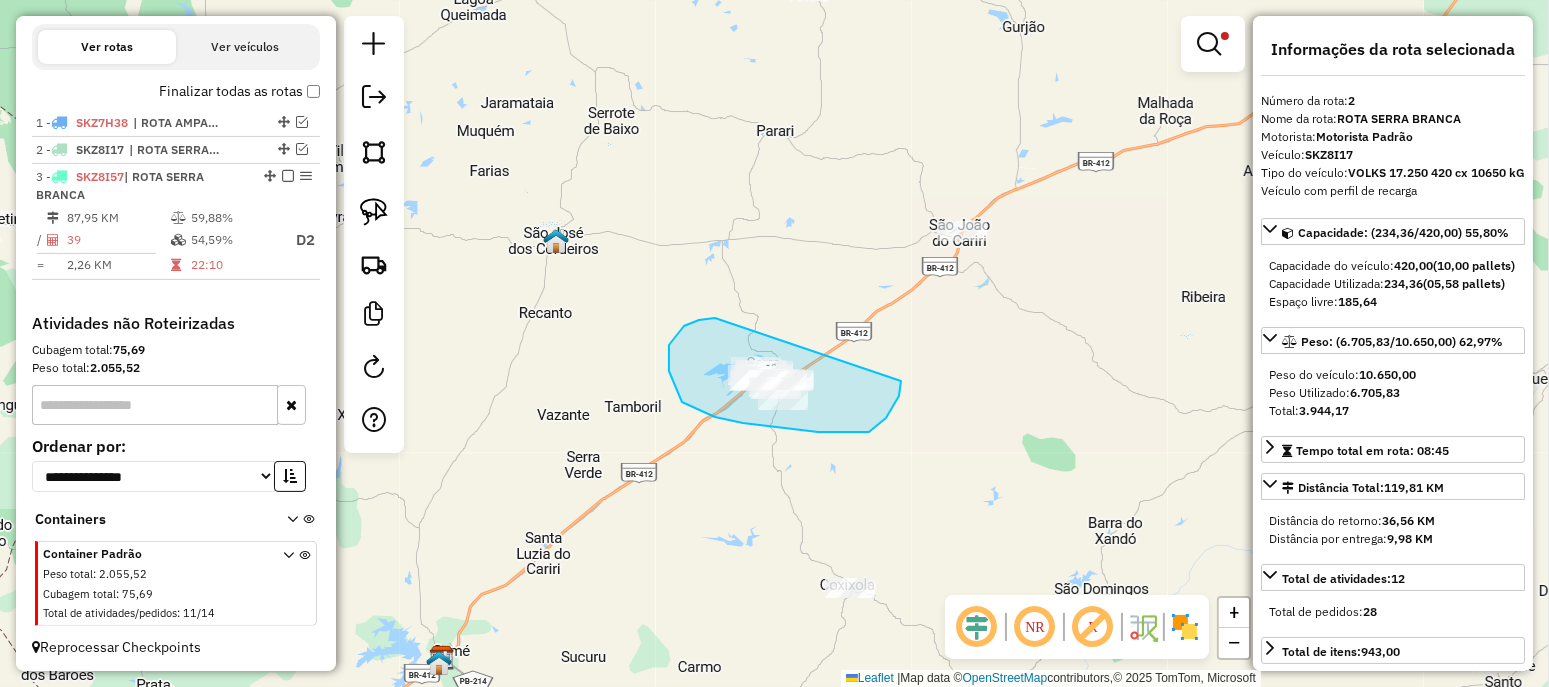 drag, startPoint x: 715, startPoint y: 318, endPoint x: 901, endPoint y: 377, distance: 195.13329 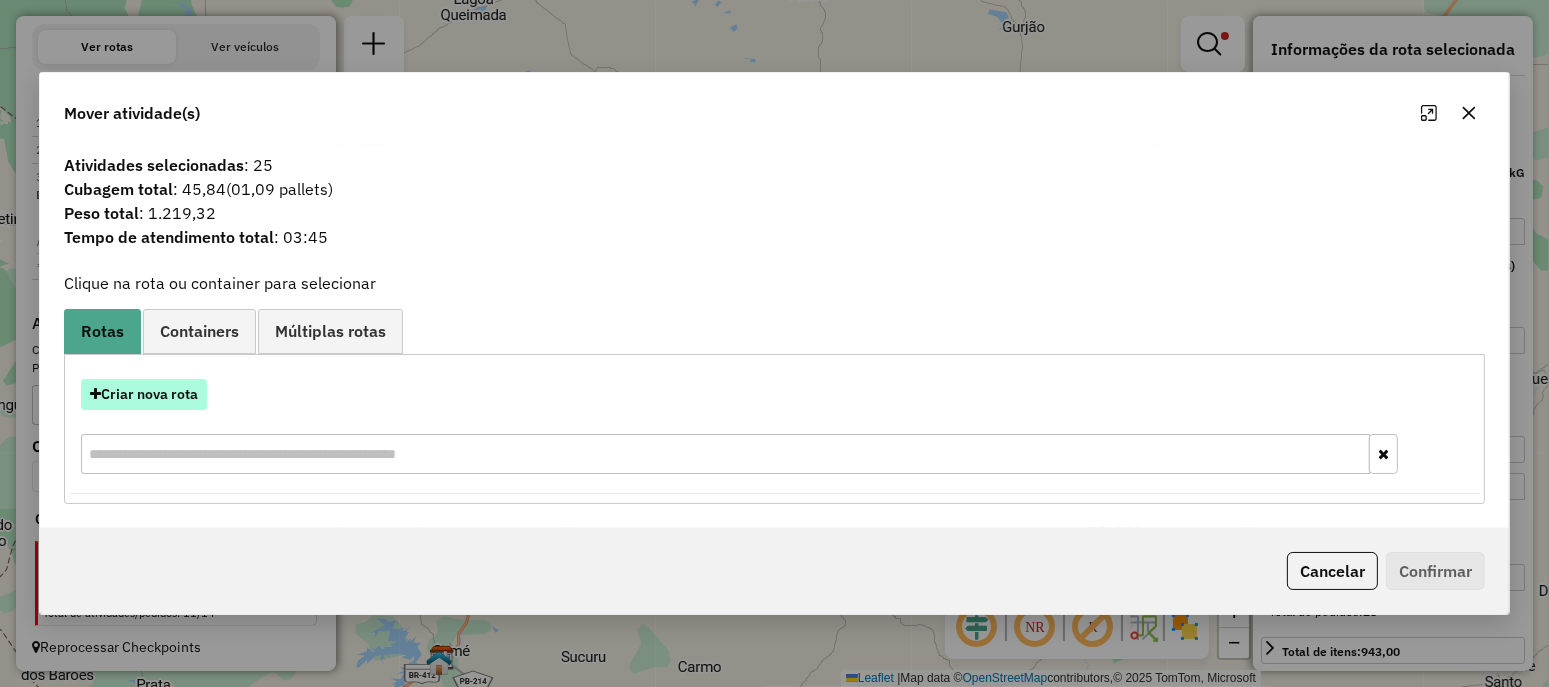 click on "Criar nova rota" at bounding box center (144, 394) 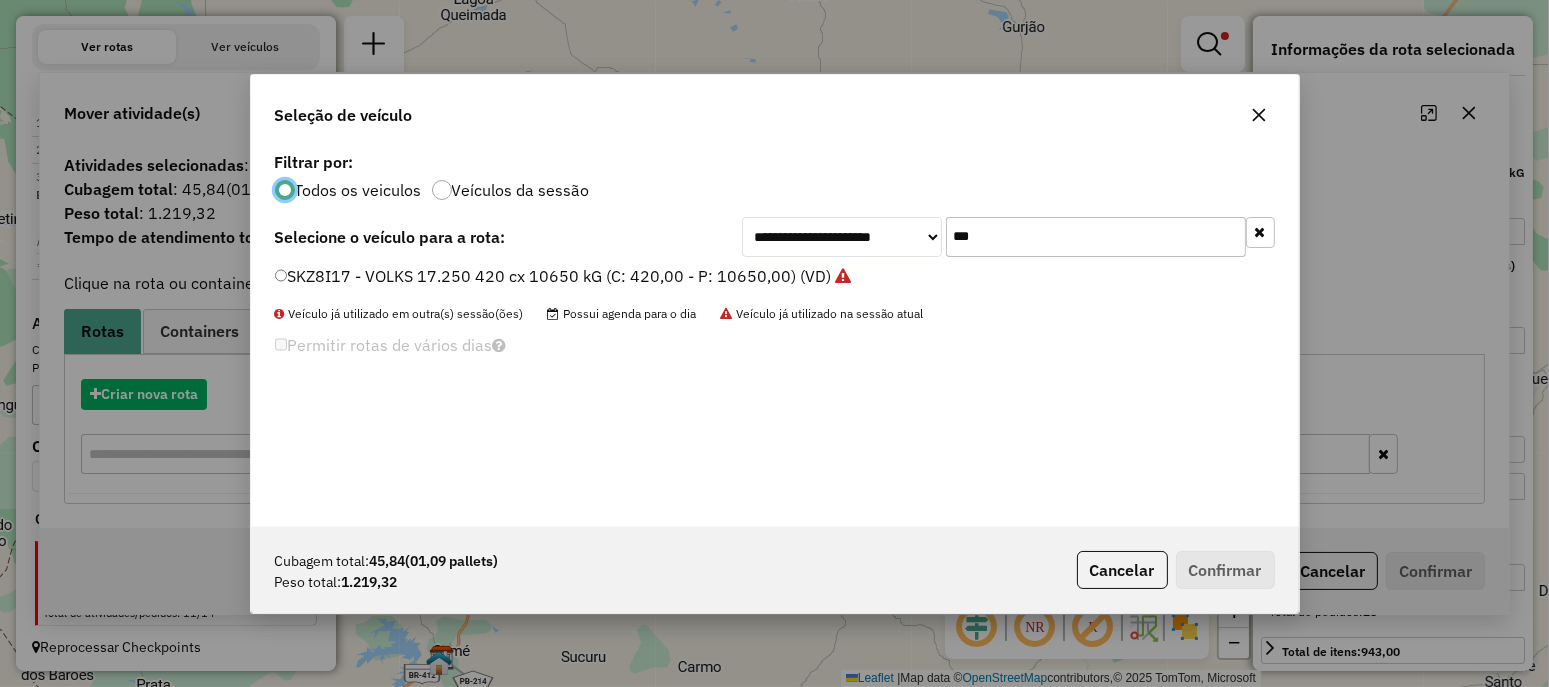 scroll, scrollTop: 10, scrollLeft: 6, axis: both 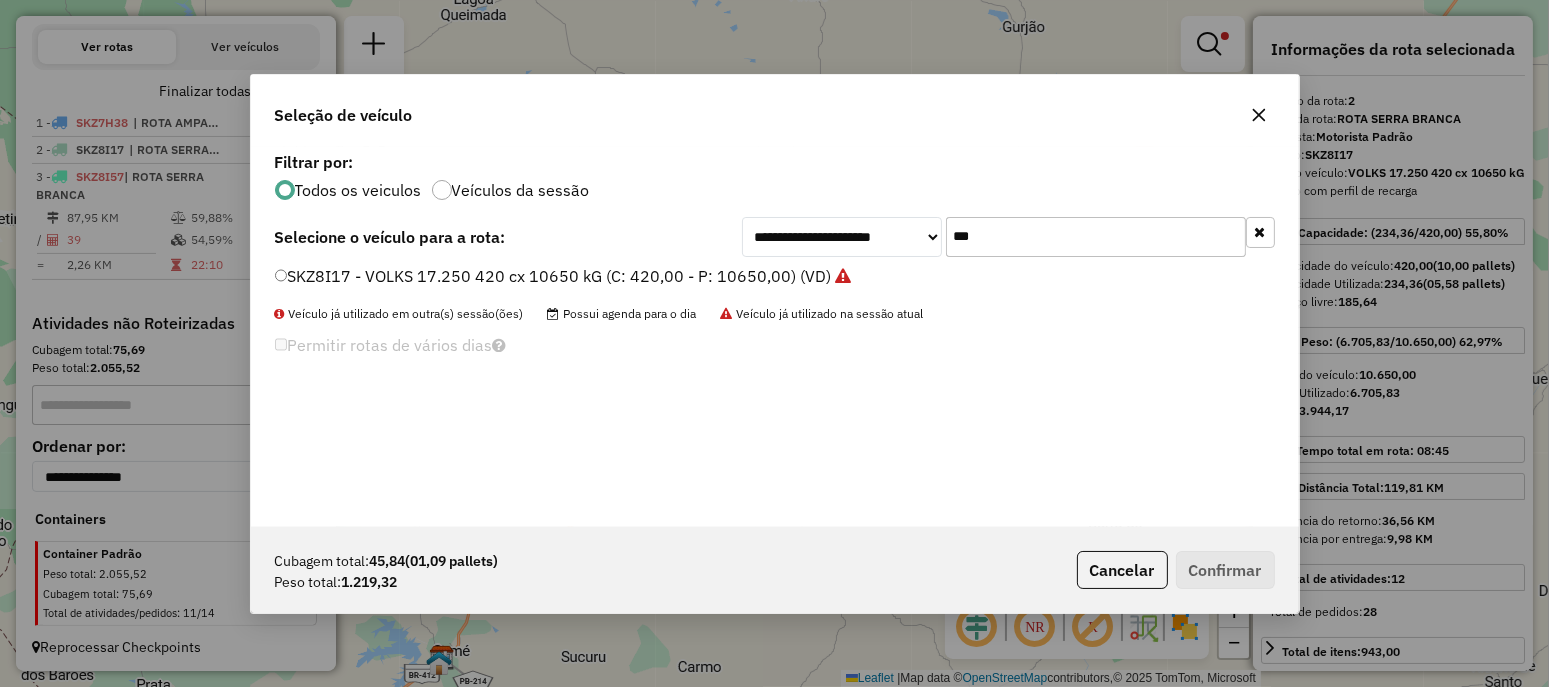 drag, startPoint x: 1022, startPoint y: 222, endPoint x: 1024, endPoint y: 282, distance: 60.033325 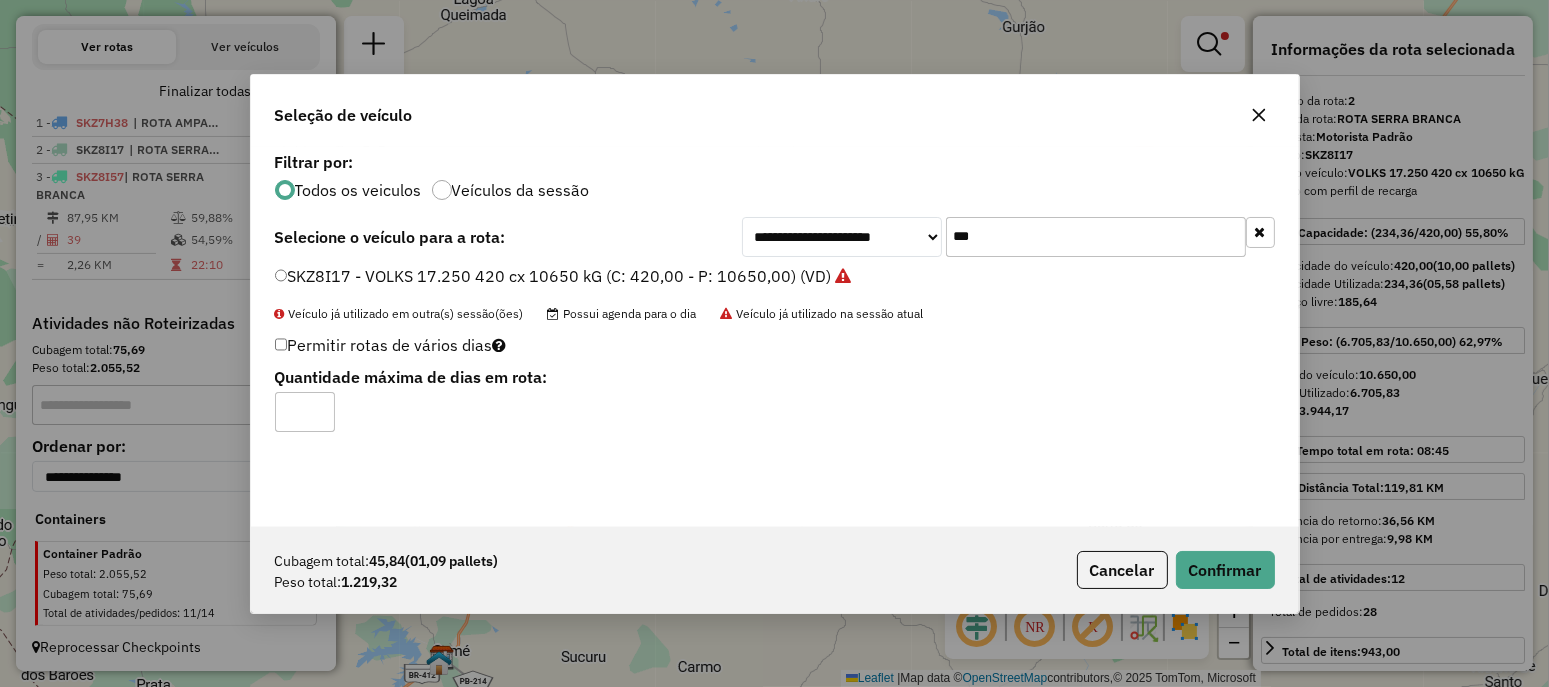 click on "***" 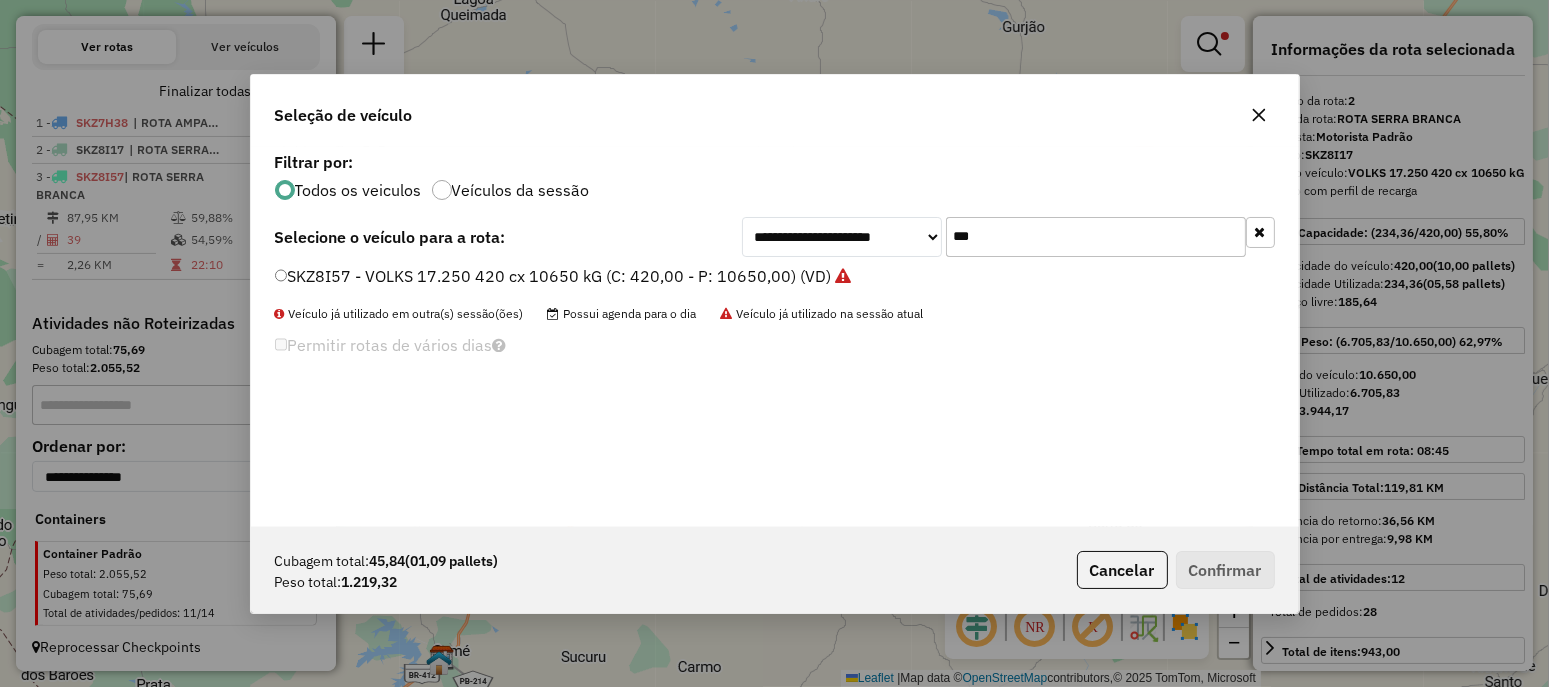 type on "***" 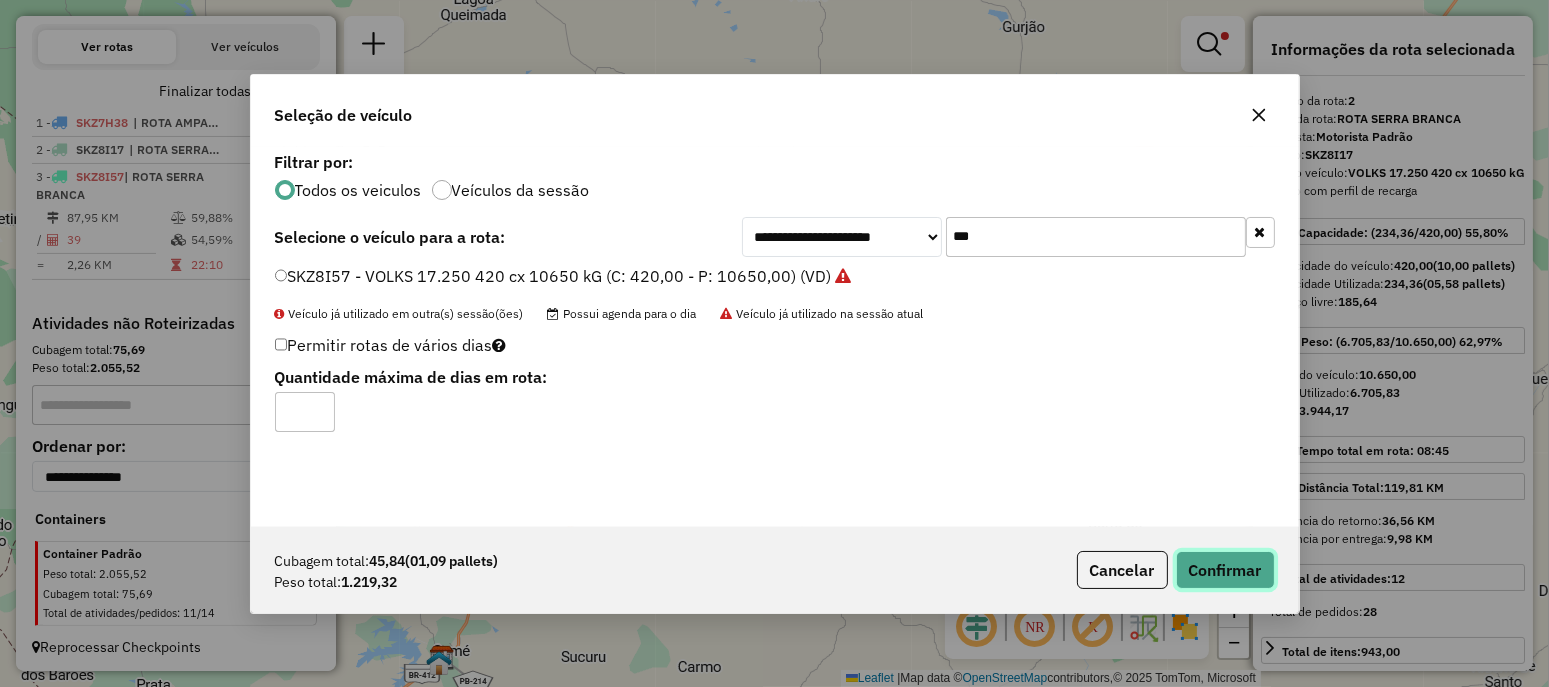 click on "Confirmar" 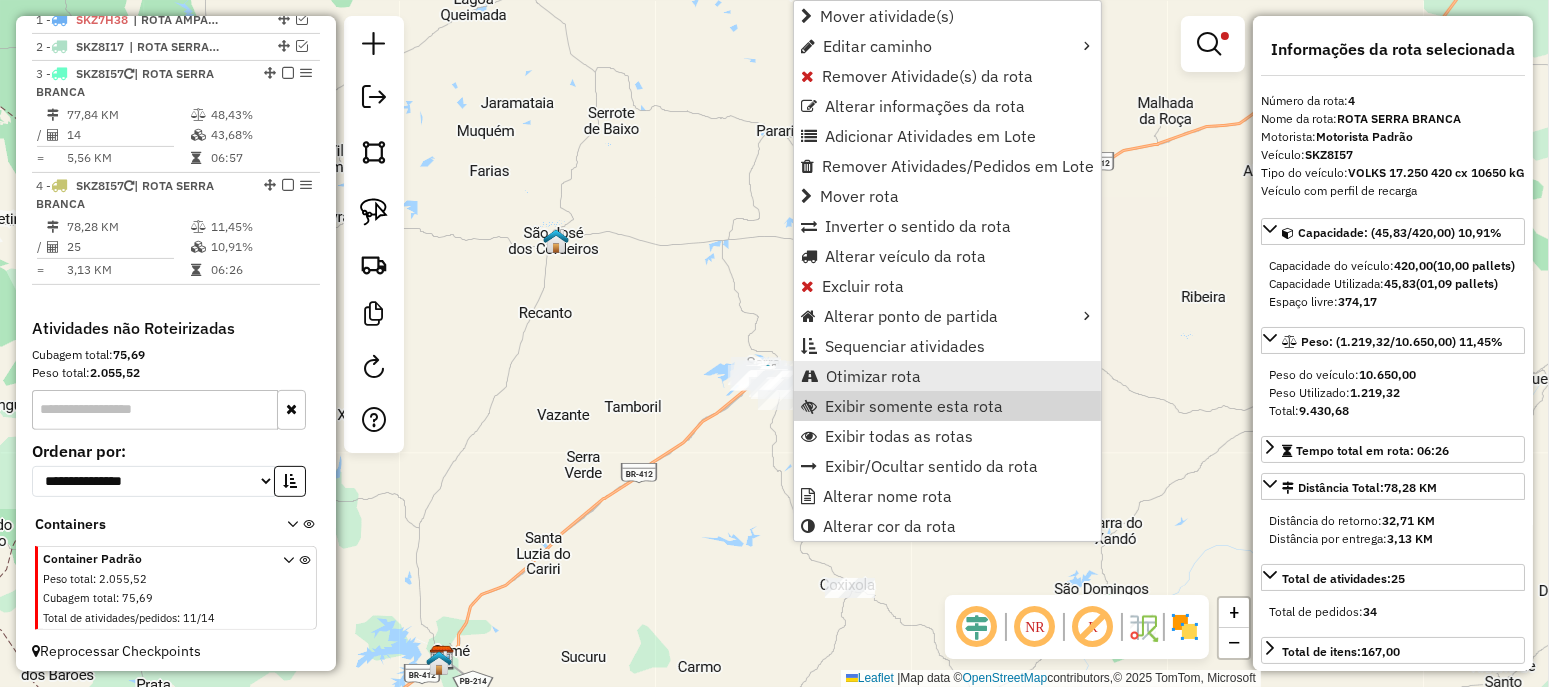 scroll, scrollTop: 764, scrollLeft: 0, axis: vertical 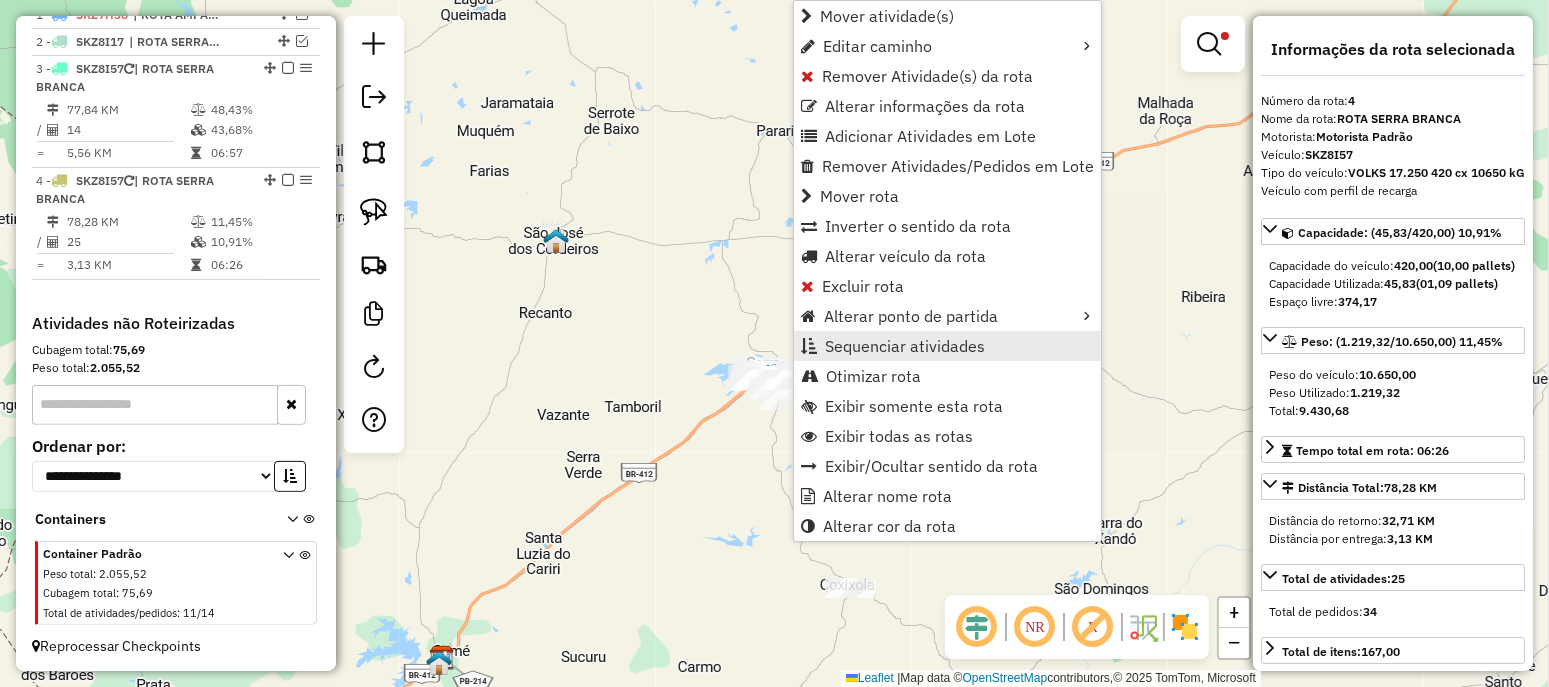 click on "Sequenciar atividades" at bounding box center (905, 346) 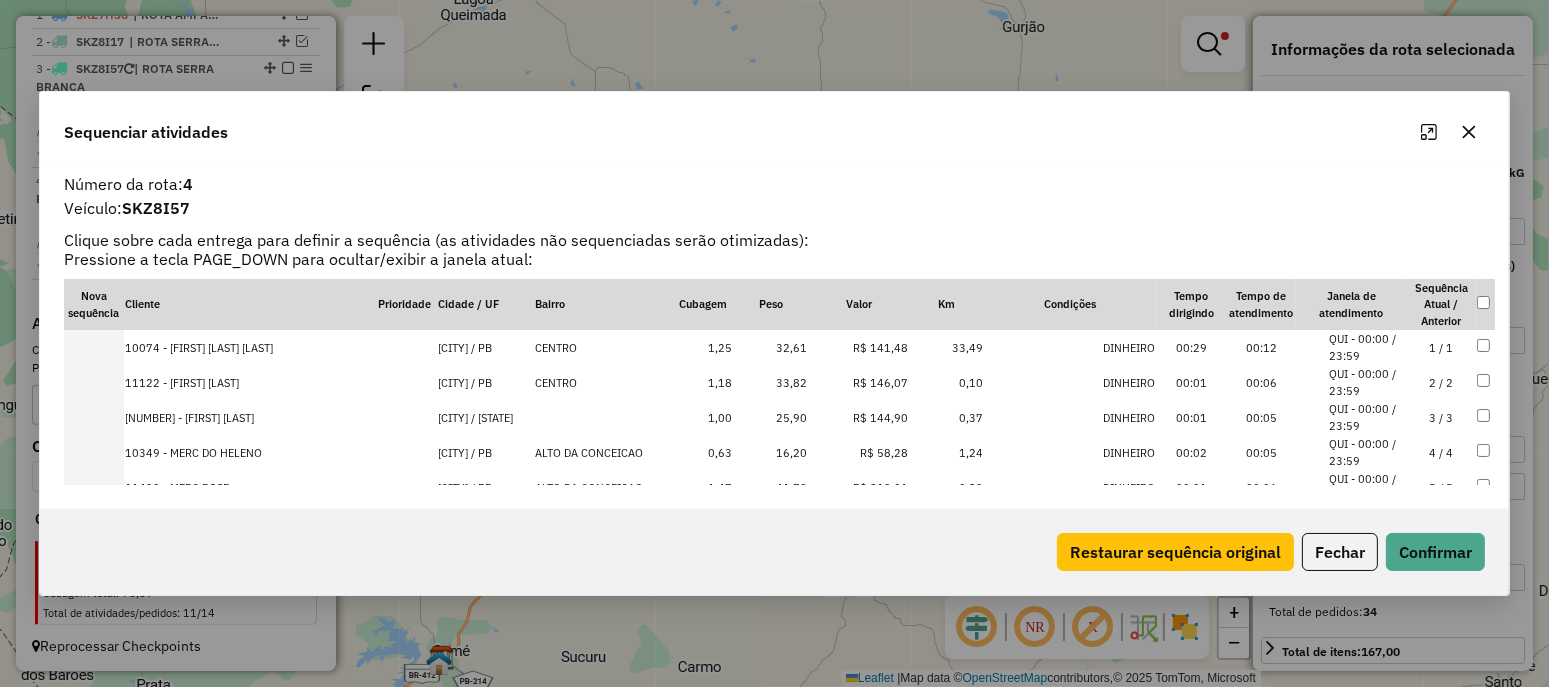 click 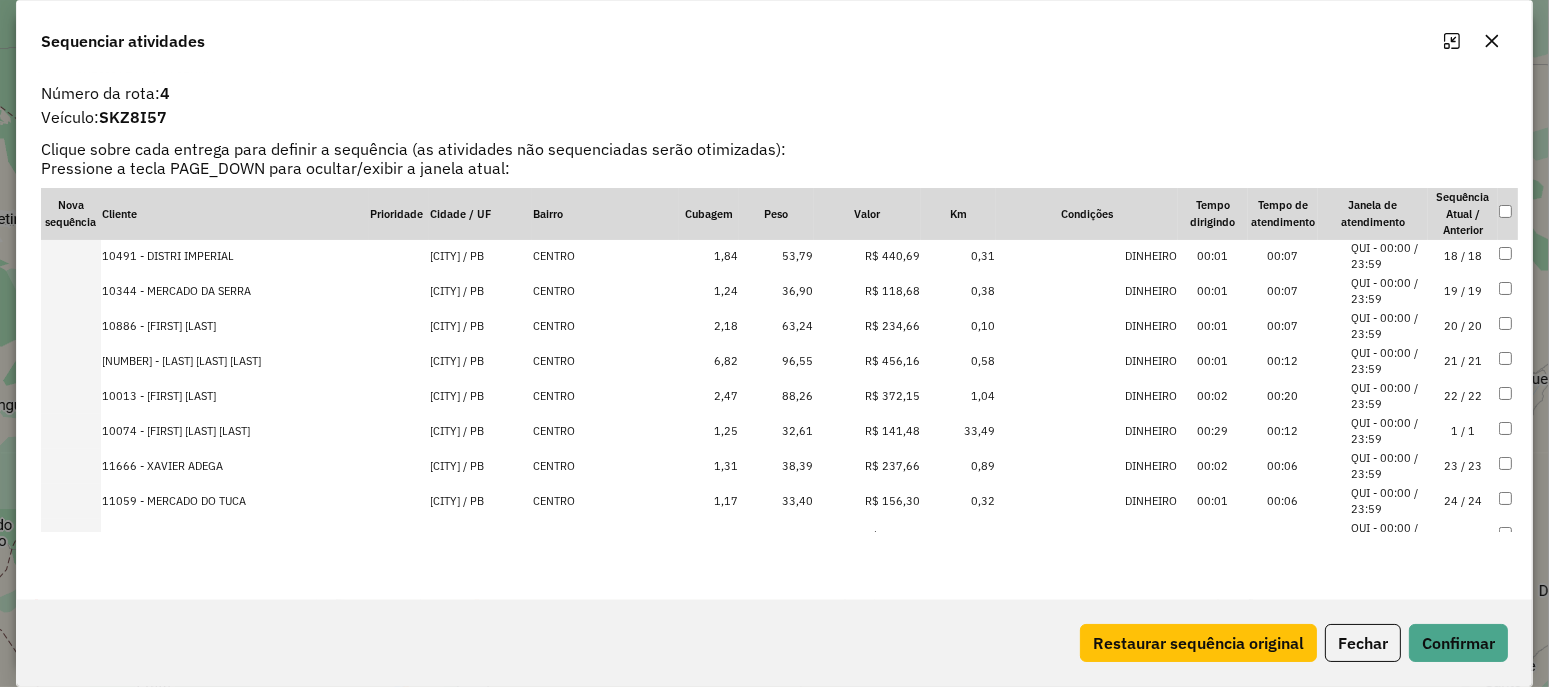 scroll, scrollTop: 600, scrollLeft: 0, axis: vertical 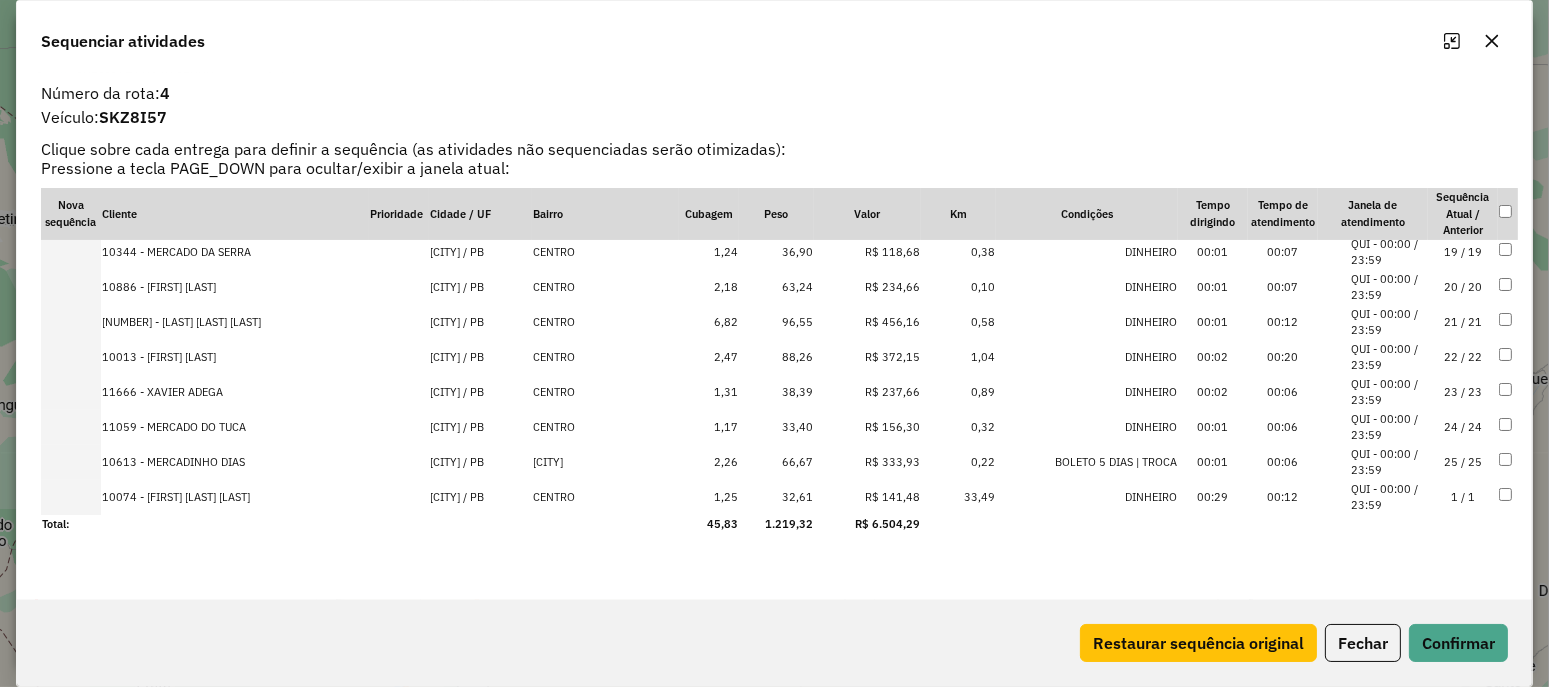 drag, startPoint x: 155, startPoint y: 270, endPoint x: 177, endPoint y: 486, distance: 217.11748 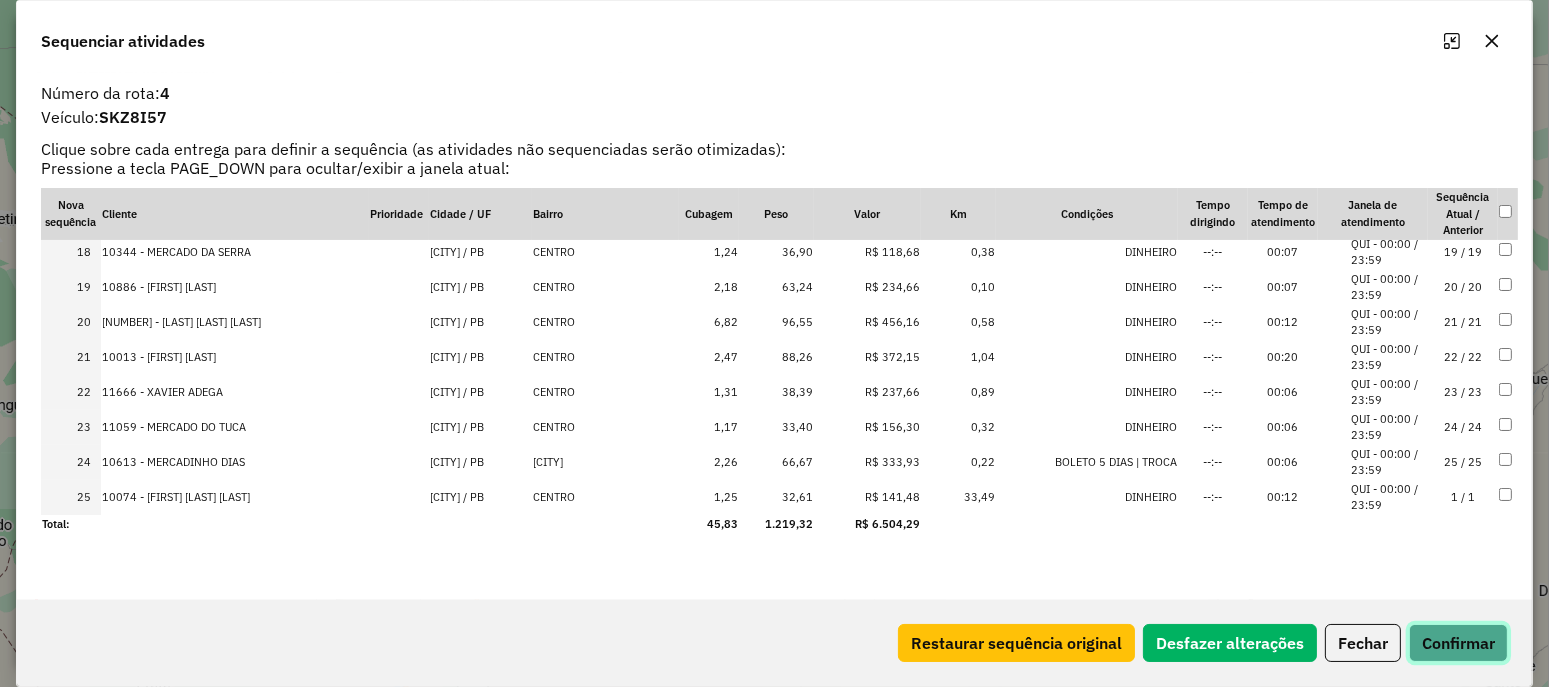 click on "Confirmar" 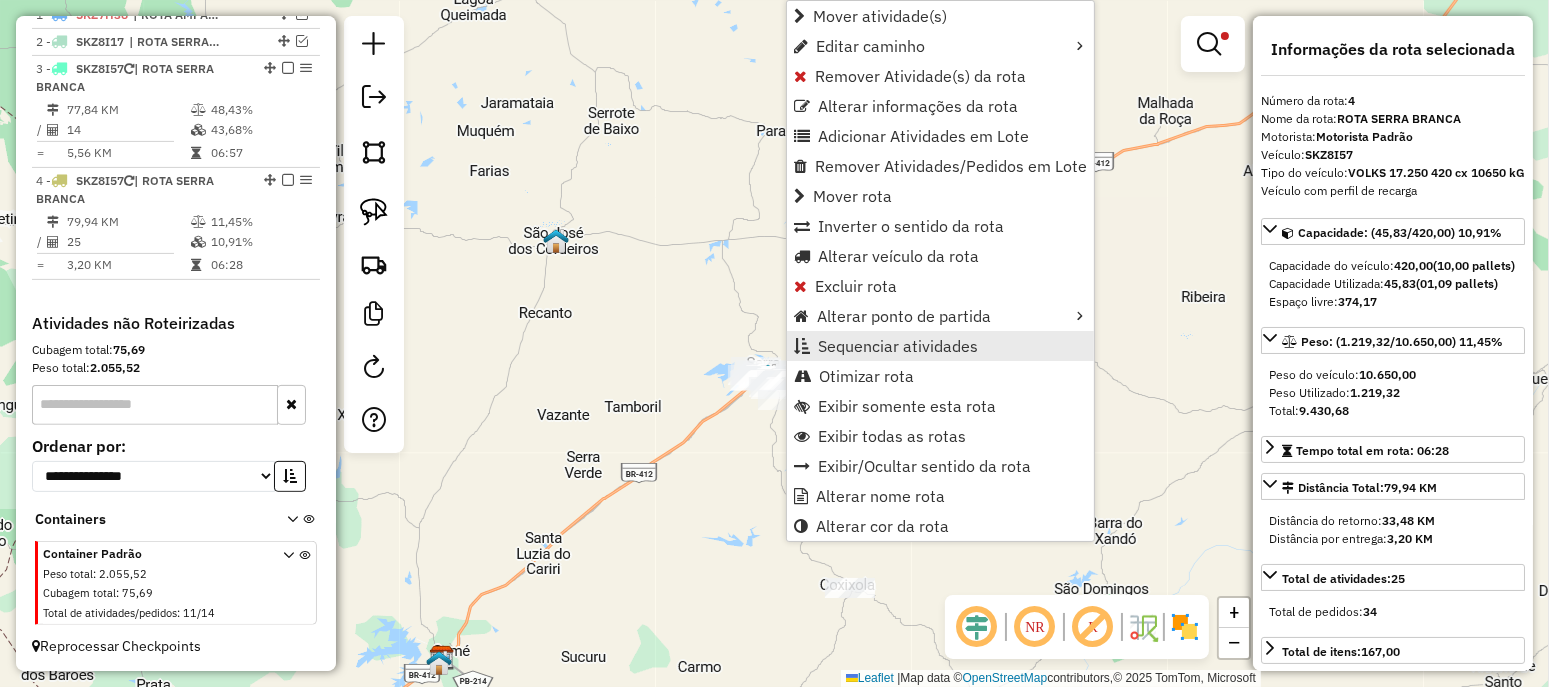 click on "Sequenciar atividades" at bounding box center [898, 346] 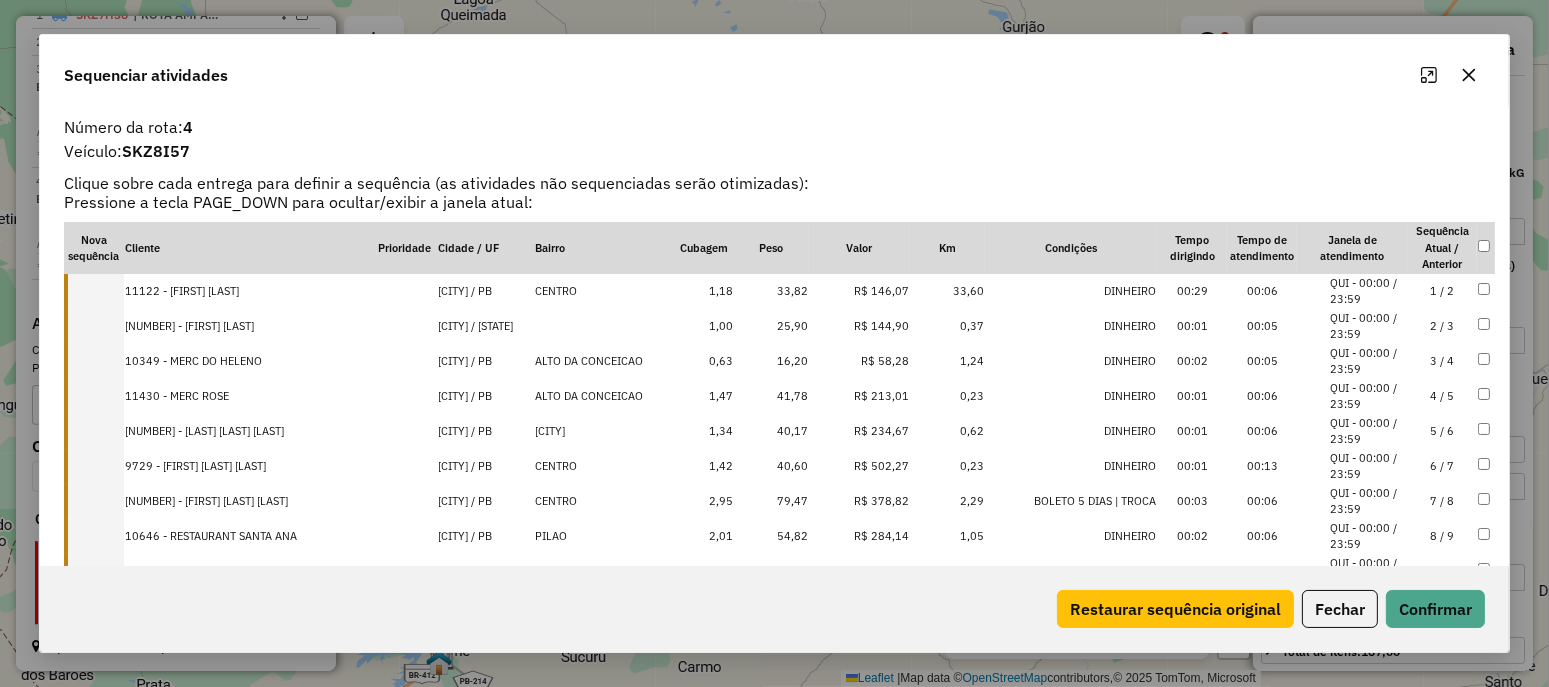 scroll, scrollTop: 600, scrollLeft: 0, axis: vertical 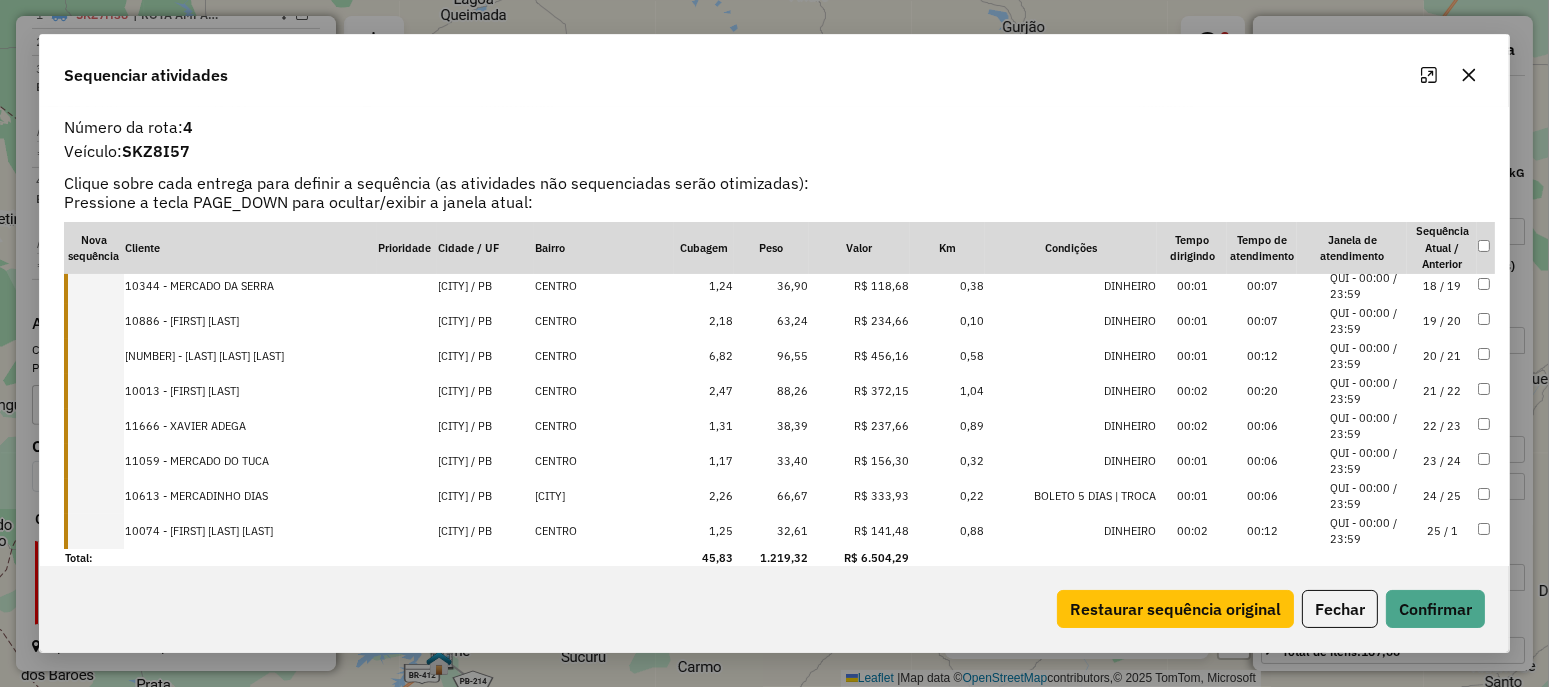 click 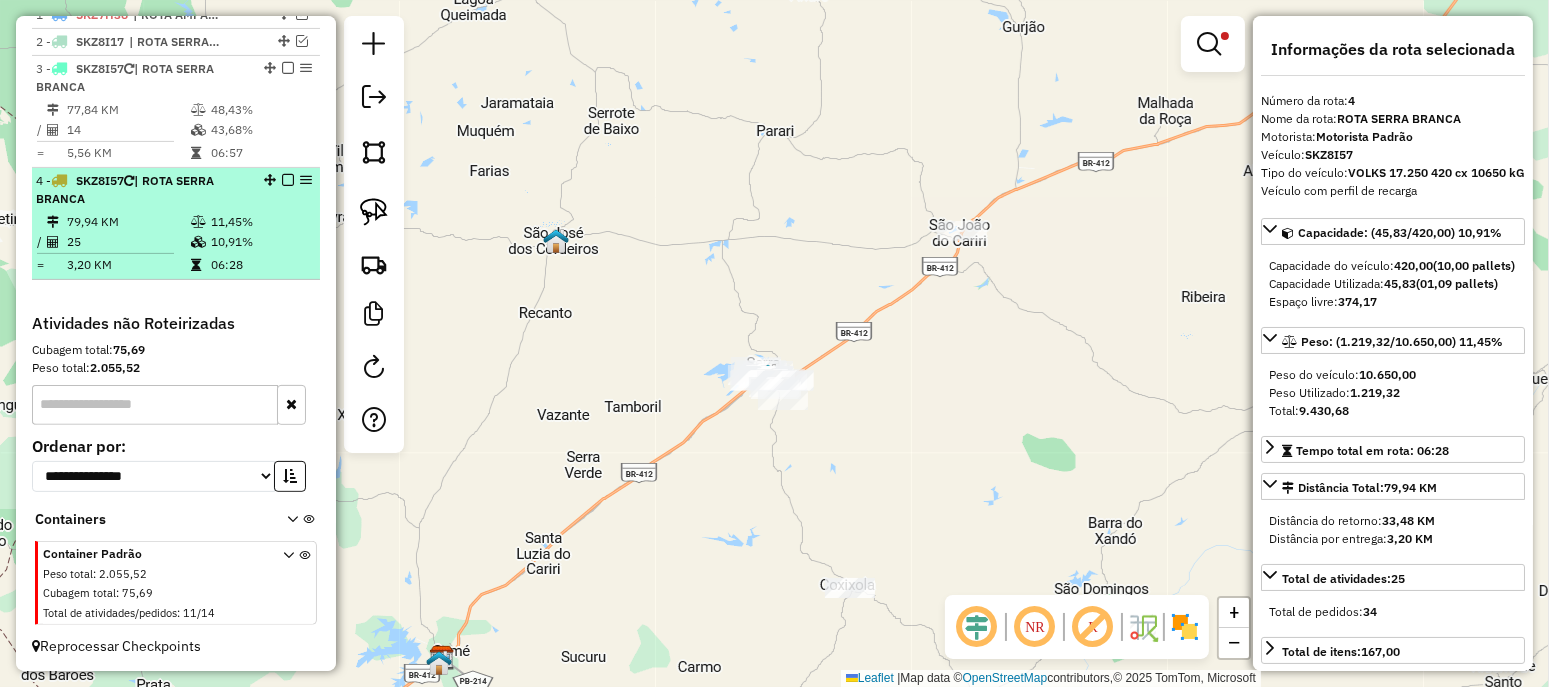 scroll, scrollTop: 430, scrollLeft: 0, axis: vertical 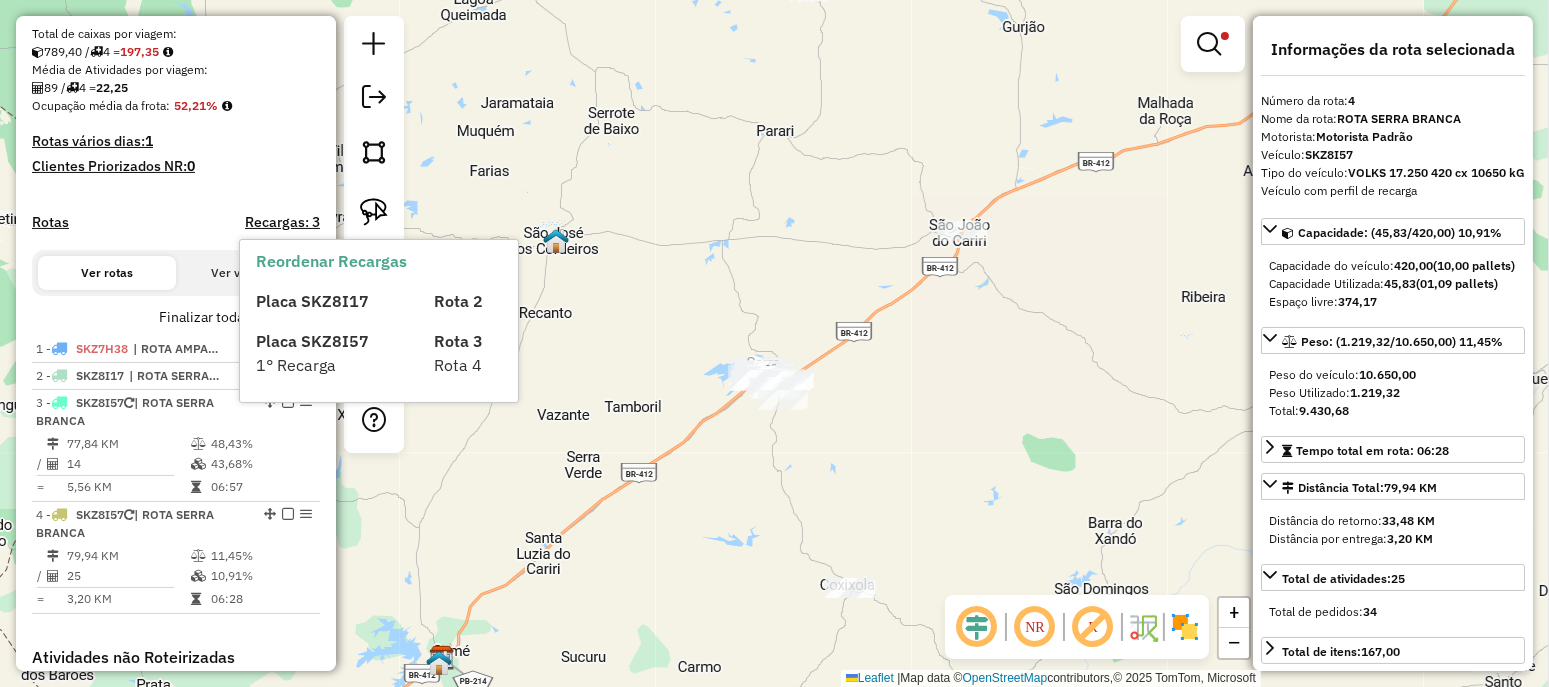 click on "Placa SKZ8I17" at bounding box center [332, 301] 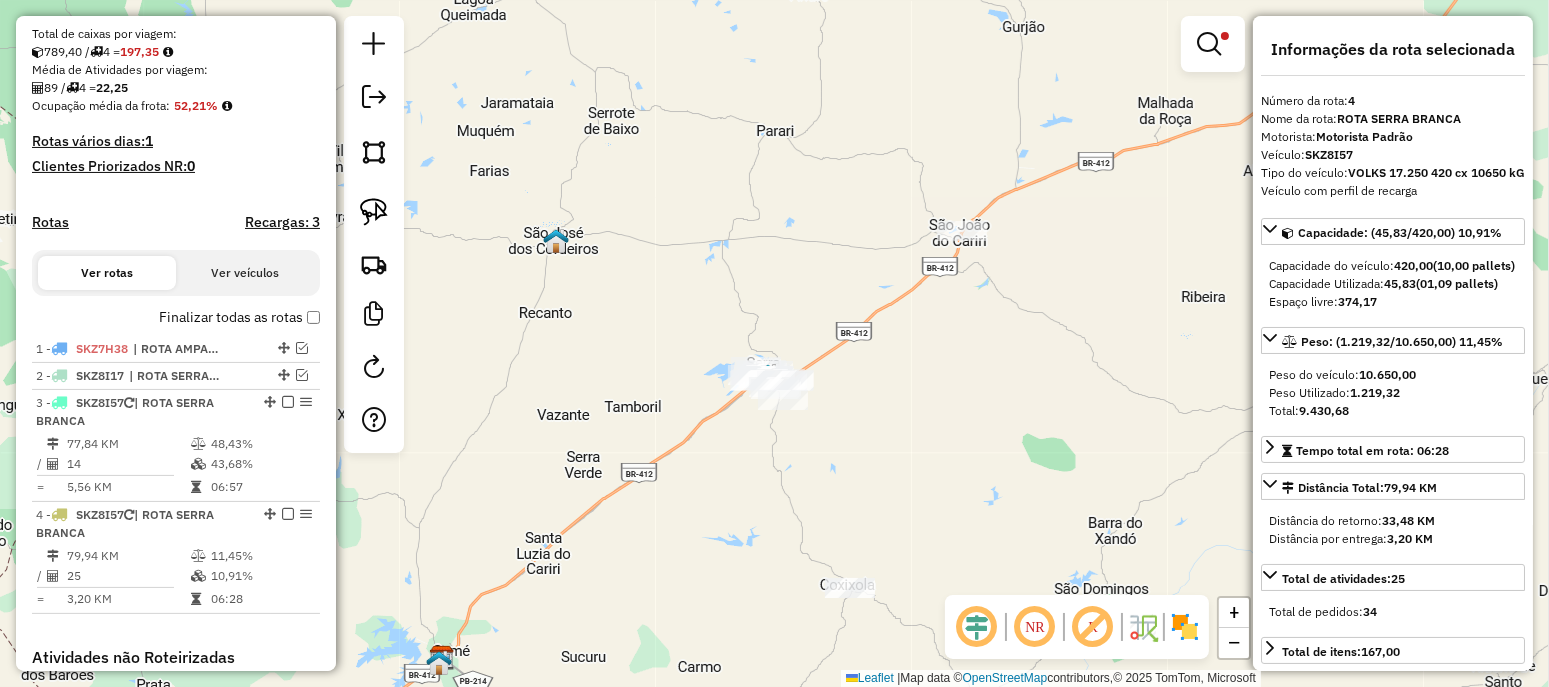 click on "Finalizar todas as rotas" at bounding box center (239, 317) 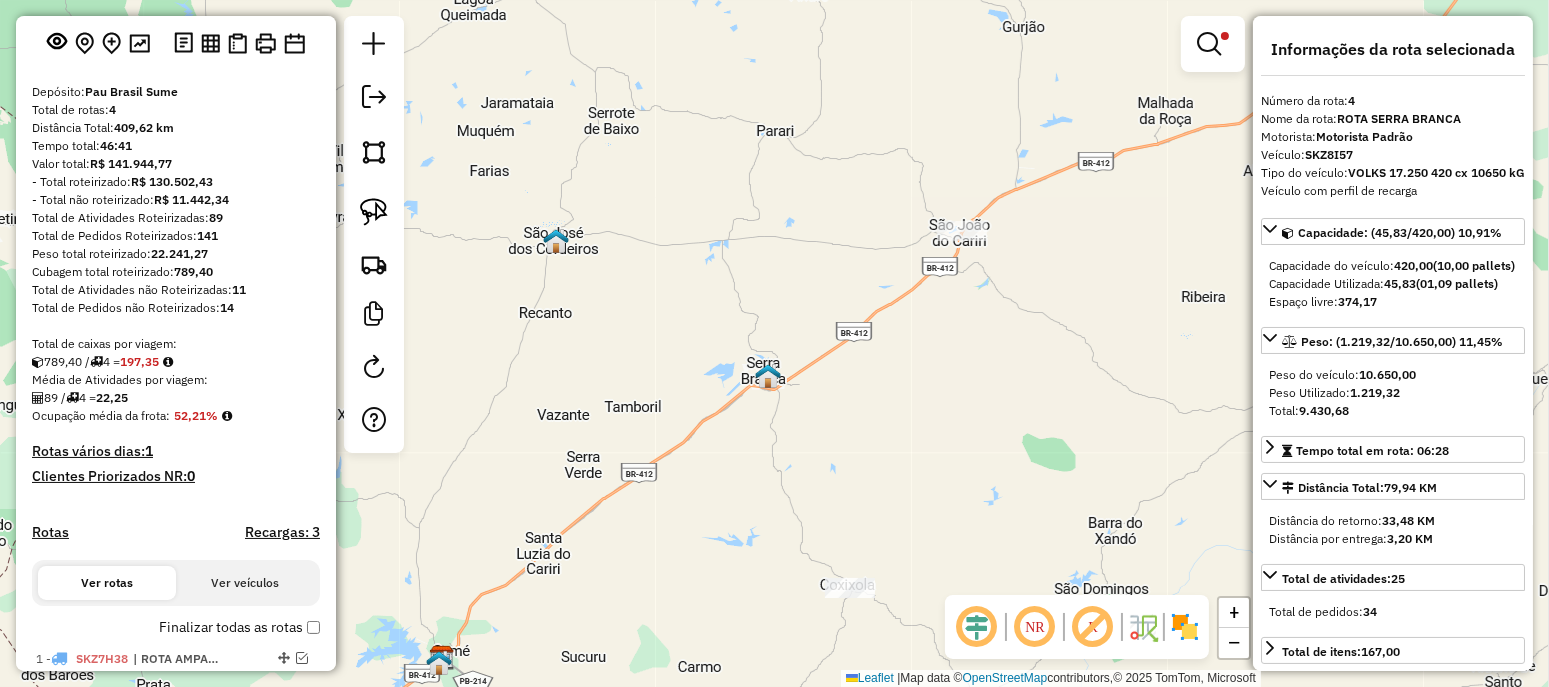 scroll, scrollTop: 0, scrollLeft: 0, axis: both 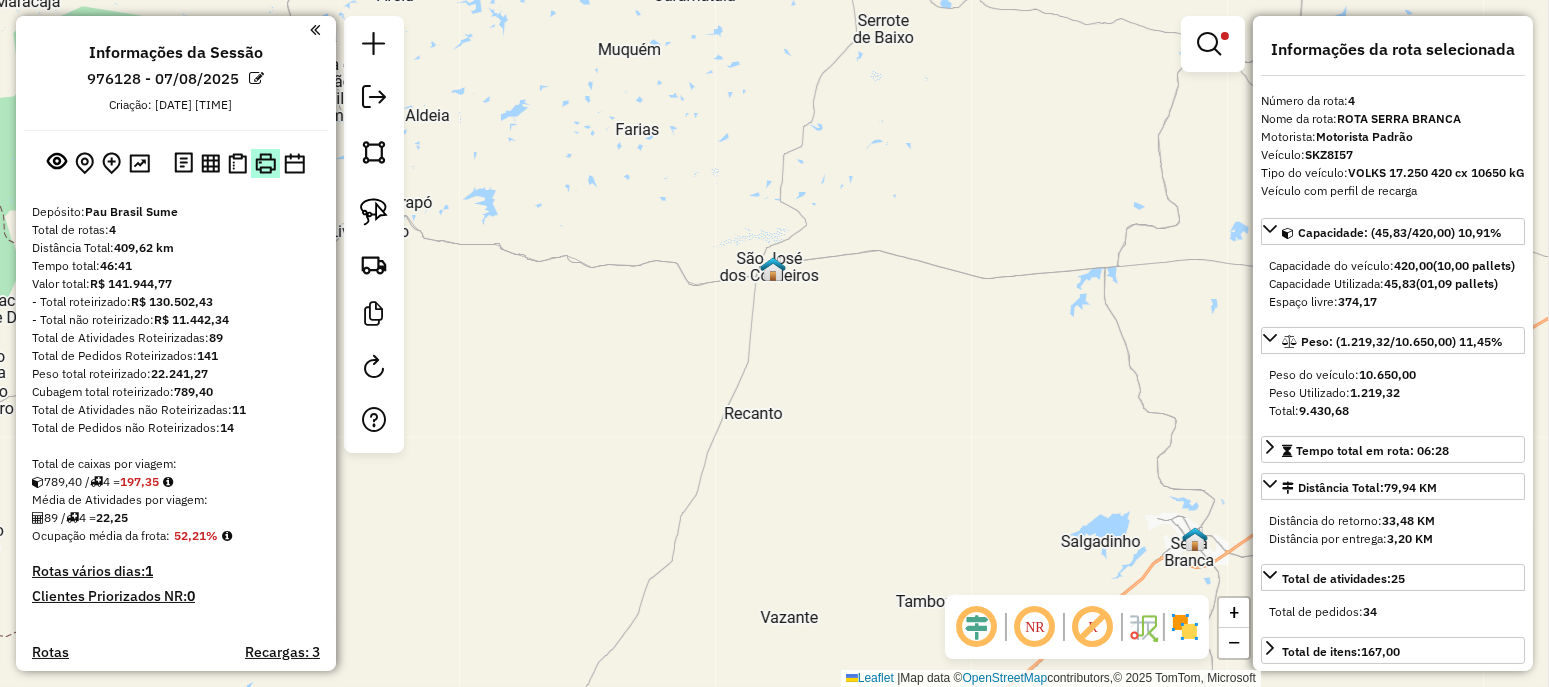 click at bounding box center (265, 163) 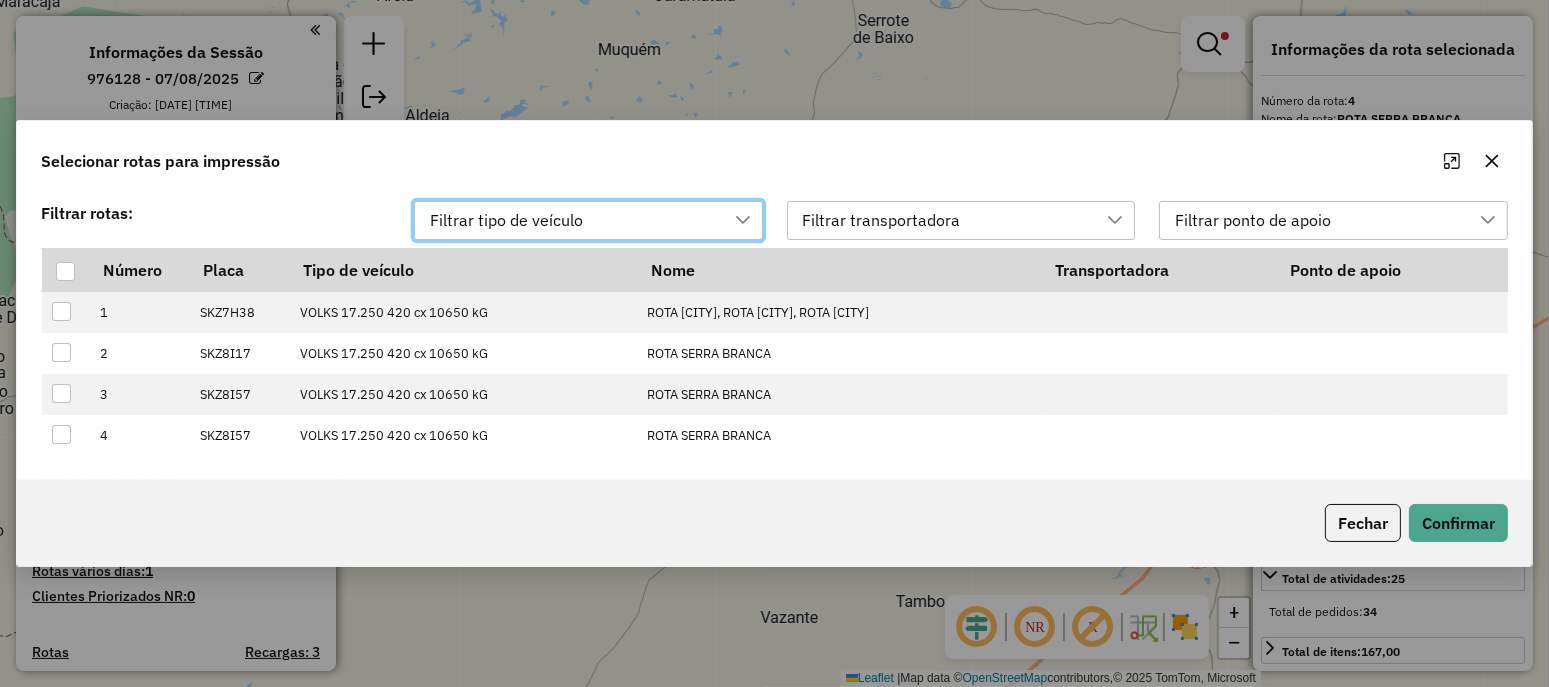 scroll, scrollTop: 14, scrollLeft: 91, axis: both 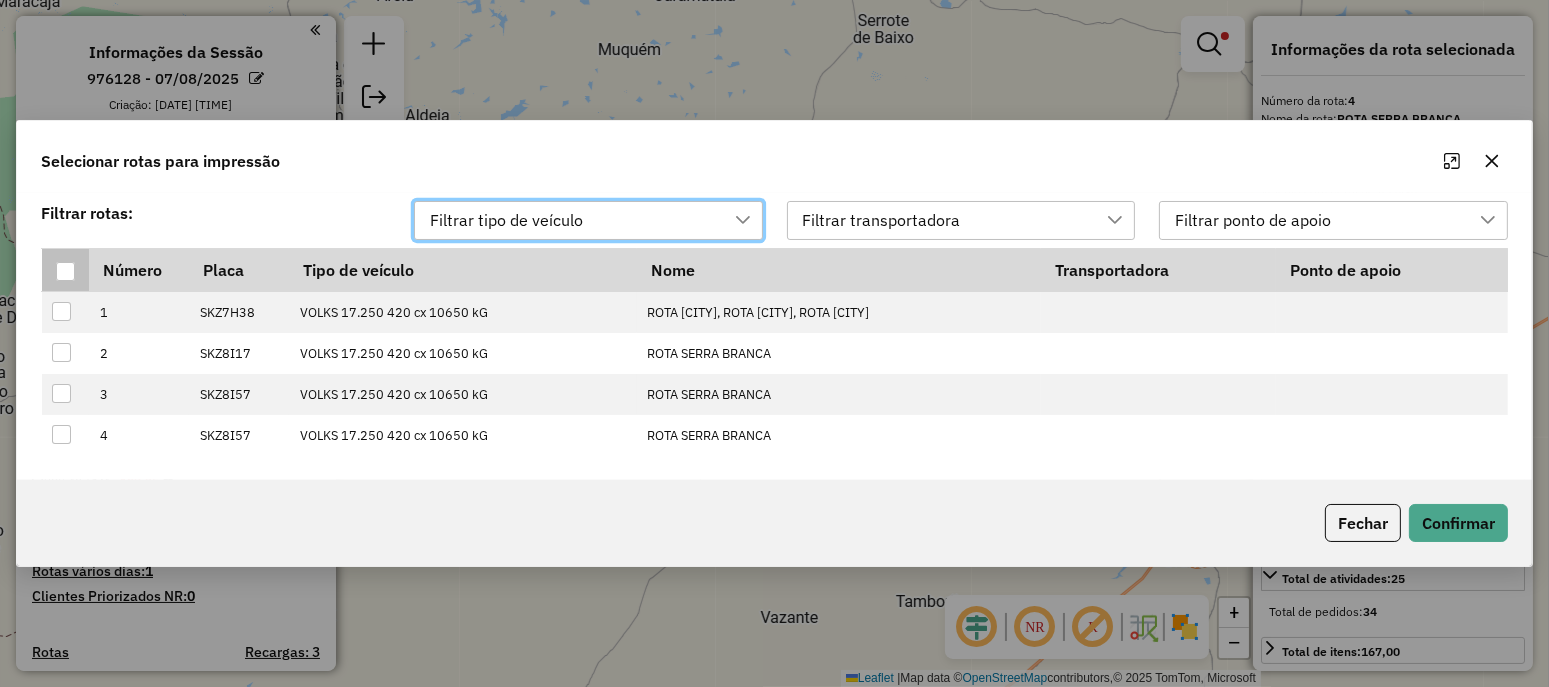 click at bounding box center (65, 271) 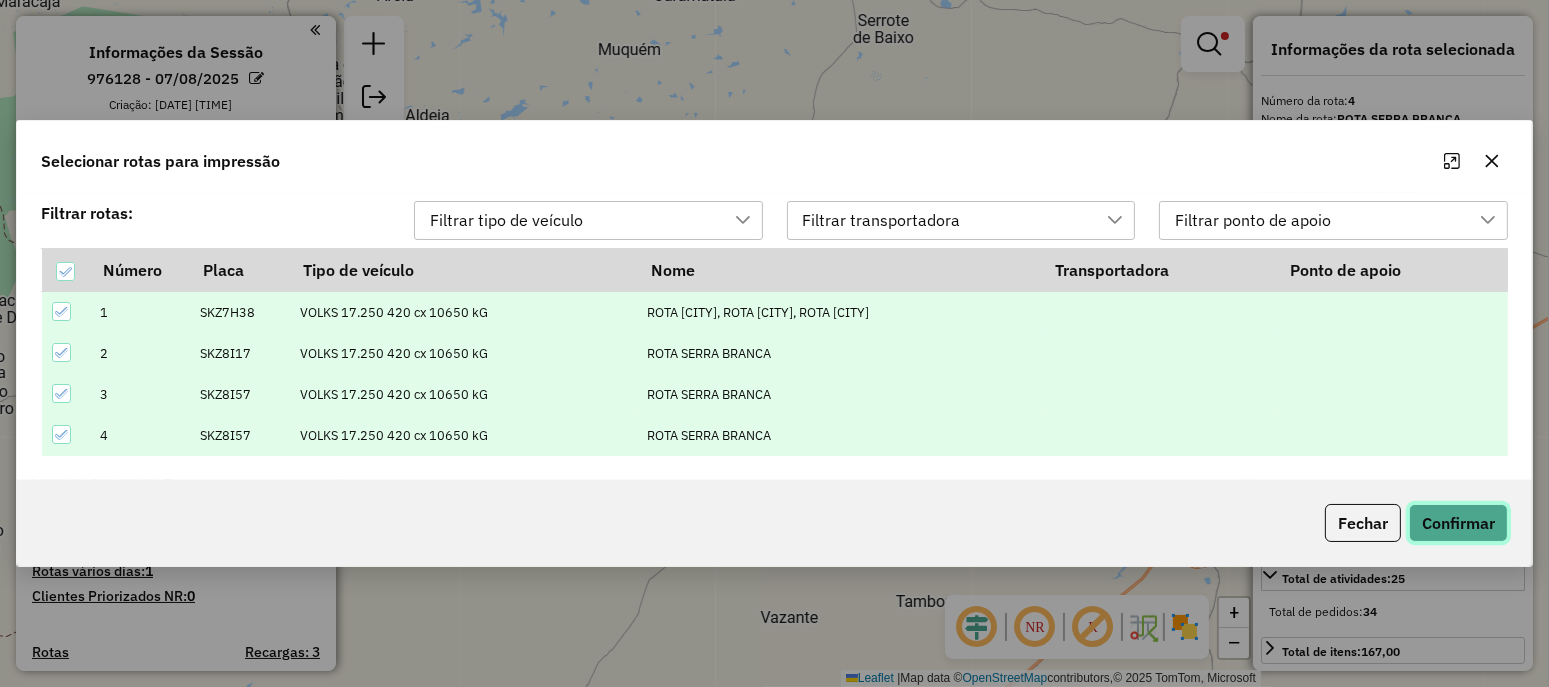 click on "Confirmar" 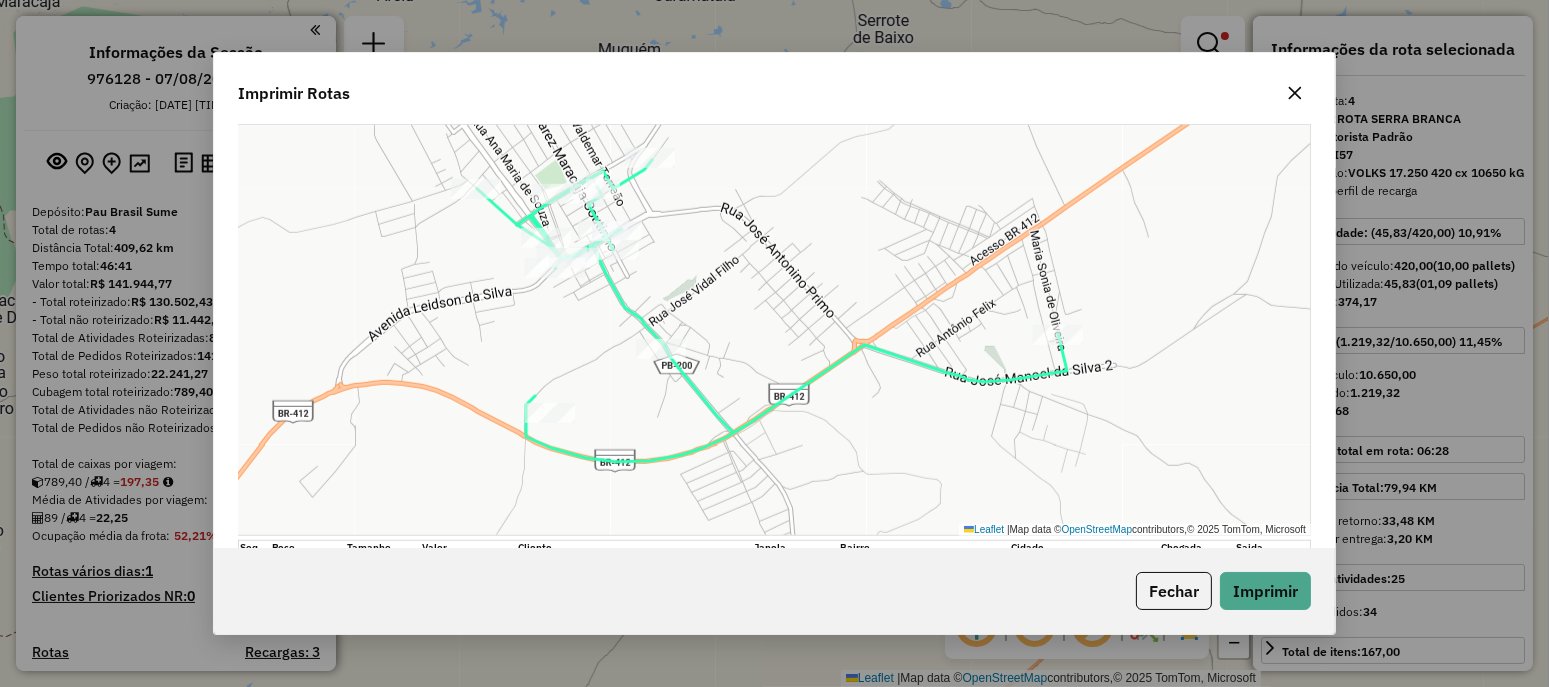 scroll, scrollTop: 1999, scrollLeft: 0, axis: vertical 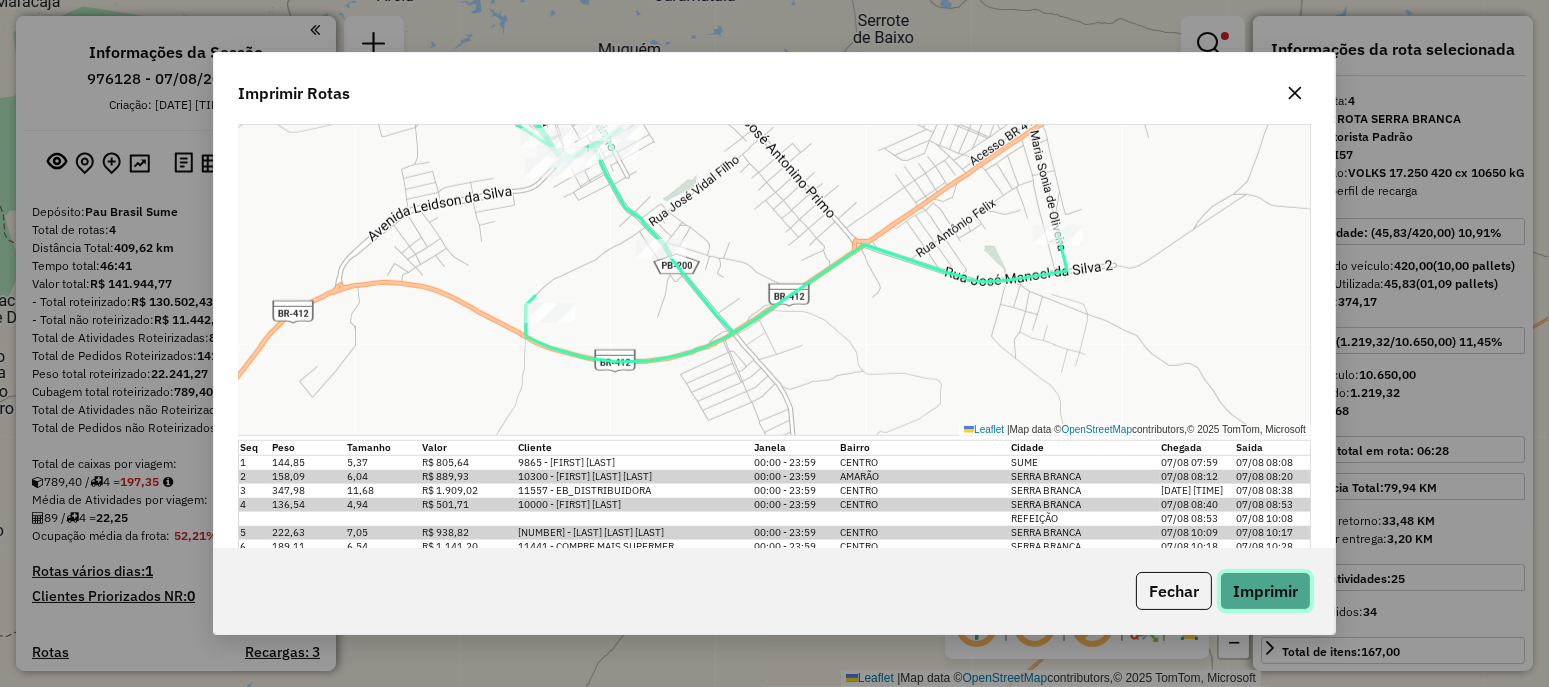 click on "Imprimir" 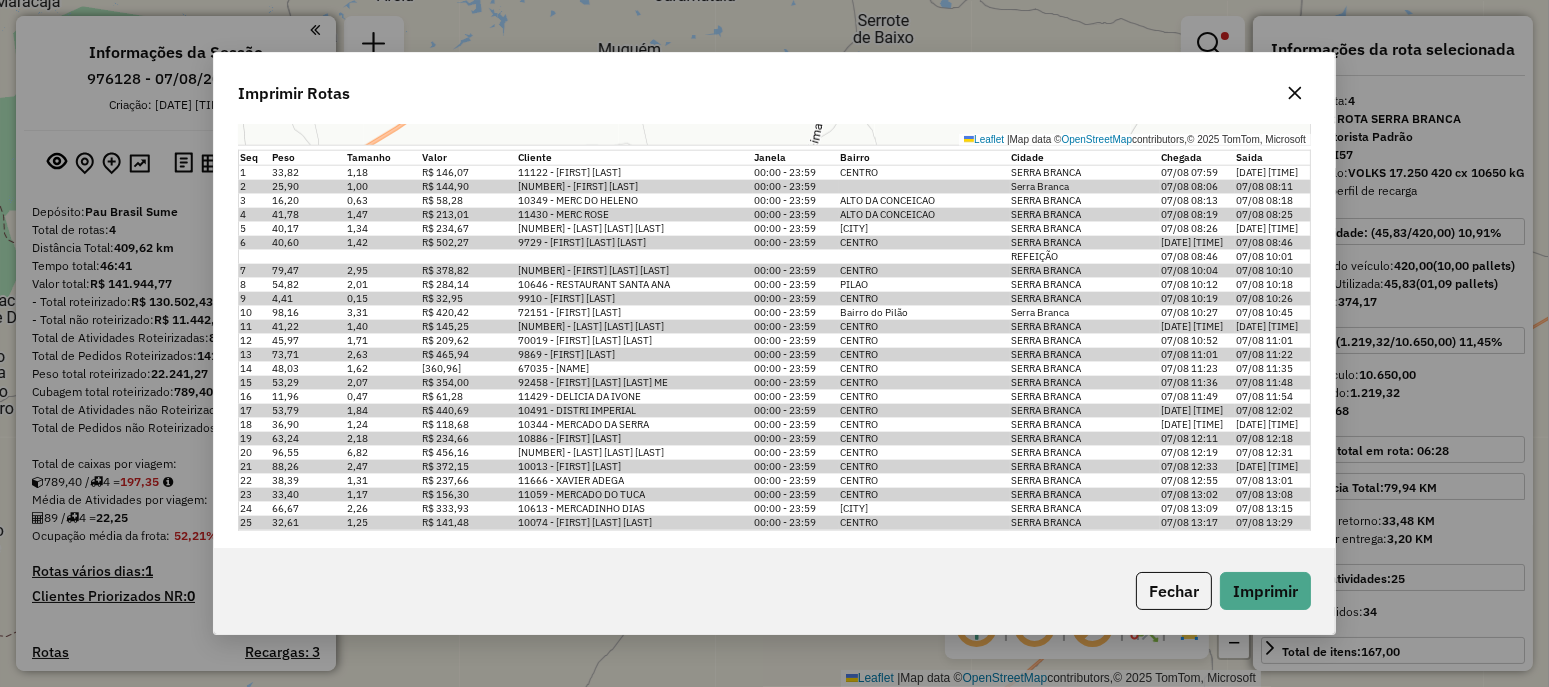 drag, startPoint x: 992, startPoint y: 125, endPoint x: 1091, endPoint y: 117, distance: 99.32271 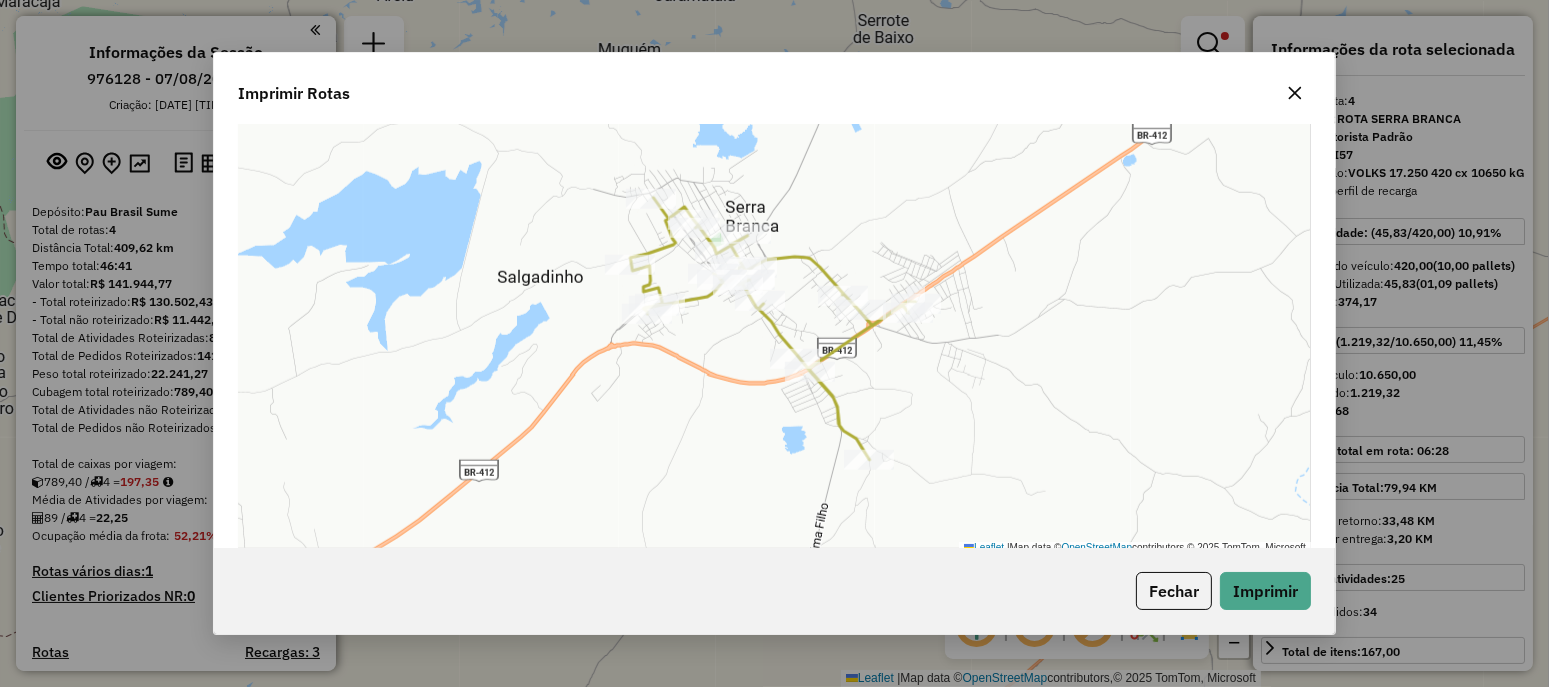 click 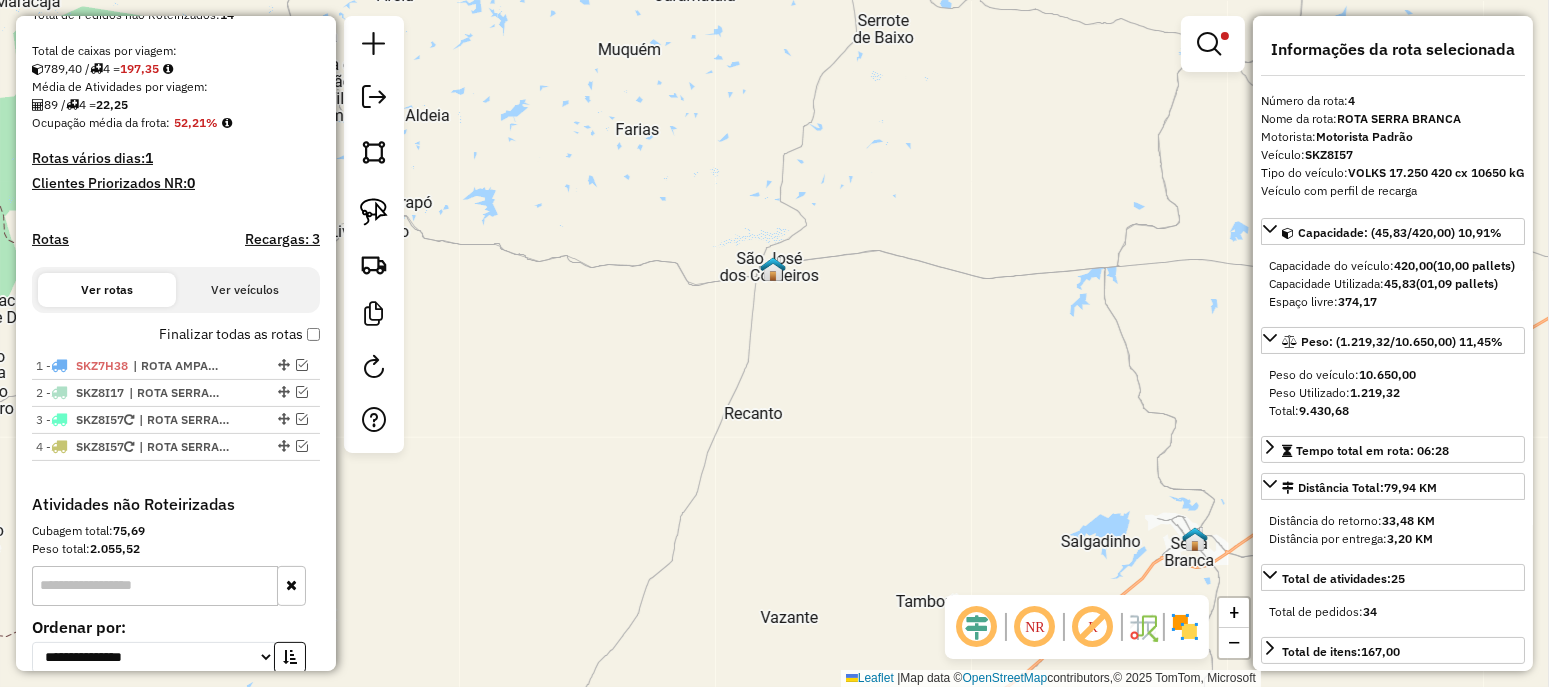 scroll, scrollTop: 499, scrollLeft: 0, axis: vertical 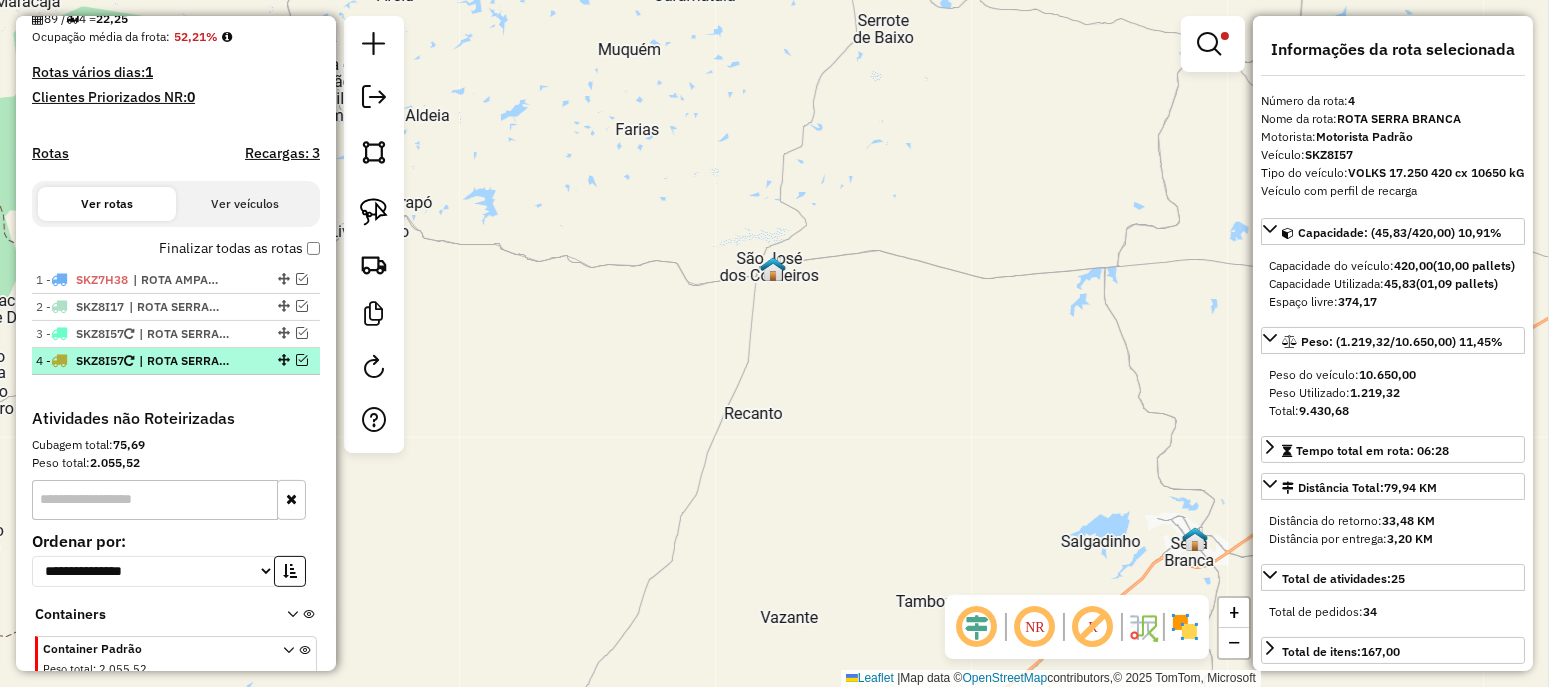 click at bounding box center [302, 360] 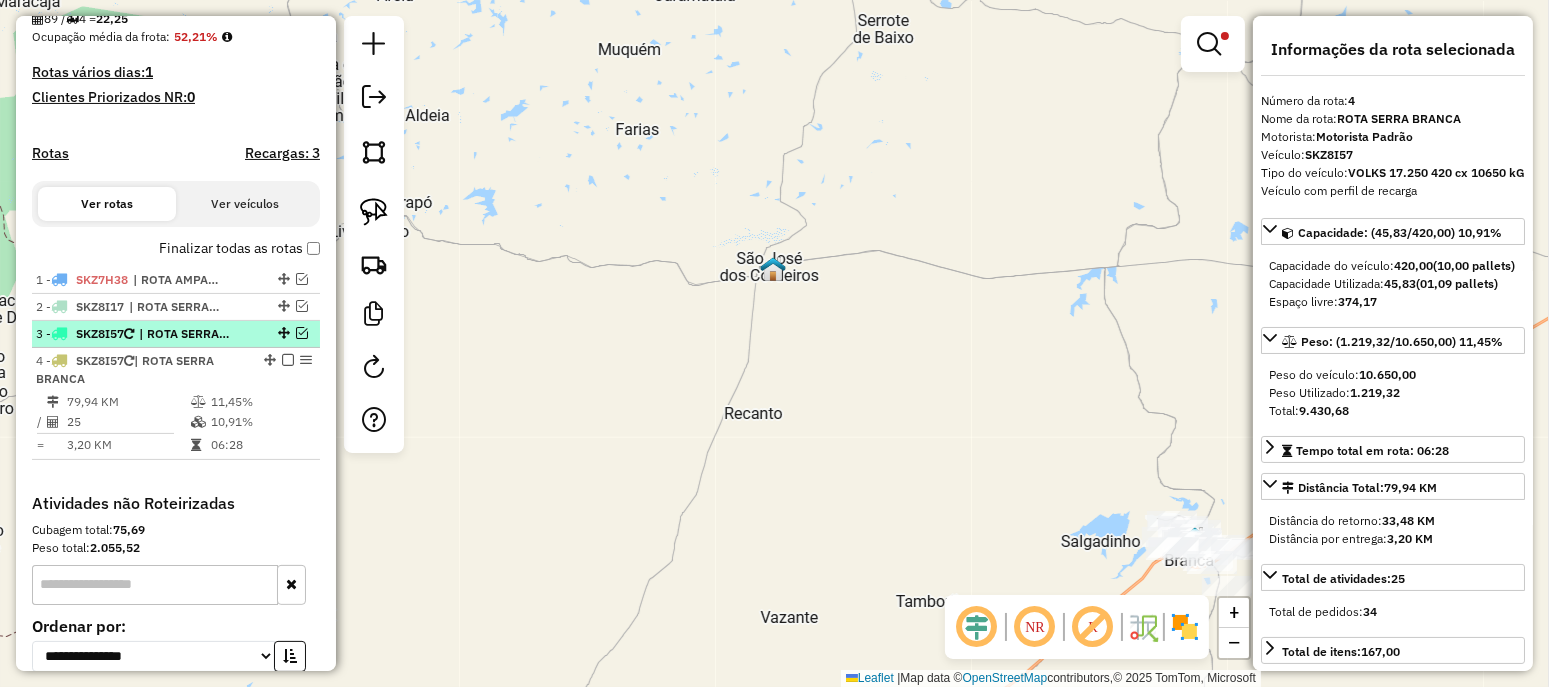 click on "[NUMBER] -       [PLATE]   | ROTA [CITY]" at bounding box center (176, 334) 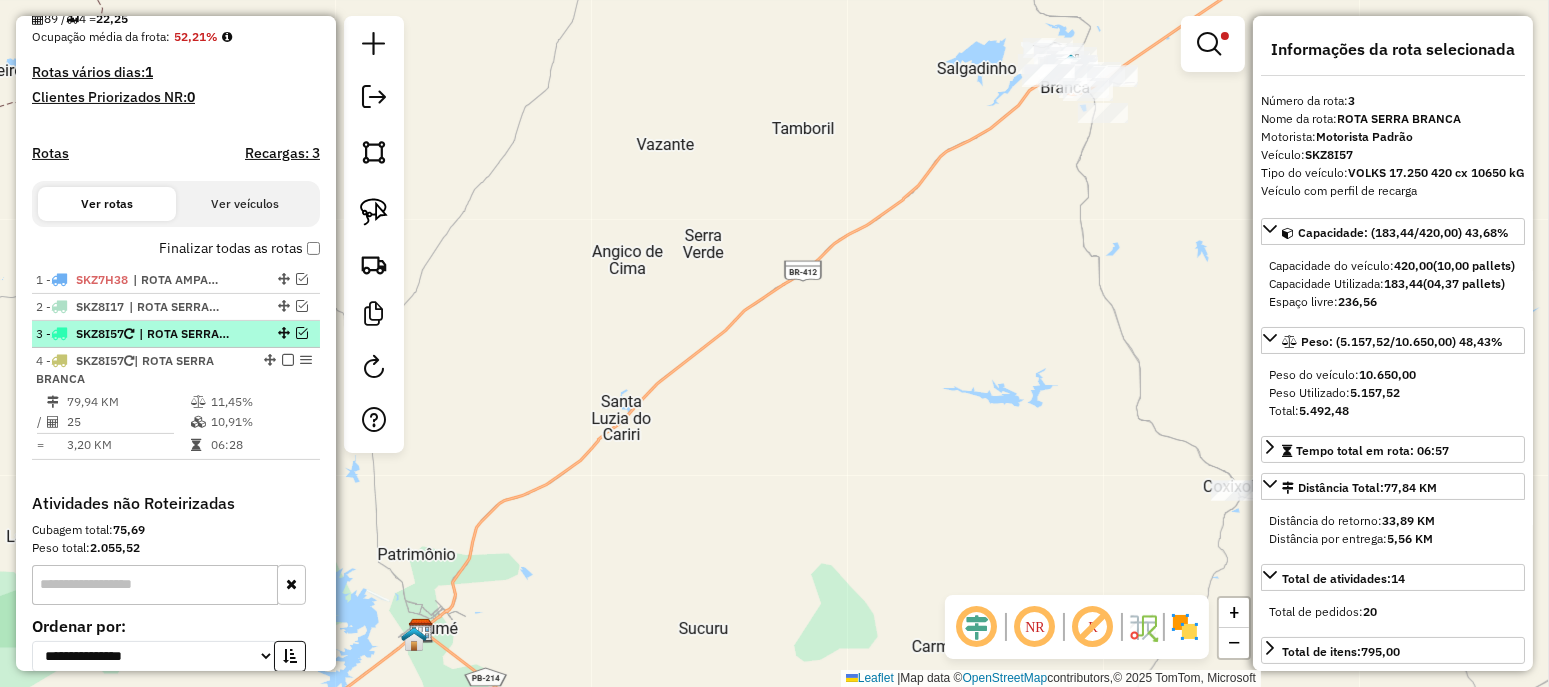 click at bounding box center [302, 333] 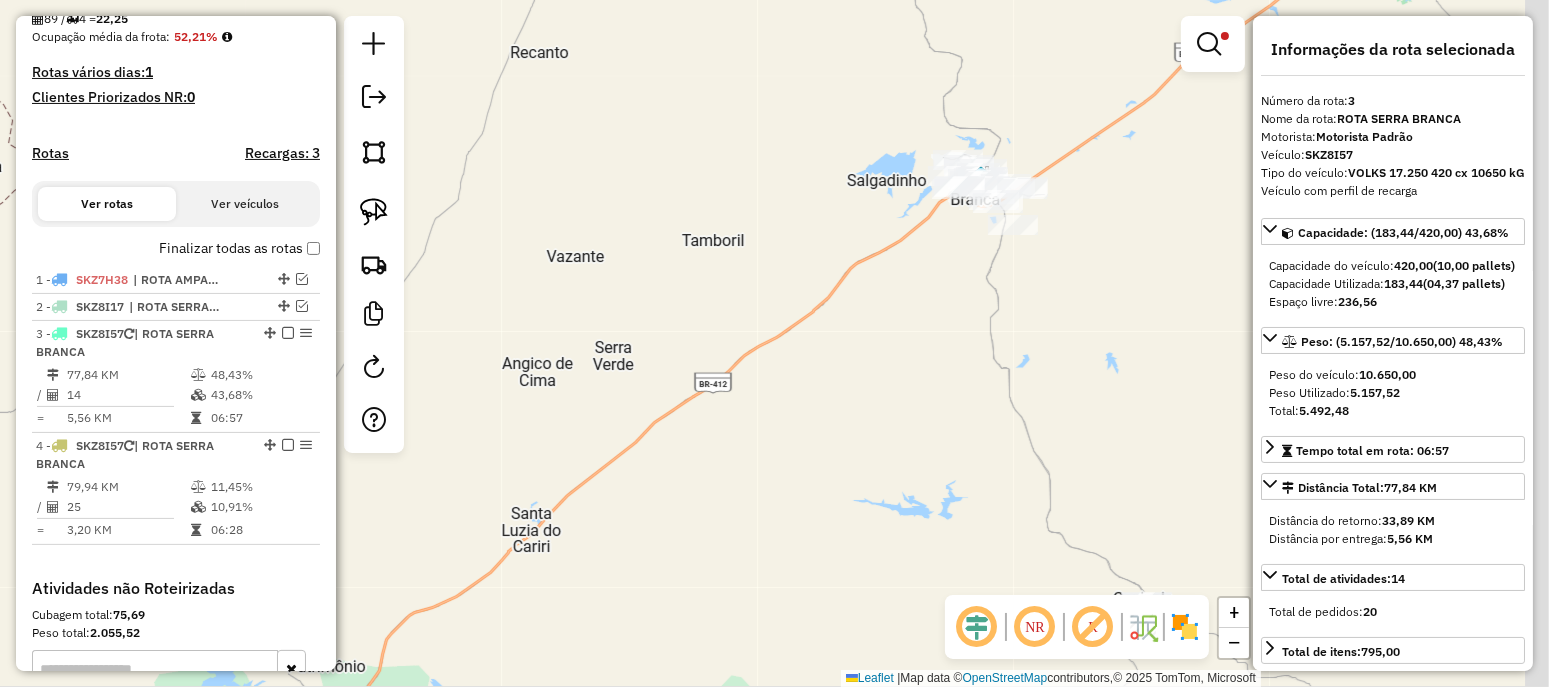 drag, startPoint x: 934, startPoint y: 261, endPoint x: 658, endPoint y: 394, distance: 306.37396 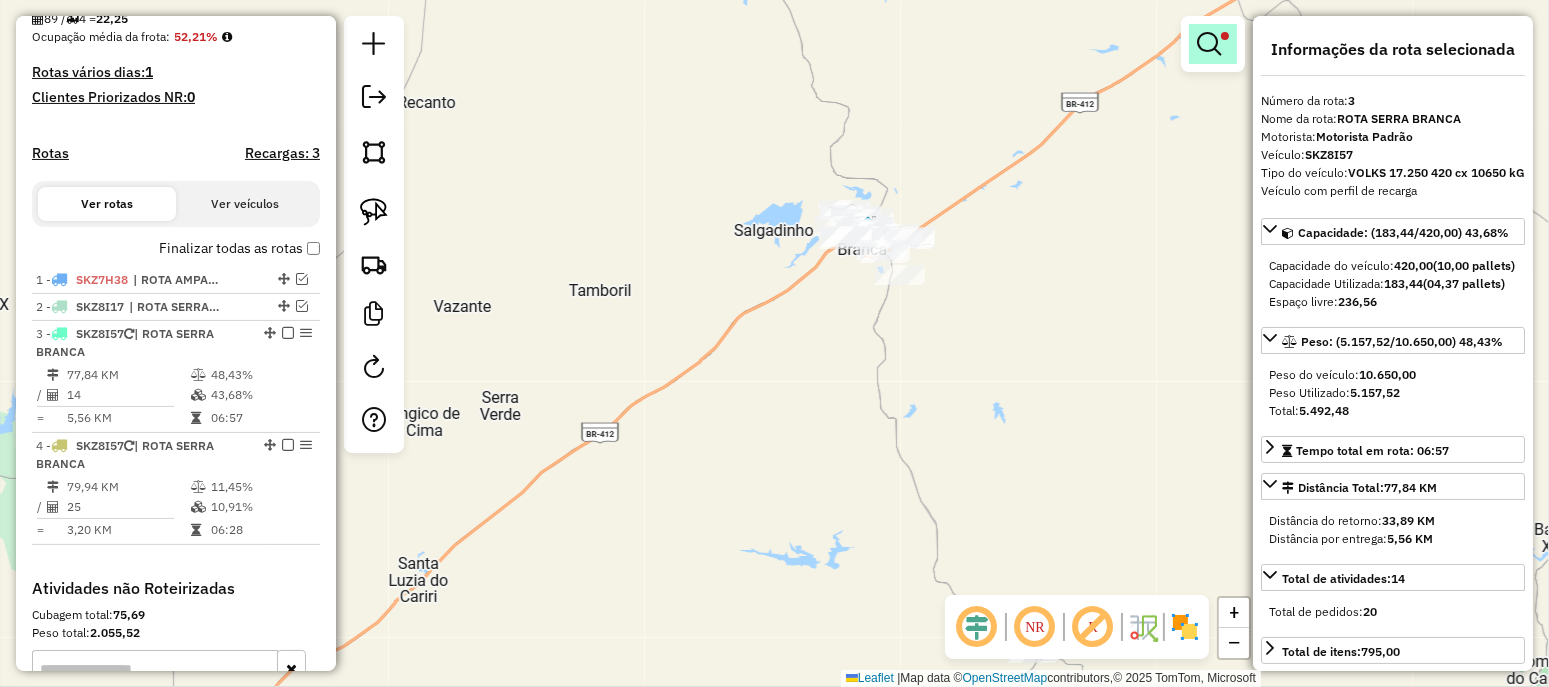 click at bounding box center (1213, 44) 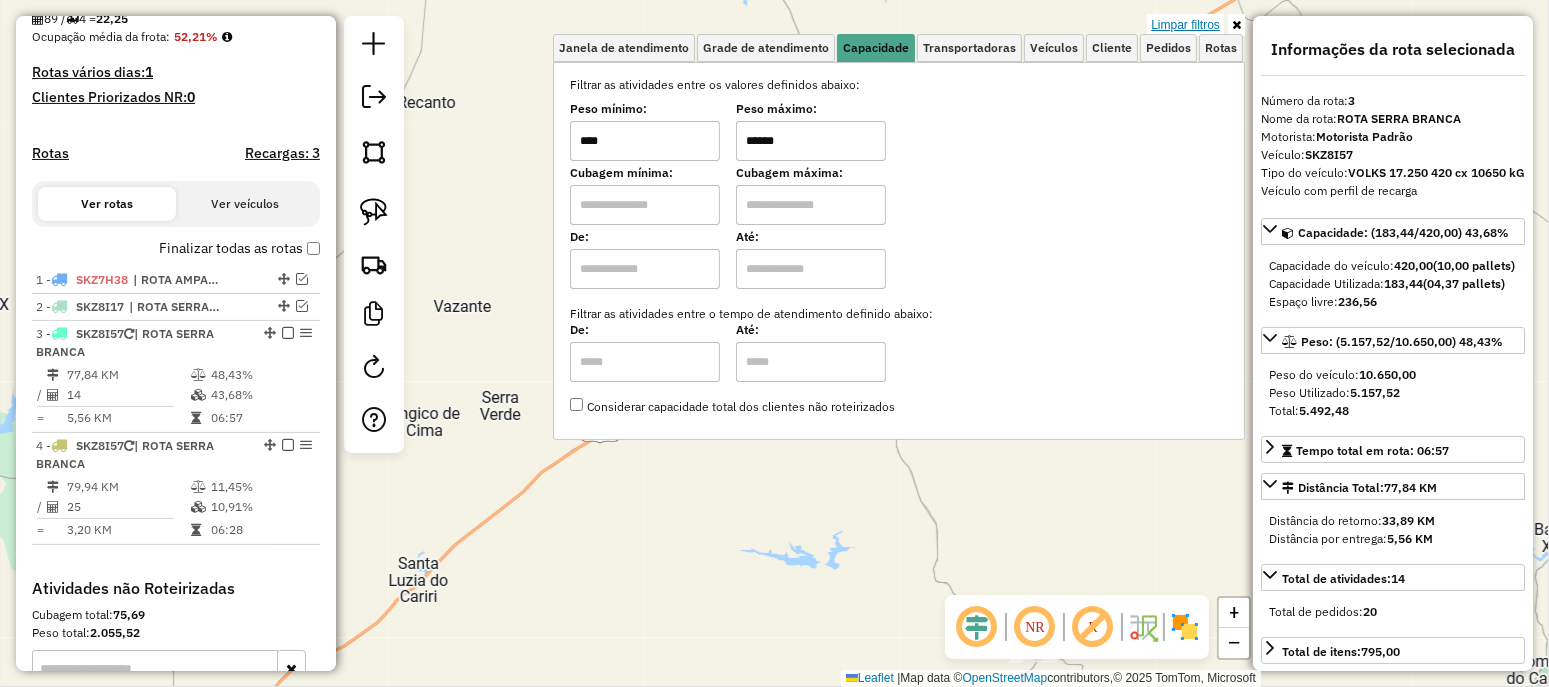 click on "Limpar filtros" at bounding box center (1185, 25) 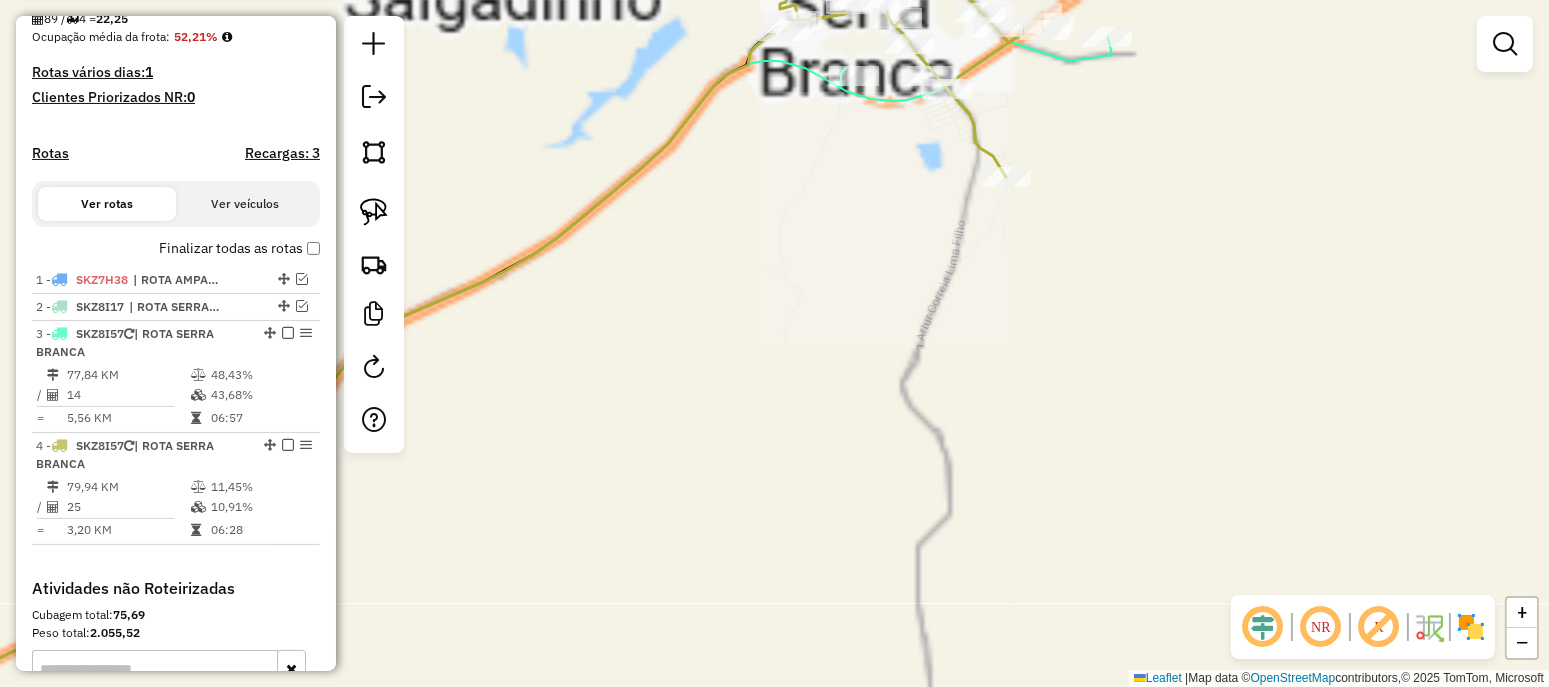 drag, startPoint x: 1076, startPoint y: 202, endPoint x: 1035, endPoint y: 334, distance: 138.22084 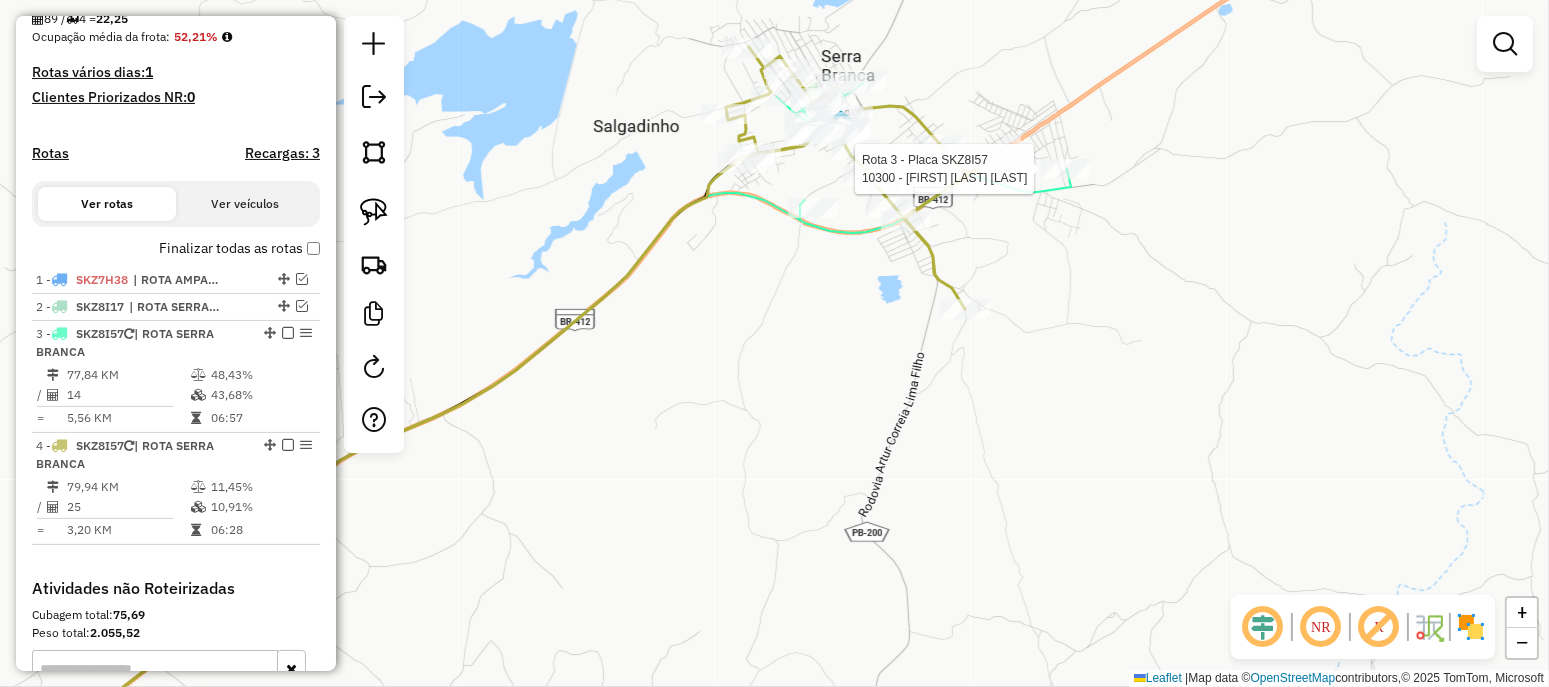 select on "**********" 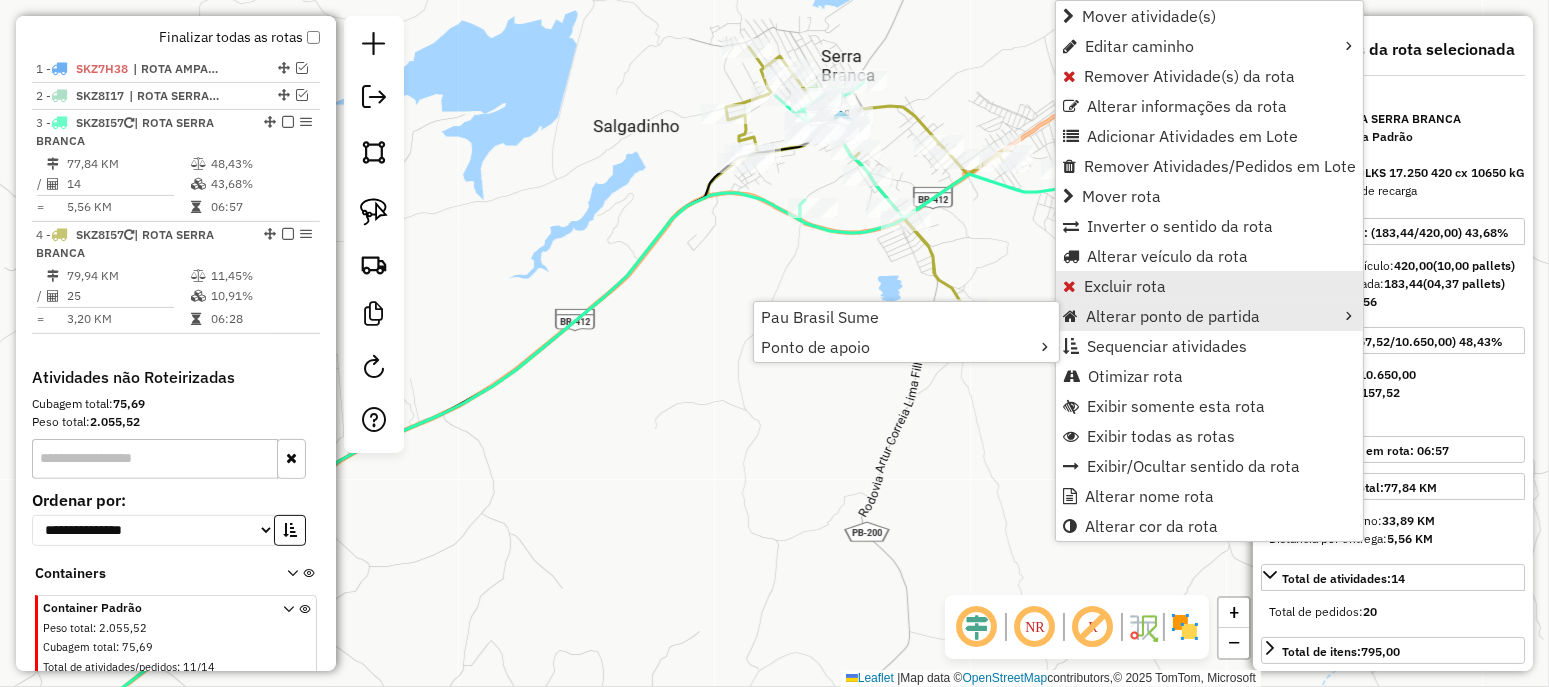 scroll, scrollTop: 764, scrollLeft: 0, axis: vertical 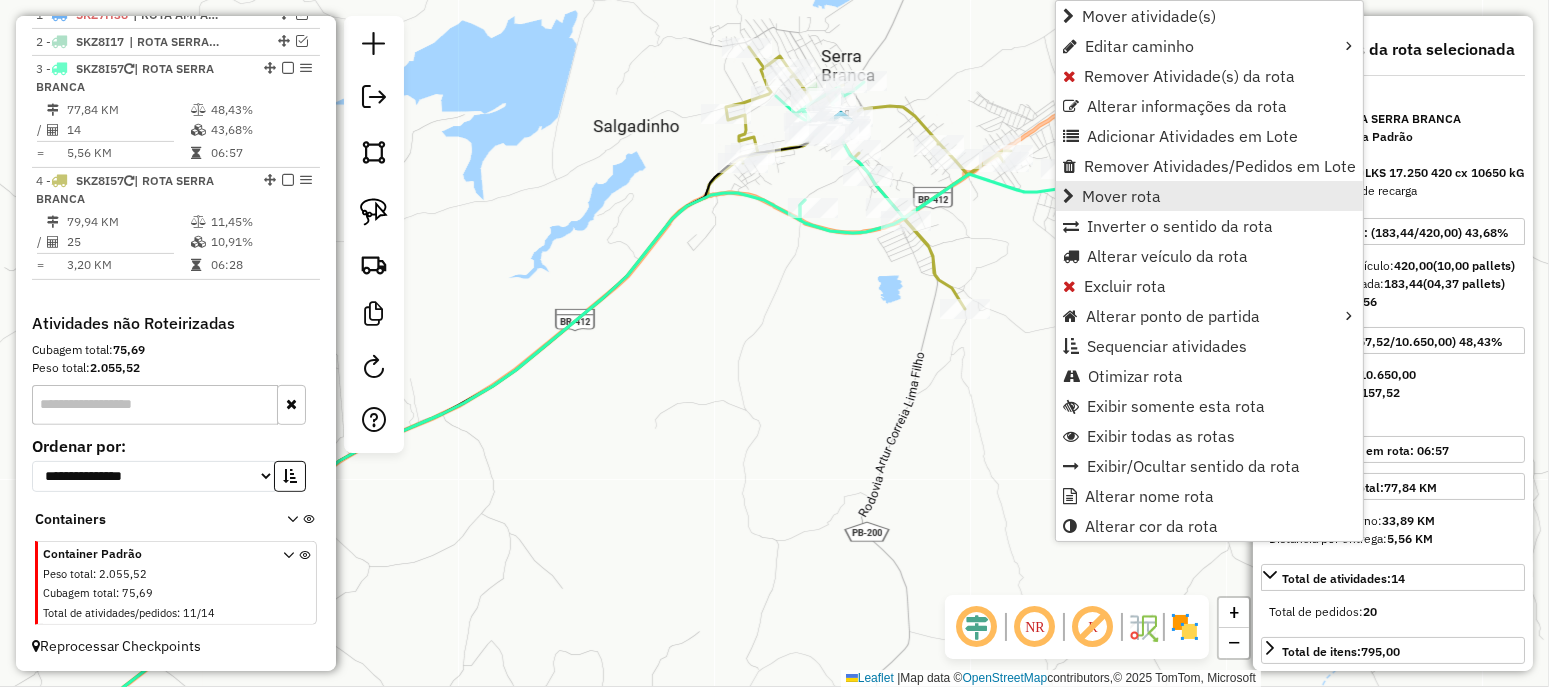click on "Mover rota" at bounding box center [1121, 196] 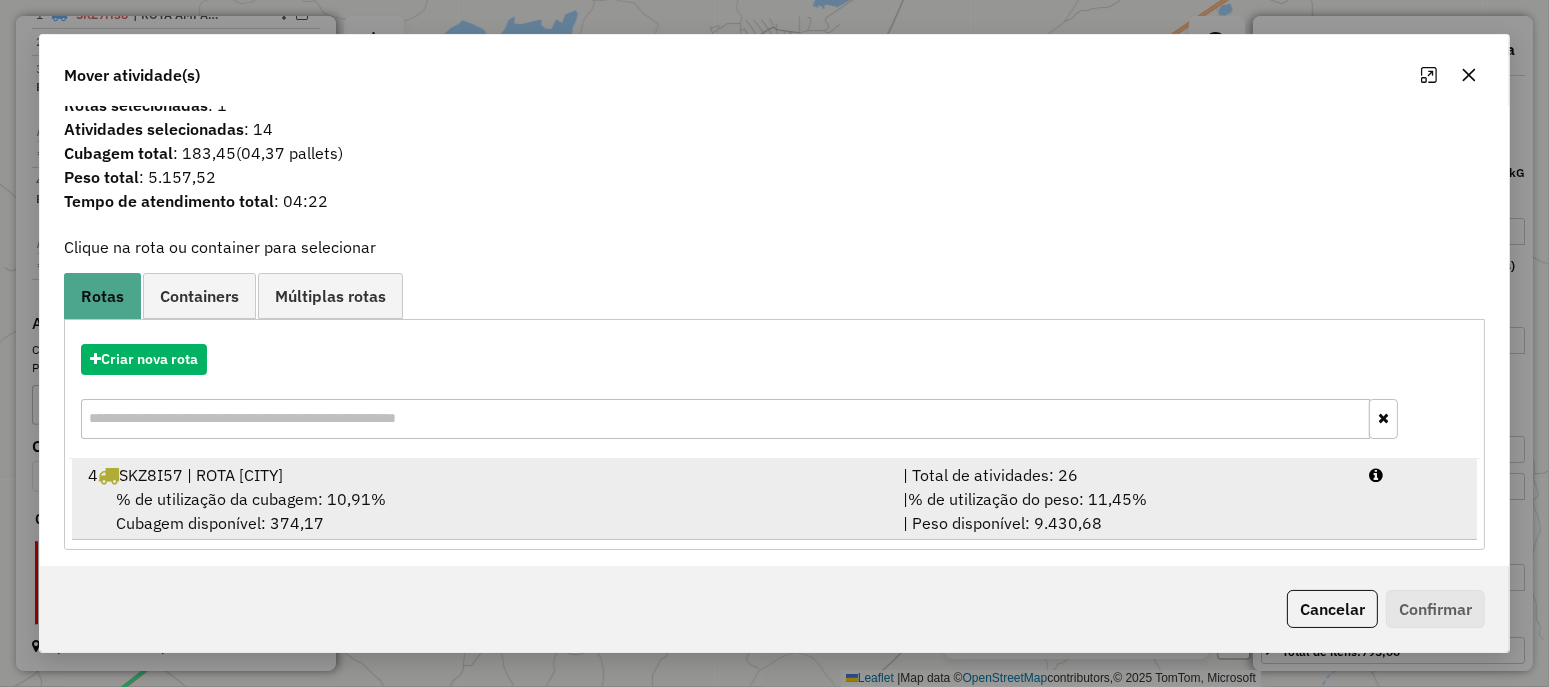 scroll, scrollTop: 29, scrollLeft: 0, axis: vertical 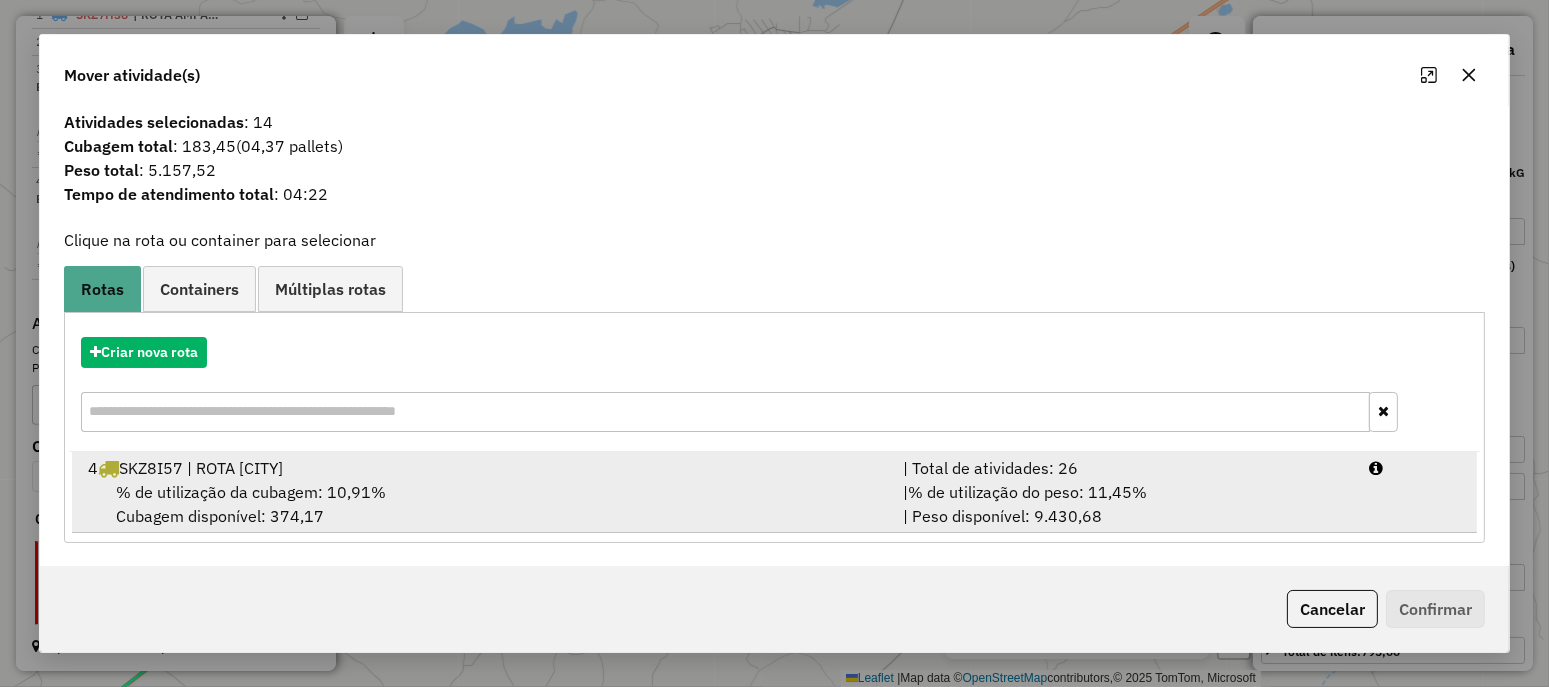 click on "% de utilização da cubagem: 10,91%" at bounding box center [251, 492] 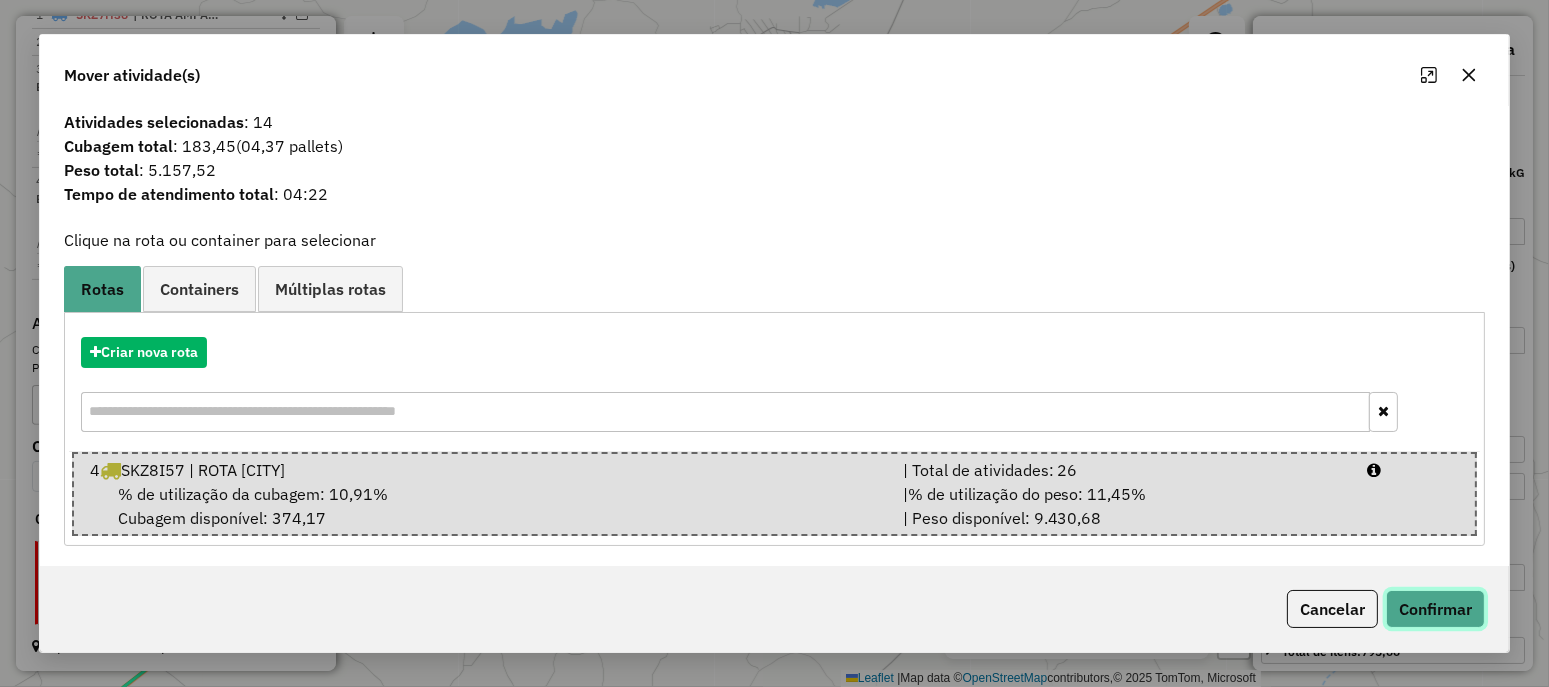 click on "Confirmar" 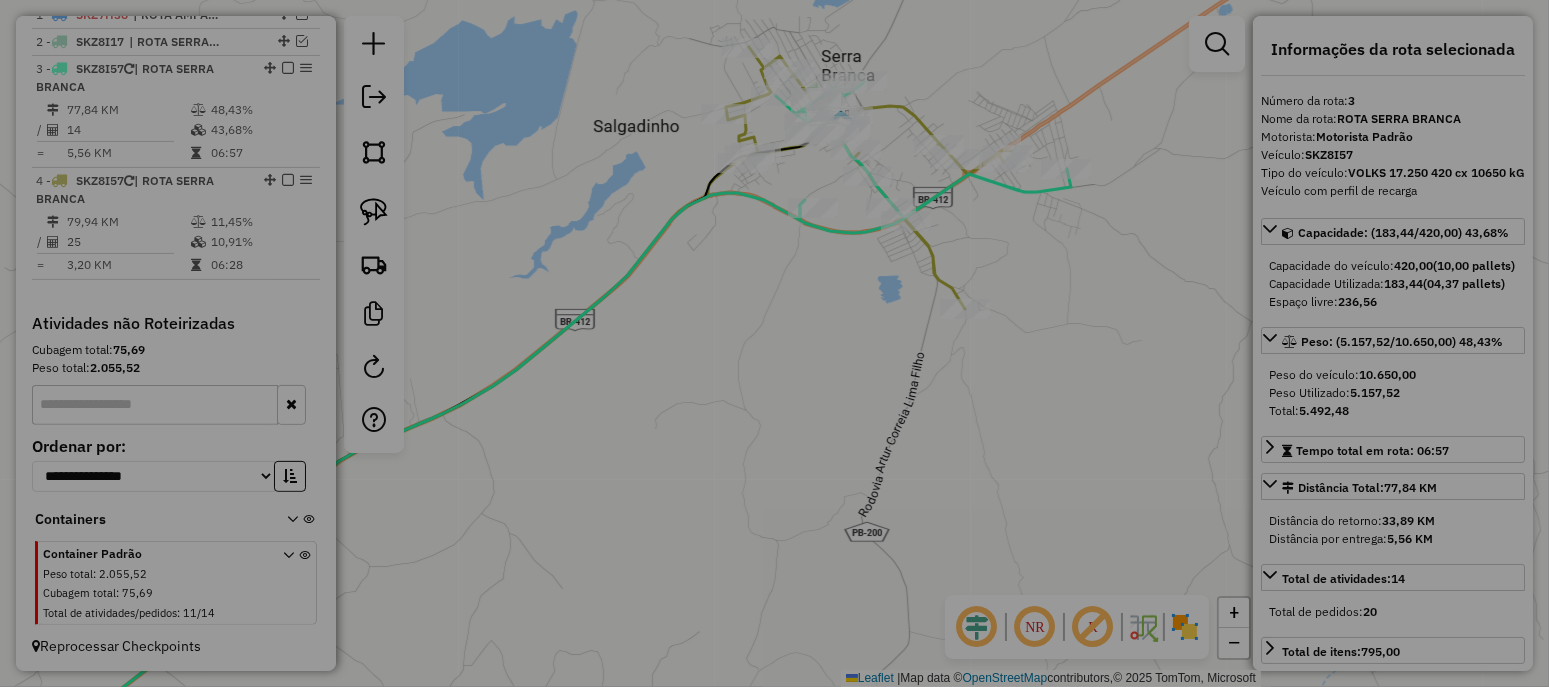 scroll, scrollTop: 0, scrollLeft: 0, axis: both 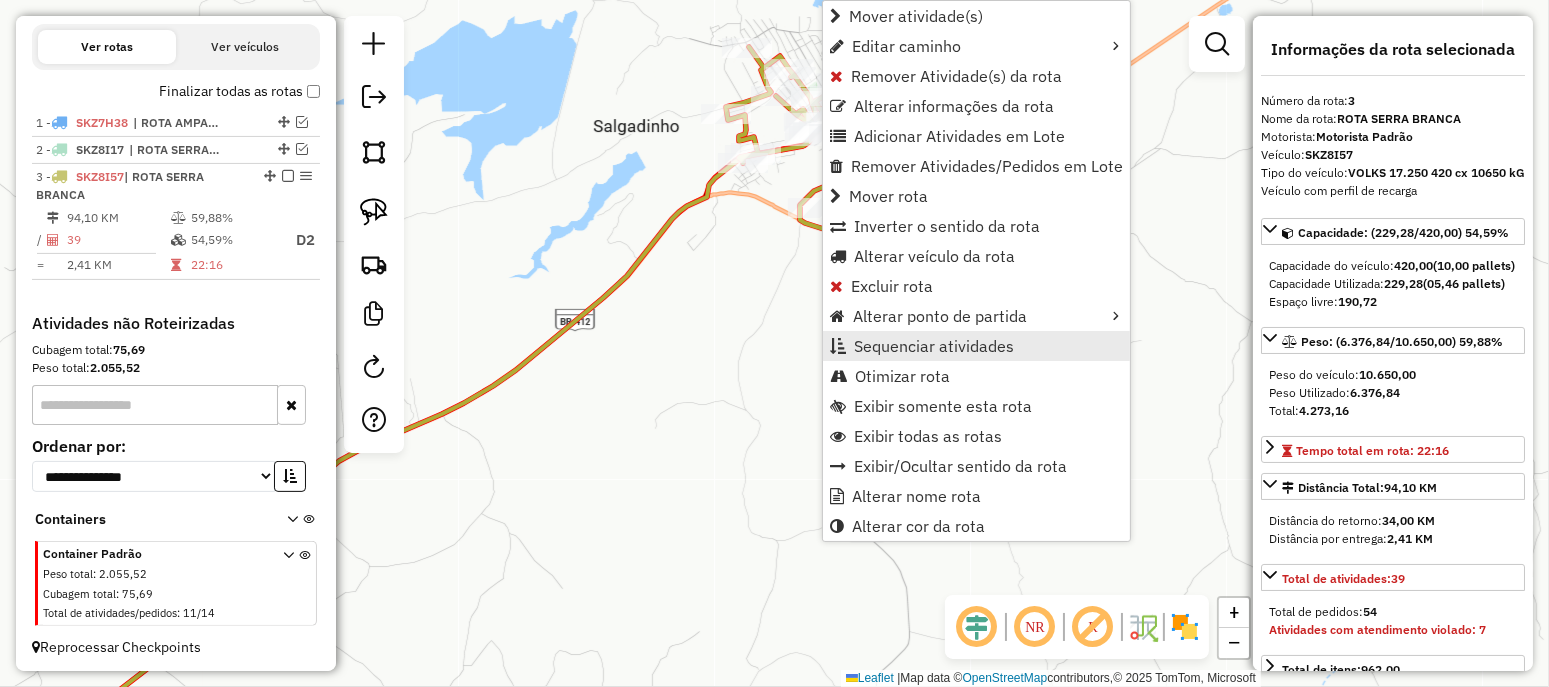 click on "Sequenciar atividades" at bounding box center [934, 346] 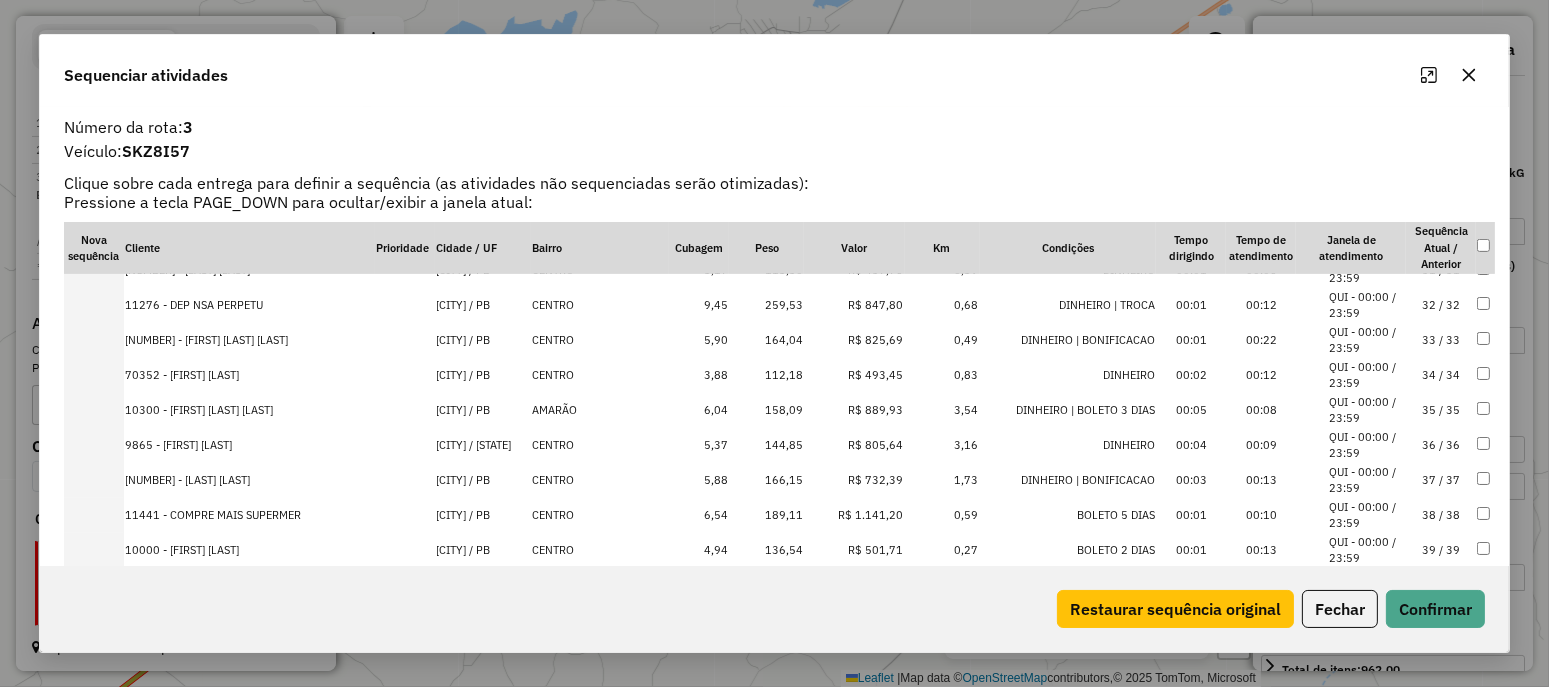 scroll, scrollTop: 1090, scrollLeft: 0, axis: vertical 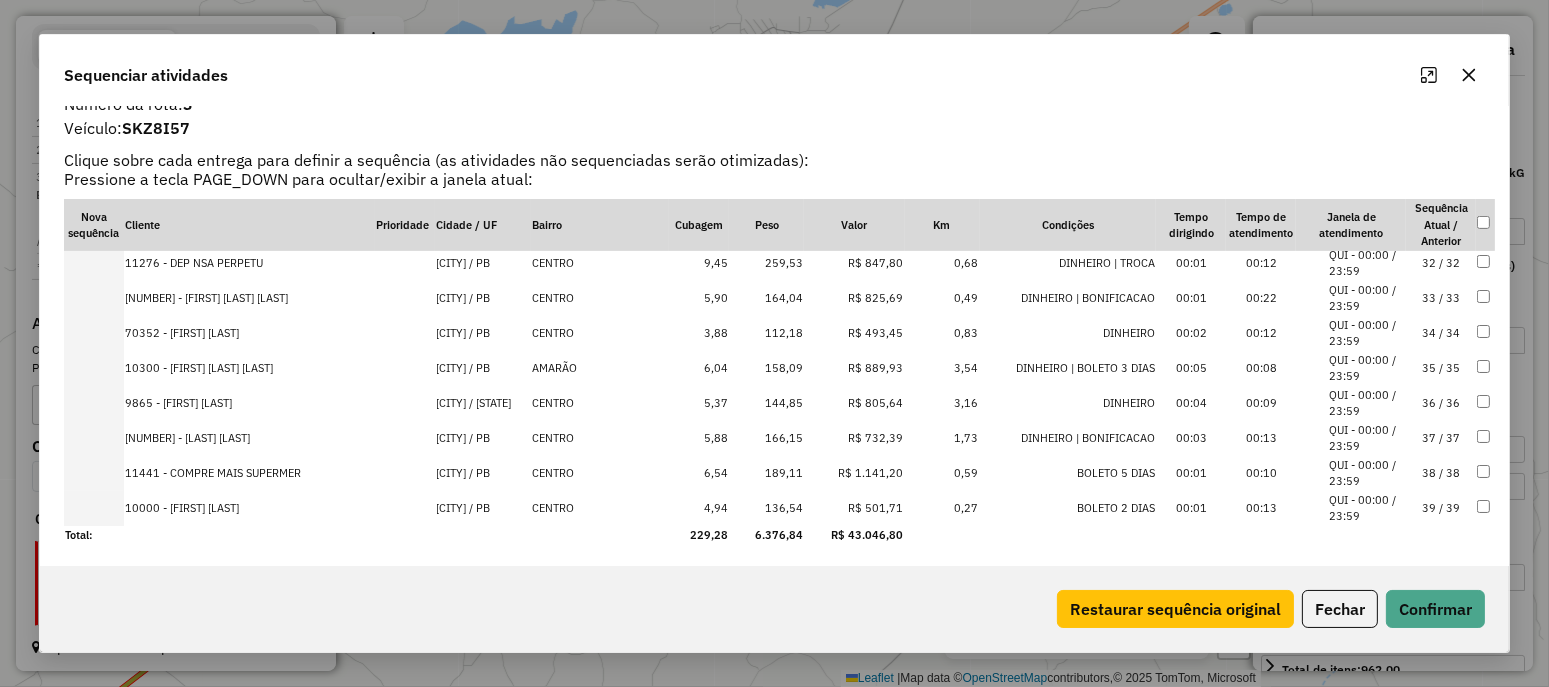 click 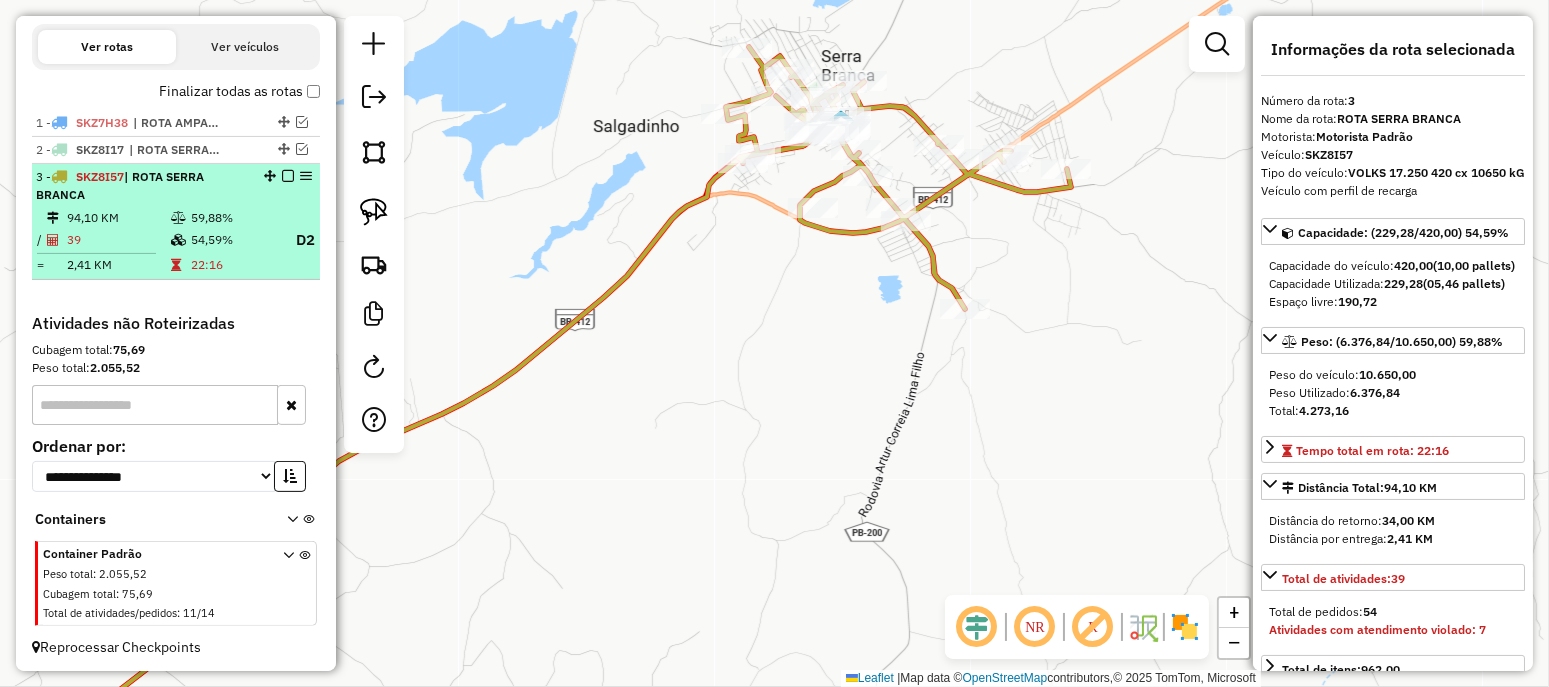 click at bounding box center (288, 176) 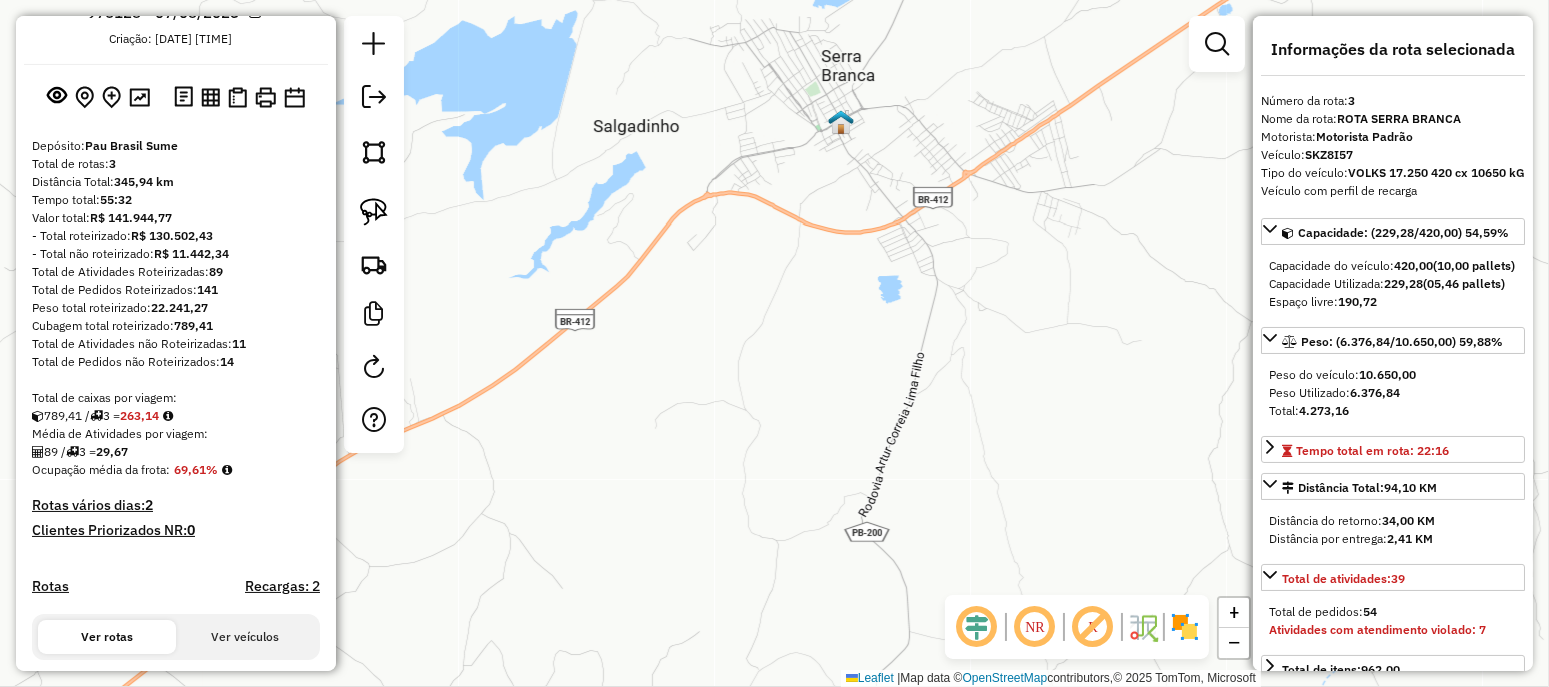 scroll, scrollTop: 0, scrollLeft: 0, axis: both 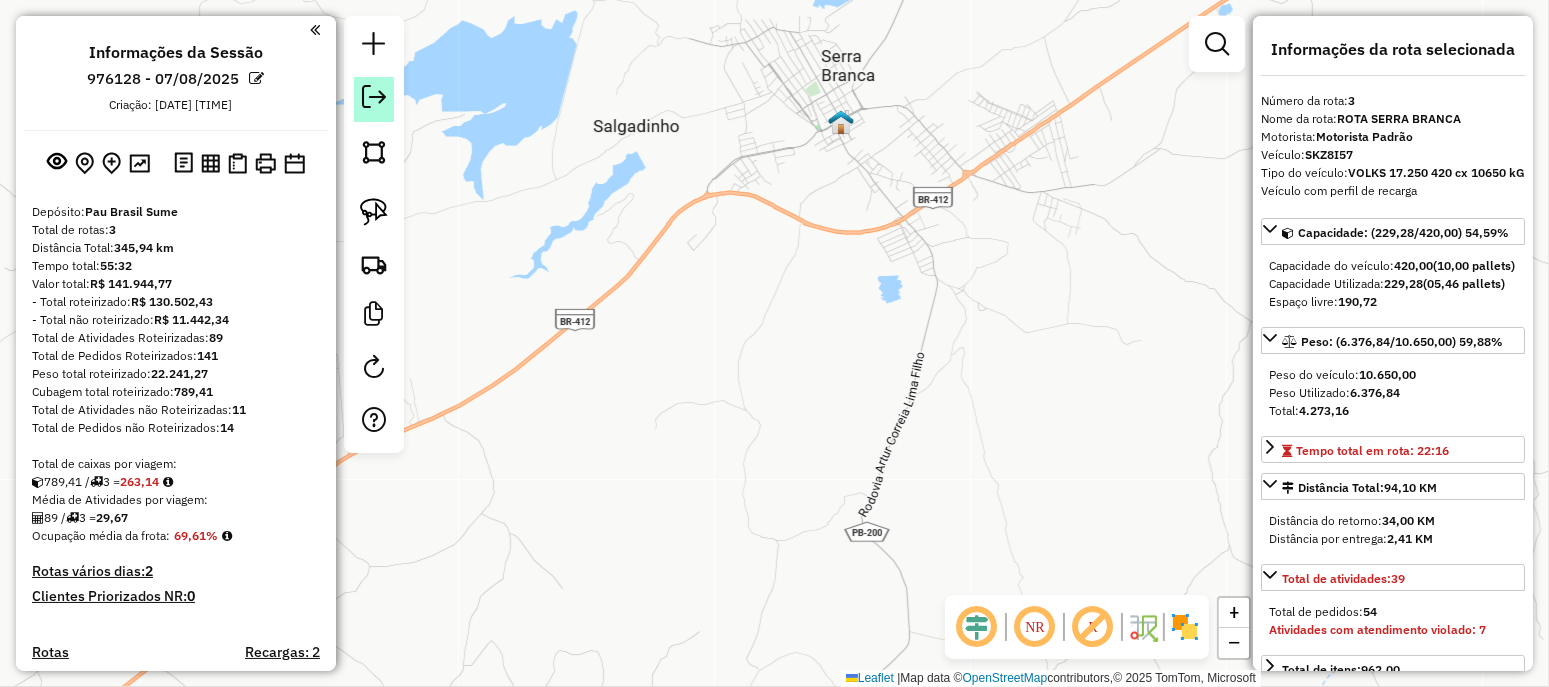 click 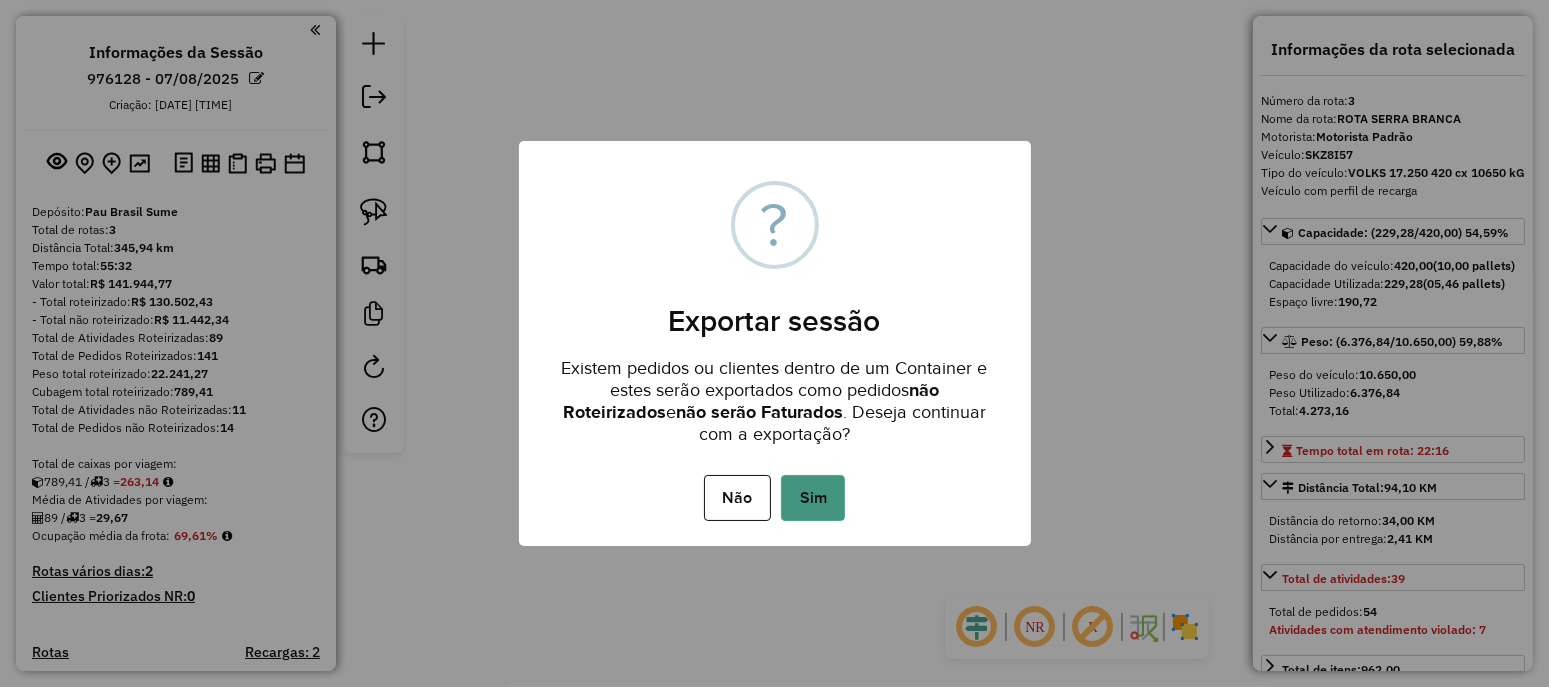 click on "Sim" at bounding box center (813, 498) 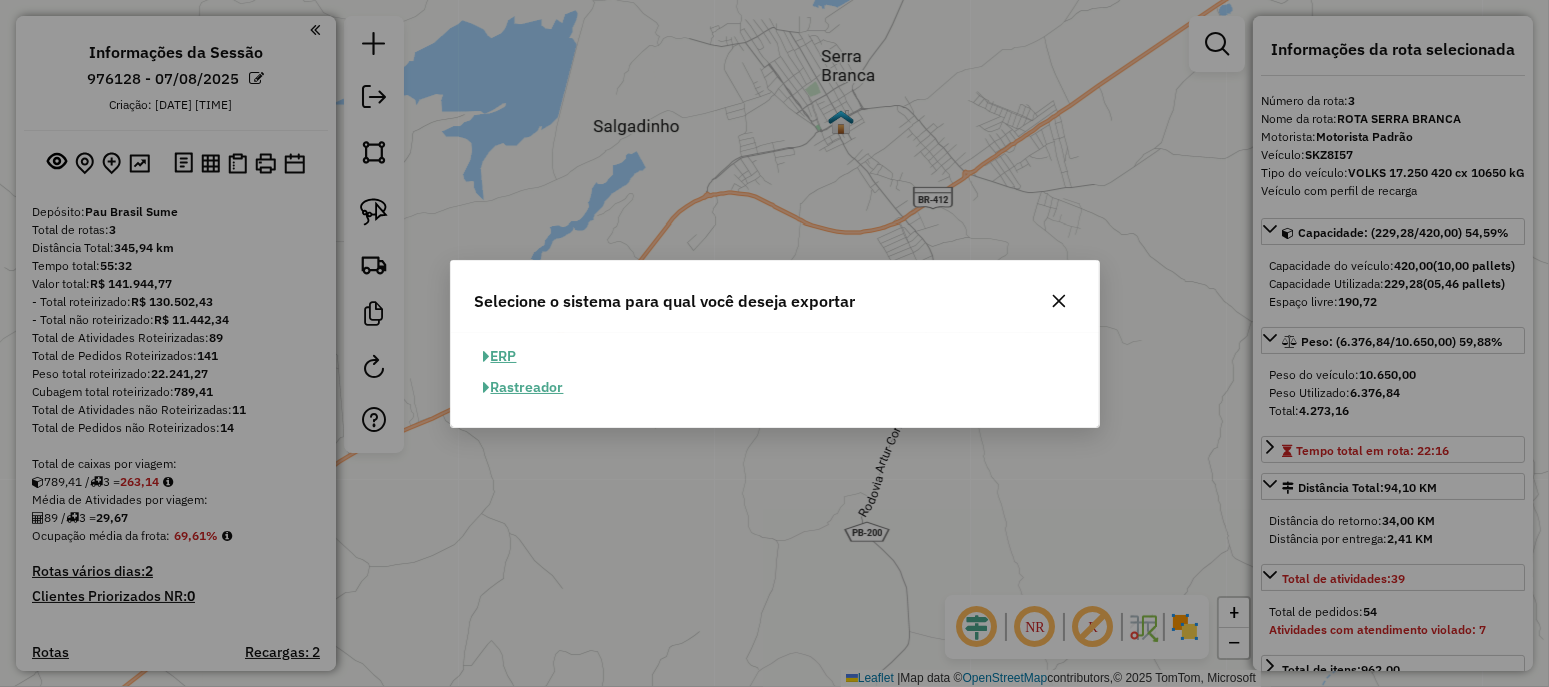 click on "ERP" 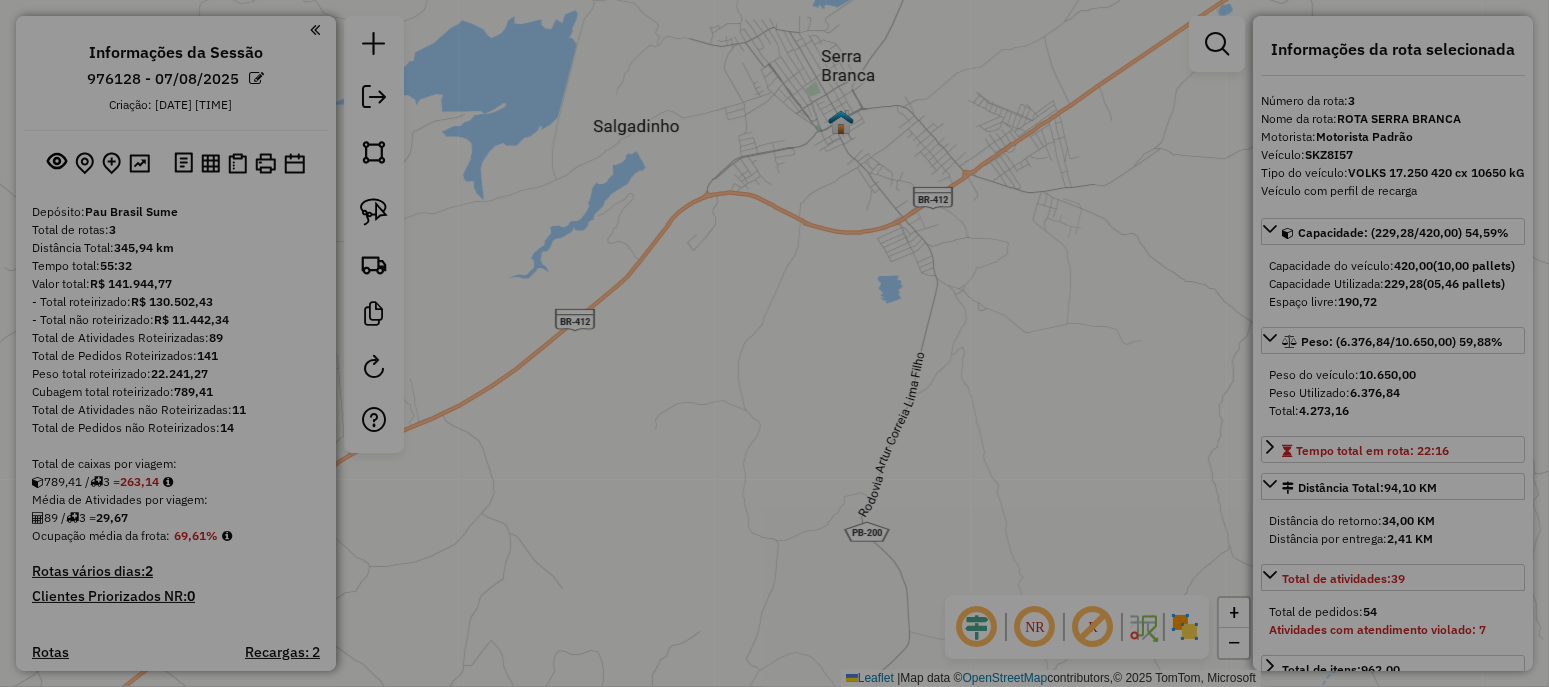 select on "**" 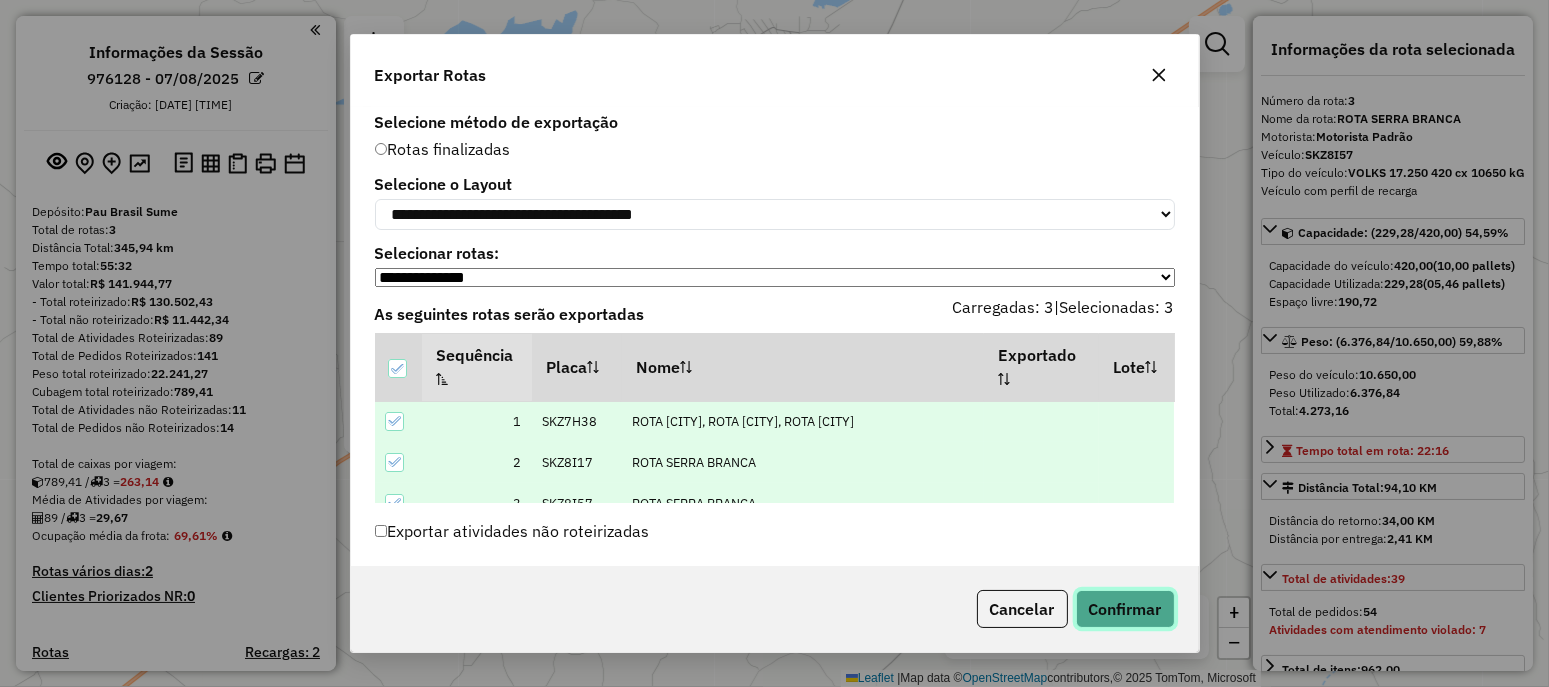 click on "Confirmar" 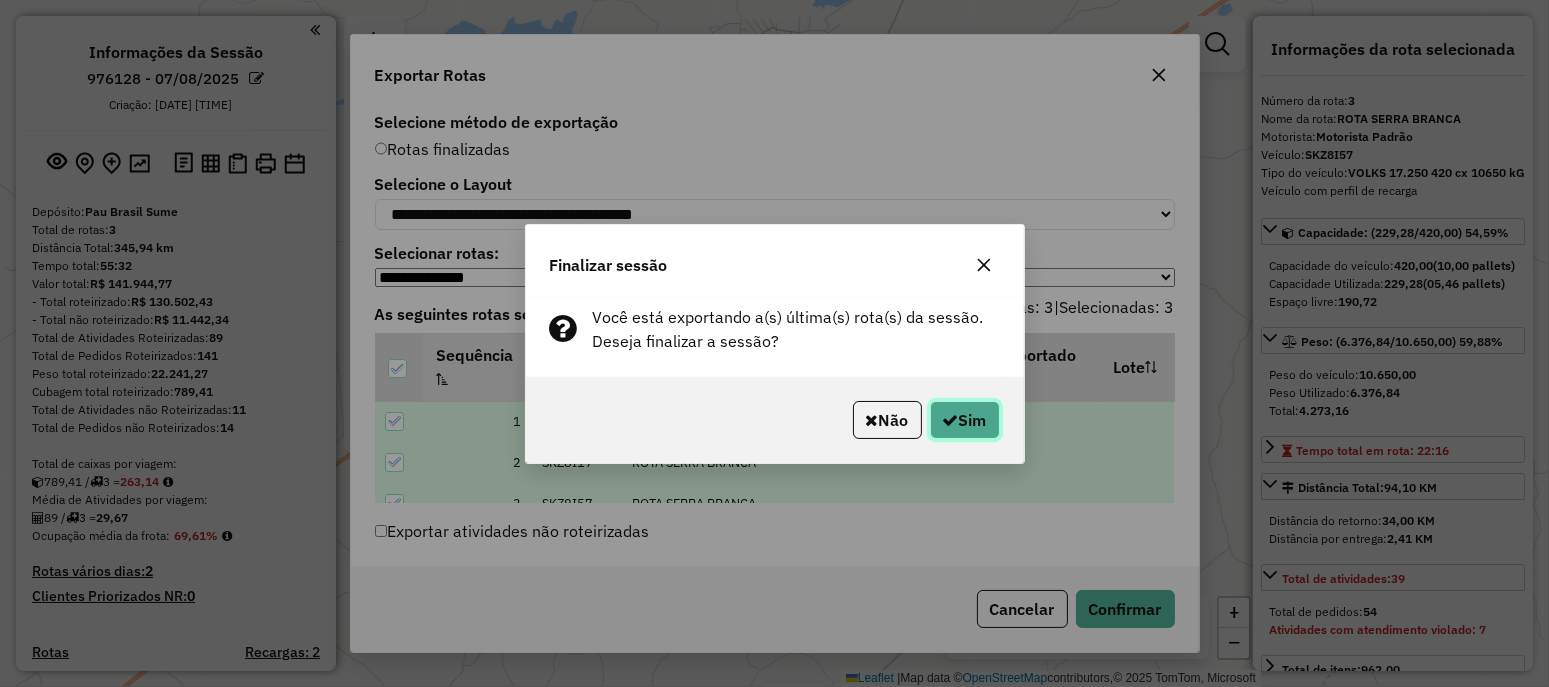 click on "Sim" 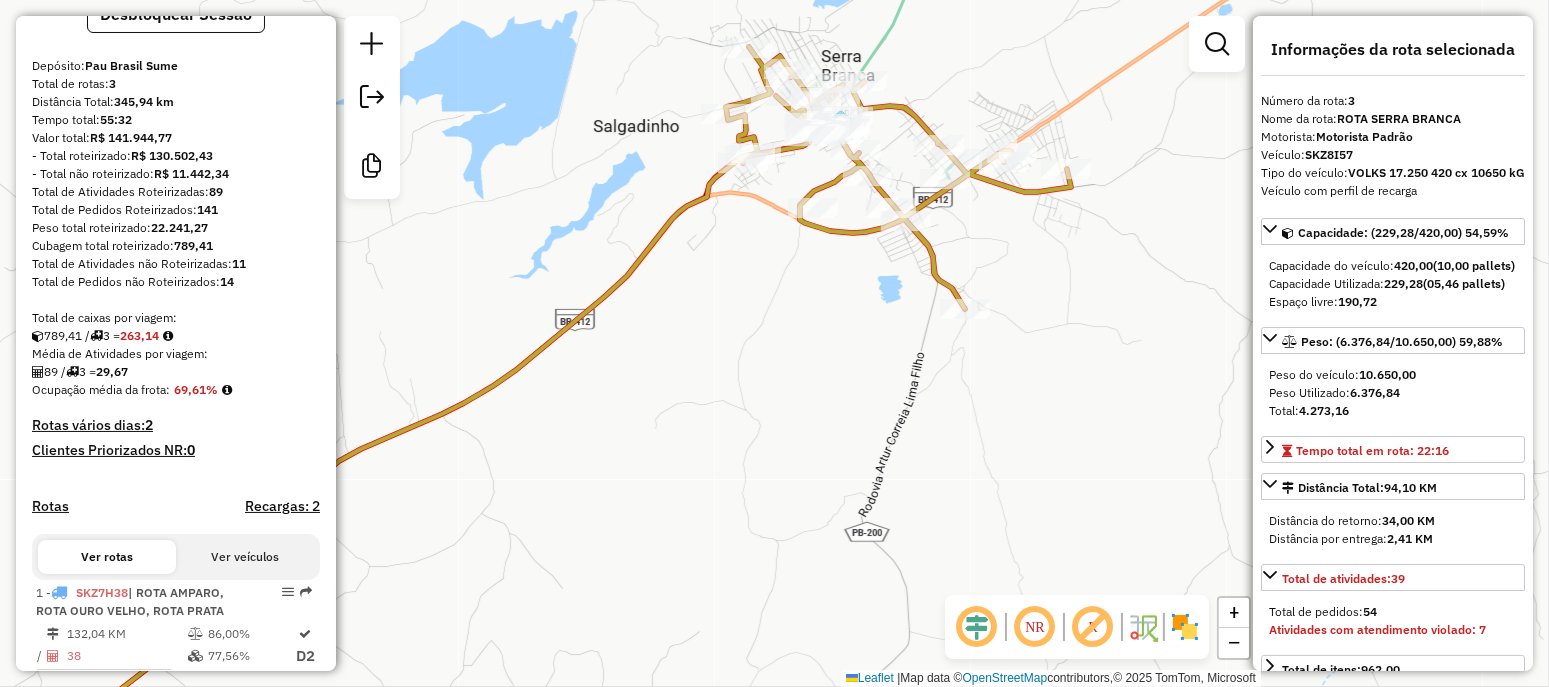 scroll, scrollTop: 0, scrollLeft: 0, axis: both 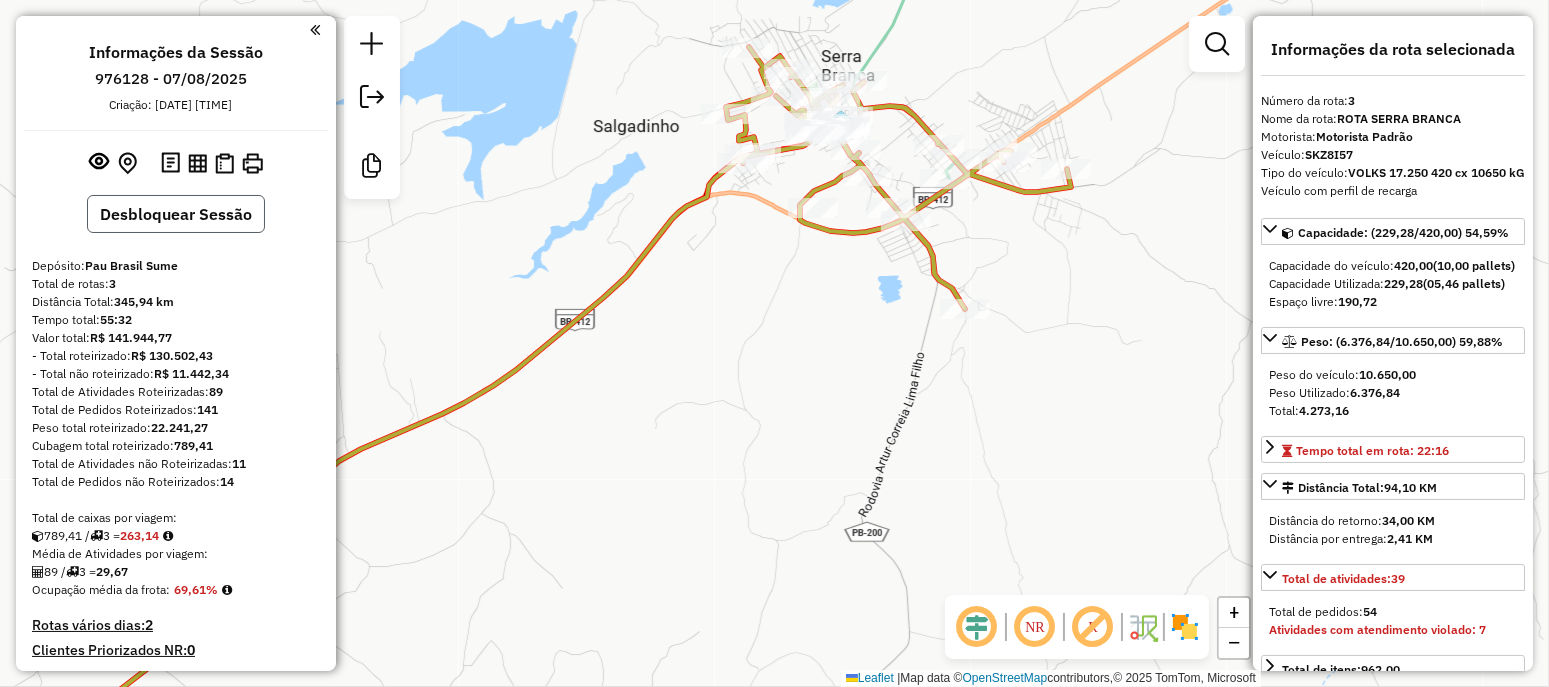 click on "Desbloquear Sessão" at bounding box center (176, 214) 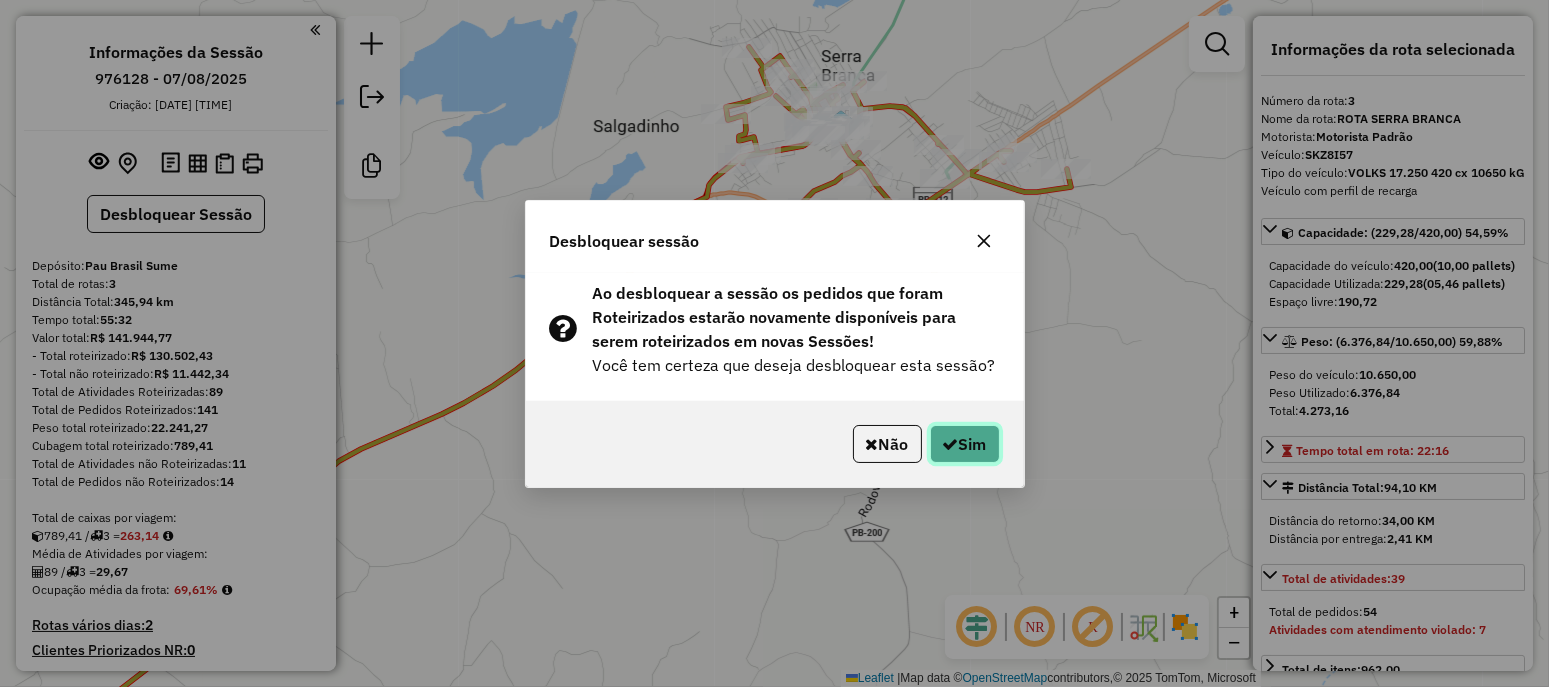 click on "Sim" 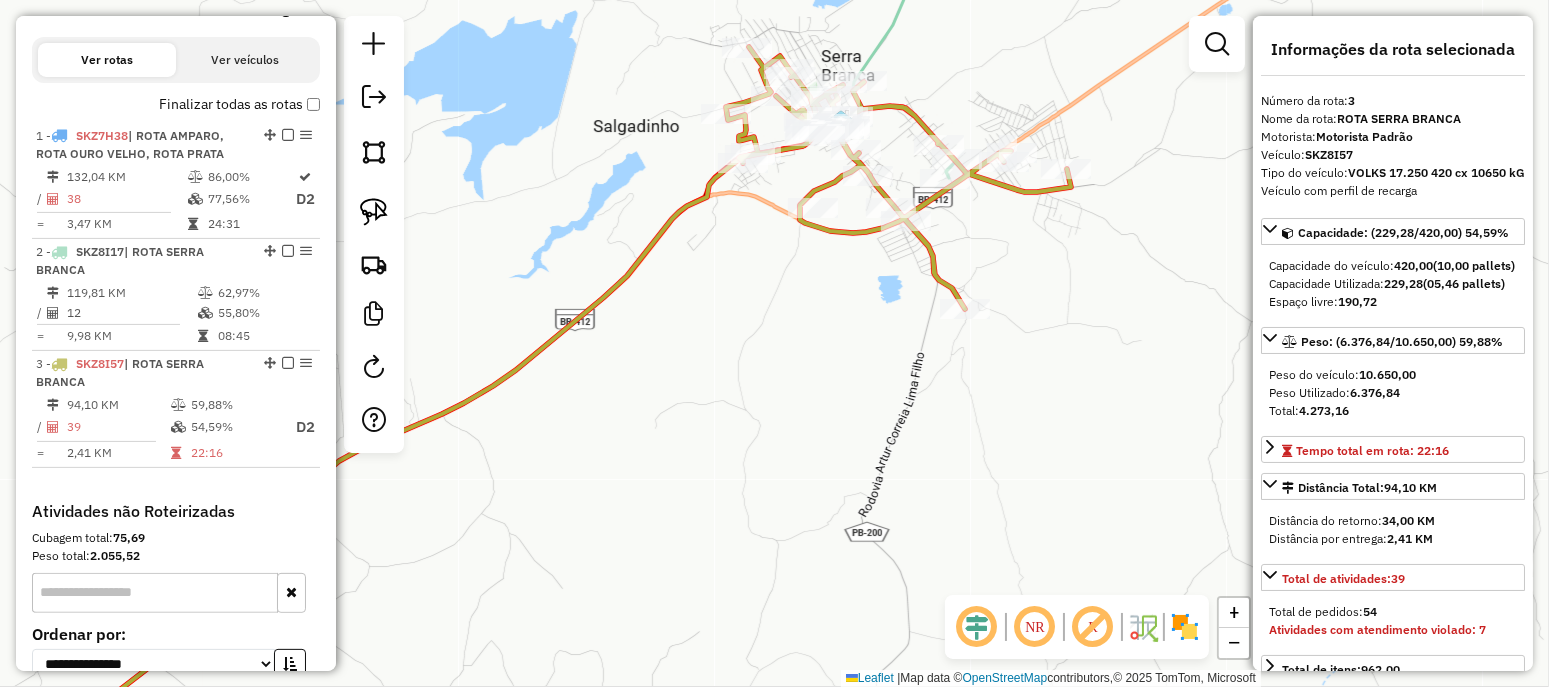scroll, scrollTop: 830, scrollLeft: 0, axis: vertical 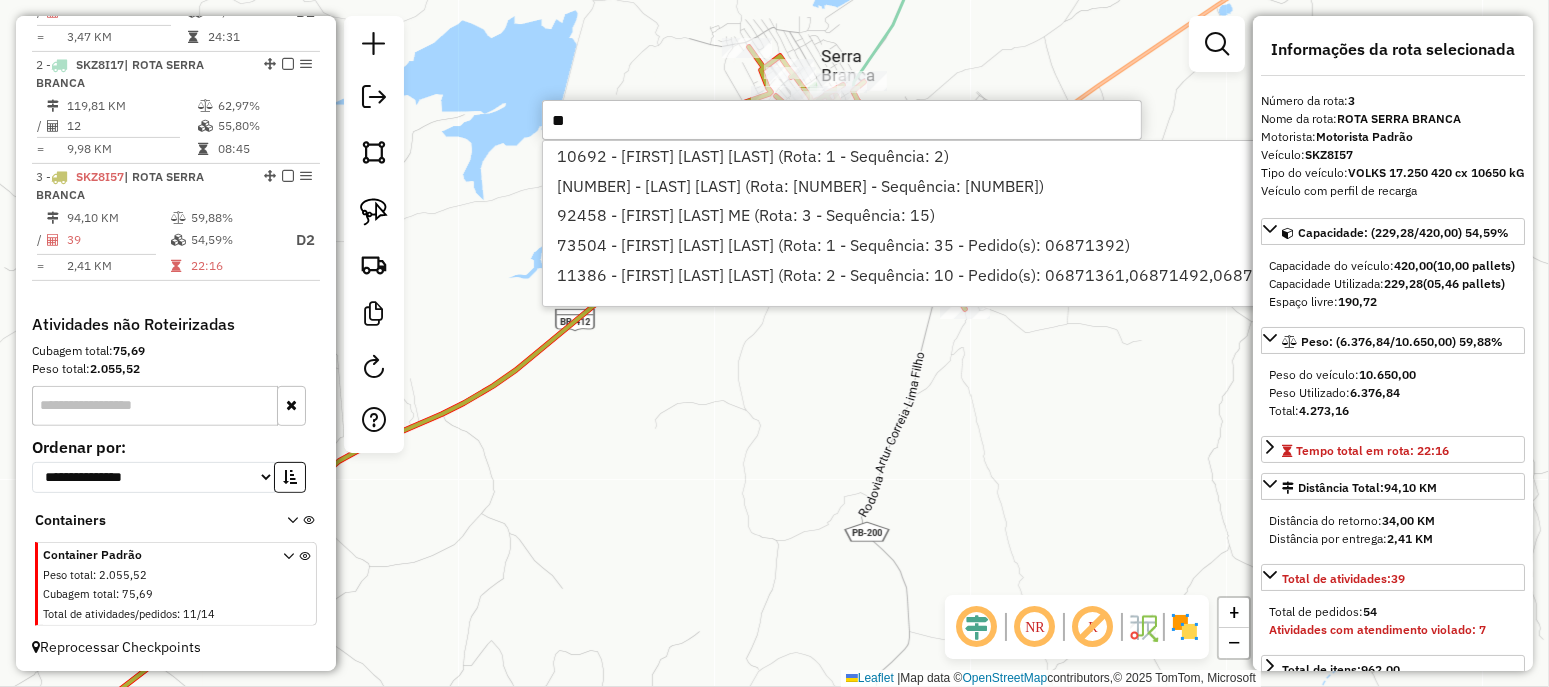 type on "*" 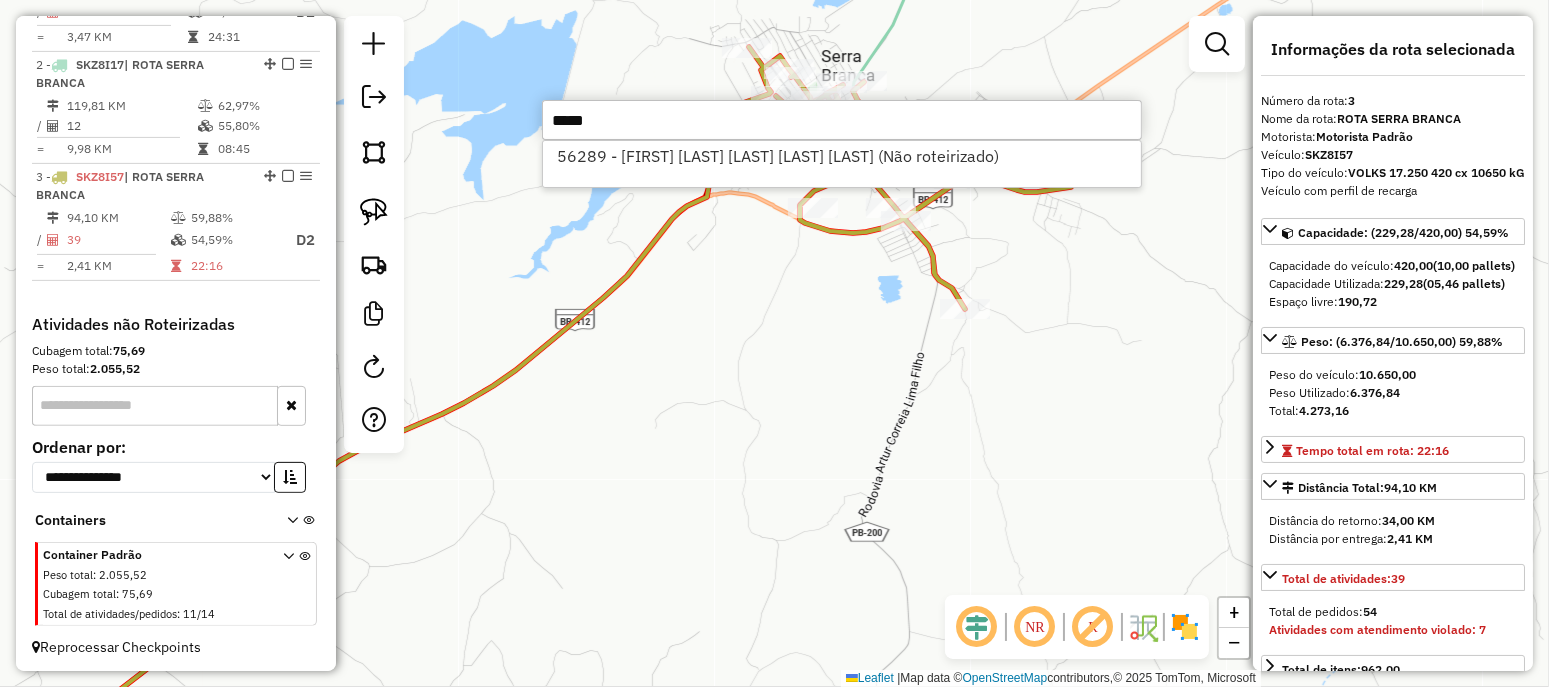 type on "*****" 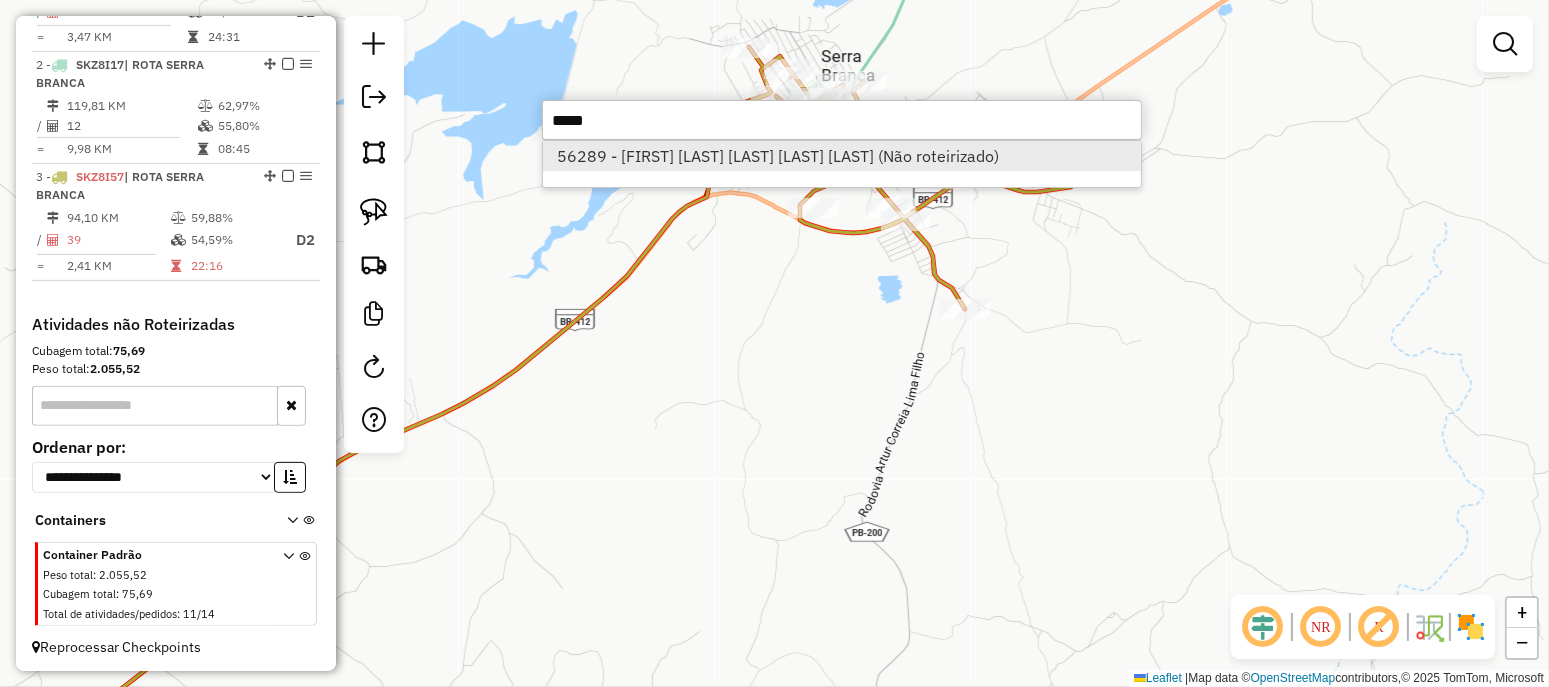 type on "*****" 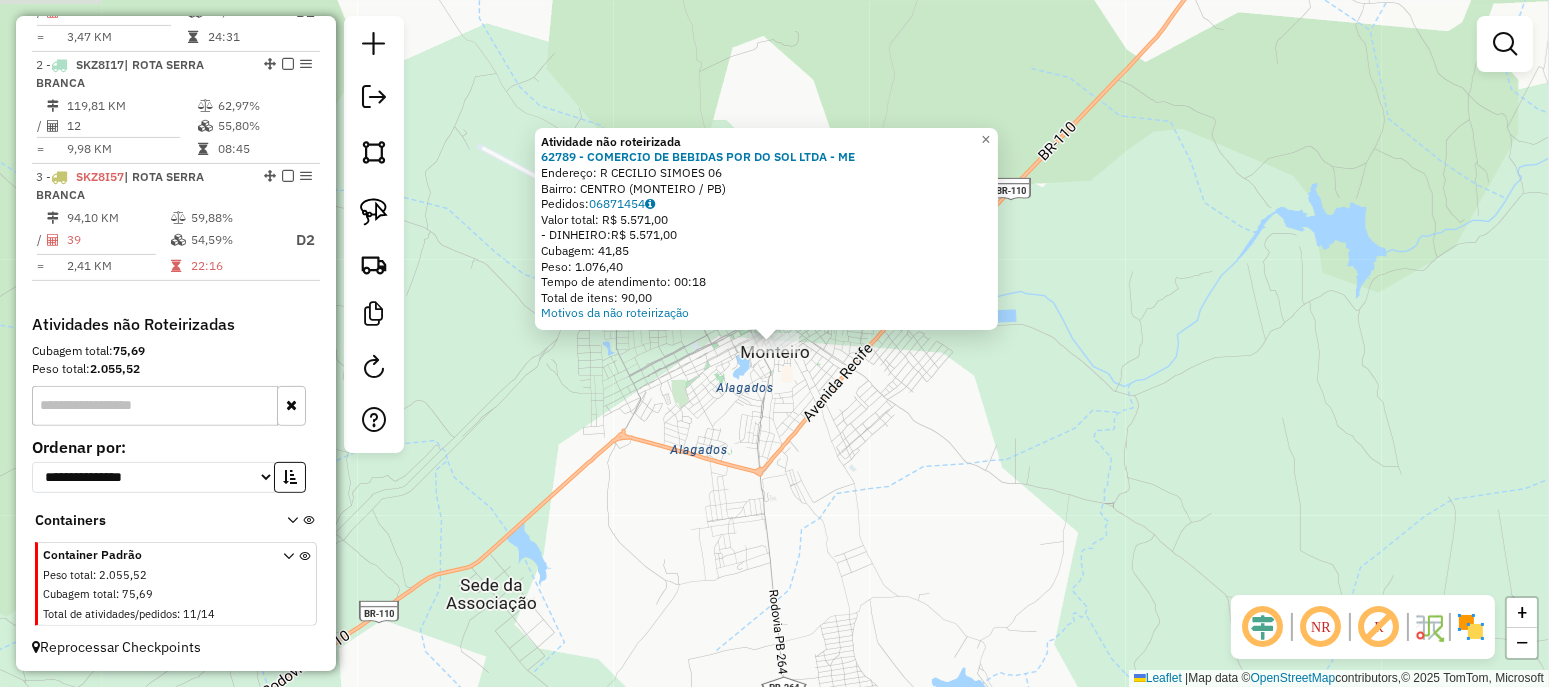 click on "Atividade não roteirizada [NUMBER] - [LAST] [LAST] [LAST] [LAST] [LAST]  Endereço: [STREET] [NUMBER]   Bairro: [CITY] ([STATE] / PB)   Pedidos:  [NUMBER]   Valor total: [CURRENCY] [AMOUNT]   - DINHEIRO:  [CURRENCY] [AMOUNT]   Cubagem: [NUMBER]   Peso: [NUMBER]   Tempo de atendimento: [TIME]   Total de itens: [NUMBER]  Motivos da não roteirização × Janela de atendimento Grade de atendimento Capacidade Transportadoras Veículos Cliente Pedidos  Rotas Selecione os dias de semana para filtrar as janelas de atendimento  Seg   Ter   Qua   Qui   Sex   Sáb   Dom  Informe o período da janela de atendimento: De: Até:  Filtrar exatamente a janela do cliente  Considerar janela de atendimento padrão  Selecione os dias de semana para filtrar as grades de atendimento  Seg   Ter   Qua   Qui   Sex   Sáb   Dom   Considerar clientes sem dia de atendimento cadastrado  Clientes fora do dia de atendimento selecionado Filtrar as atividades entre os valores definidos abaixo:  Peso mínimo:   Peso máximo:   De:   Até:" 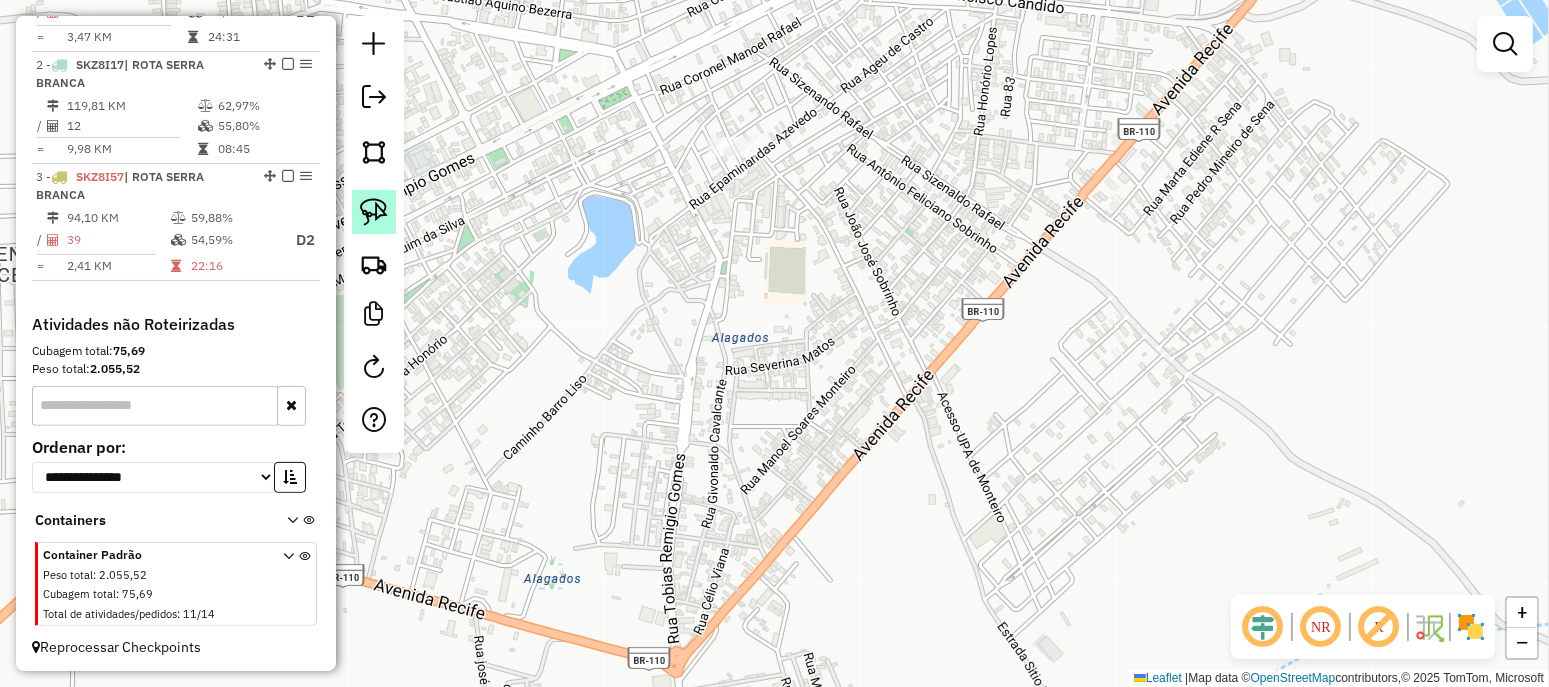 click 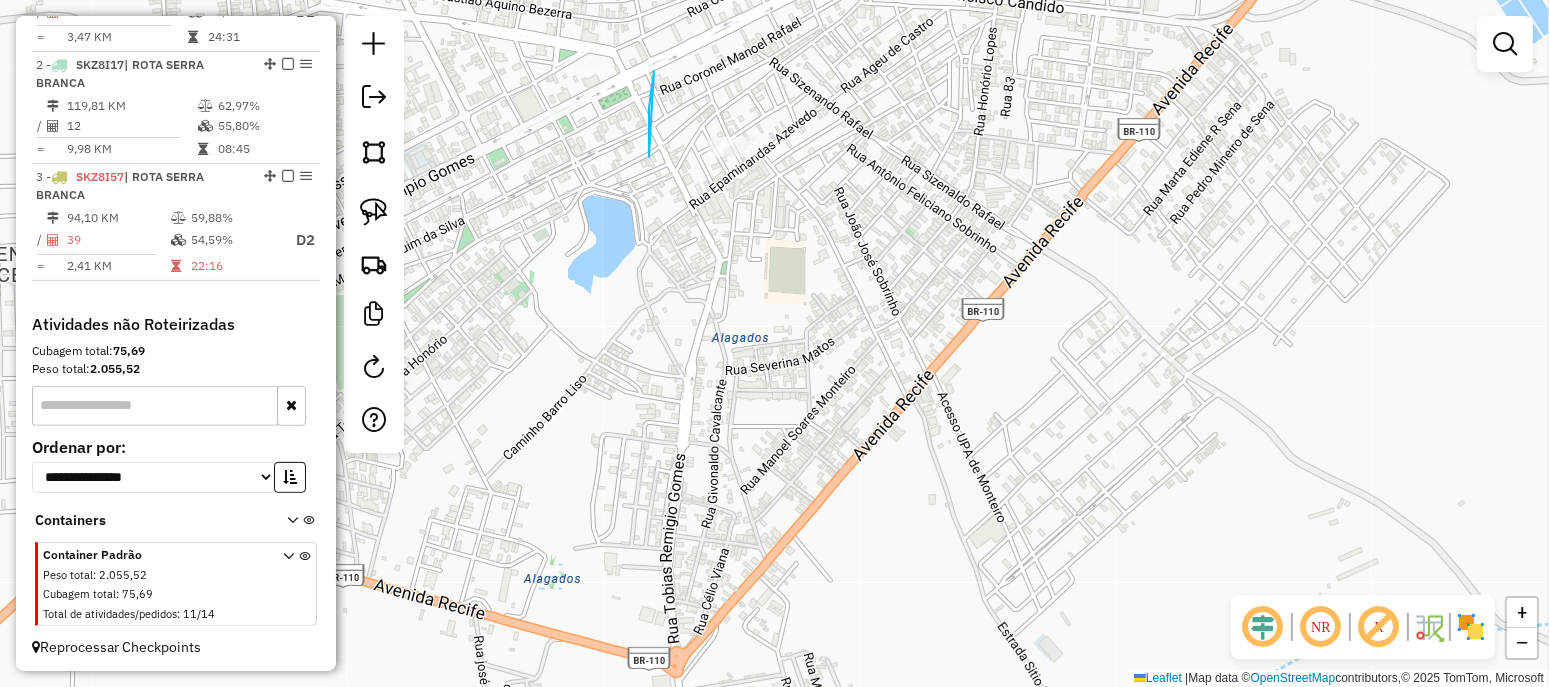 drag, startPoint x: 654, startPoint y: 78, endPoint x: 924, endPoint y: 137, distance: 276.37112 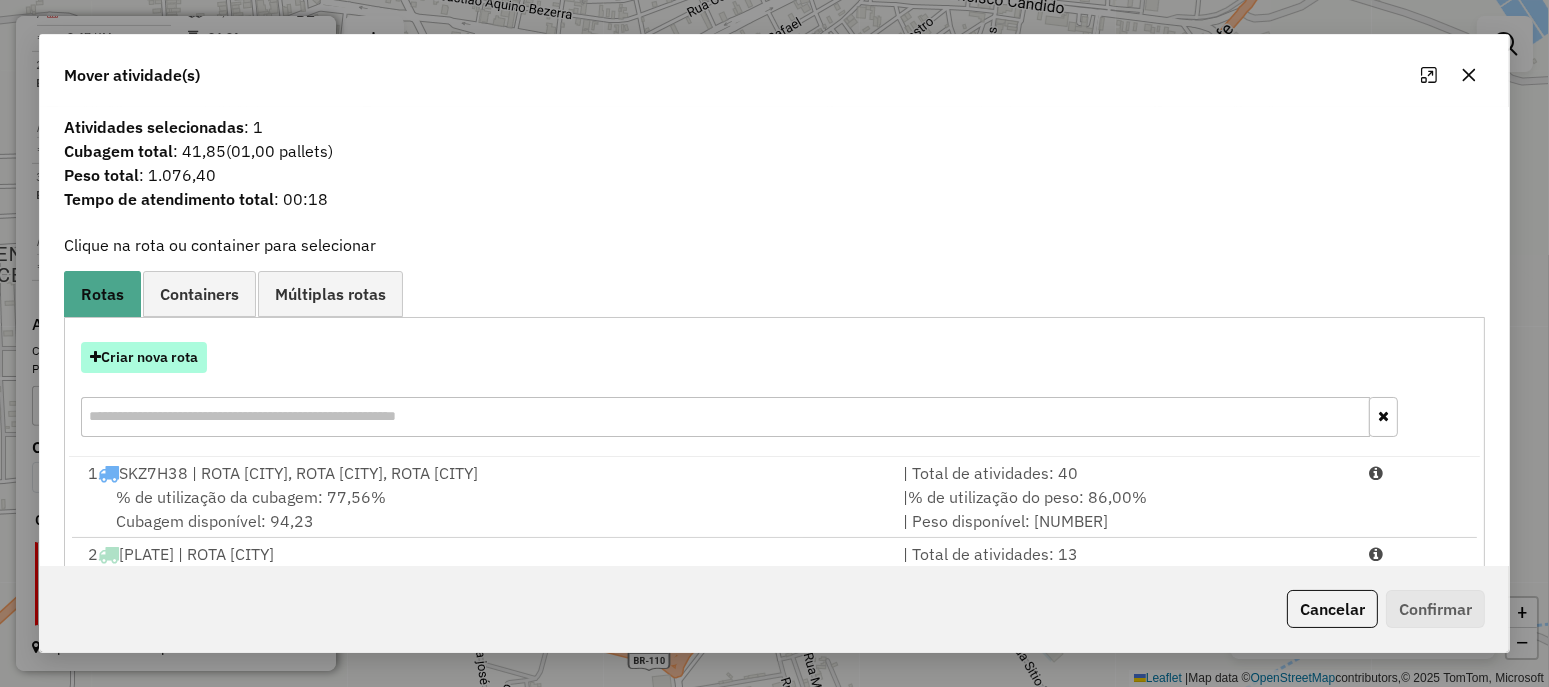 click on "Criar nova rota" at bounding box center [144, 357] 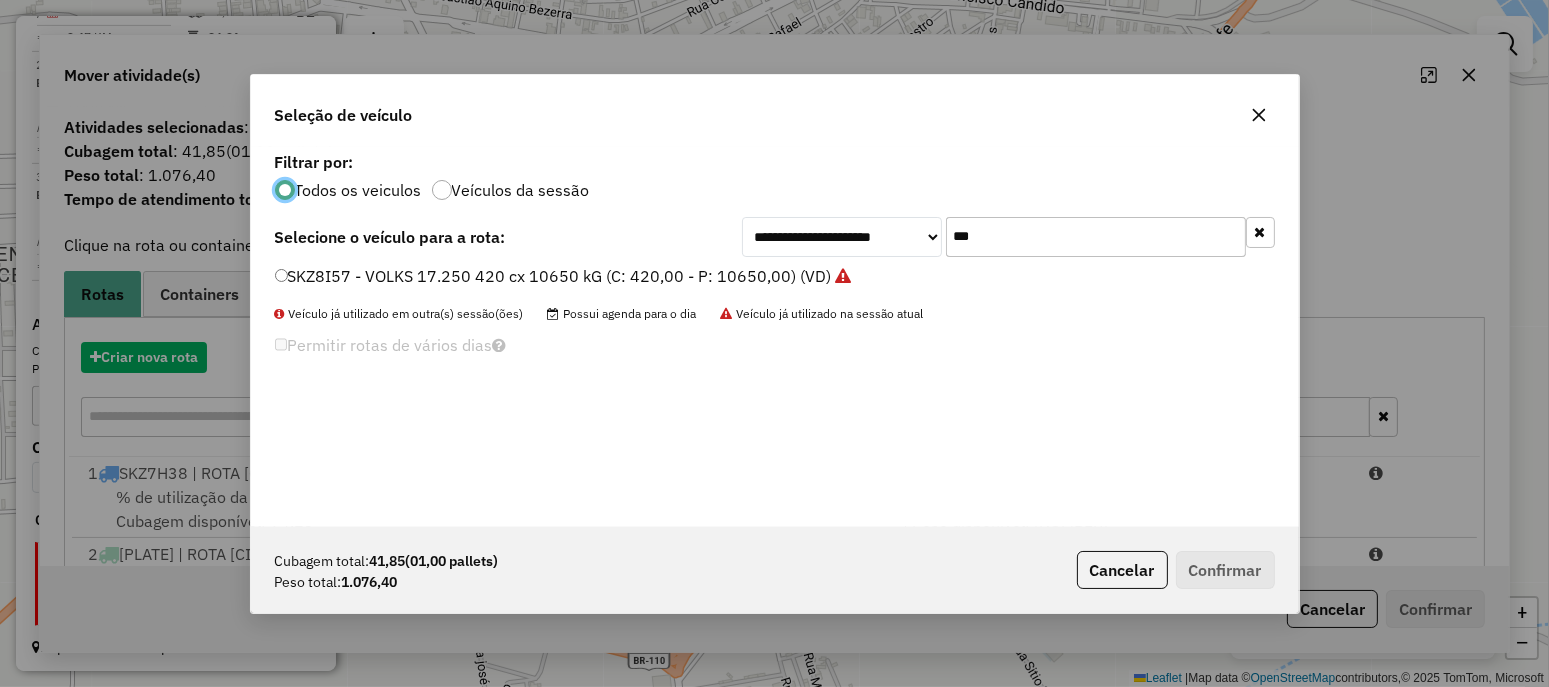 scroll, scrollTop: 10, scrollLeft: 6, axis: both 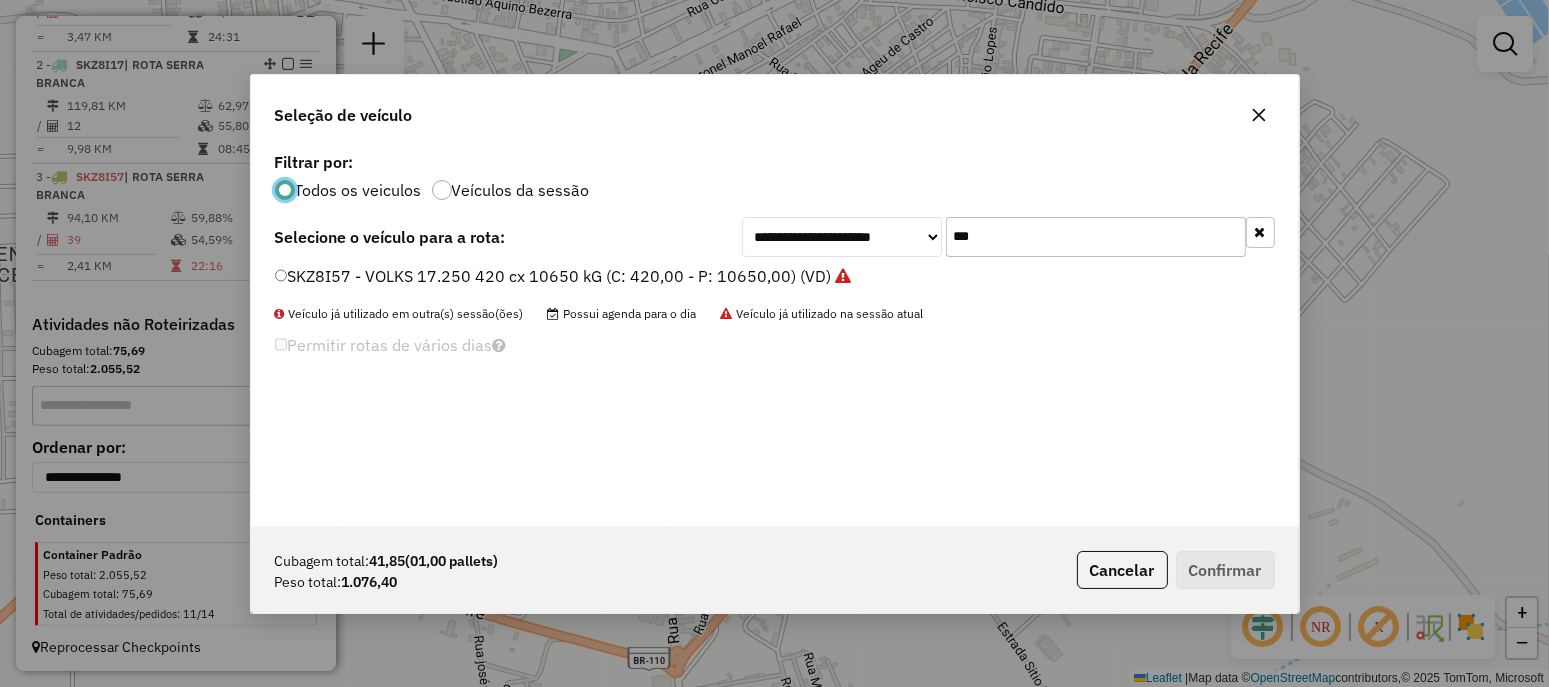 click on "***" 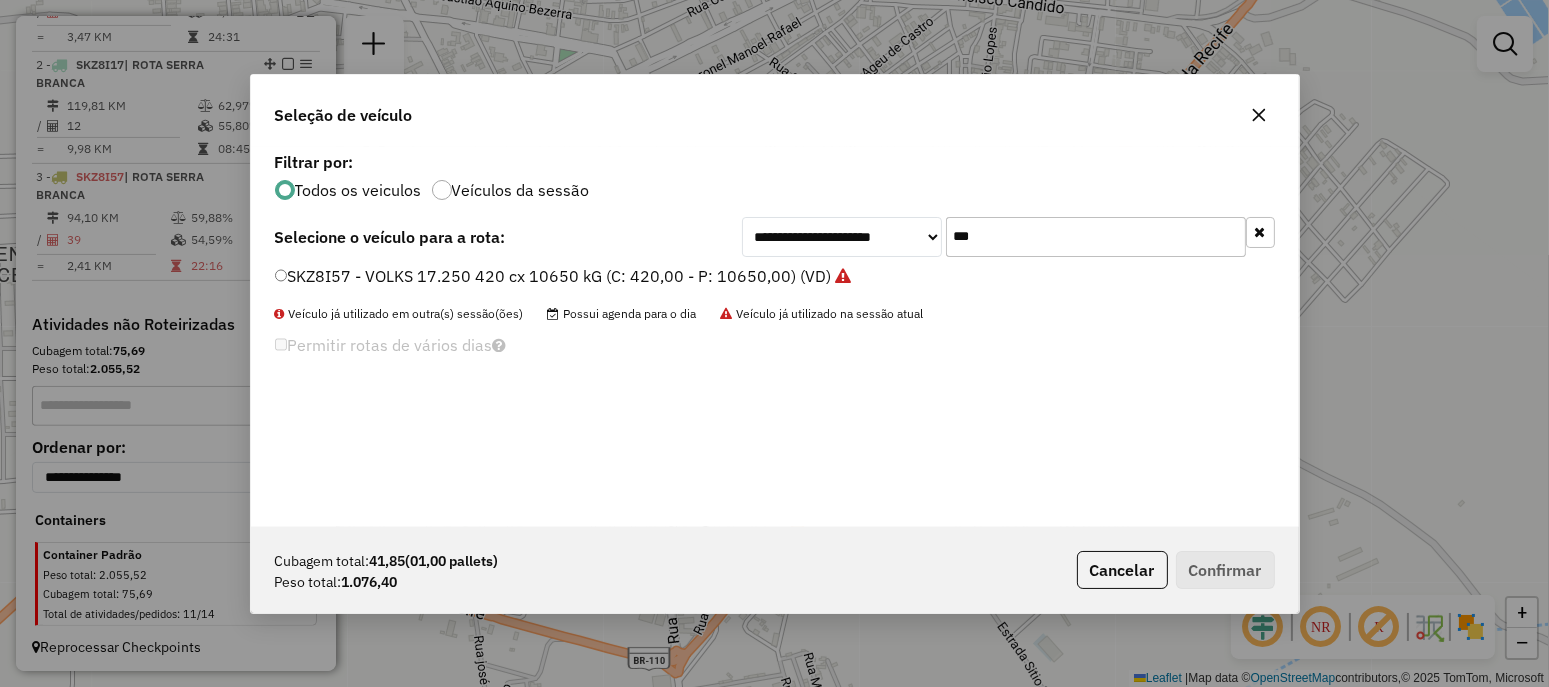 click on "***" 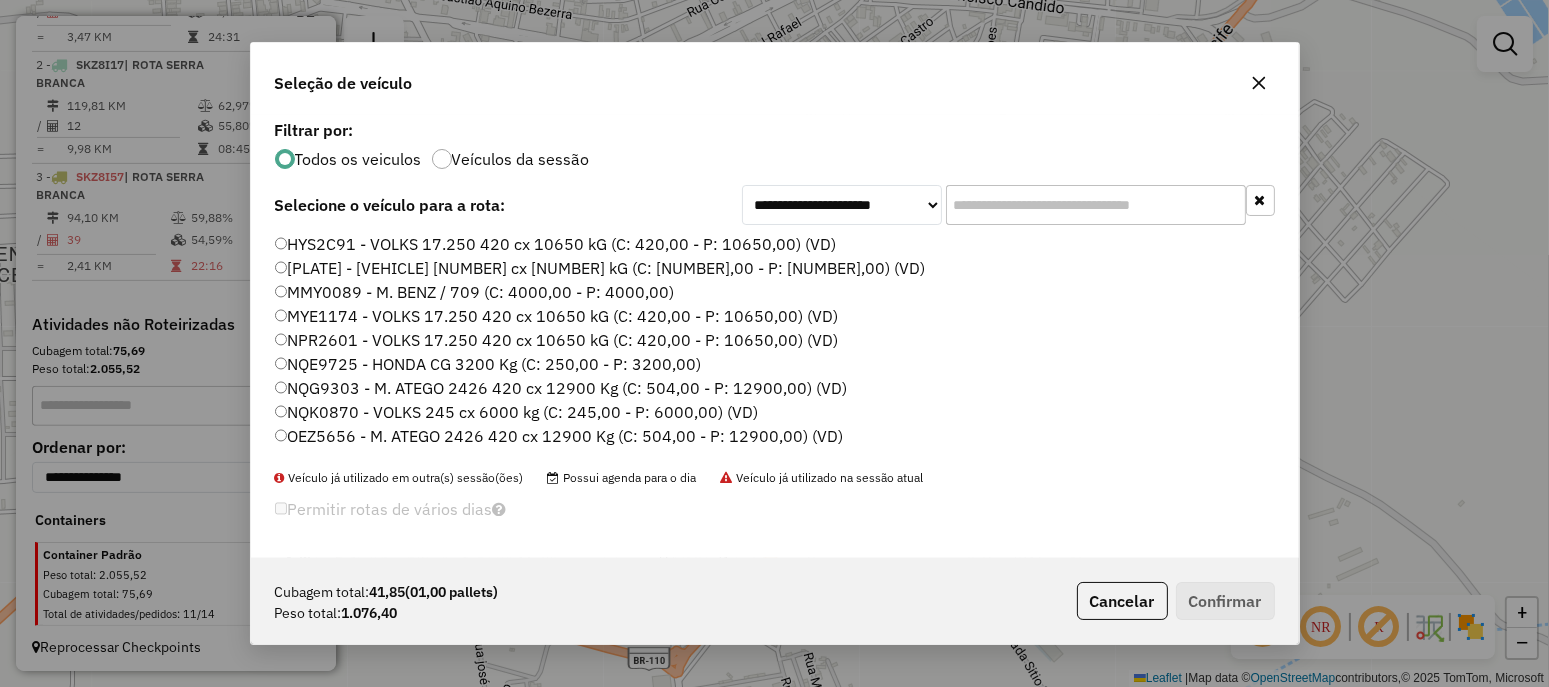 type 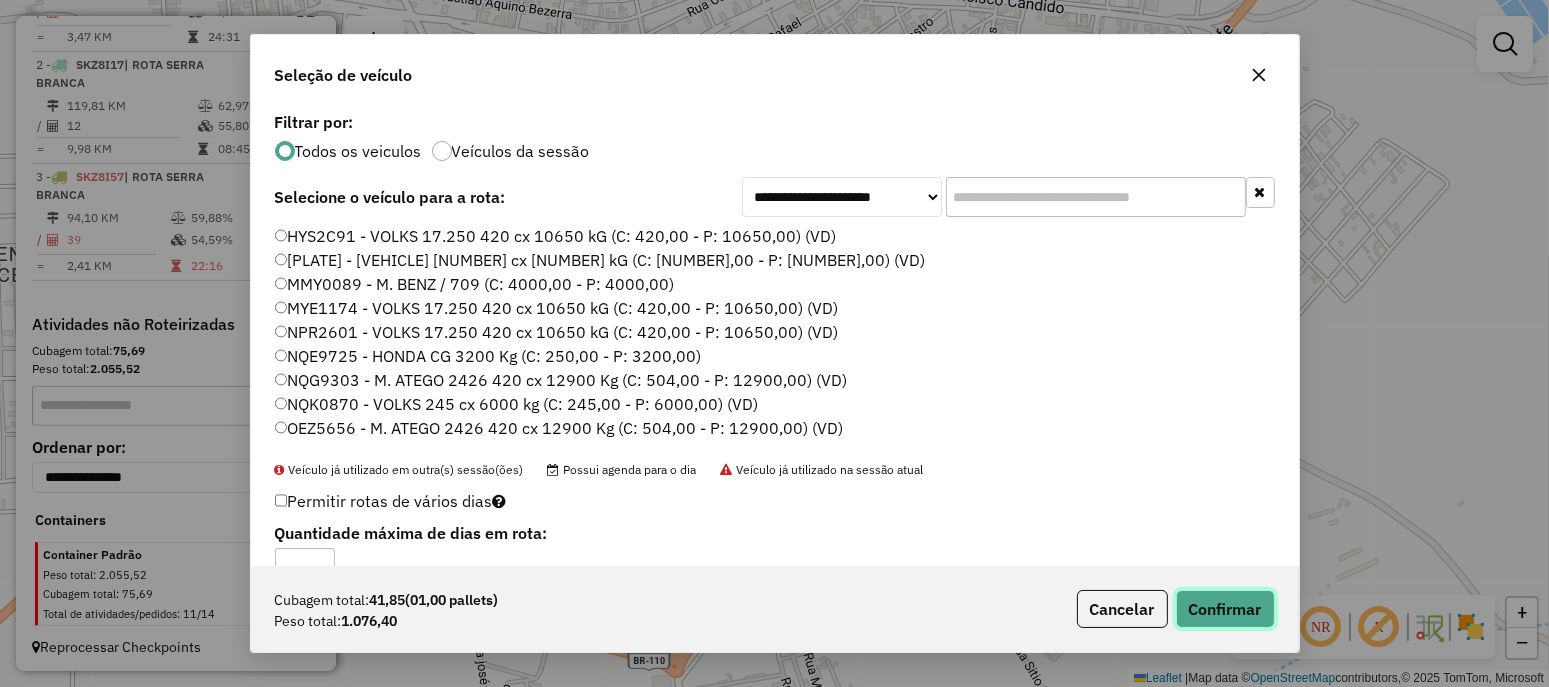 click on "Confirmar" 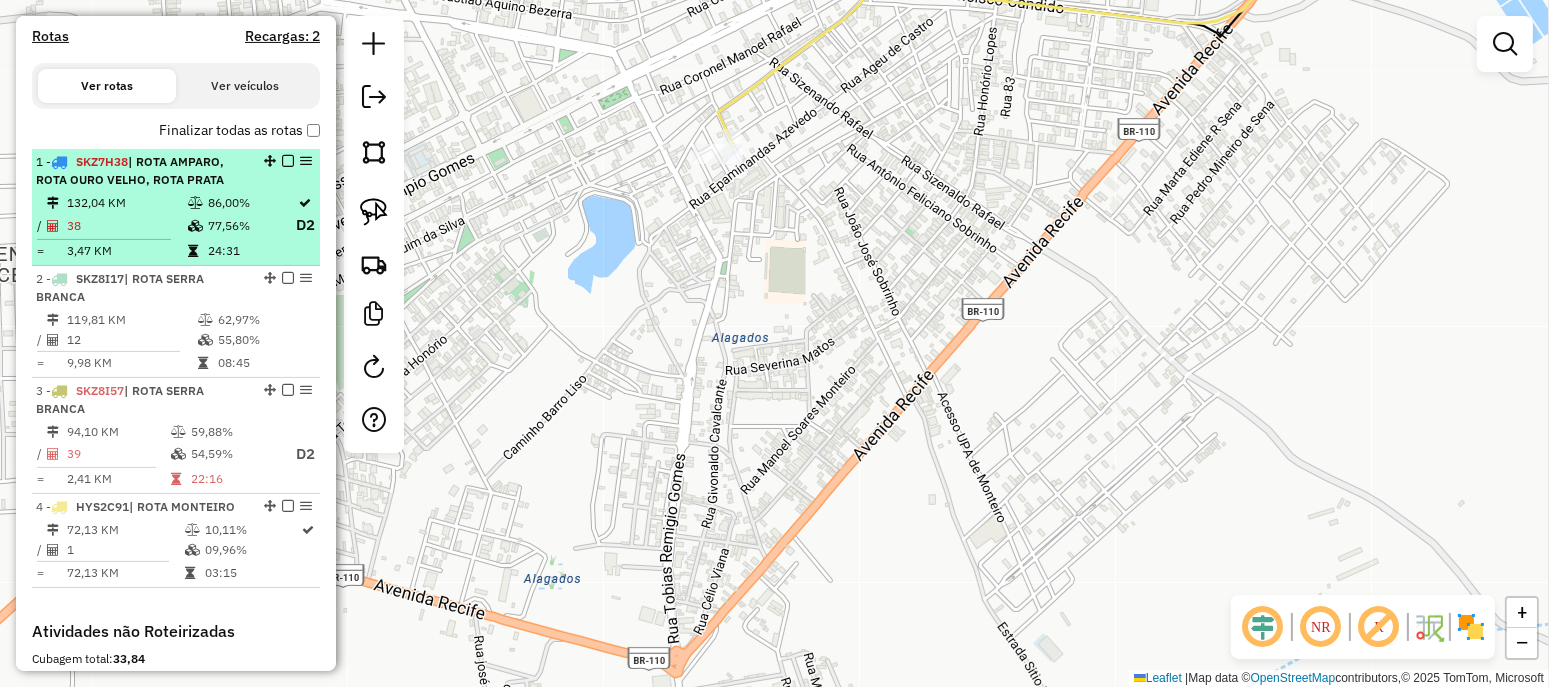 scroll, scrollTop: 522, scrollLeft: 0, axis: vertical 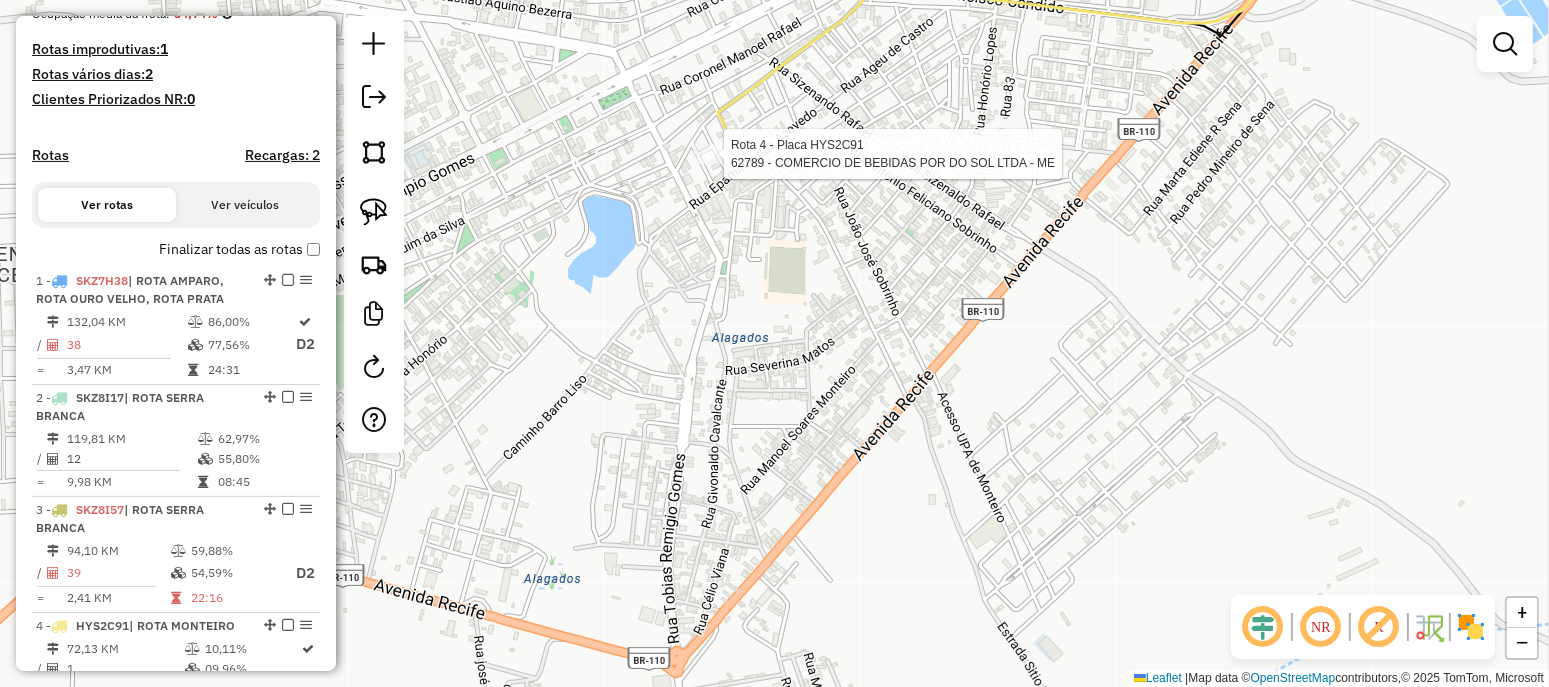 select on "**********" 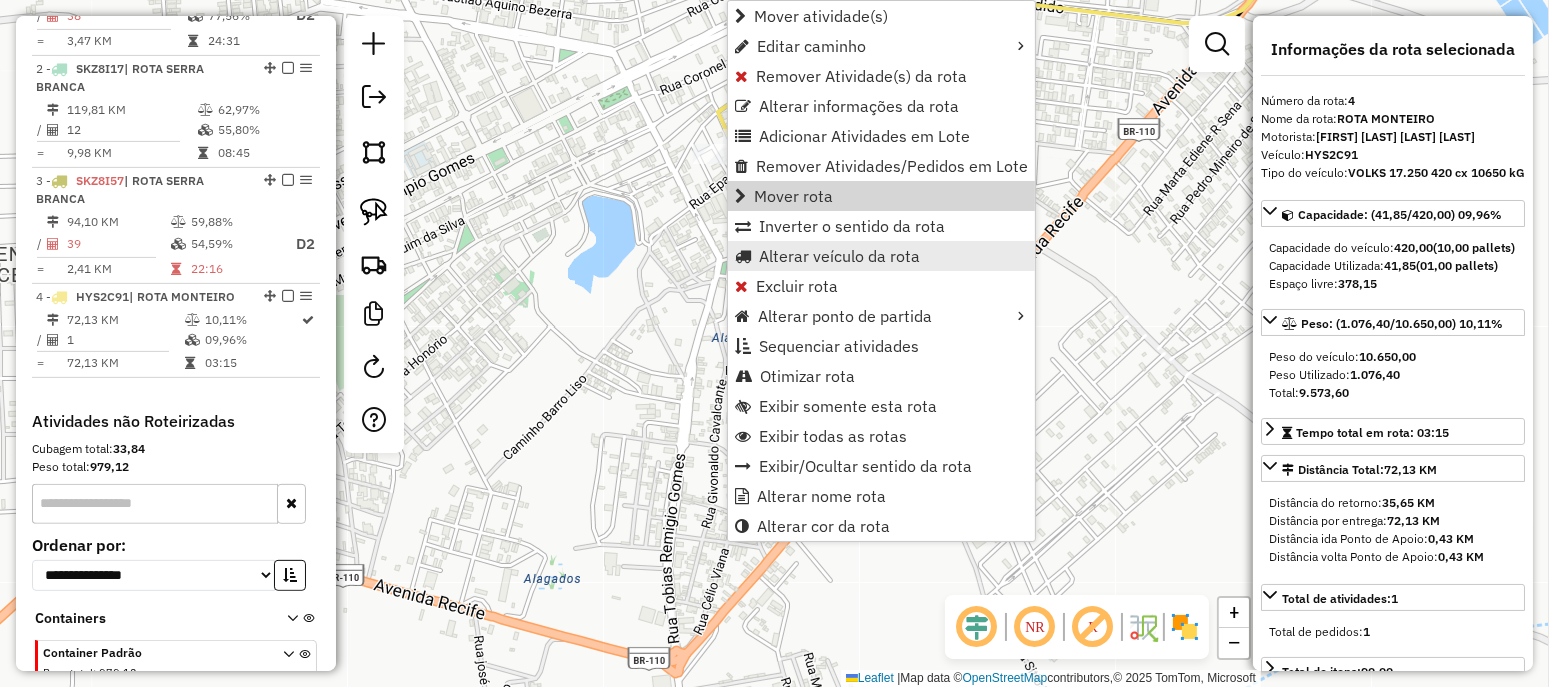 scroll, scrollTop: 949, scrollLeft: 0, axis: vertical 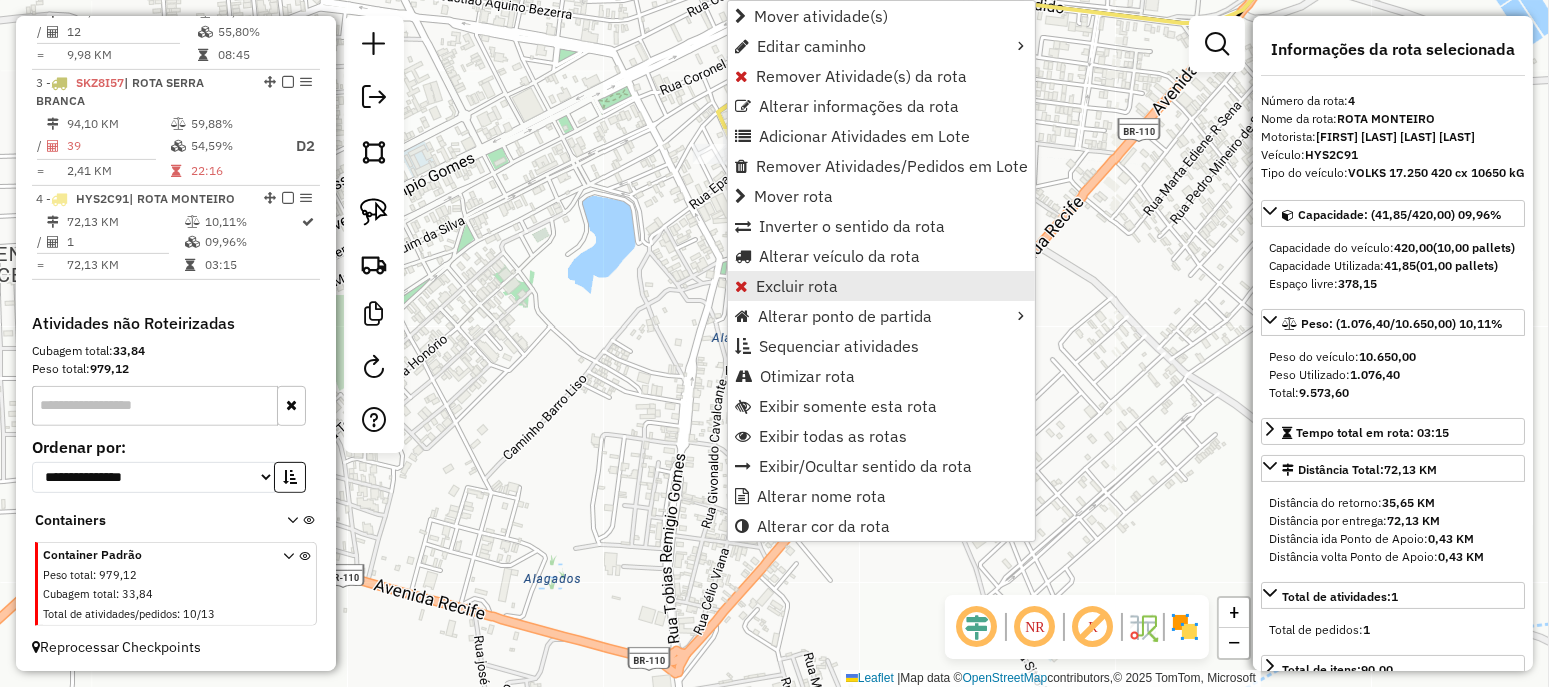 click on "Excluir rota" at bounding box center (797, 286) 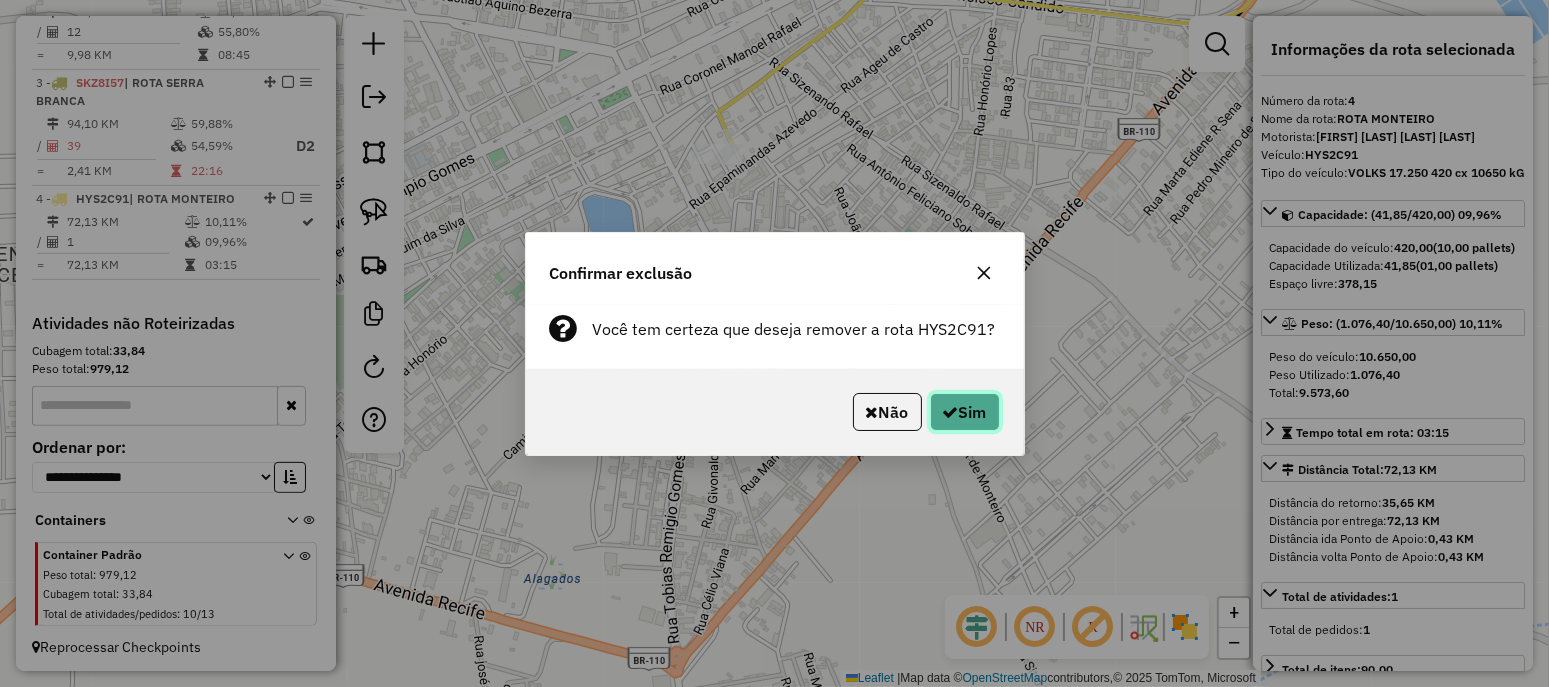 drag, startPoint x: 973, startPoint y: 411, endPoint x: 906, endPoint y: 396, distance: 68.65858 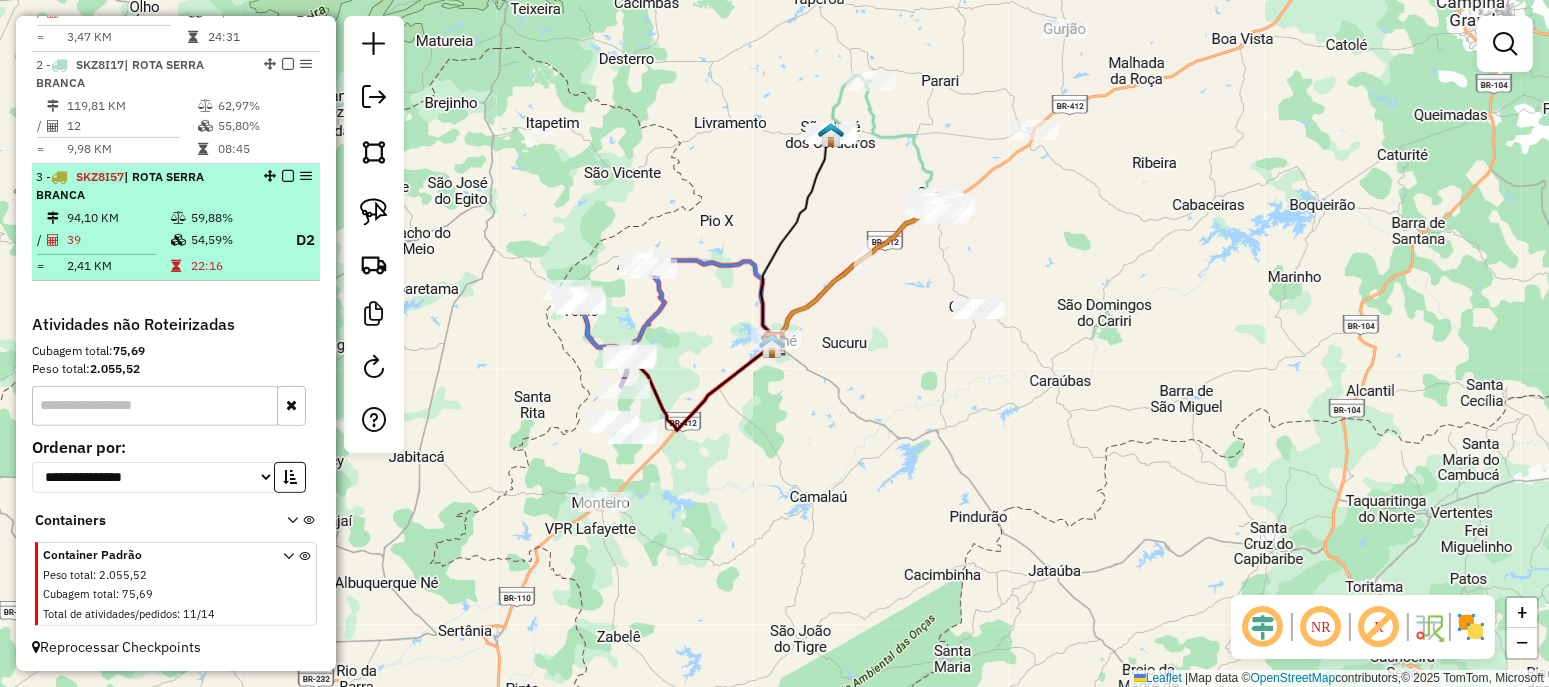scroll, scrollTop: 330, scrollLeft: 0, axis: vertical 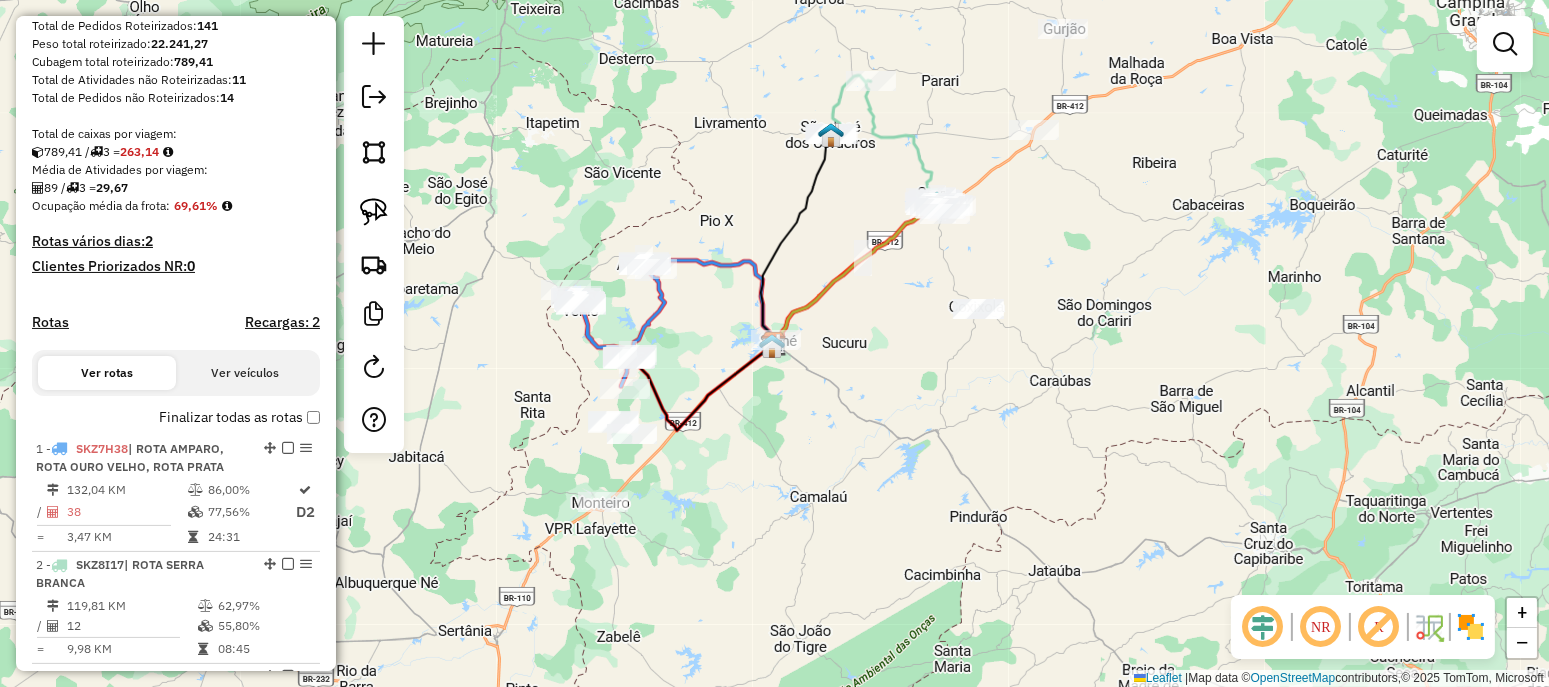 click on "Depósito:  Pau Brasil Sume  Total de rotas:  3  Distância Total:  345,94 km  Tempo total:  55:32  Valor total:  R$ 141.944,77  - Total roteirizado:  R$ 130.502,43  - Total não roteirizado:  R$ 11.442,34  Total de Atividades Roteirizadas:  89  Total de Pedidos Roteirizados:  141  Peso total roteirizado:  22.241,27  Cubagem total roteirizado:  789,41  Total de Atividades não Roteirizadas:  11  Total de Pedidos não Roteirizados:  14 Total de caixas por viagem:  789,41 /   3 =  263,14 Média de Atividades por viagem:  89 /   3 =  29,67 Ocupação média da frota:  69,61%   Rotas vários dias:  2  Clientes Priorizados NR:  0 Rotas  Recargas: 2   Ver rotas   Ver veículos  Finalizar todas as rotas   1 -       SKZ7H38   | ROTA AMPARO, ROTA OURO VELHO, ROTA PRATA  132,04 KM   86,00%  /  38   77,56%   D2  =  3,47 KM   24:31   2 -       SKZ8I17   | ROTA SERRA BRANCA  119,81 KM   62,97%  /  12   55,80%     =  9,98 KM   08:45   3 -       SKZ8I57   | ROTA SERRA BRANCA  94,10 KM   59,88%  /  39   54,59%   D2  =" at bounding box center (176, 343) 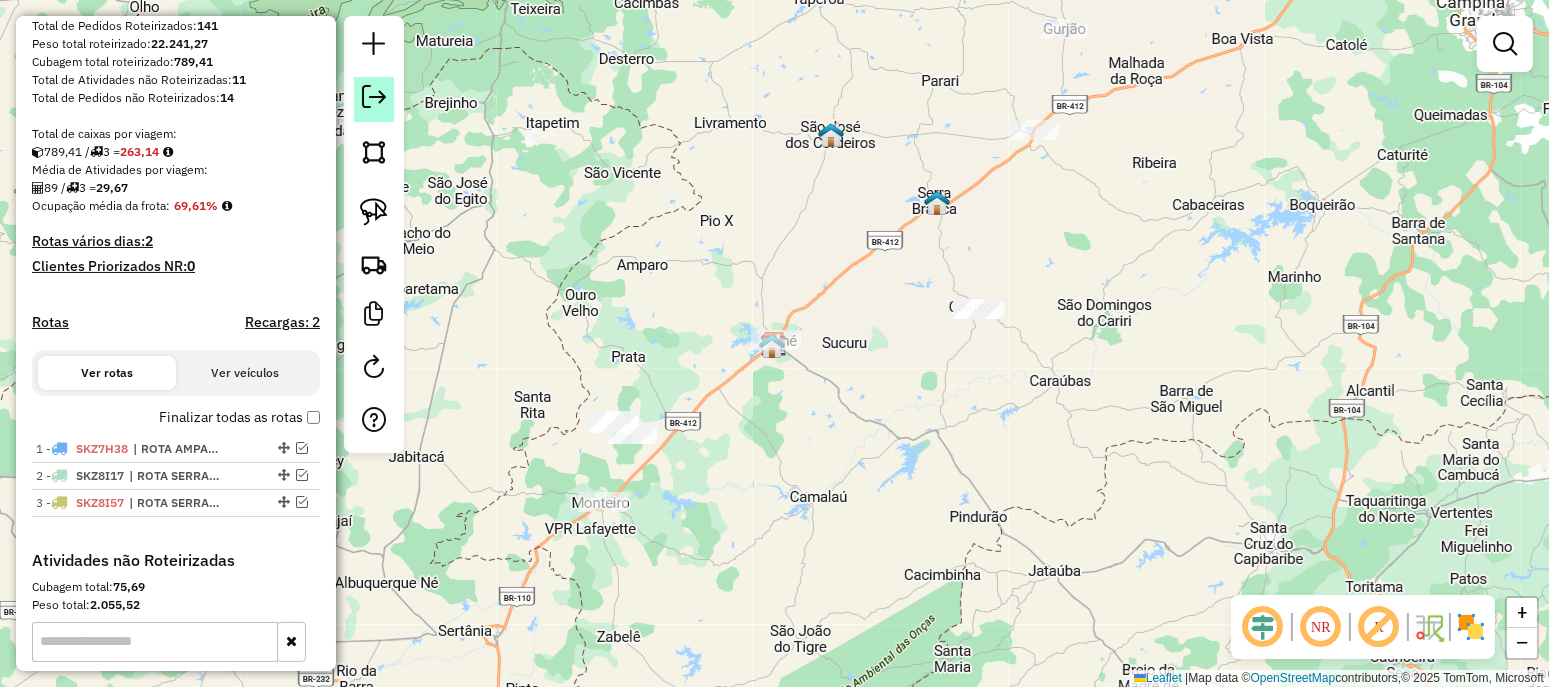click 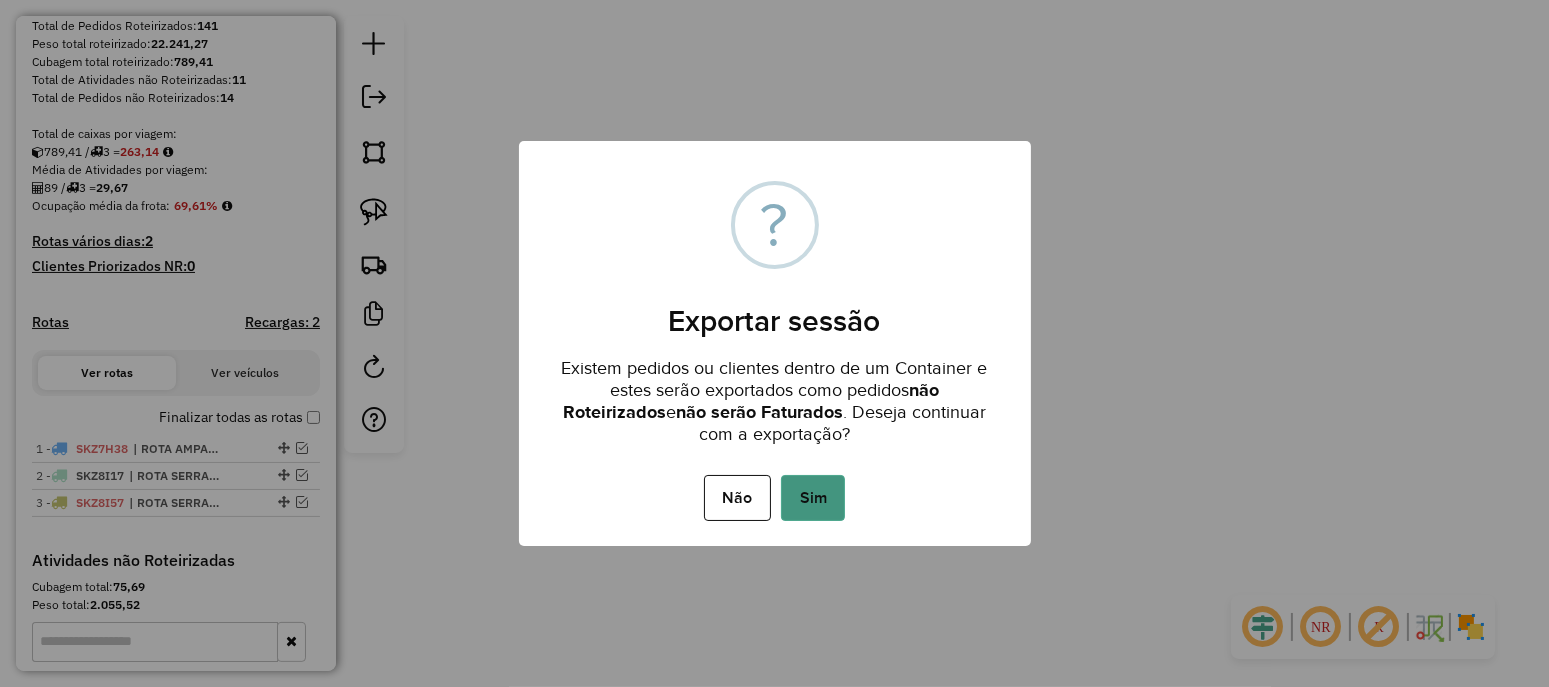click on "Sim" at bounding box center [813, 498] 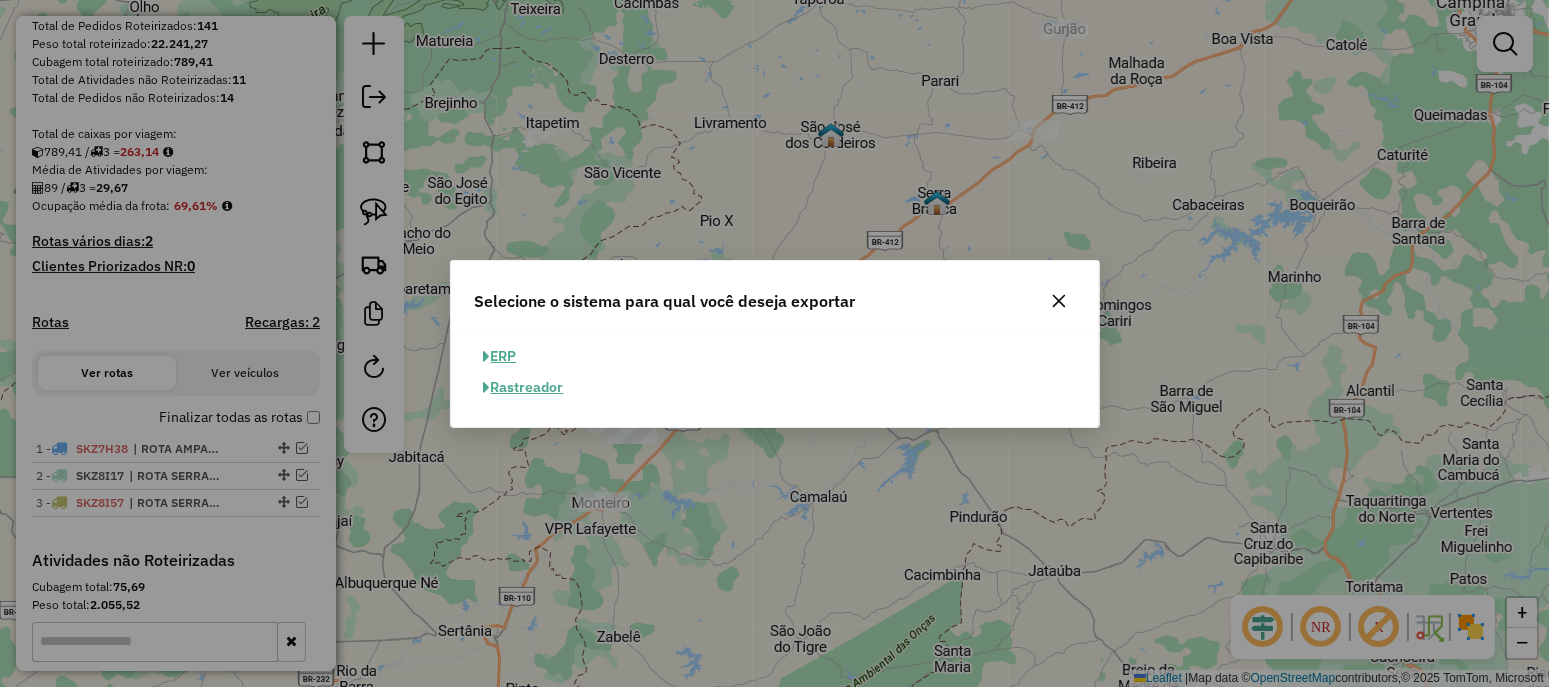 click on "ERP" 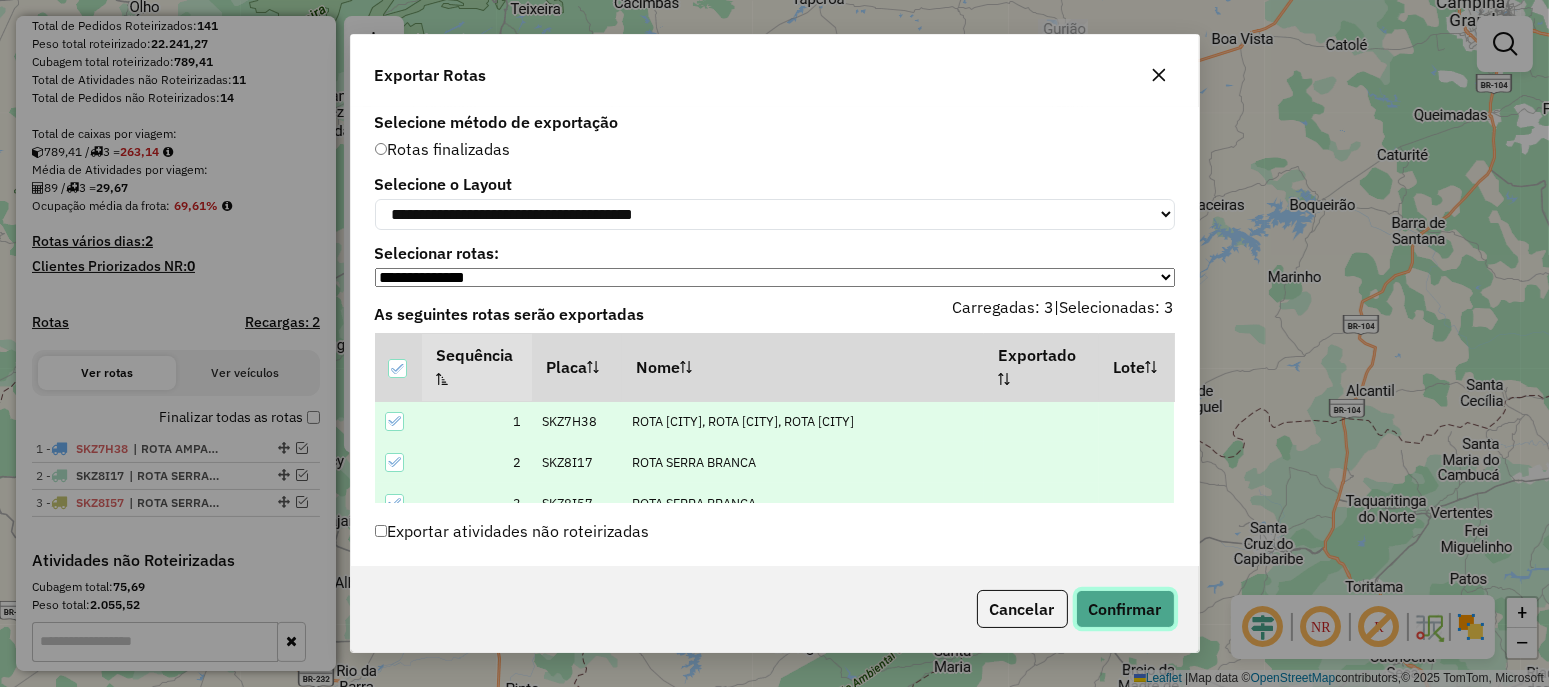 click on "Confirmar" 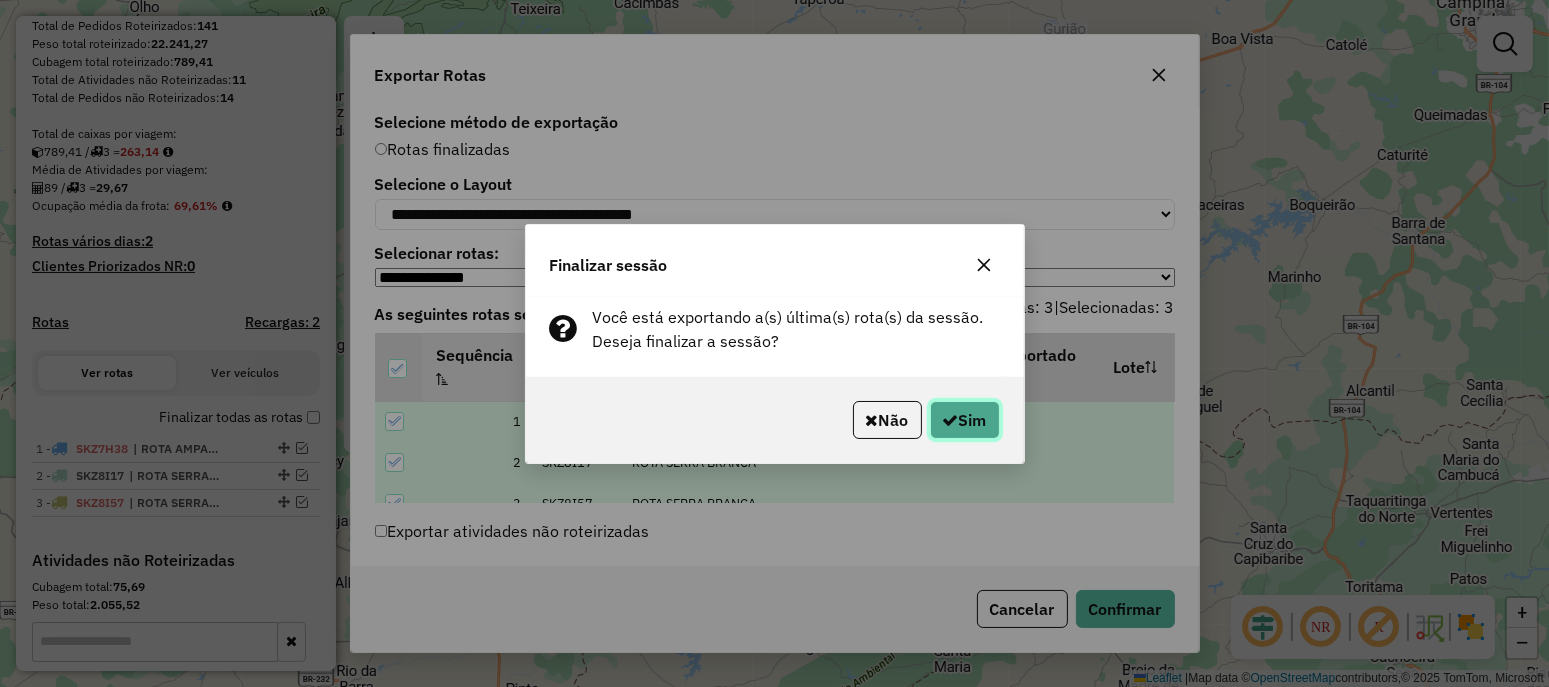 click on "Sim" 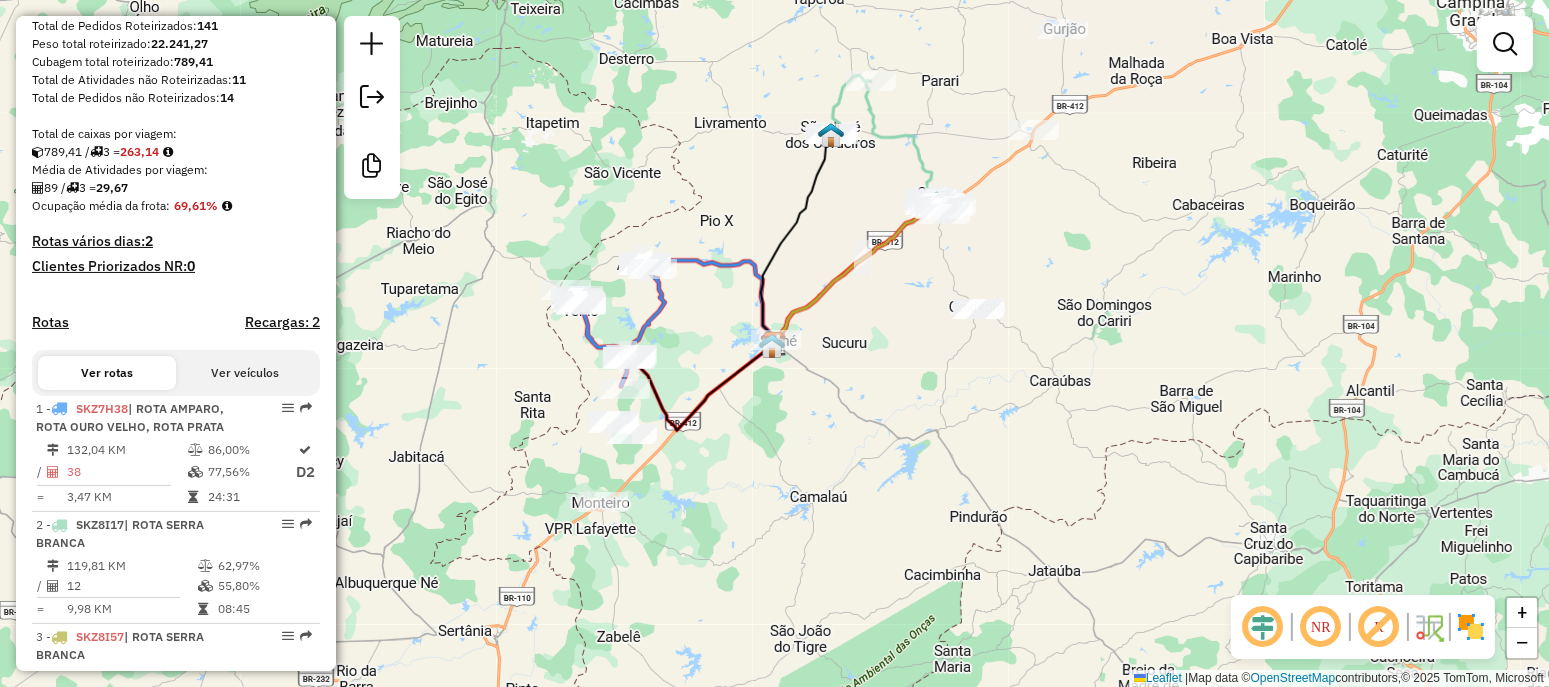 scroll, scrollTop: 51, scrollLeft: 0, axis: vertical 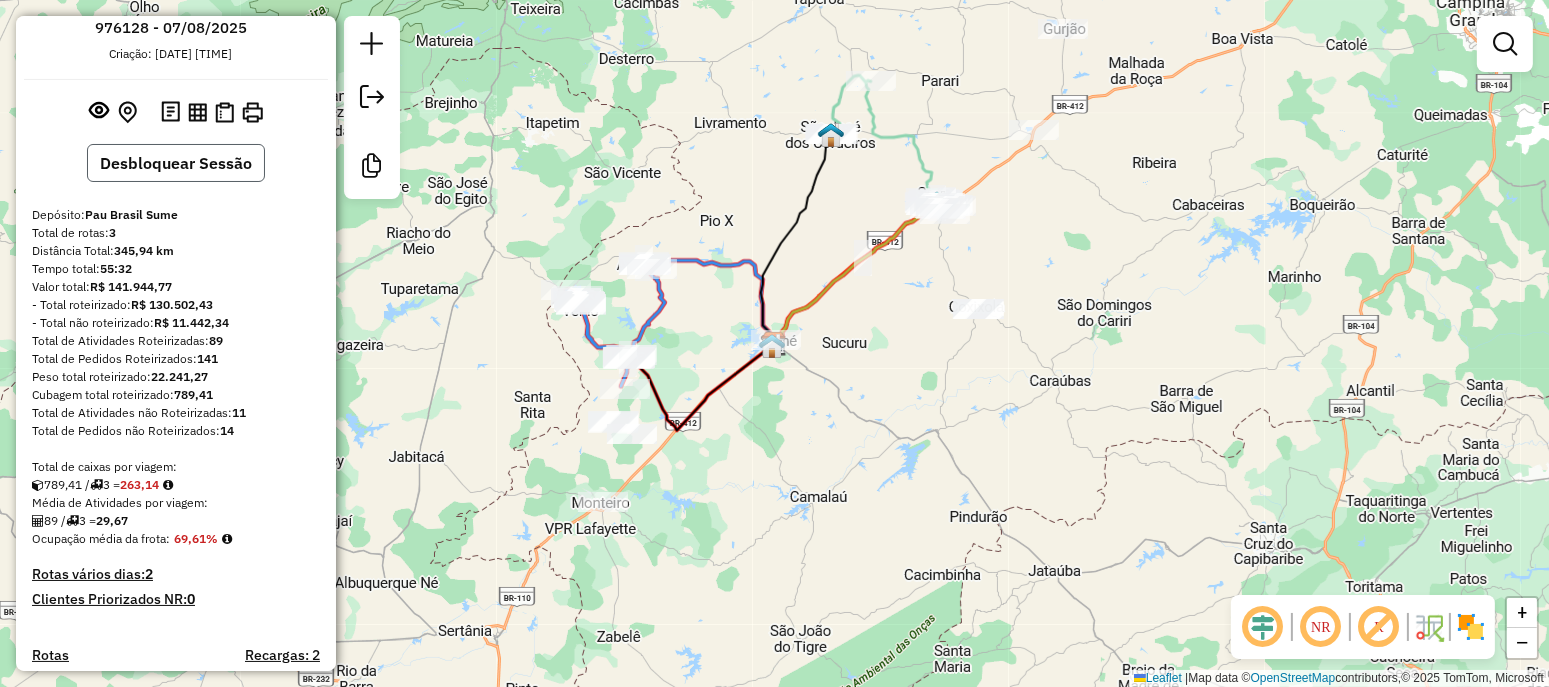 click on "Desbloquear Sessão" at bounding box center [176, 163] 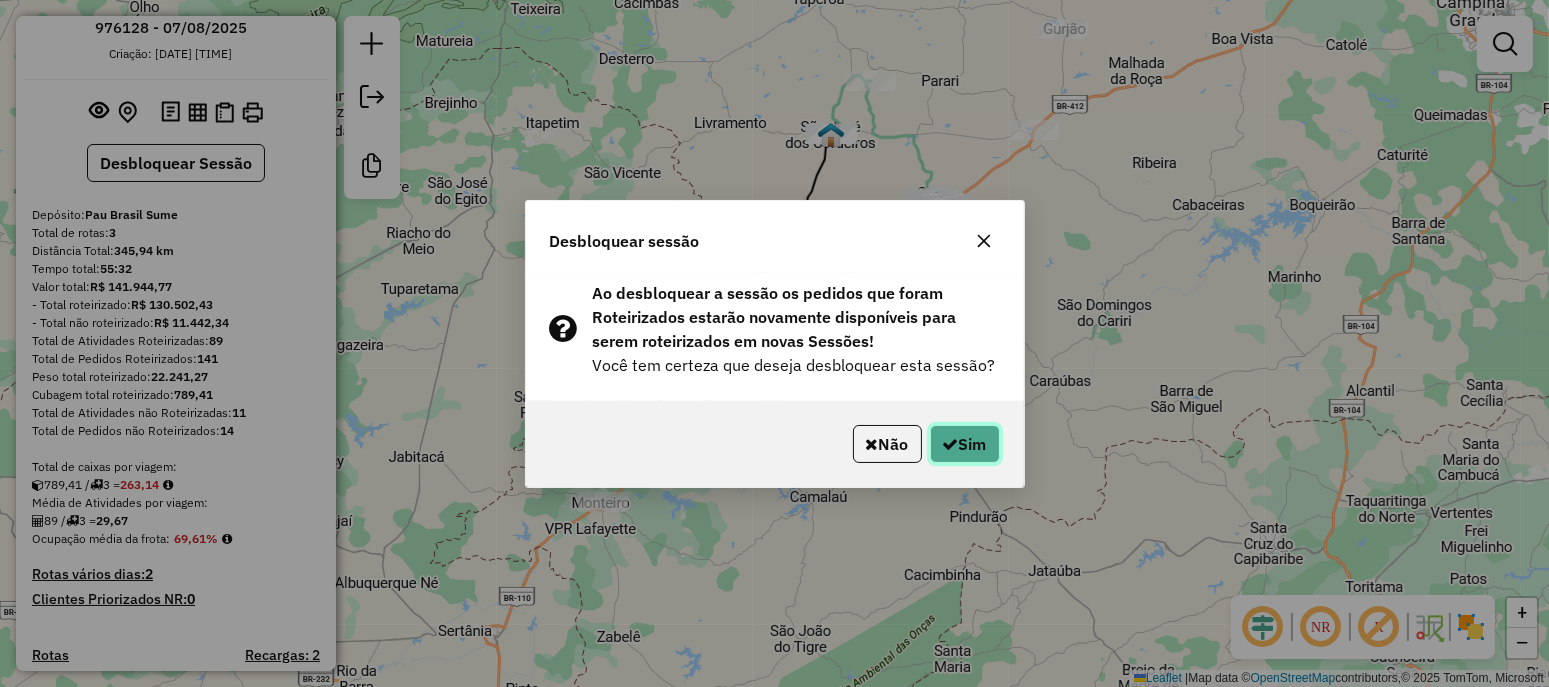 click on "Sim" 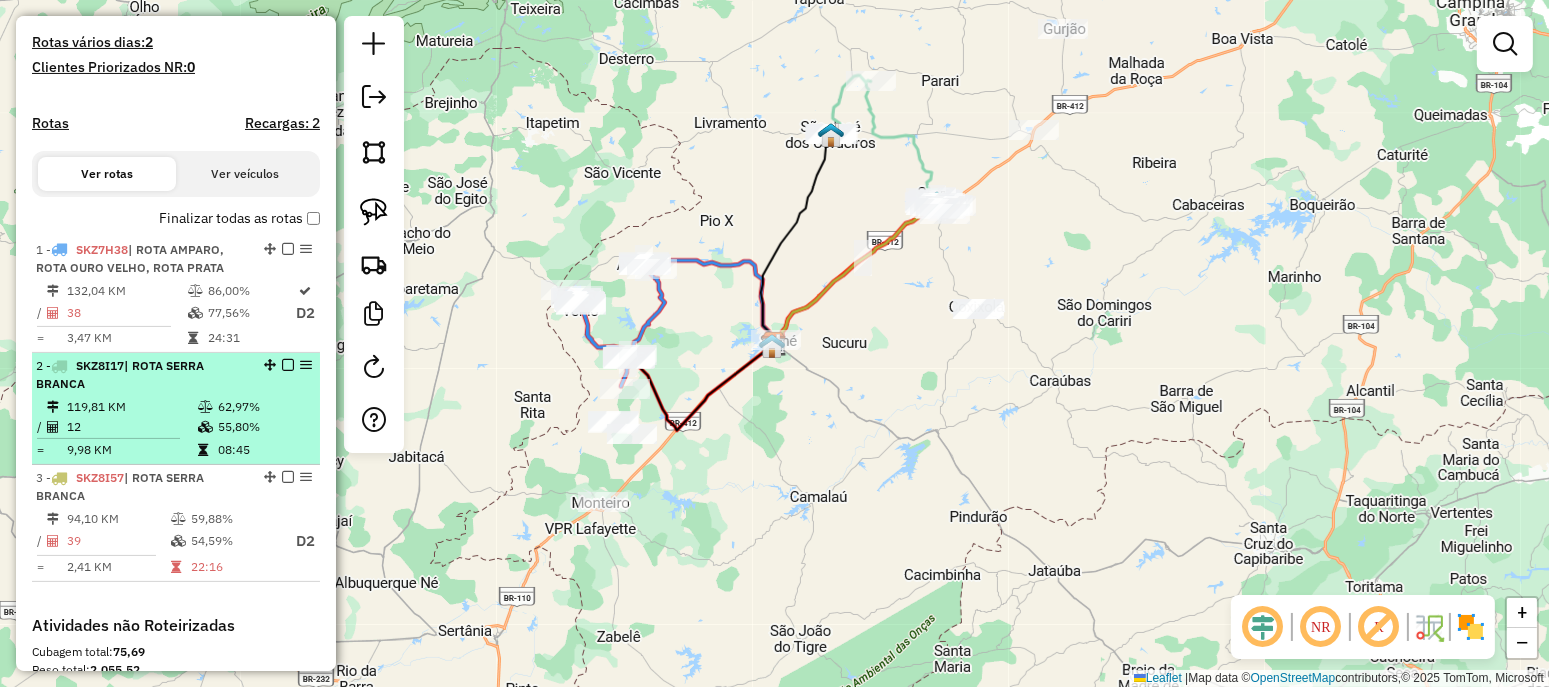 scroll, scrollTop: 497, scrollLeft: 0, axis: vertical 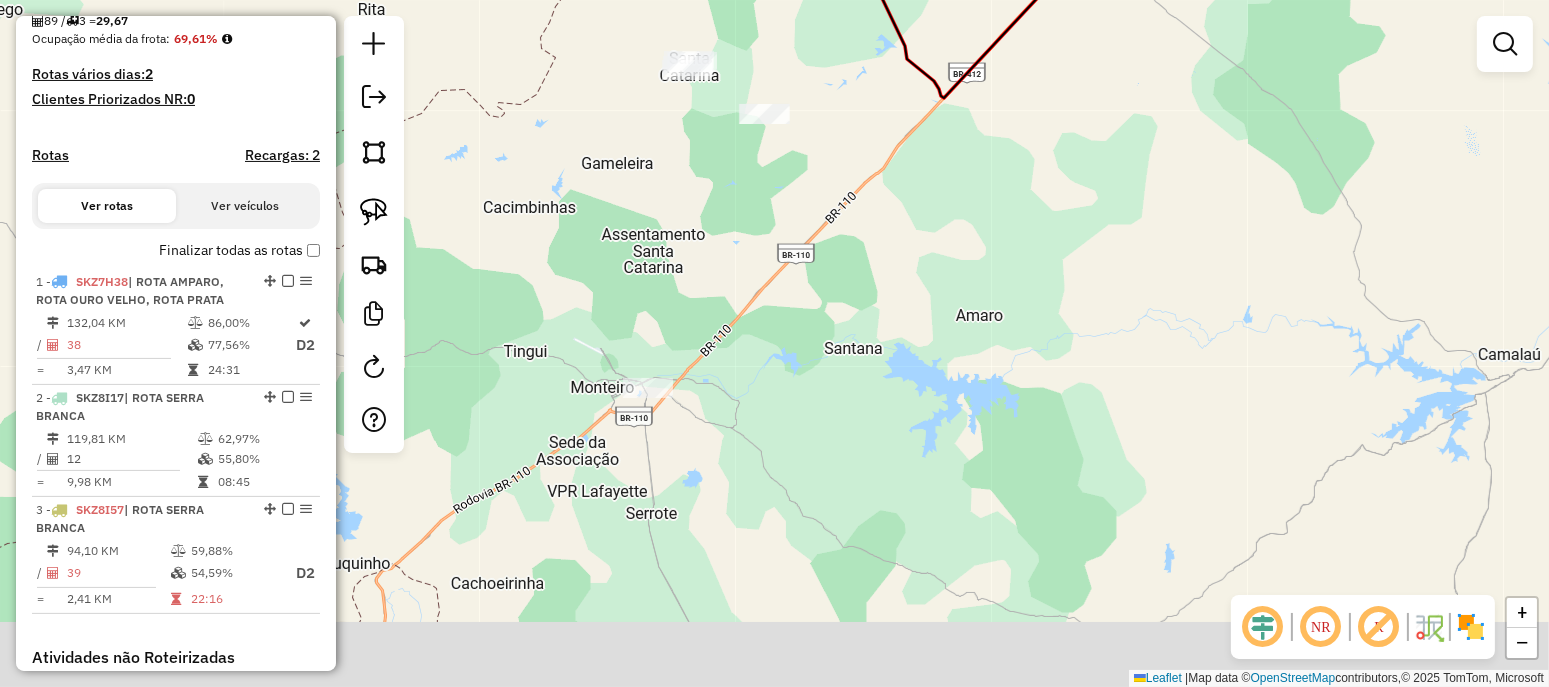 drag, startPoint x: 771, startPoint y: 294, endPoint x: 502, endPoint y: 286, distance: 269.11893 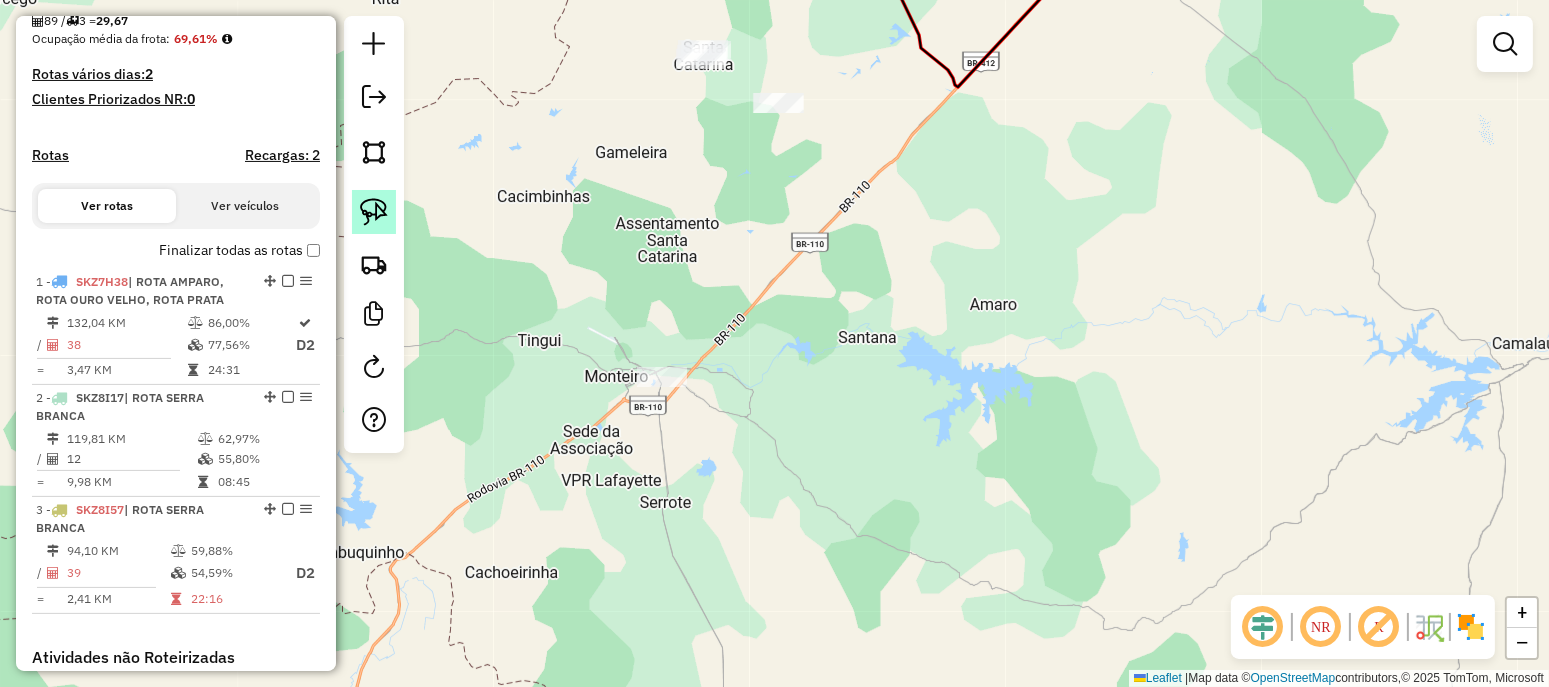 click 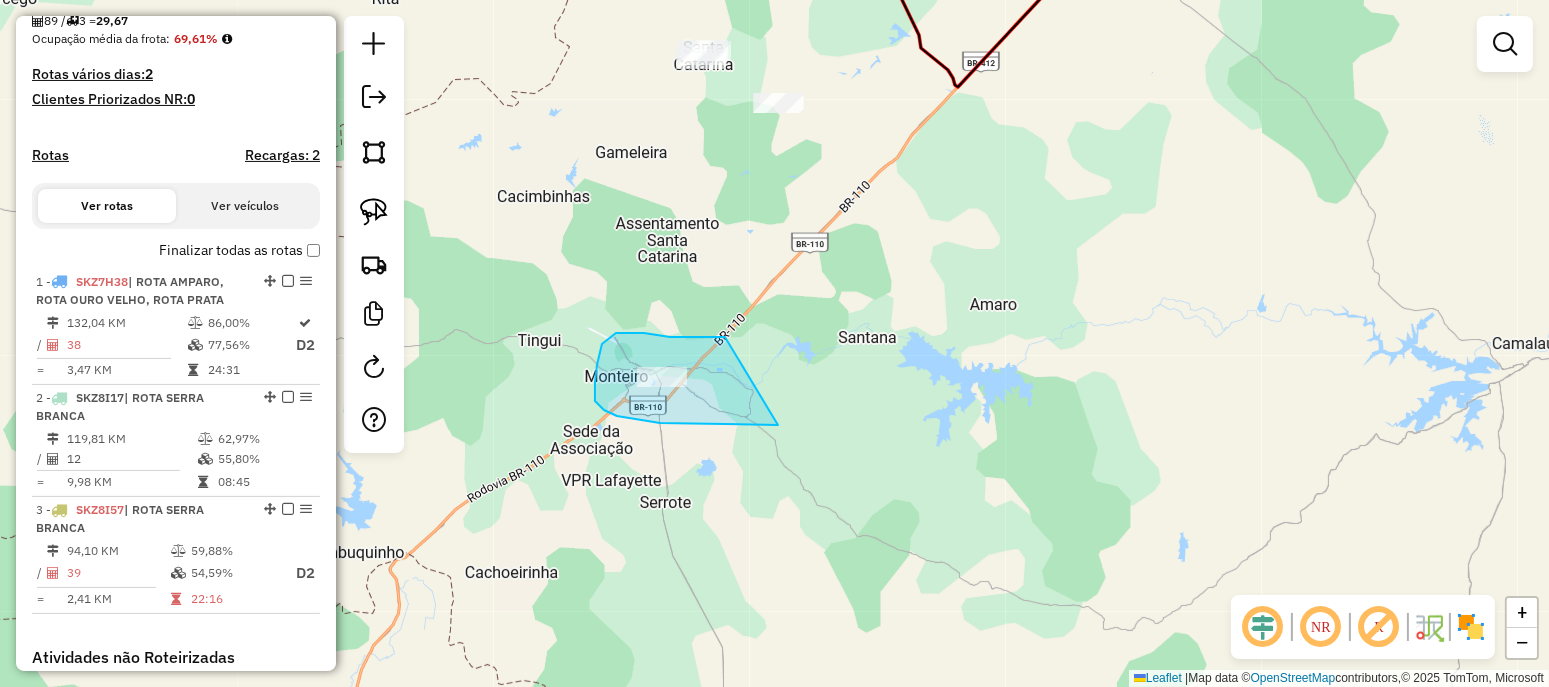 drag, startPoint x: 725, startPoint y: 337, endPoint x: 847, endPoint y: 393, distance: 134.23859 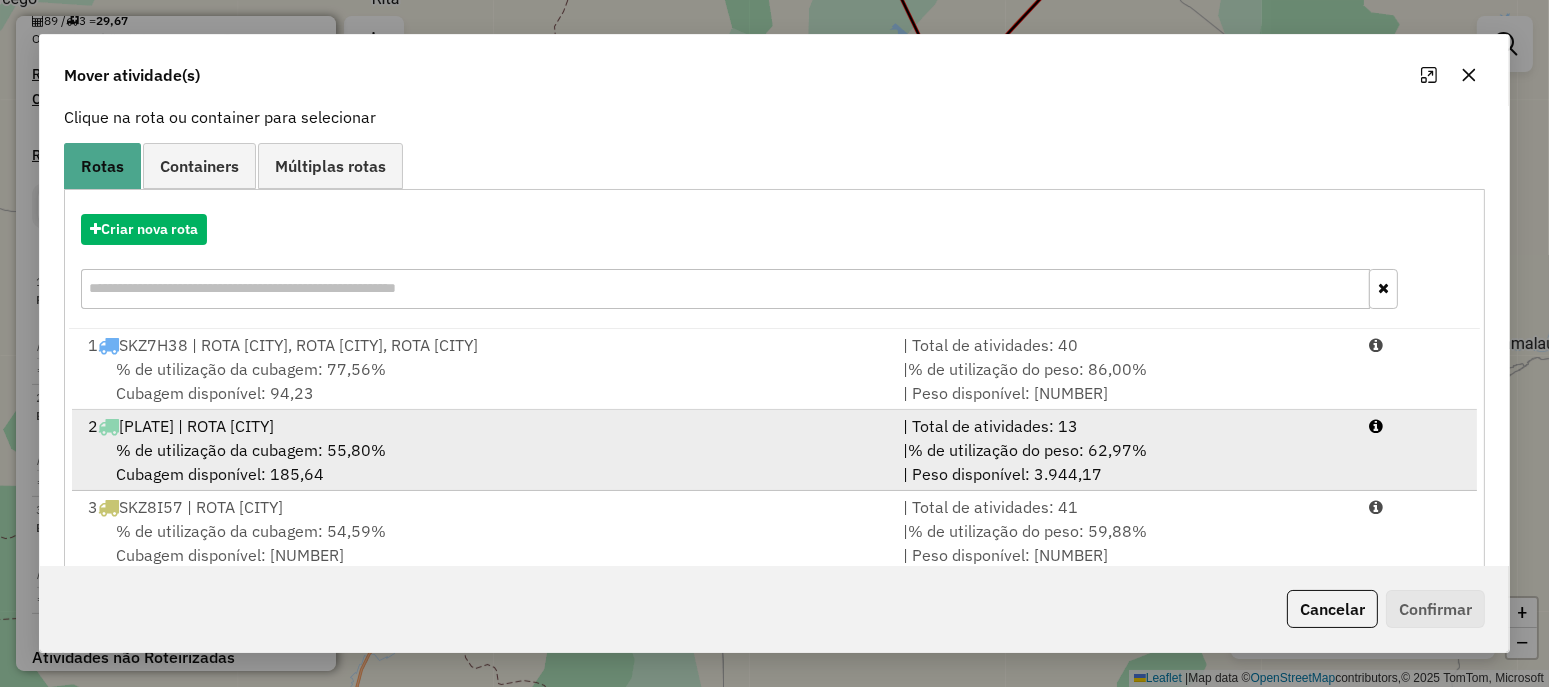 scroll, scrollTop: 166, scrollLeft: 0, axis: vertical 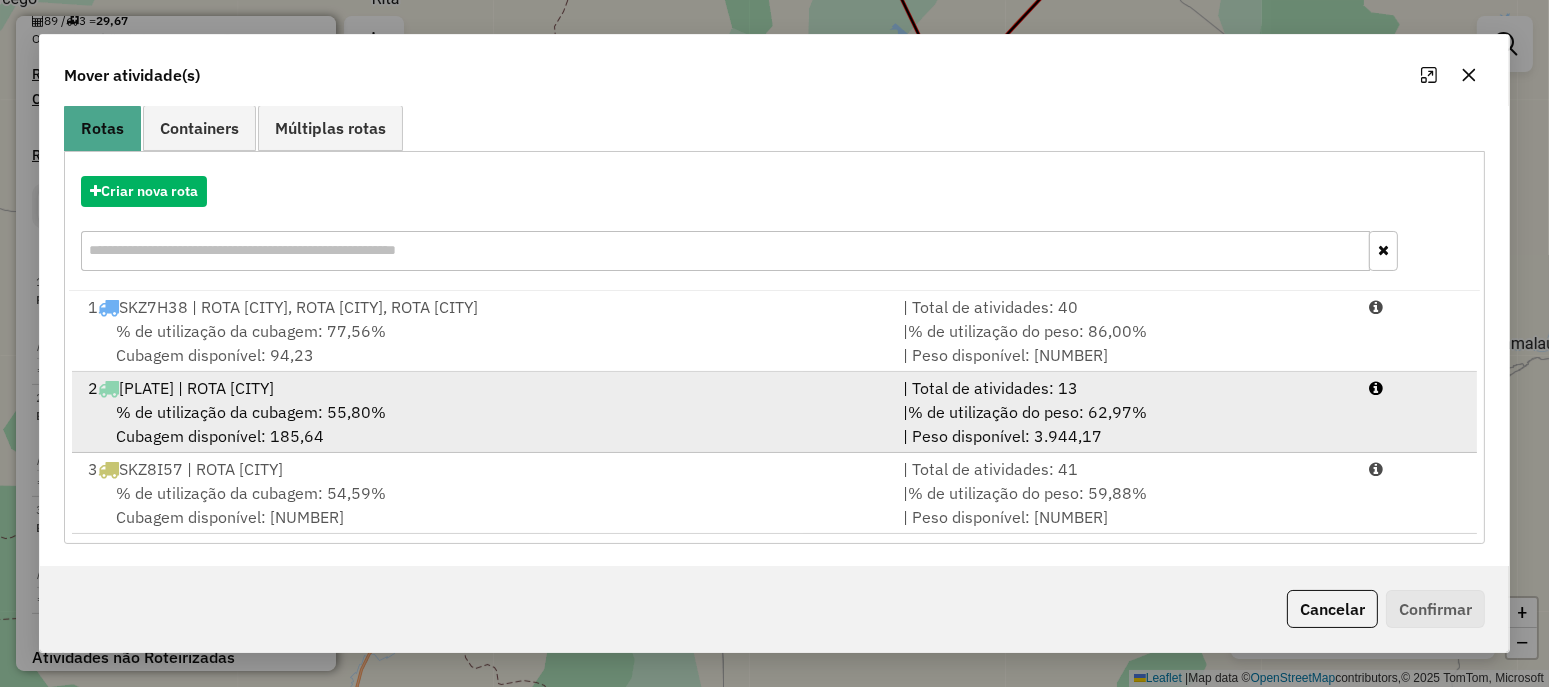 click on "% de utilização da cubagem: 55,80%" at bounding box center (251, 412) 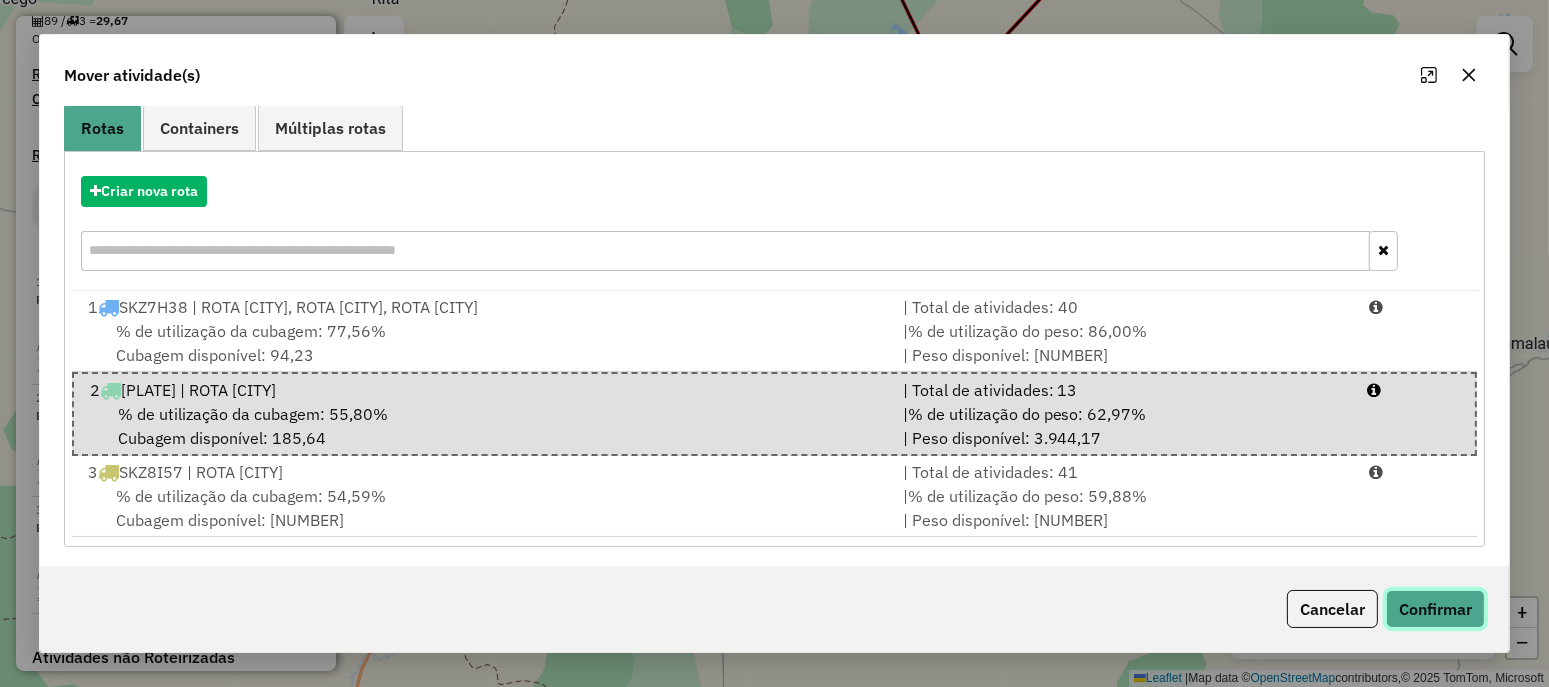 click on "Confirmar" 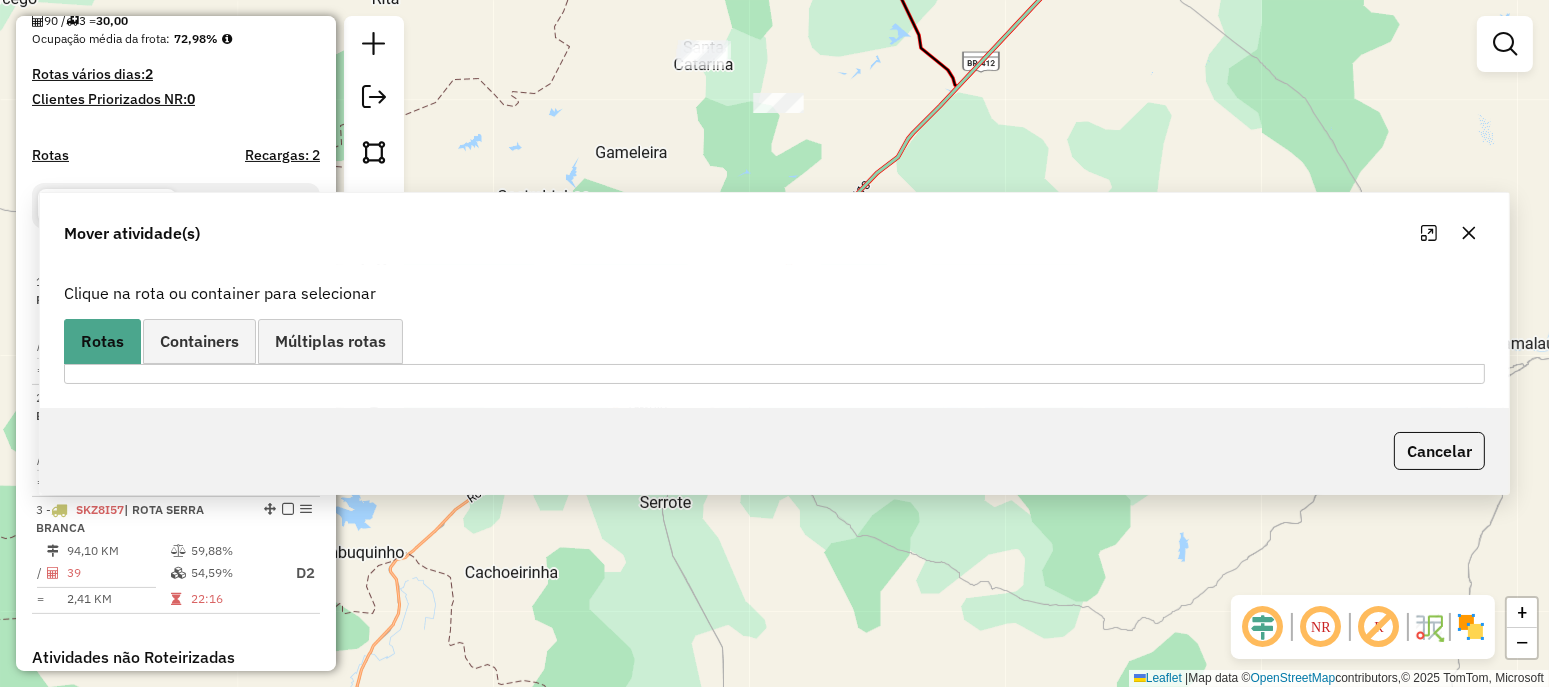 scroll, scrollTop: 0, scrollLeft: 0, axis: both 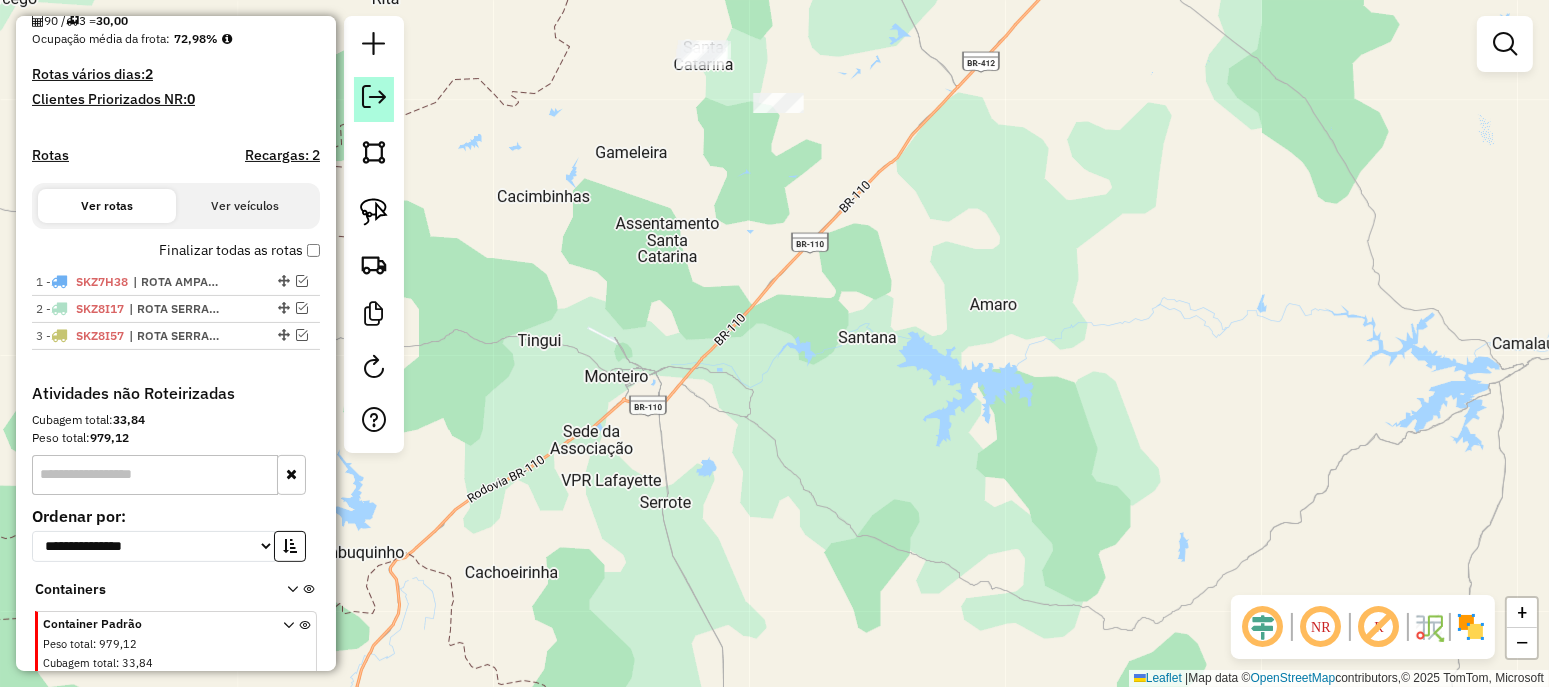 click 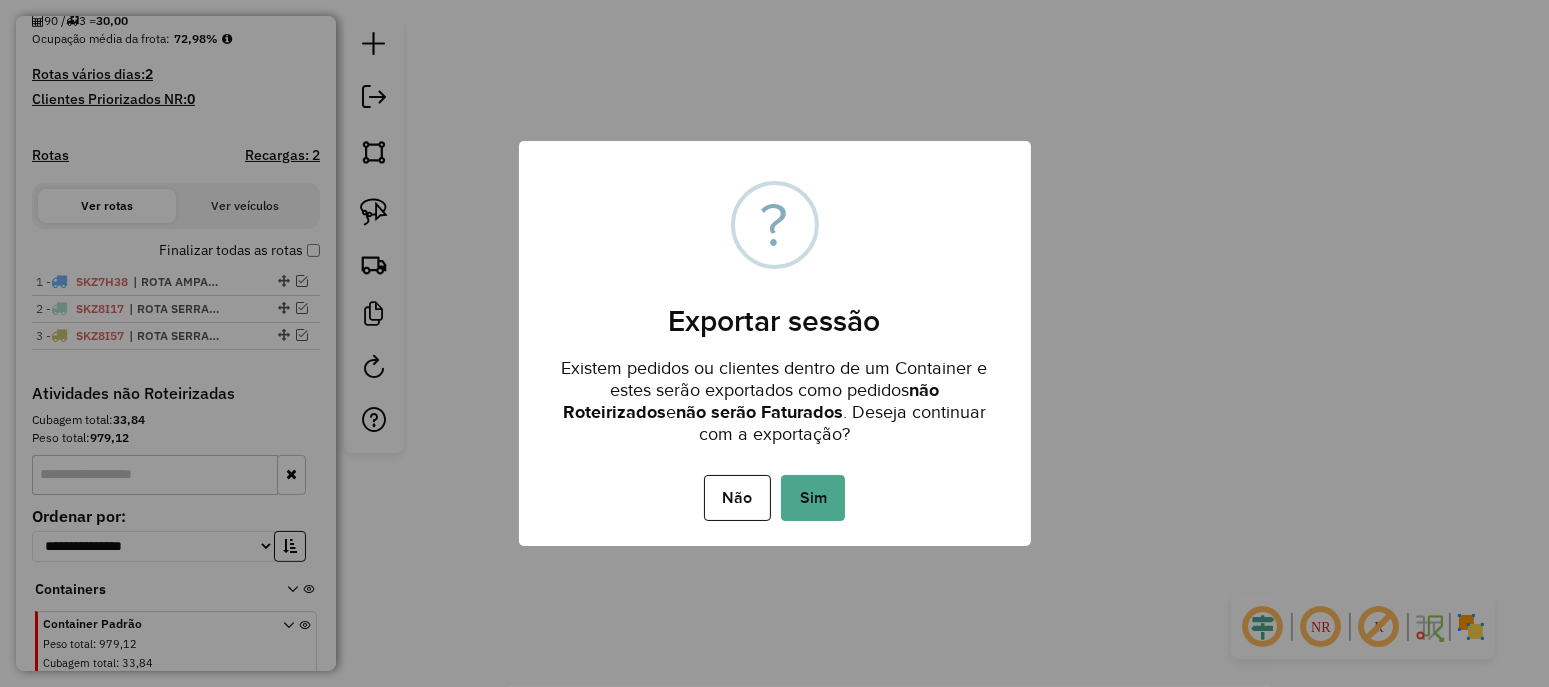 drag, startPoint x: 826, startPoint y: 477, endPoint x: 825, endPoint y: 492, distance: 15.033297 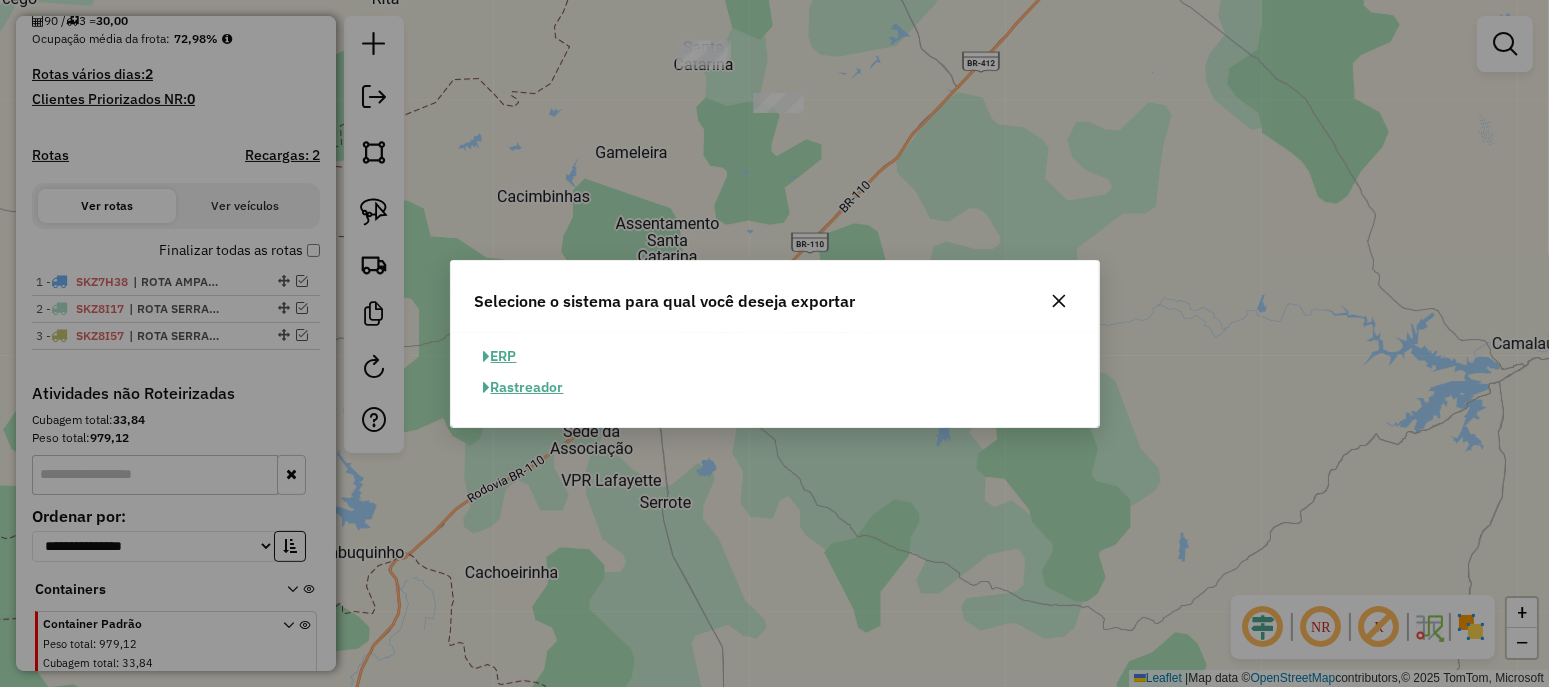 click on "ERP" 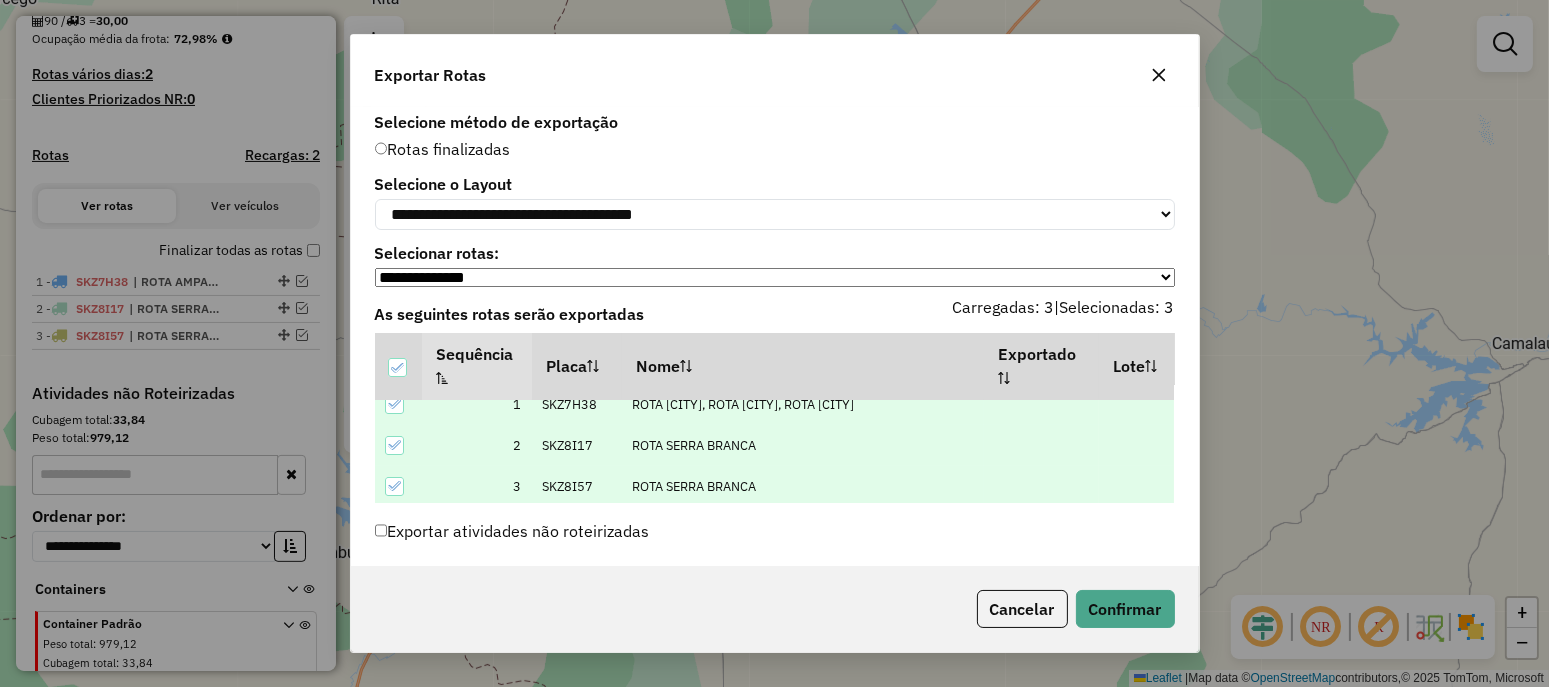 scroll, scrollTop: 20, scrollLeft: 0, axis: vertical 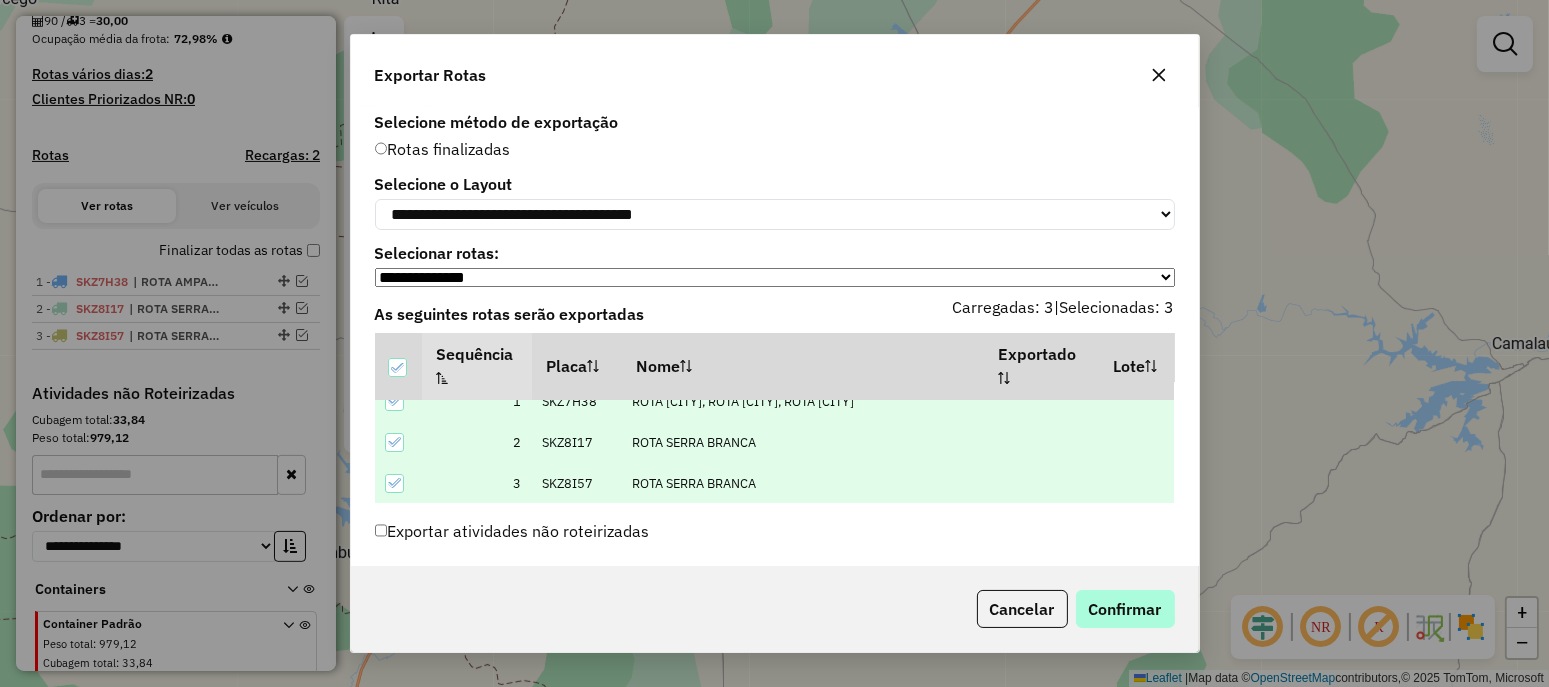 drag, startPoint x: 1157, startPoint y: 627, endPoint x: 1157, endPoint y: 616, distance: 11 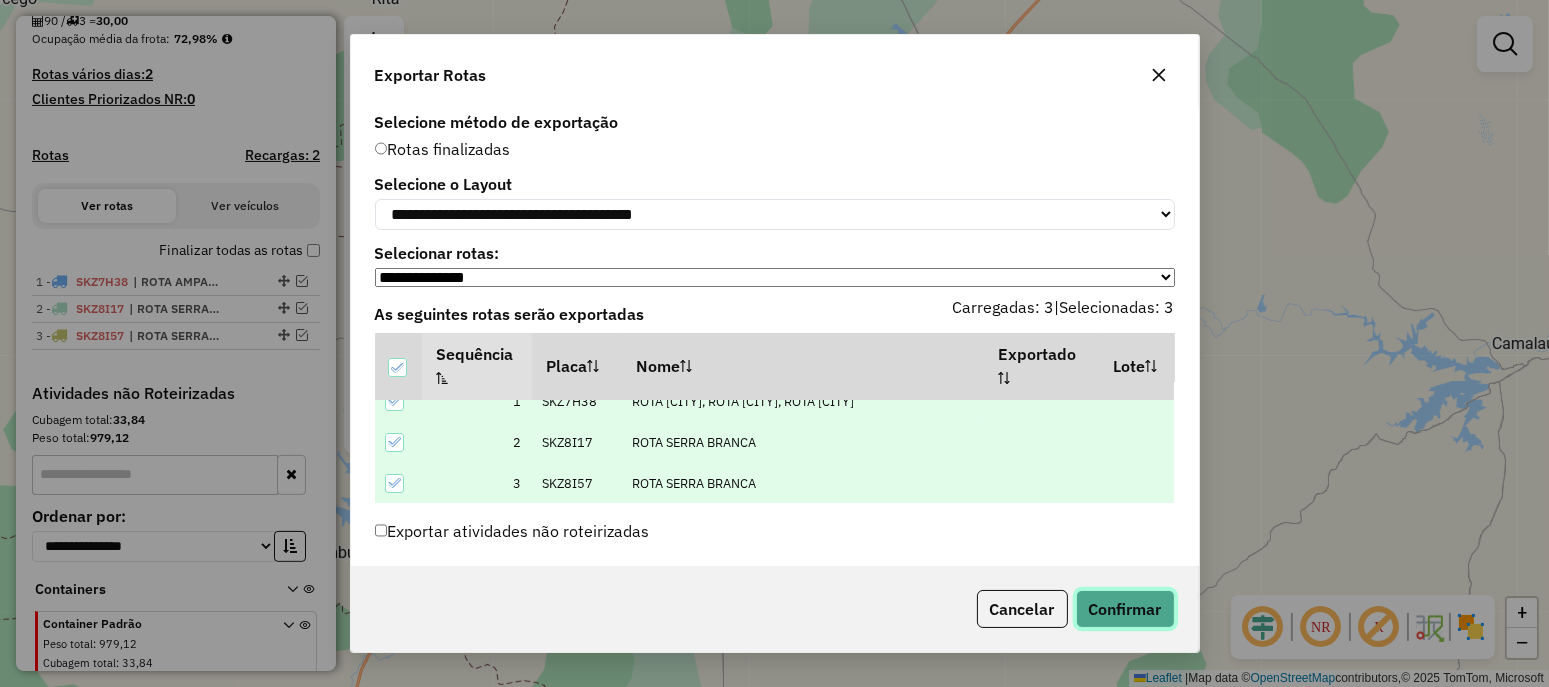click on "Confirmar" 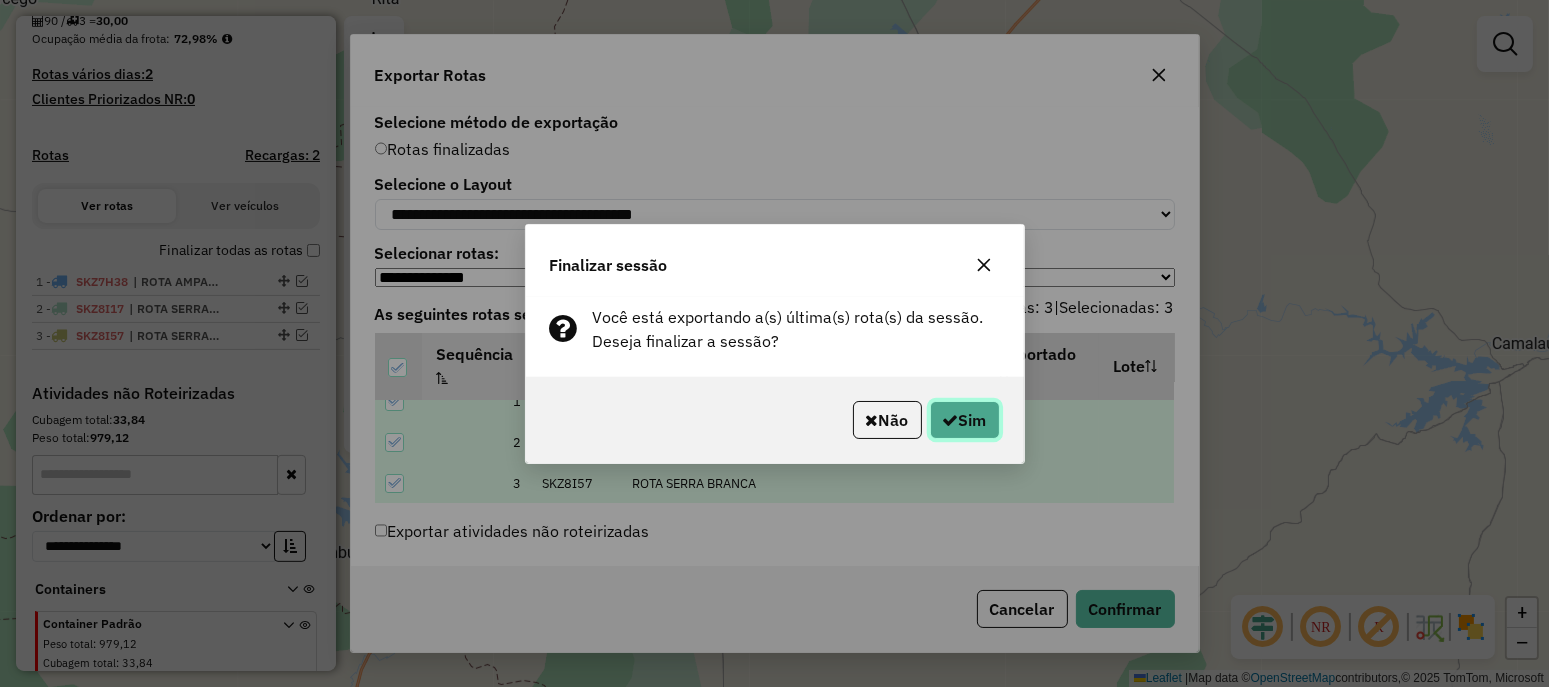 click on "Sim" 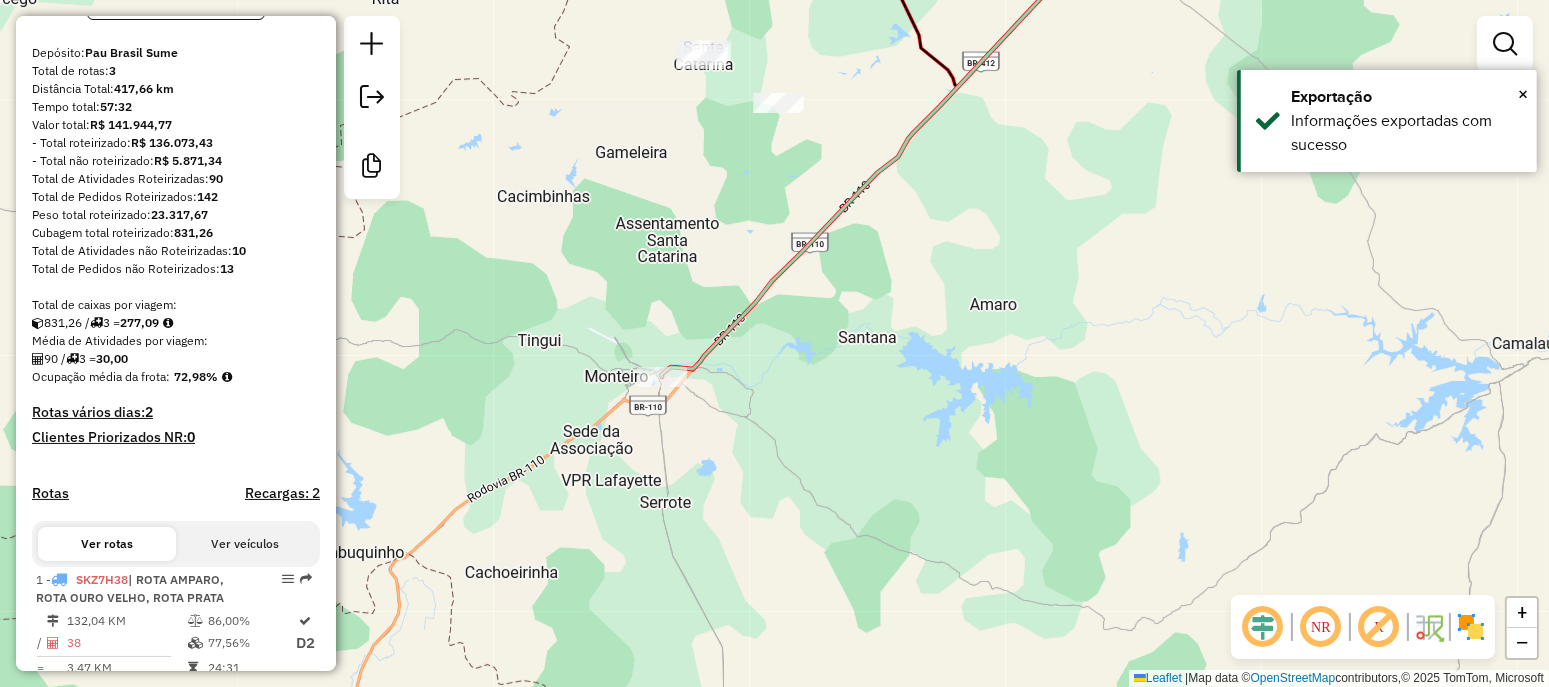 scroll, scrollTop: 50, scrollLeft: 0, axis: vertical 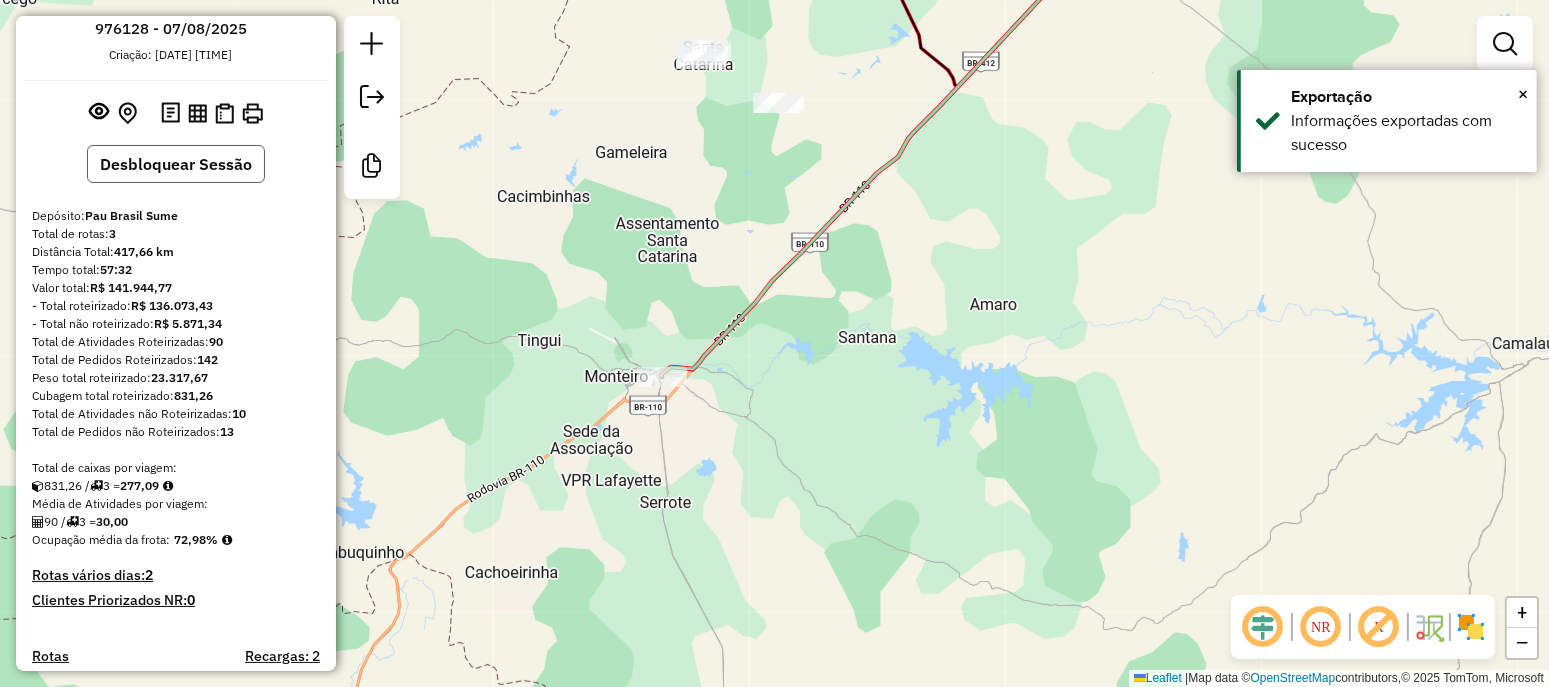 click on "Desbloquear Sessão" at bounding box center (176, 164) 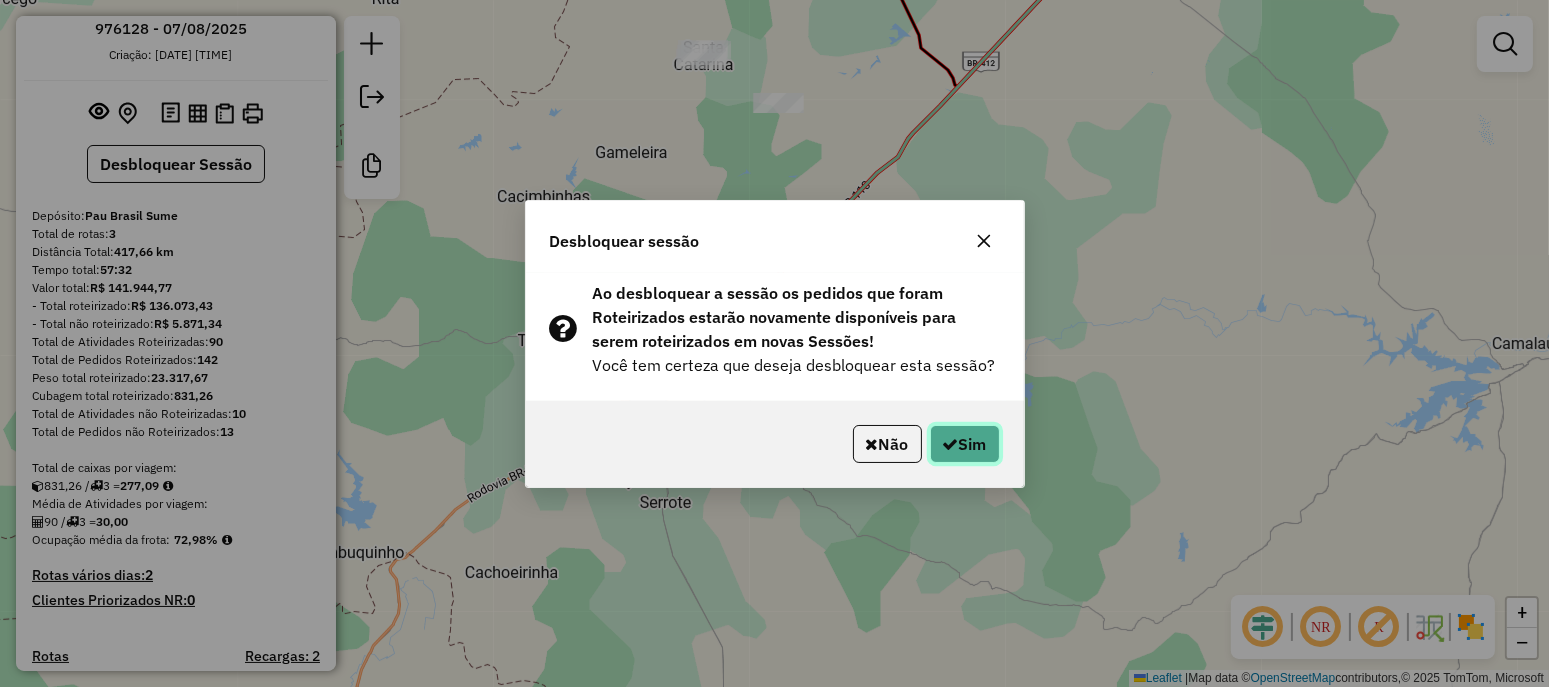 click on "Sim" 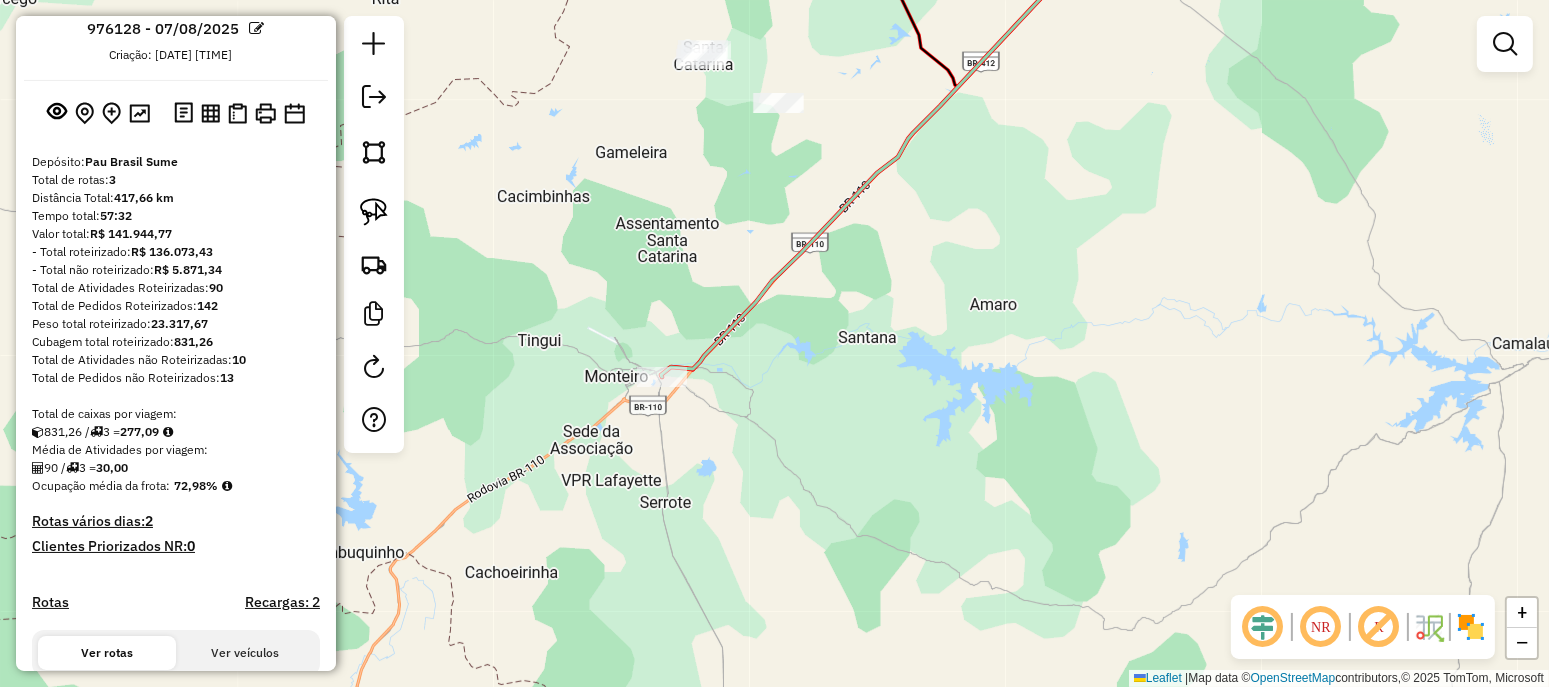 click on "Valor total:  R$ 141.944,77" at bounding box center [176, 234] 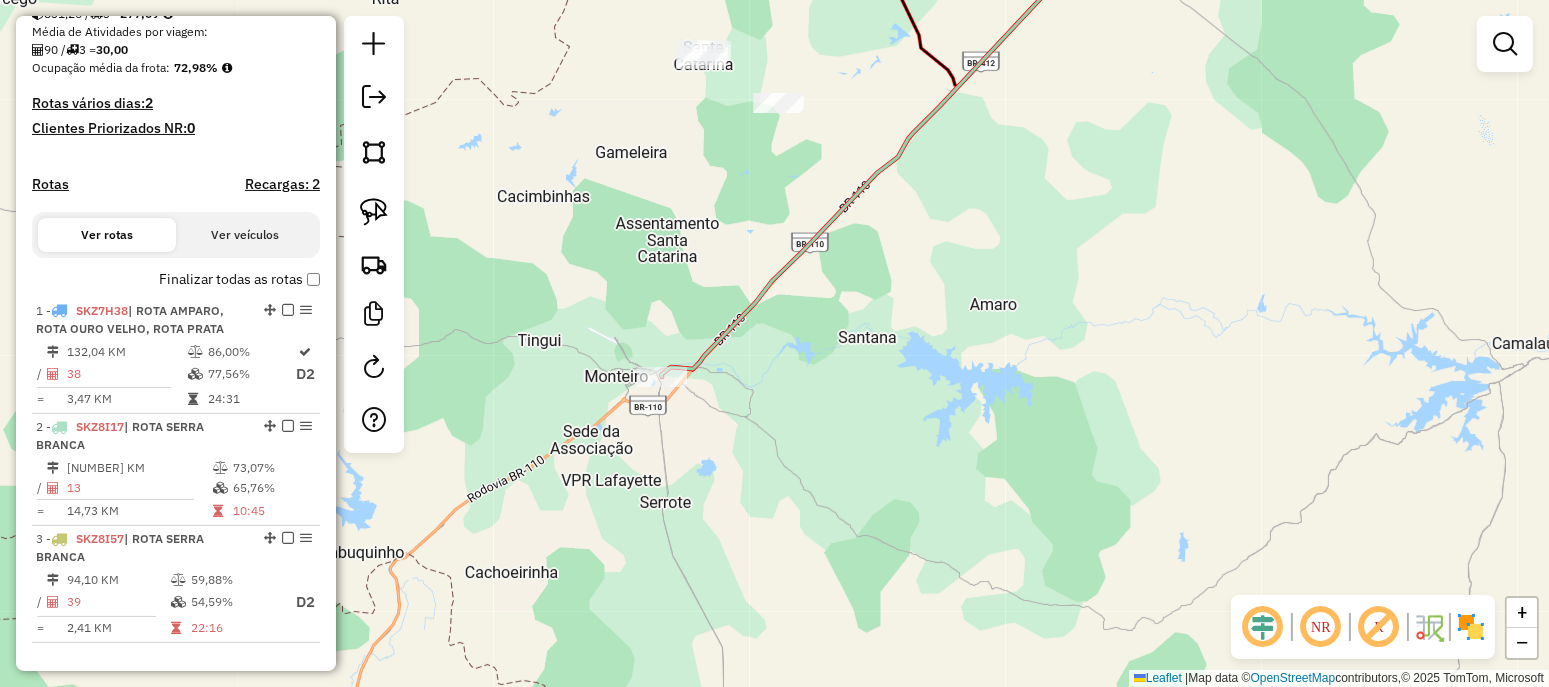 scroll, scrollTop: 550, scrollLeft: 0, axis: vertical 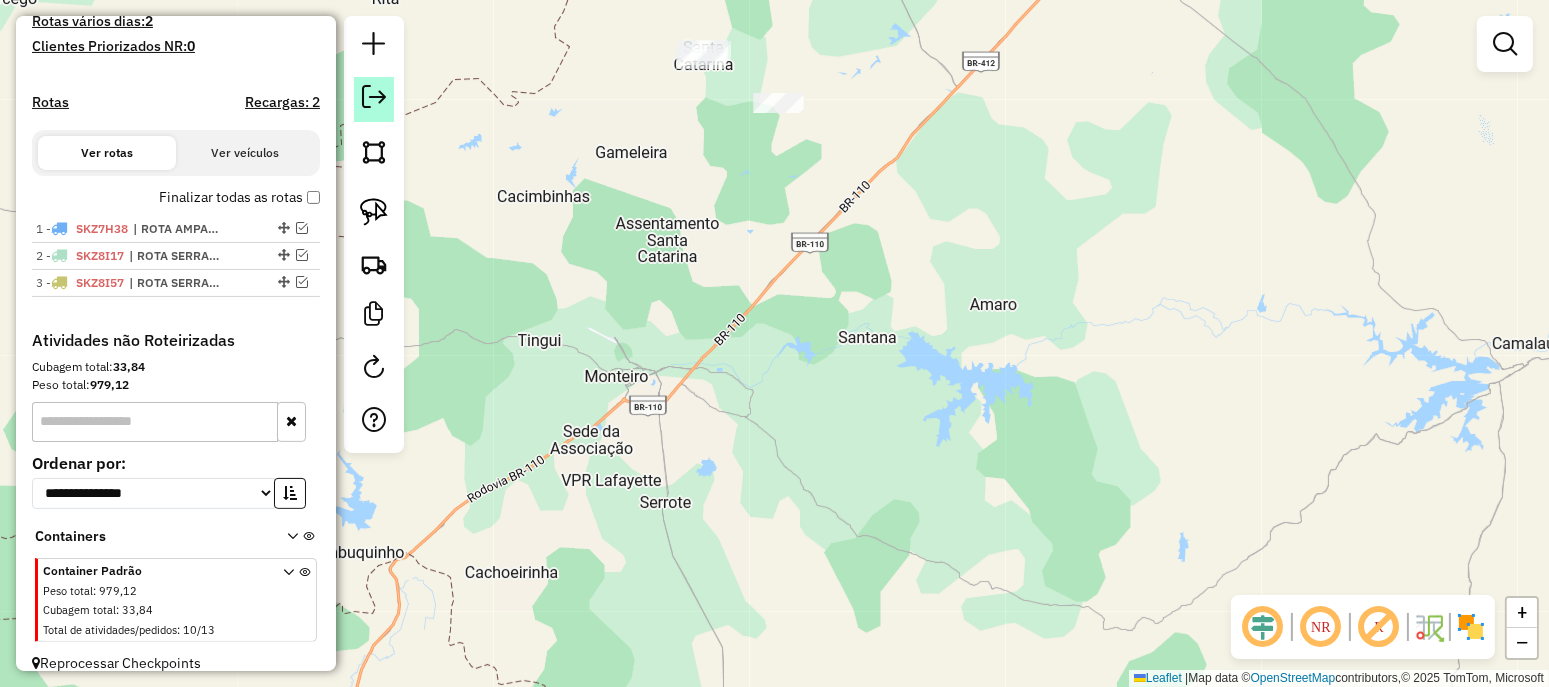 click 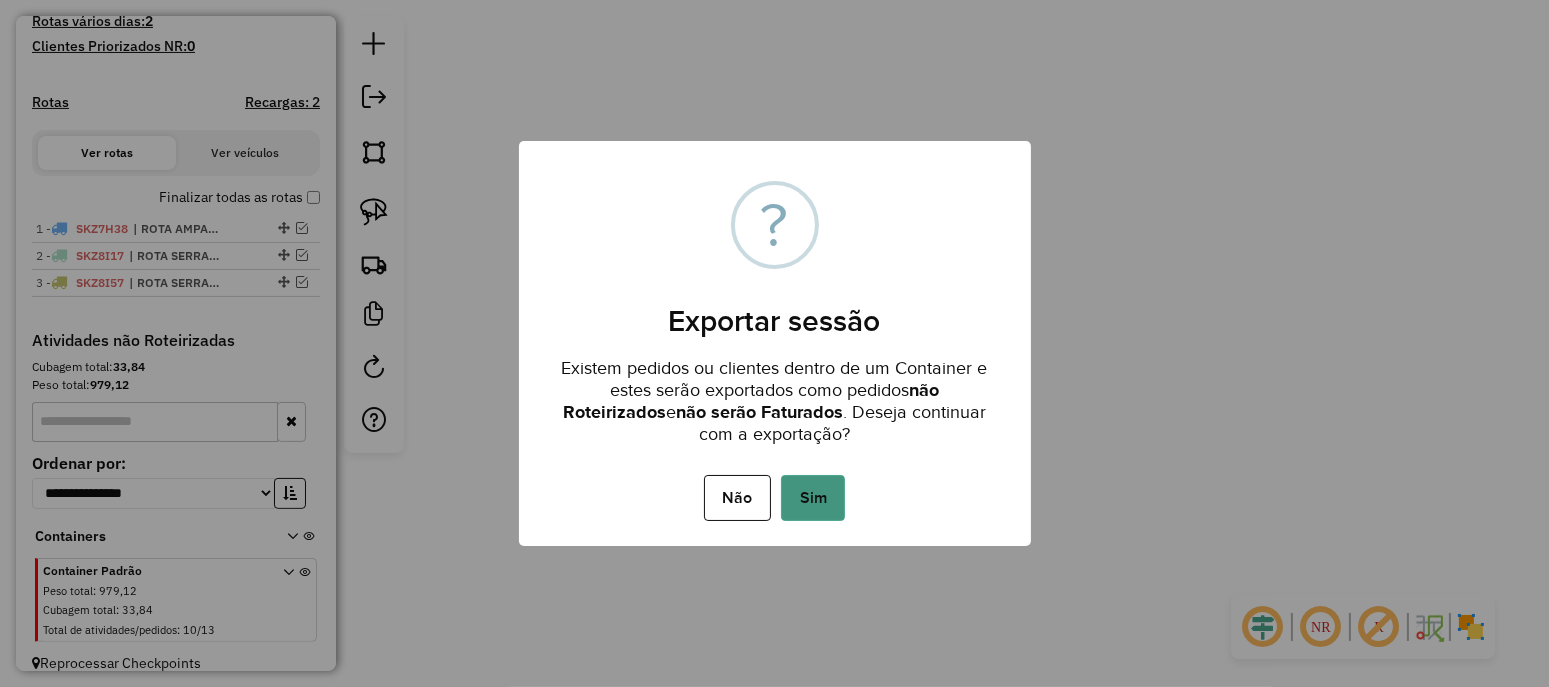 click on "Sim" at bounding box center (813, 498) 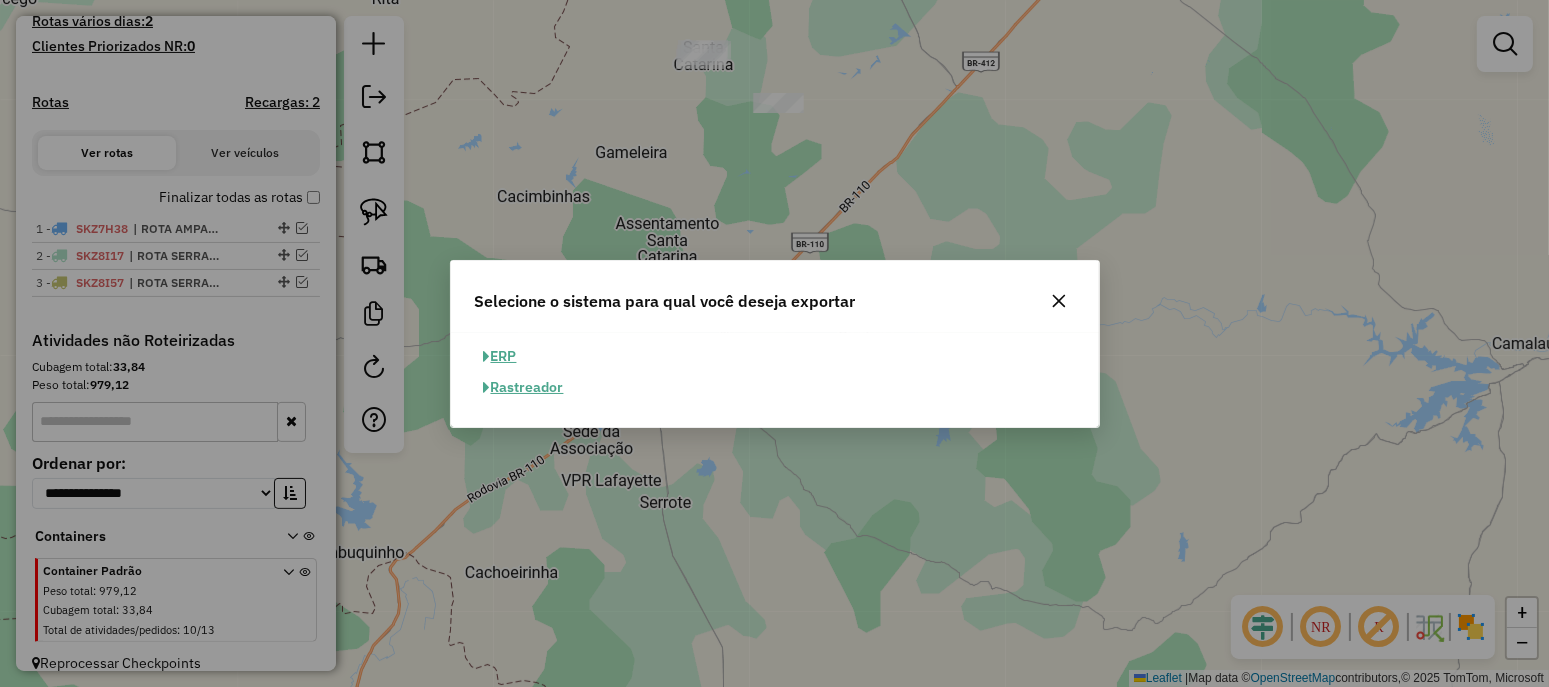 click on "ERP" 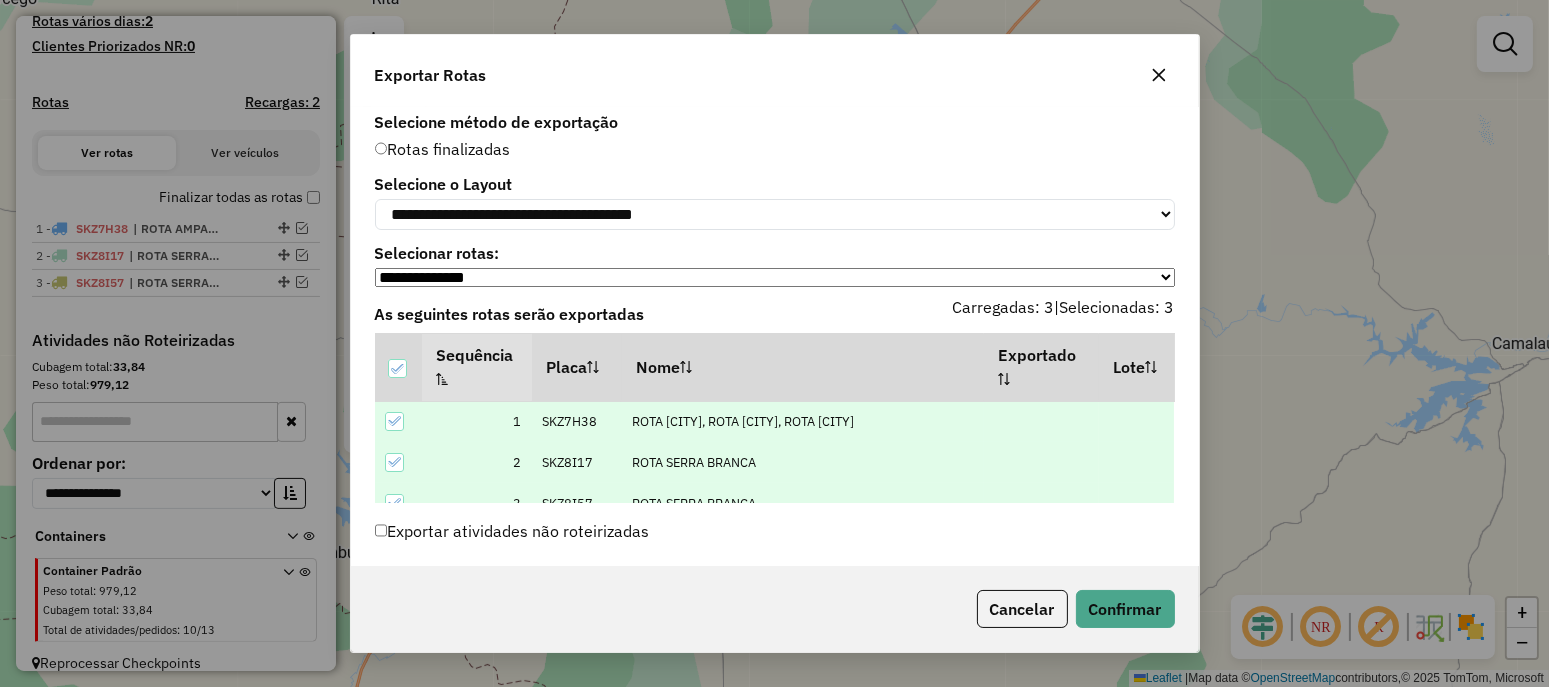 click on "Cancelar   Confirmar" 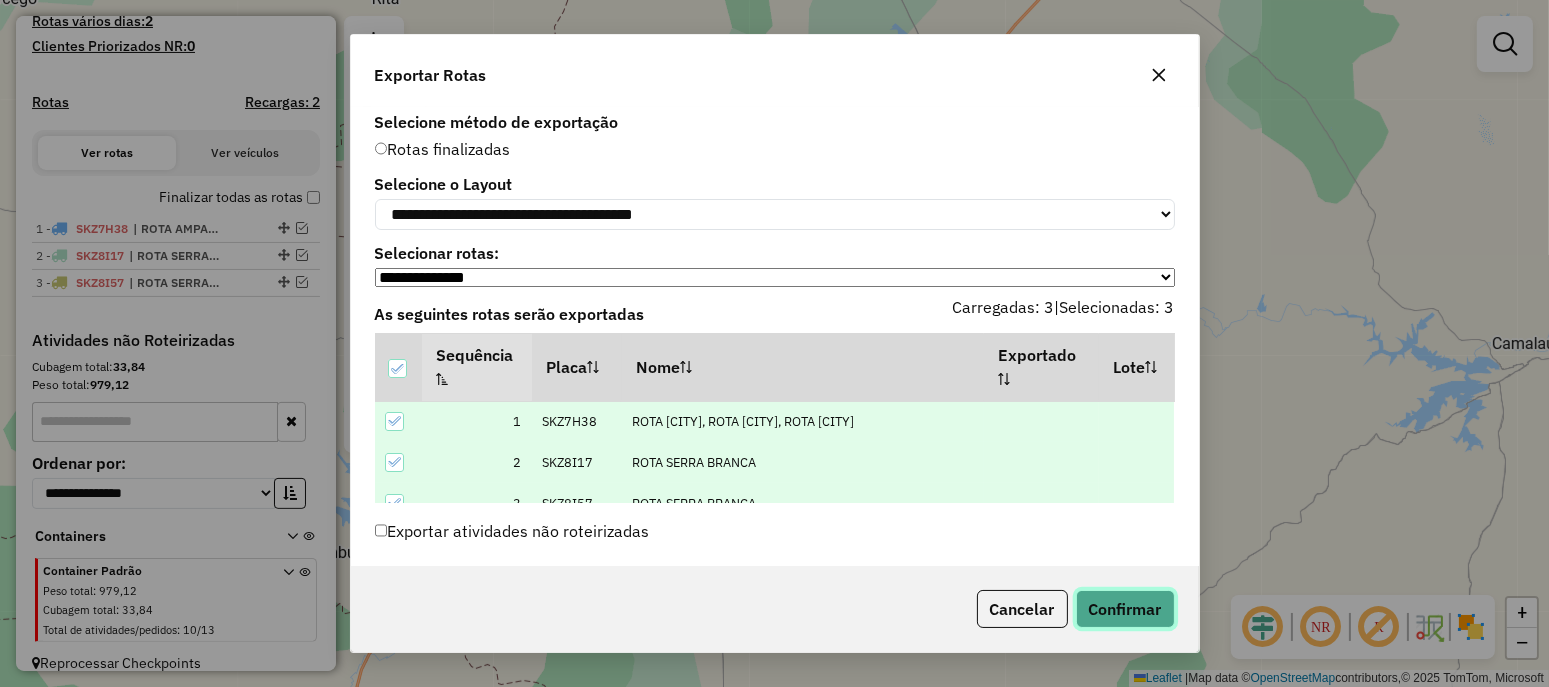 click on "Confirmar" 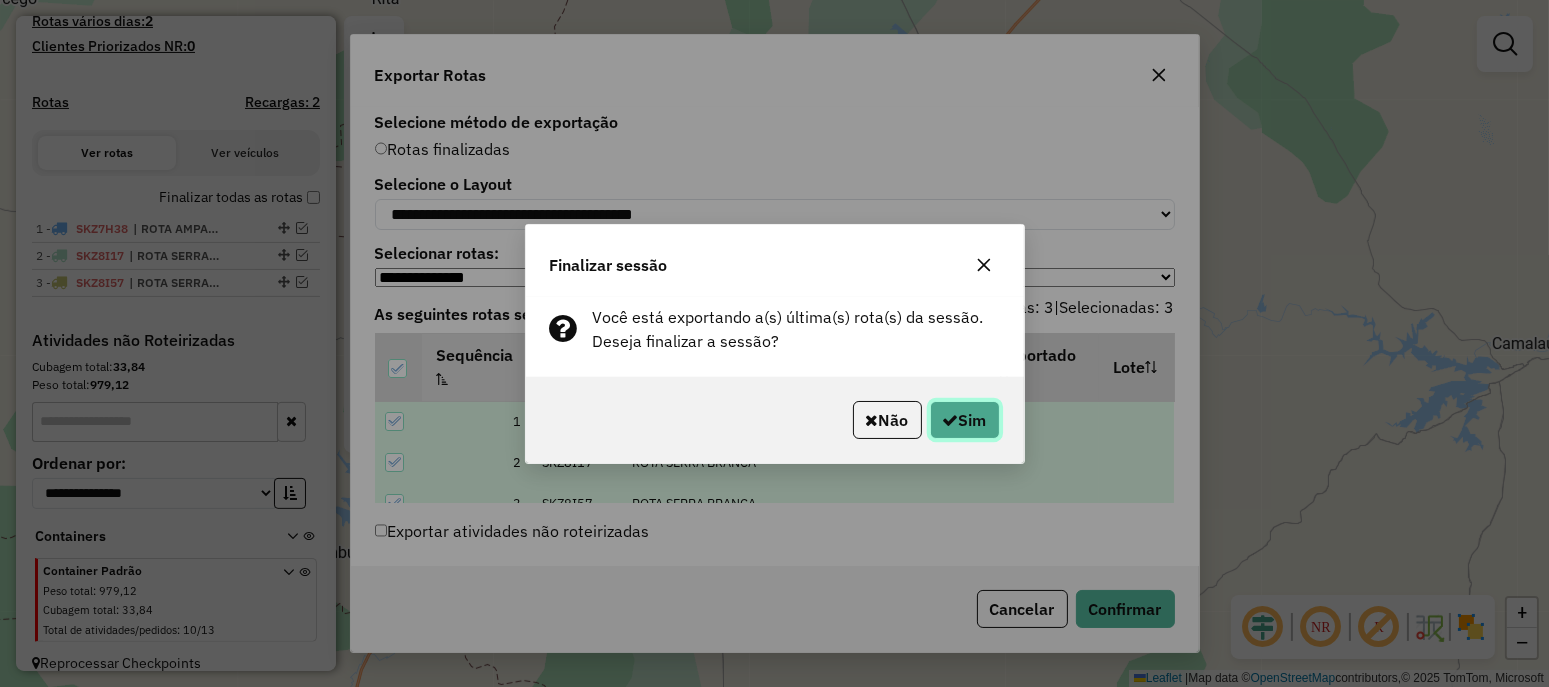click 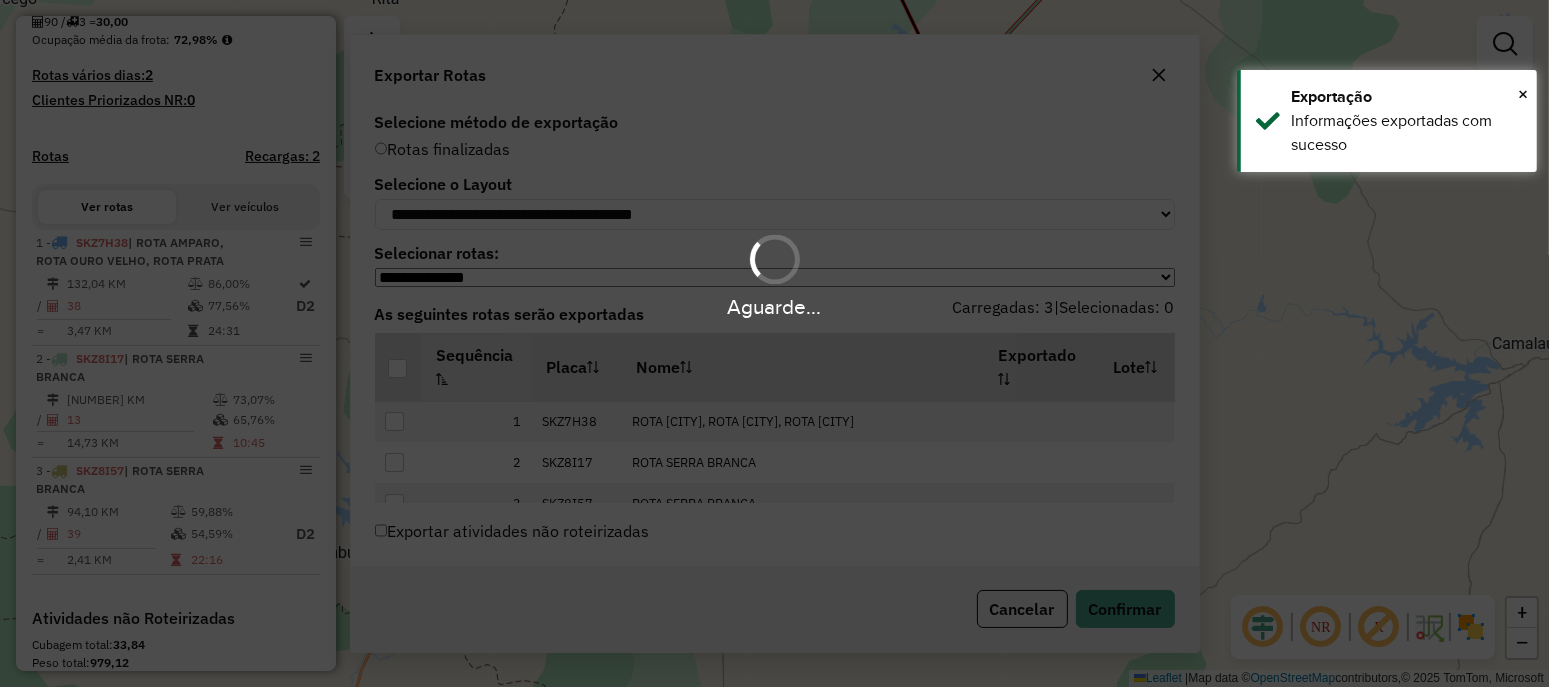 scroll, scrollTop: 604, scrollLeft: 0, axis: vertical 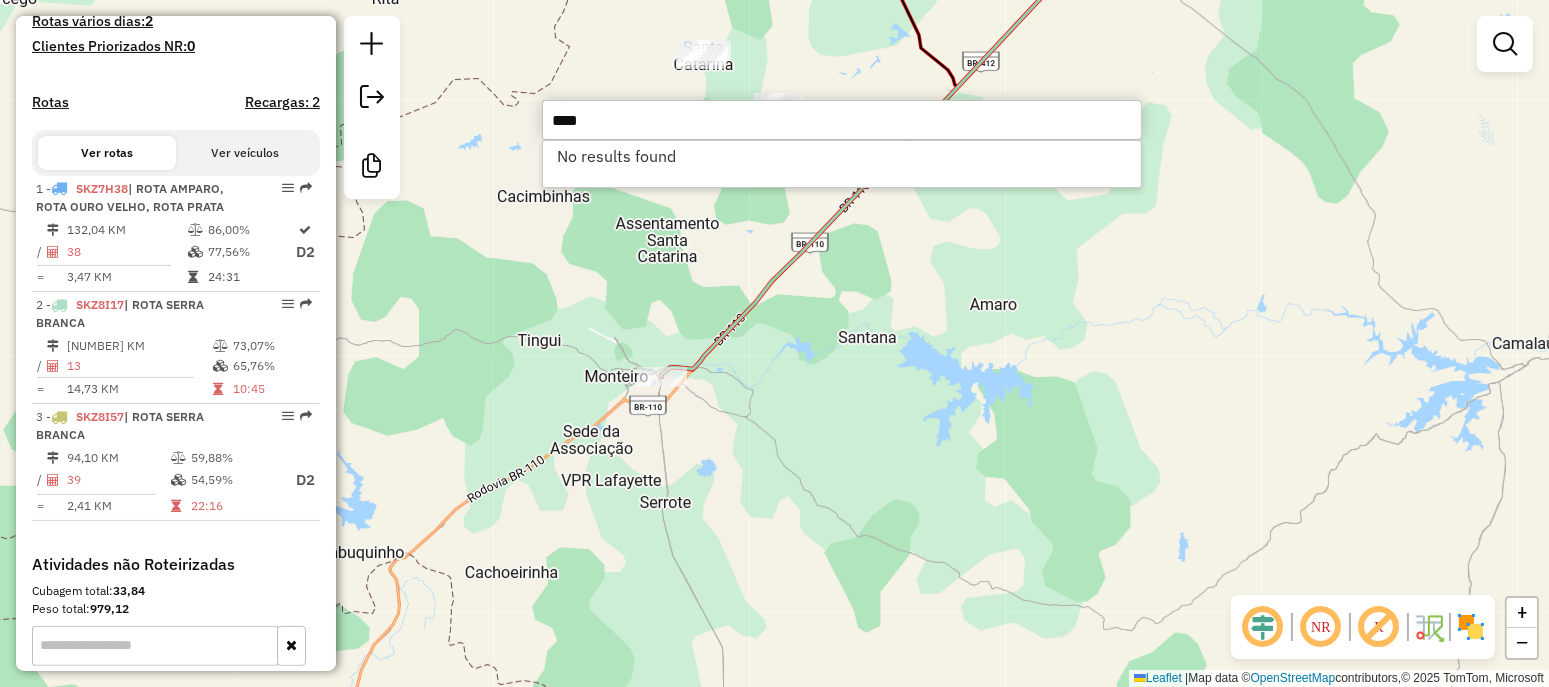 click on "No results found" at bounding box center (842, 156) 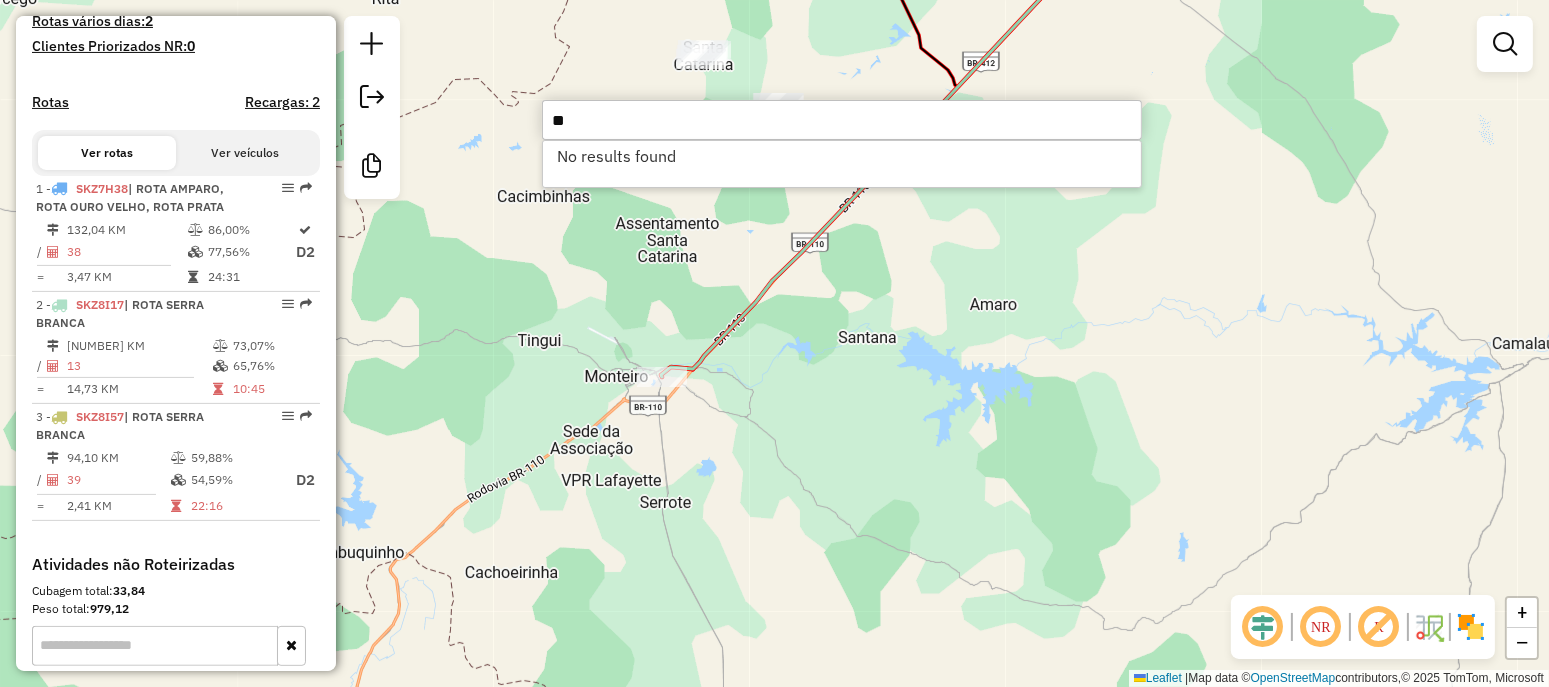 type on "*" 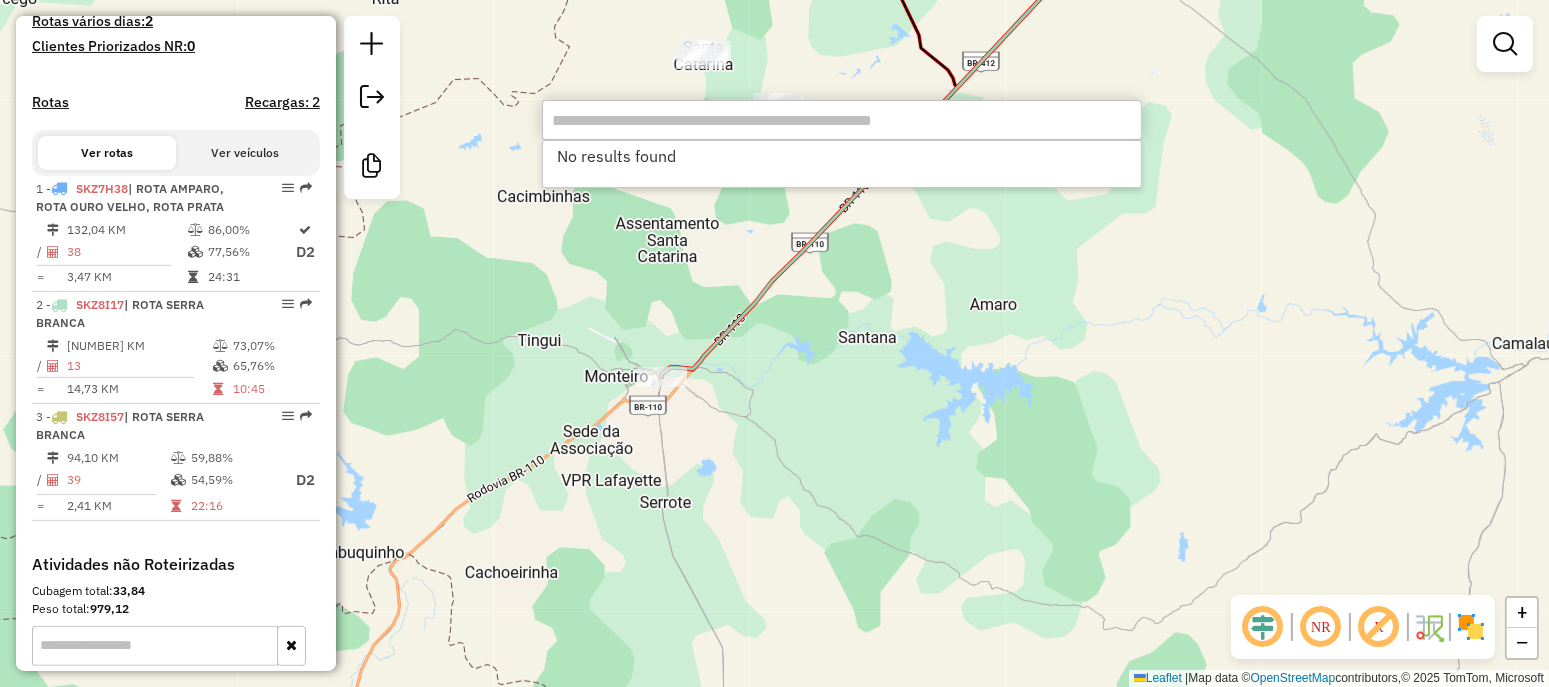 type 